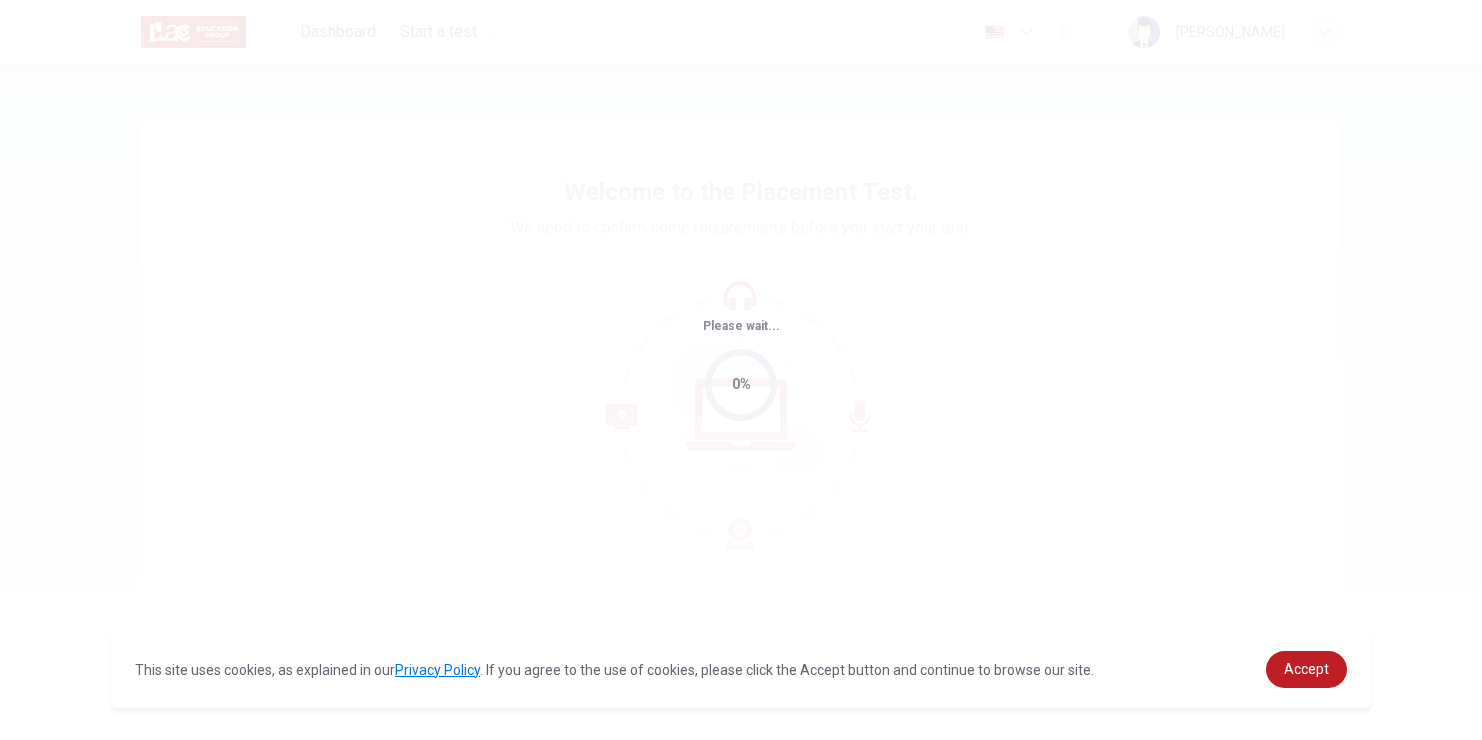 scroll, scrollTop: 0, scrollLeft: 0, axis: both 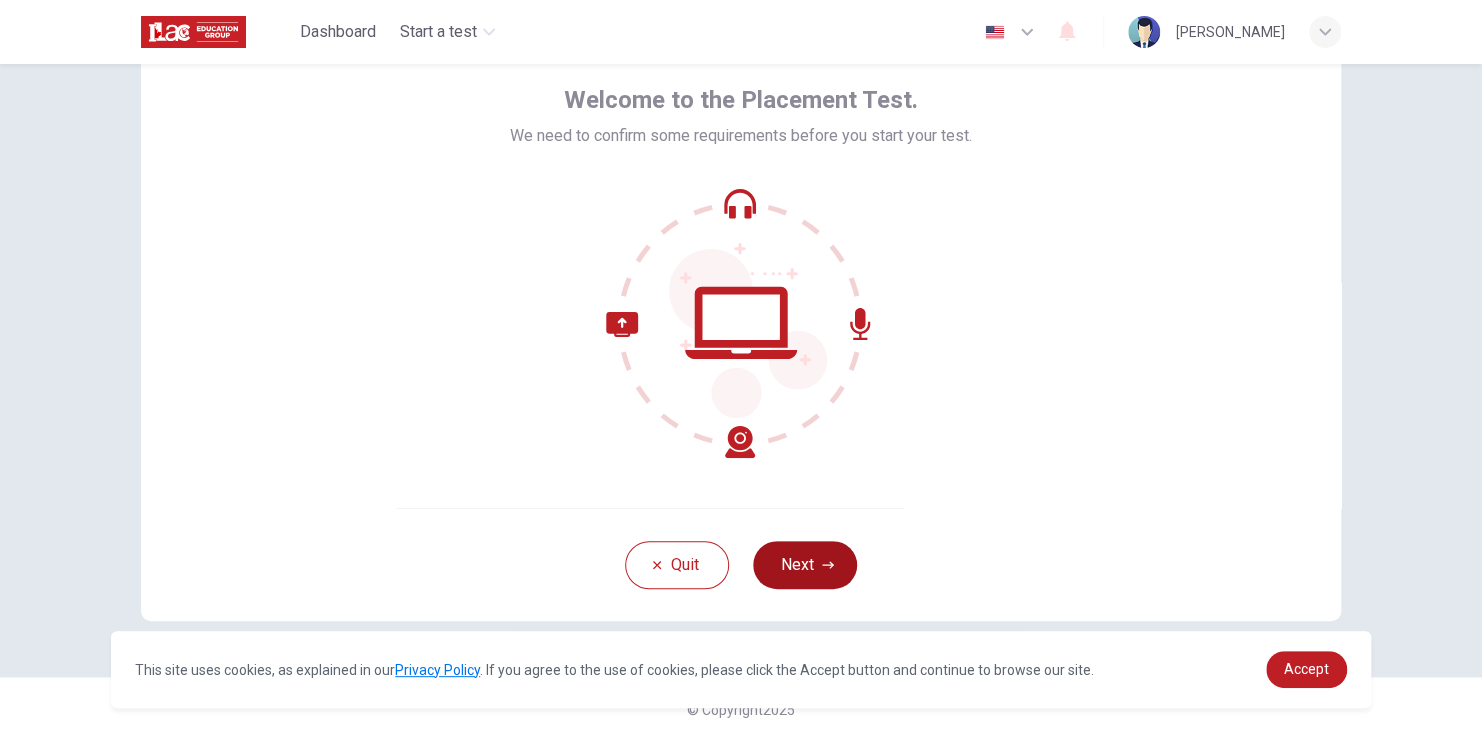 click on "Next" at bounding box center (805, 565) 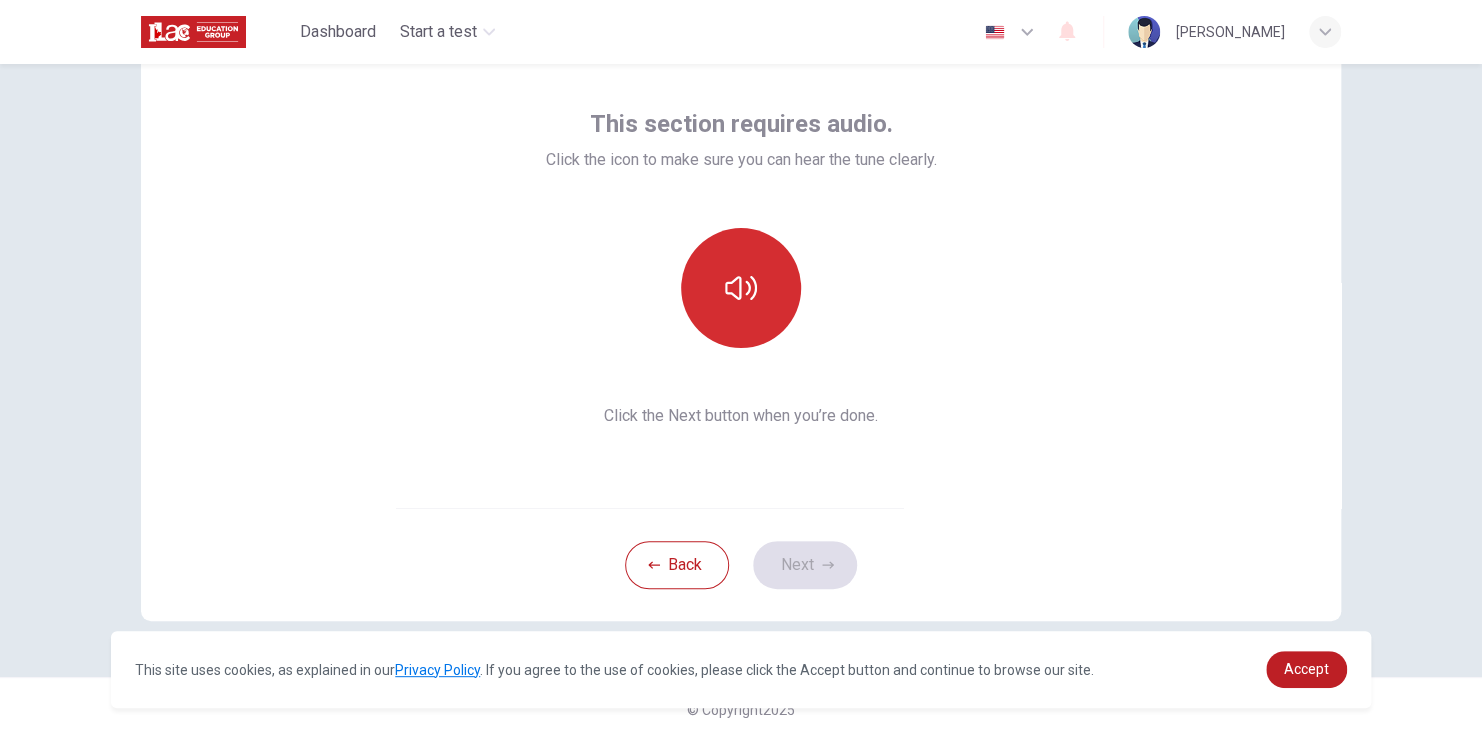 click 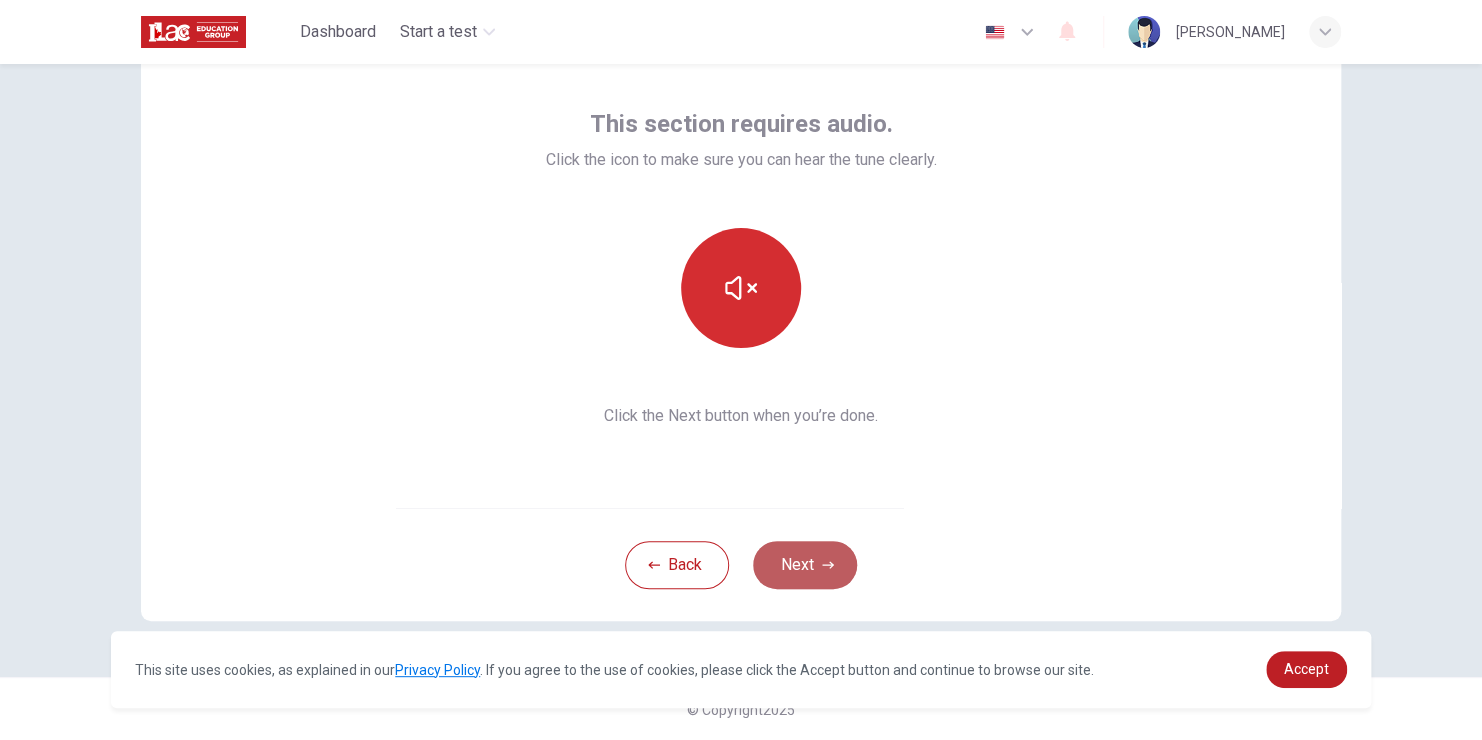 click on "Next" at bounding box center [805, 565] 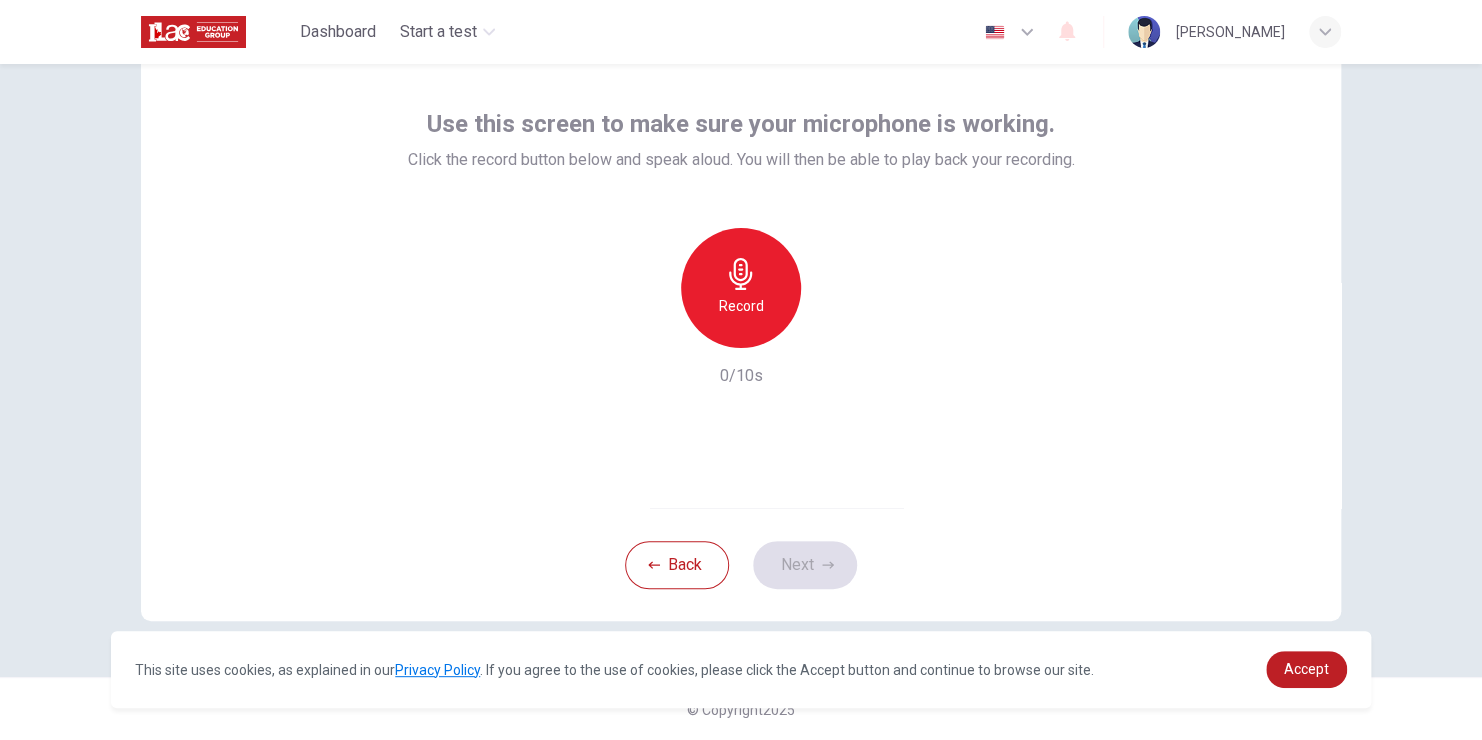 click 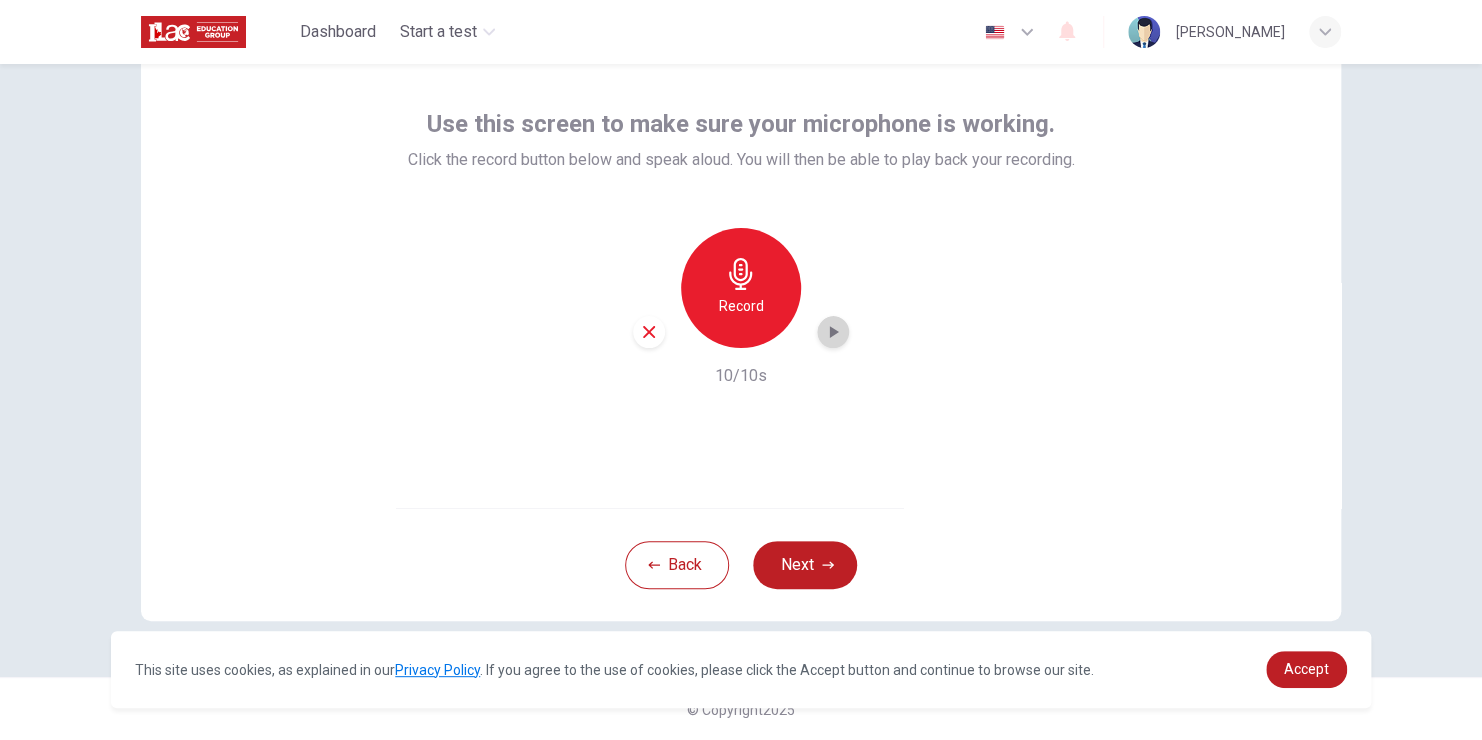 click 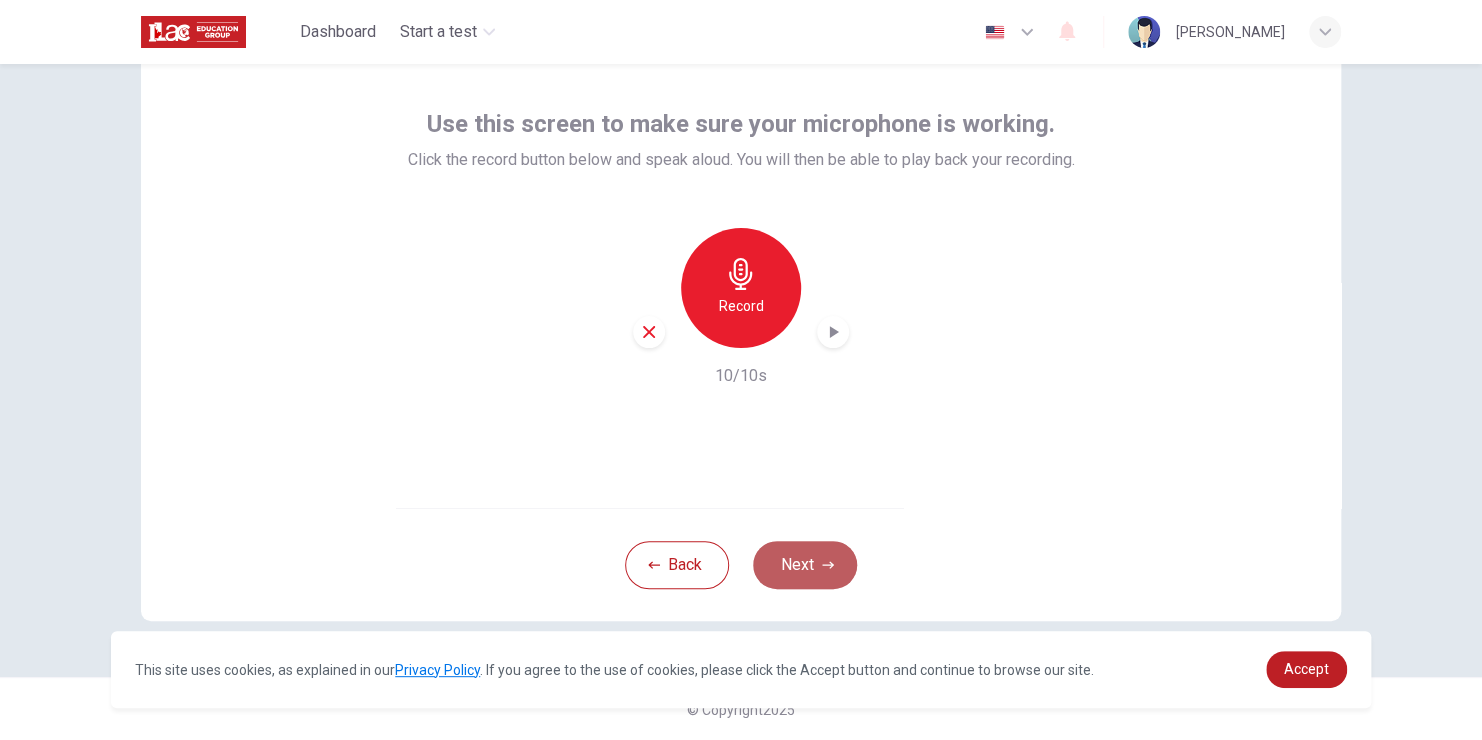 click on "Next" at bounding box center [805, 565] 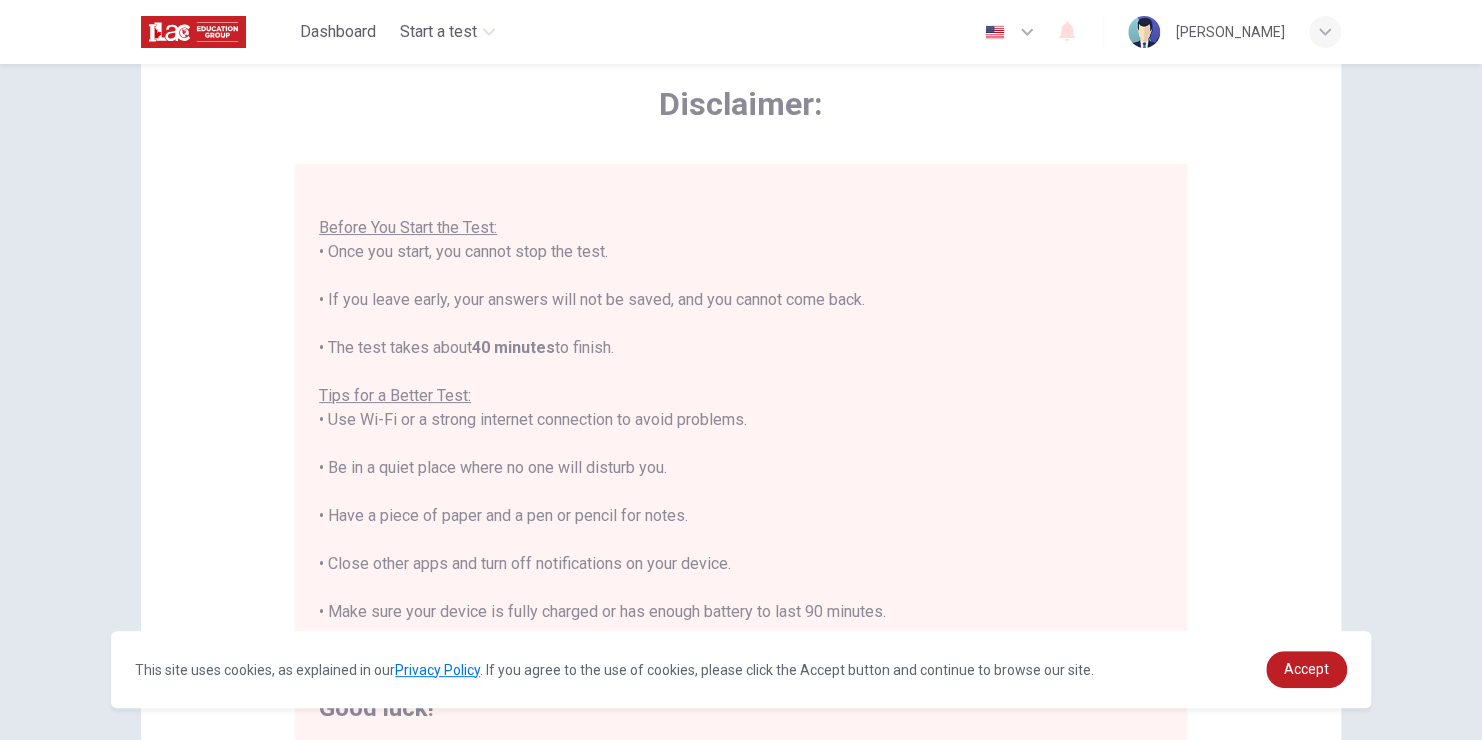 scroll, scrollTop: 23, scrollLeft: 0, axis: vertical 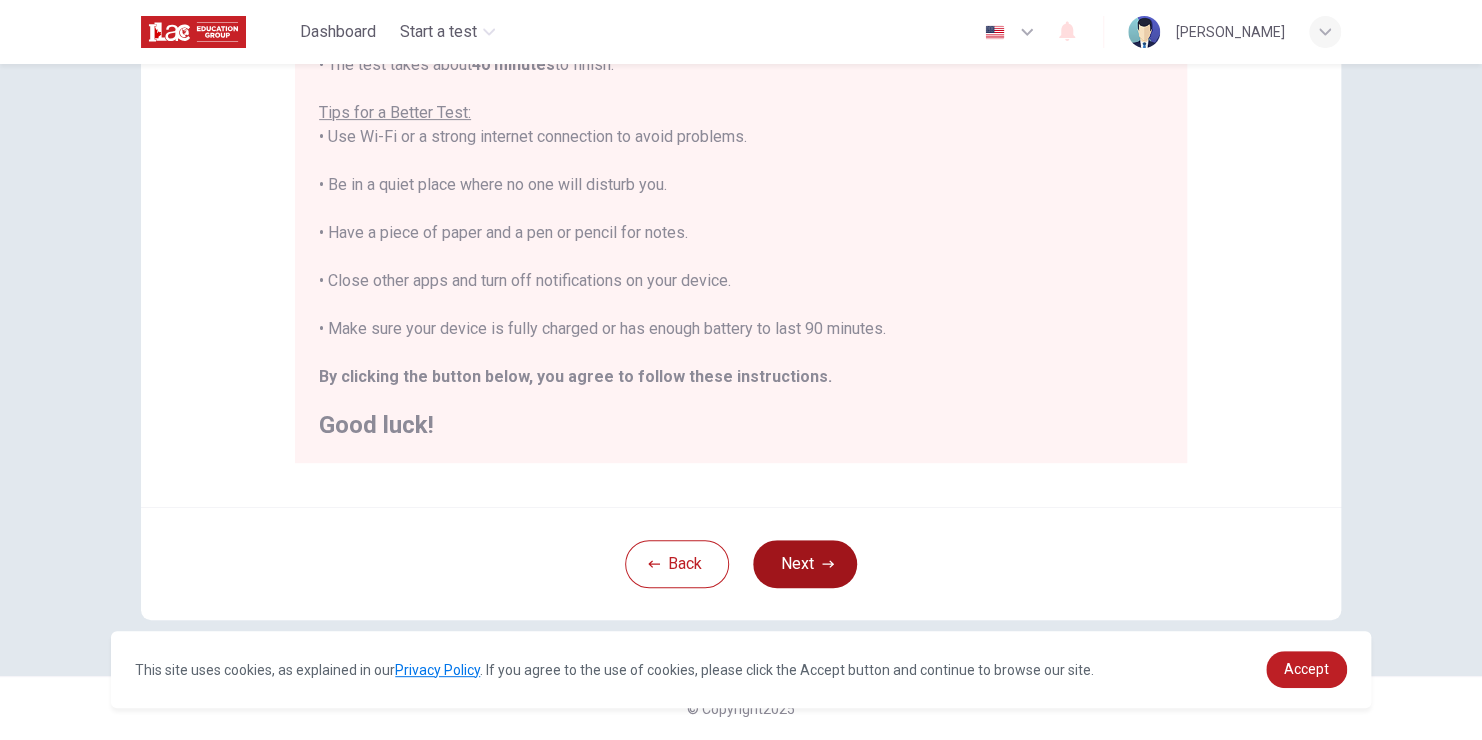 click on "Next" at bounding box center (805, 564) 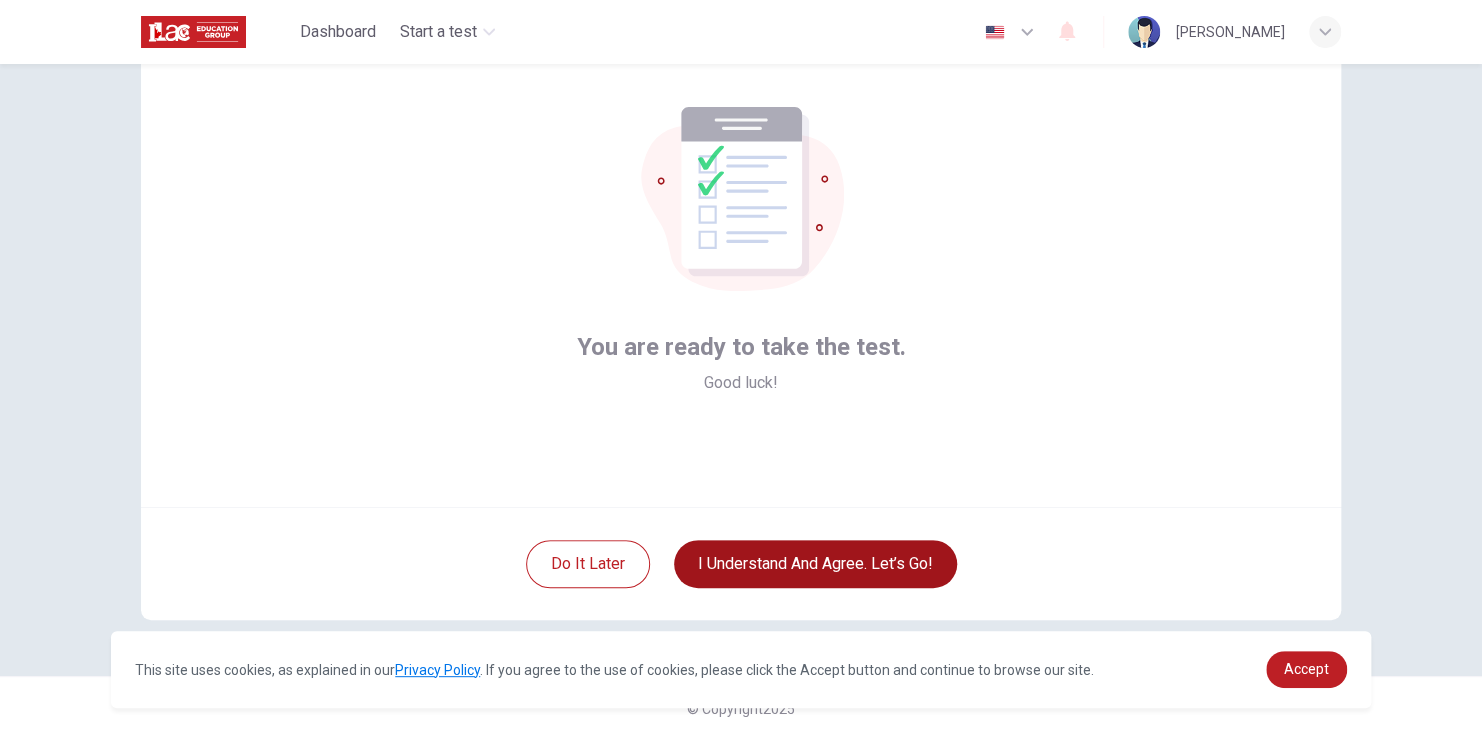 scroll, scrollTop: 92, scrollLeft: 0, axis: vertical 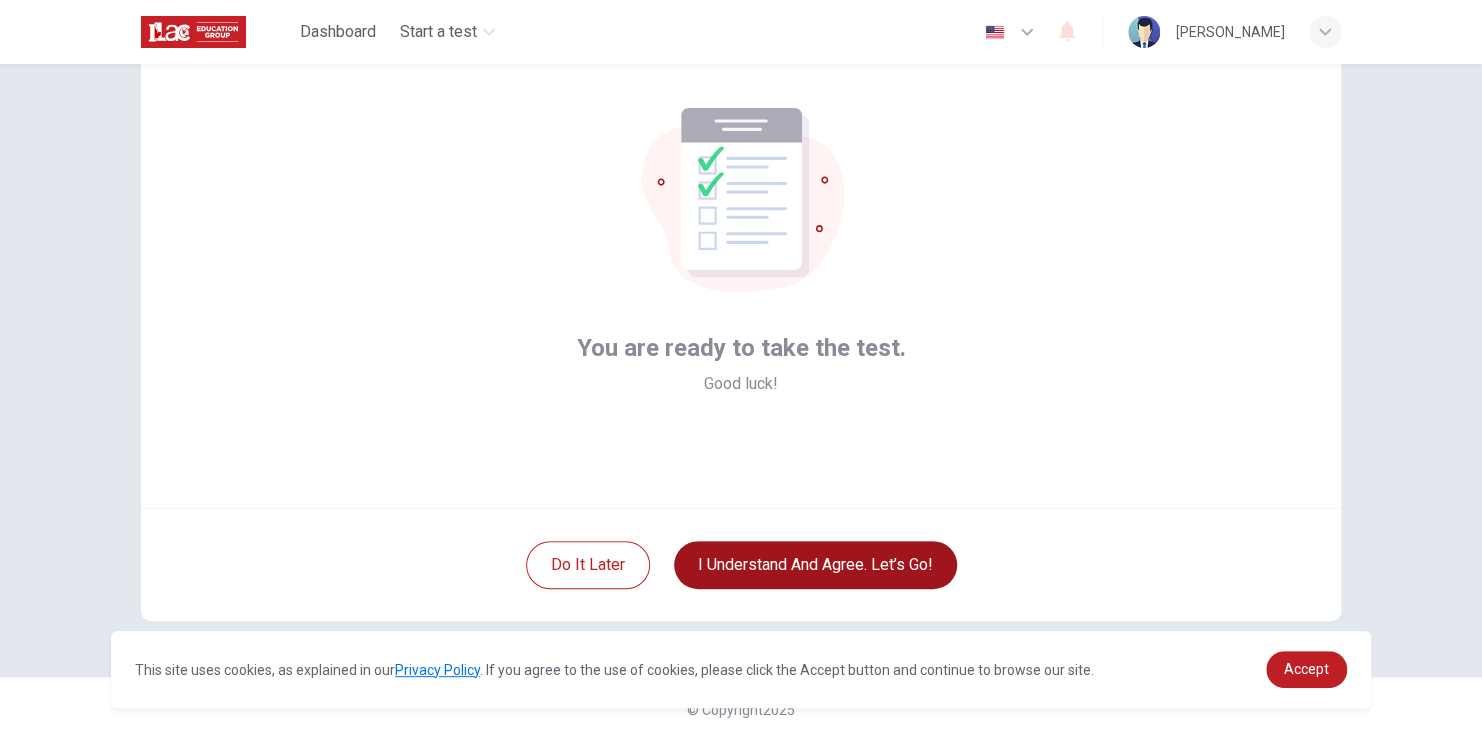 click on "I understand and agree. Let’s go!" at bounding box center [815, 565] 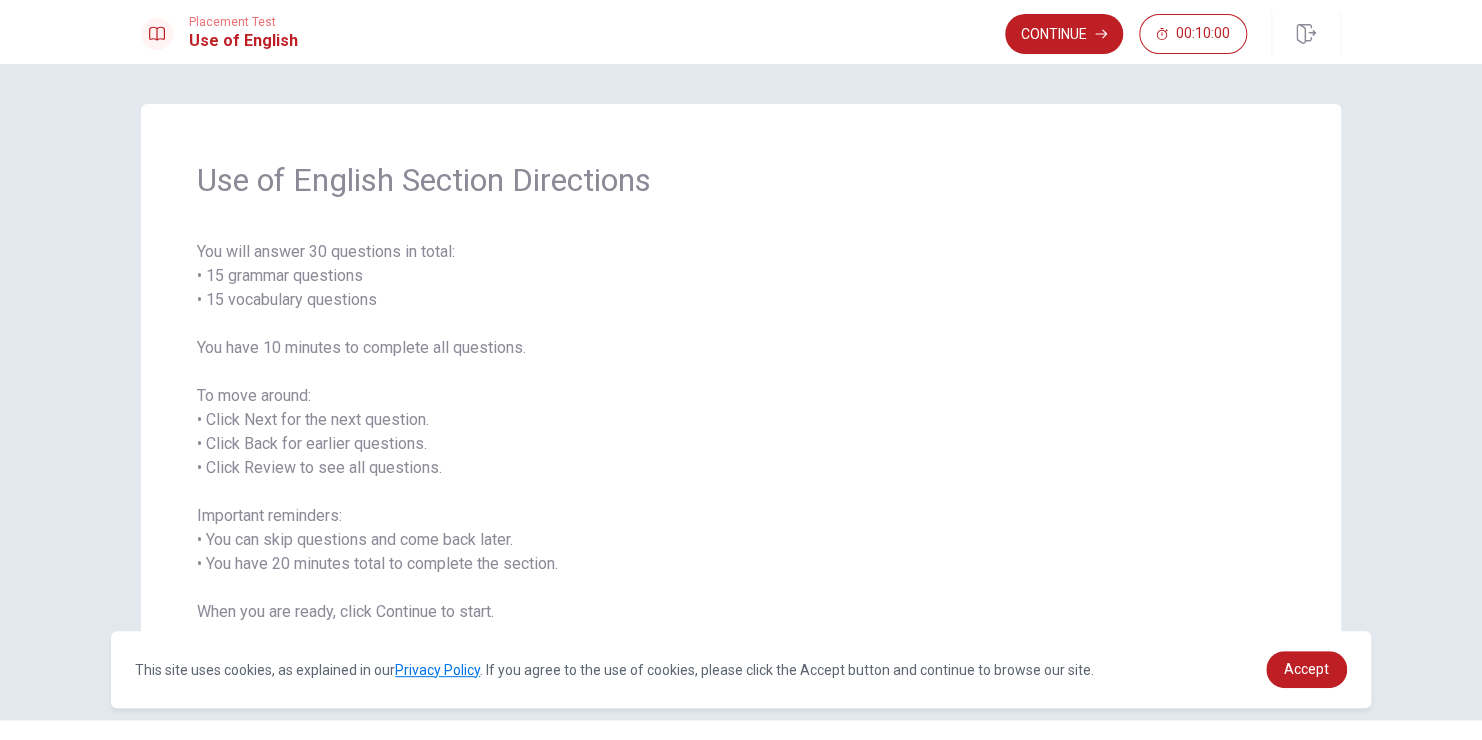 scroll, scrollTop: 44, scrollLeft: 0, axis: vertical 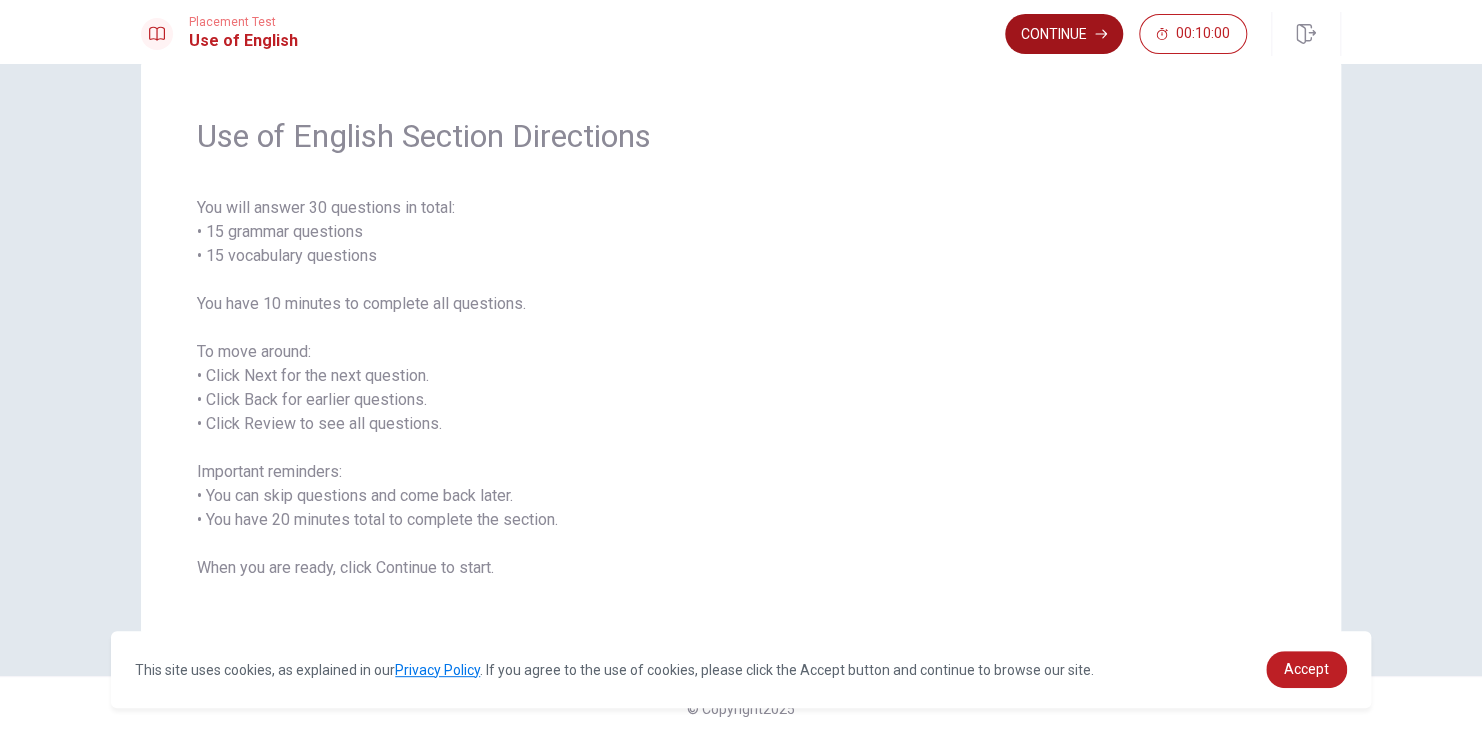 click on "Continue" at bounding box center [1064, 34] 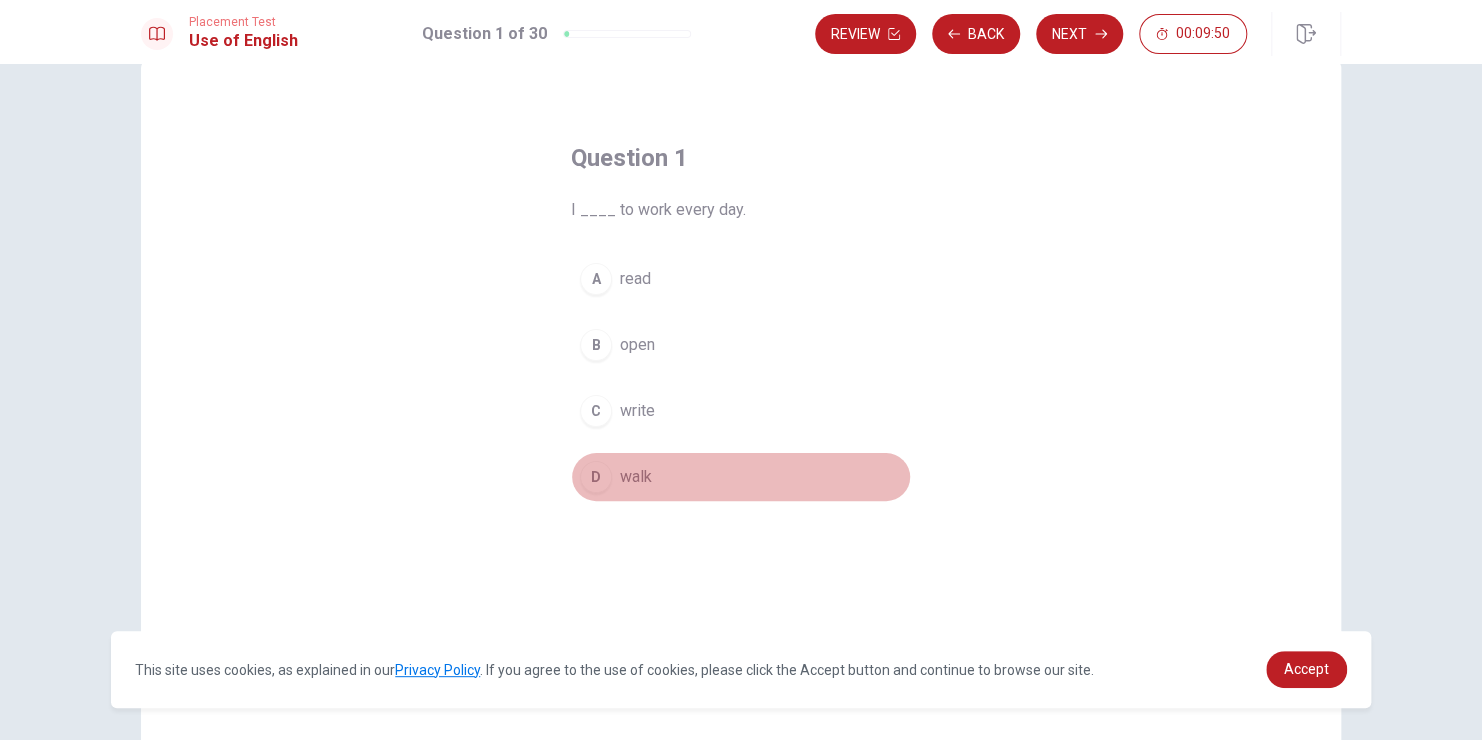 click on "D" at bounding box center [596, 477] 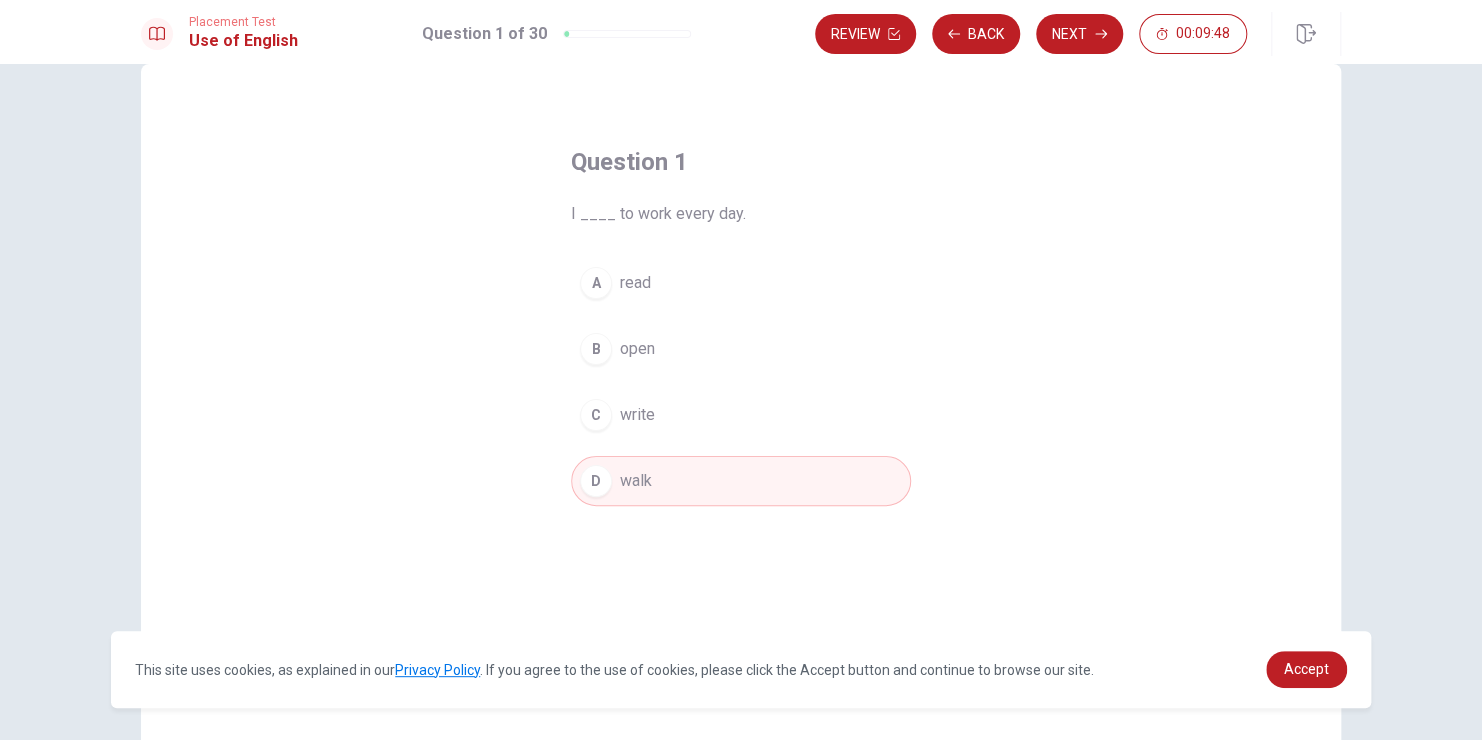 scroll, scrollTop: 39, scrollLeft: 0, axis: vertical 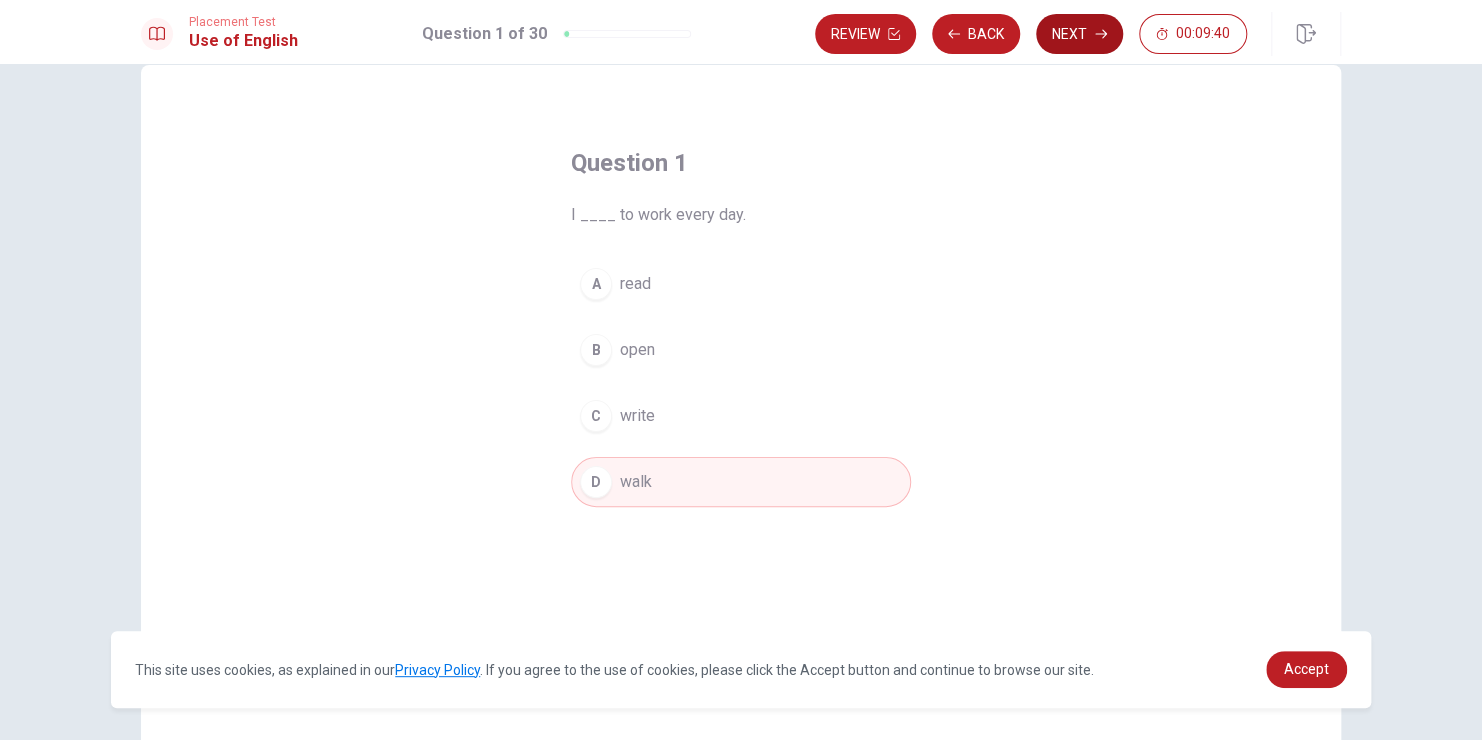 click on "Next" at bounding box center [1079, 34] 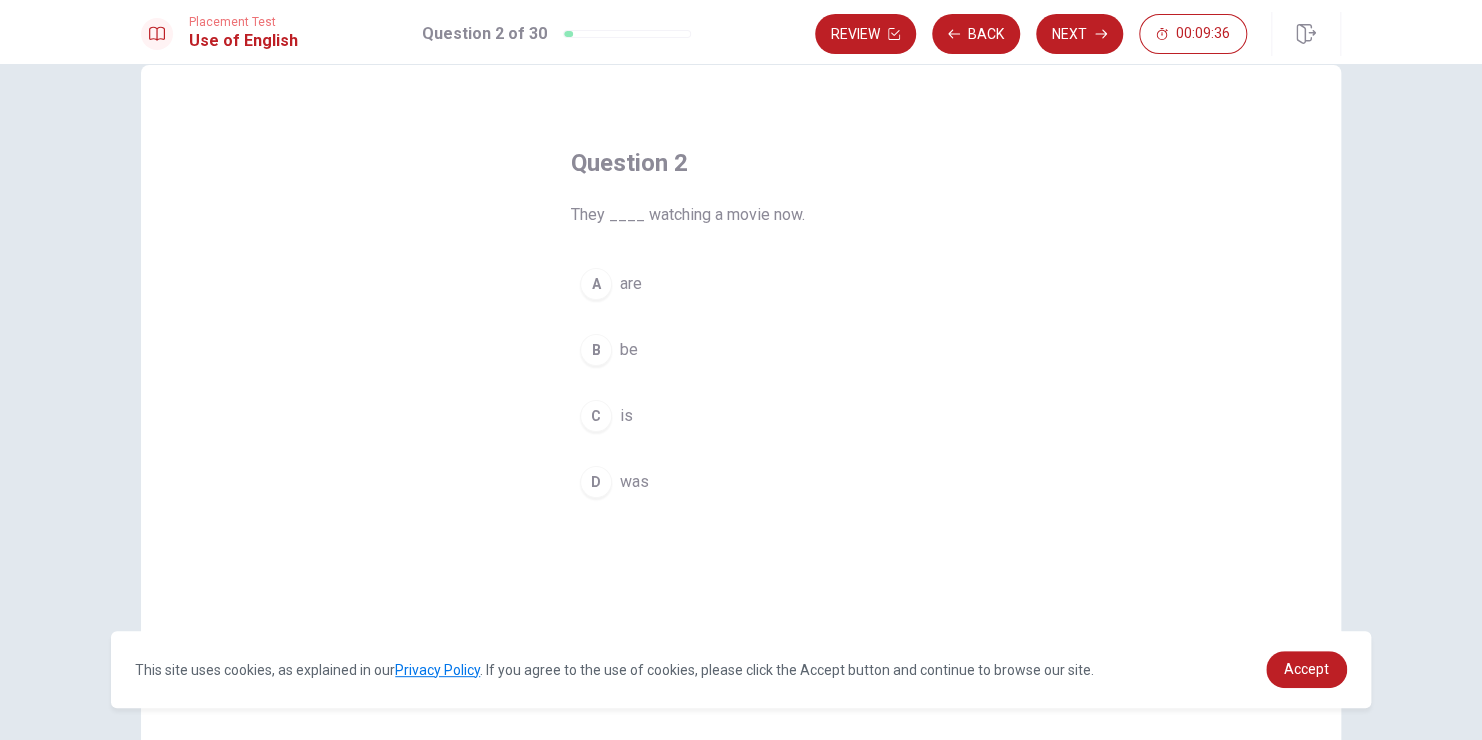 click on "A are" at bounding box center [741, 284] 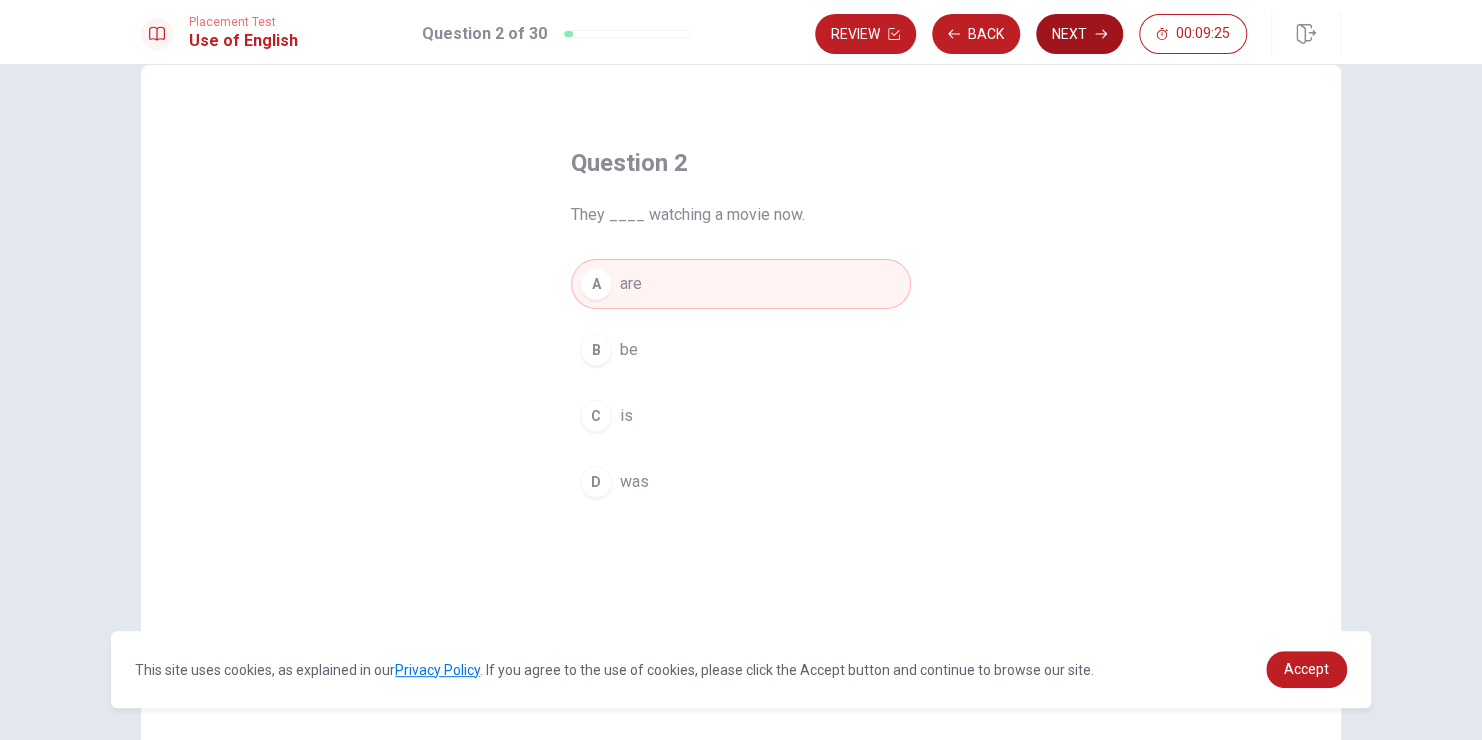 click on "Next" at bounding box center (1079, 34) 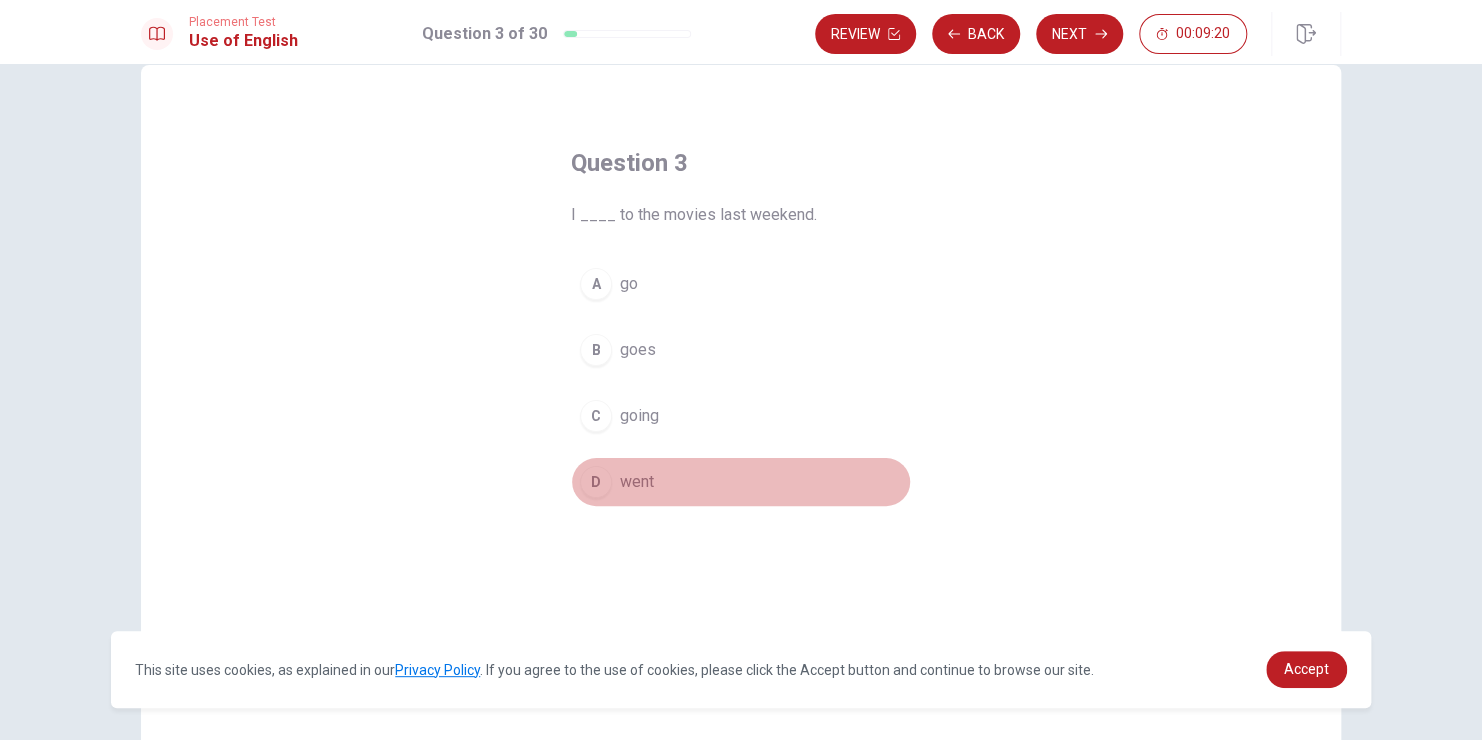 click on "D went" at bounding box center [741, 482] 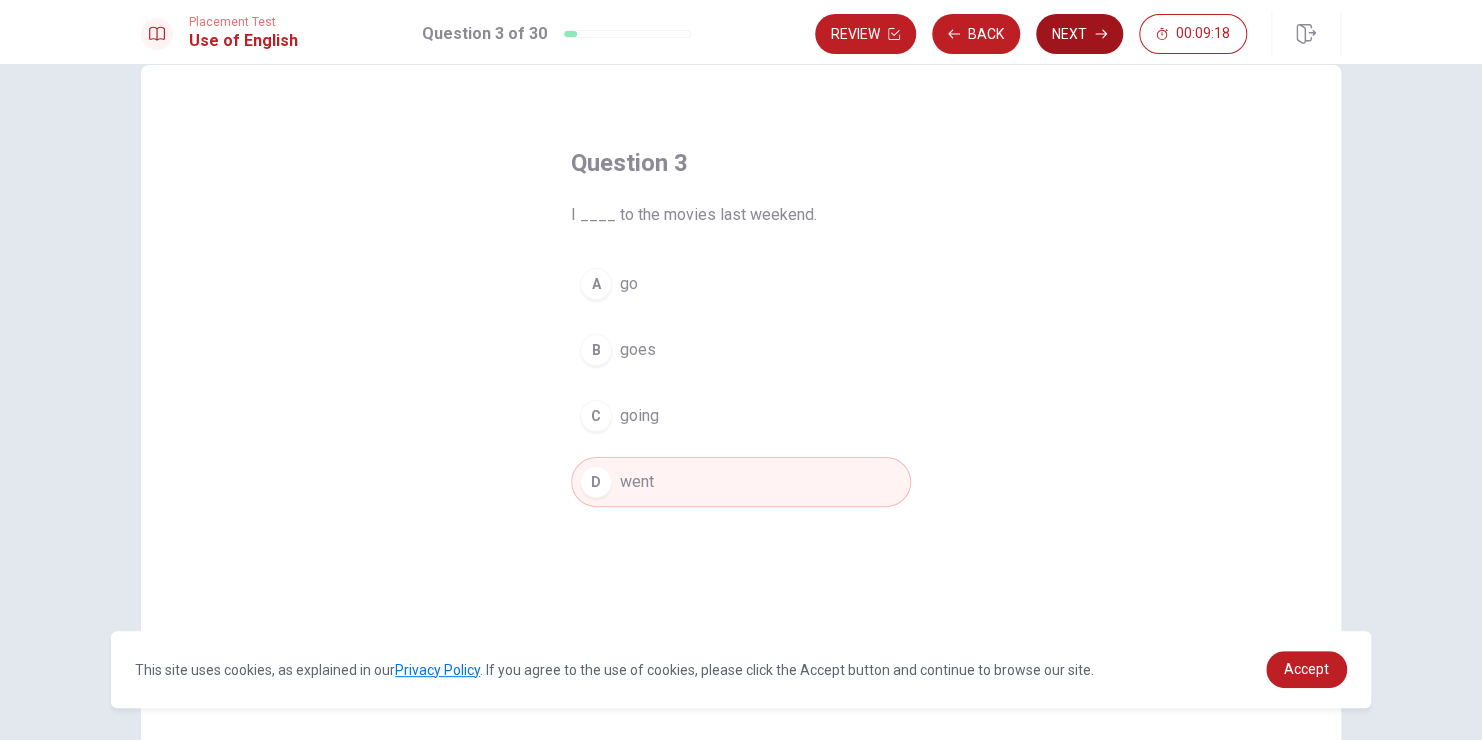 click on "Next" at bounding box center [1079, 34] 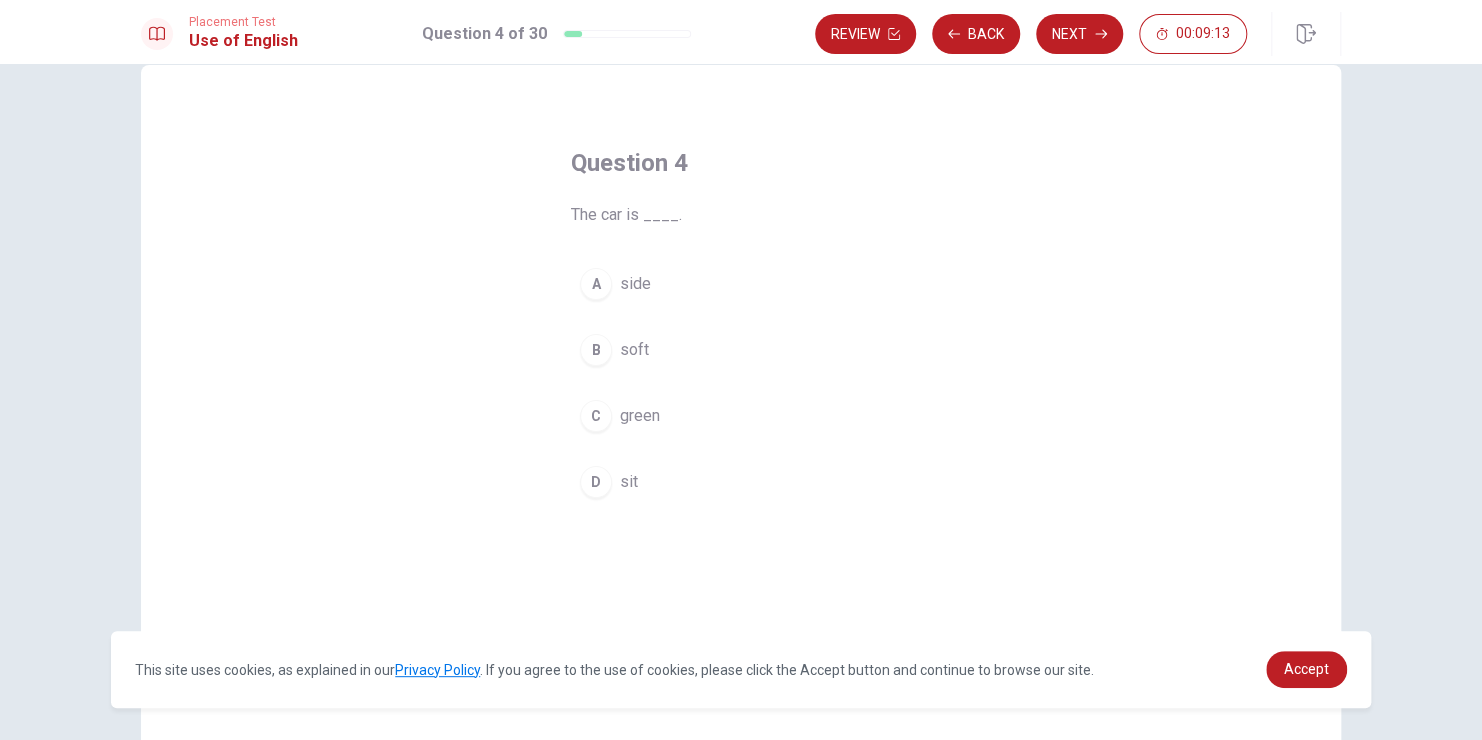 click on "C" at bounding box center [596, 416] 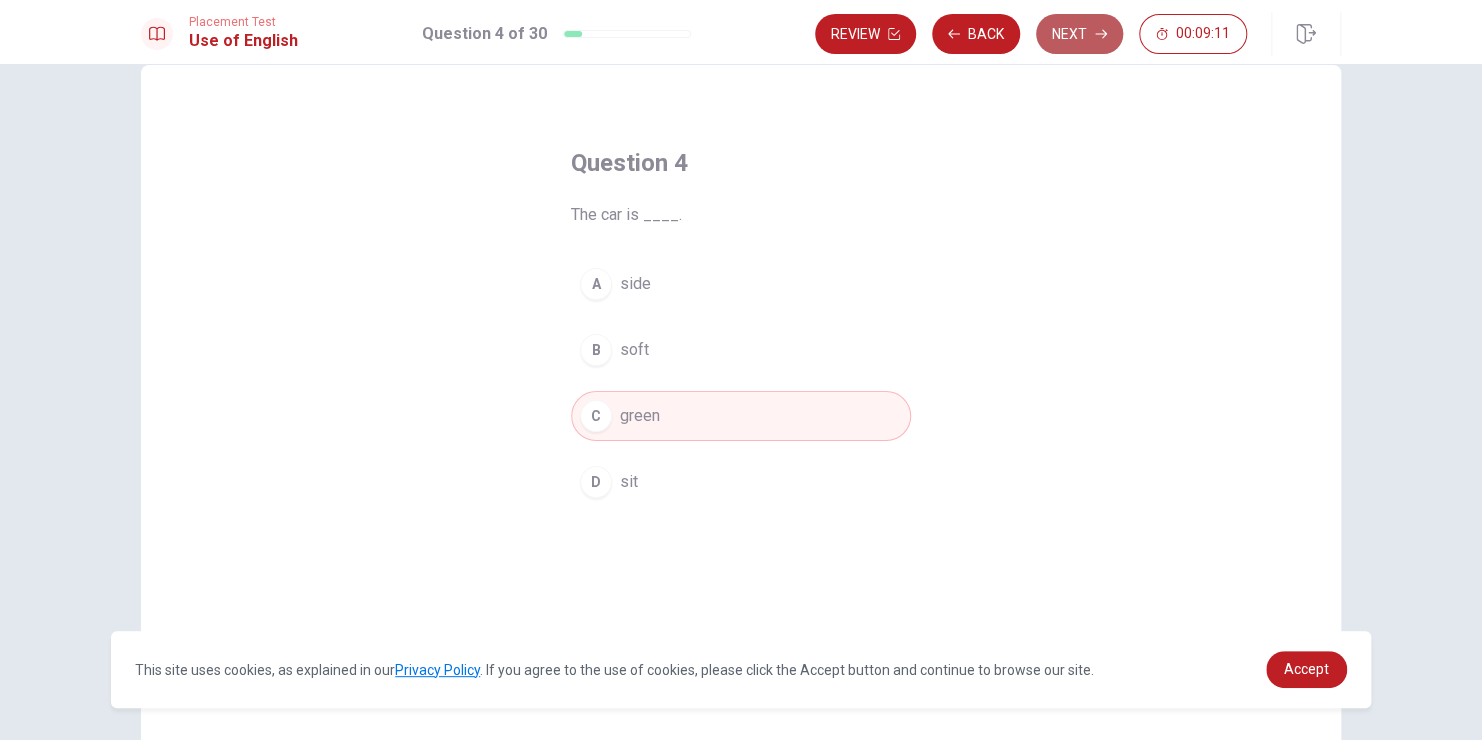 click on "Next" at bounding box center (1079, 34) 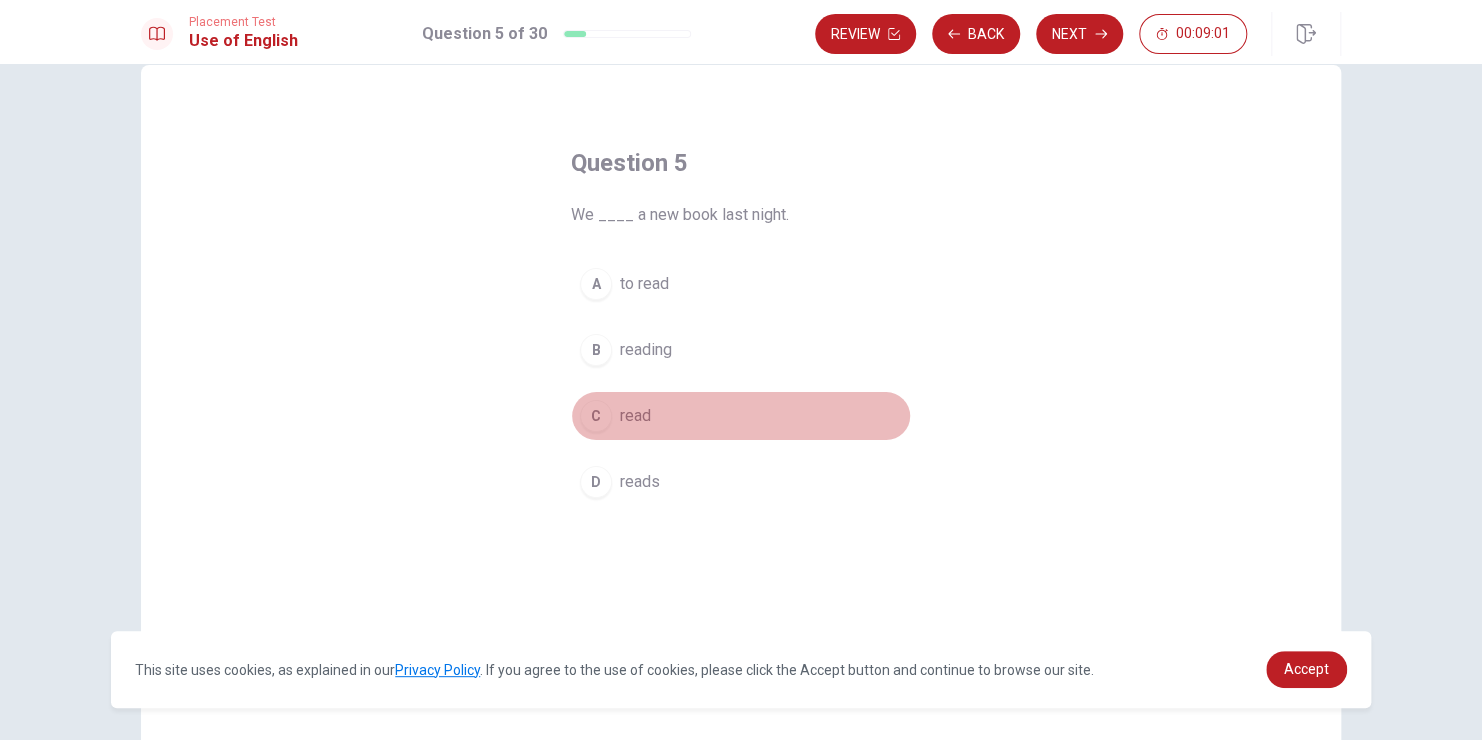 click on "C read" at bounding box center (741, 416) 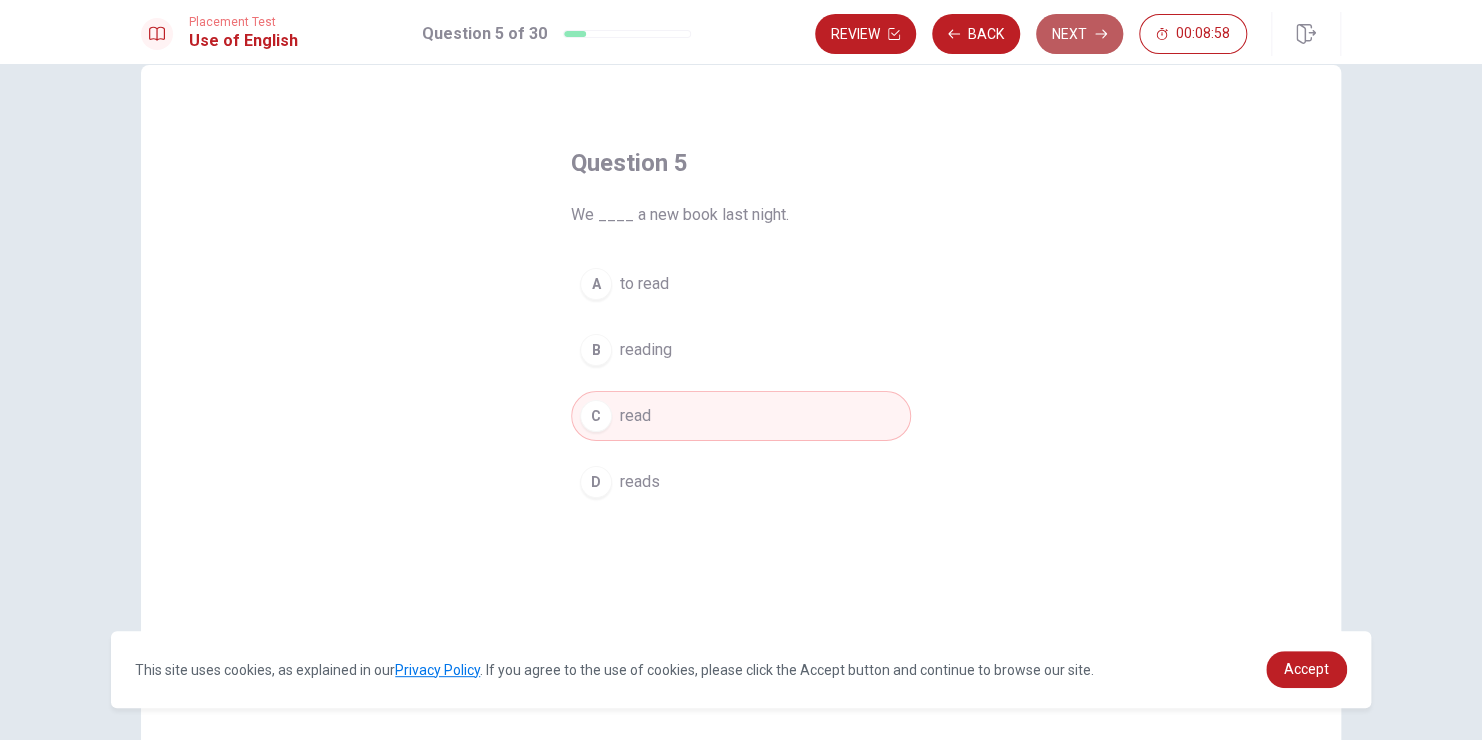 click on "Next" at bounding box center (1079, 34) 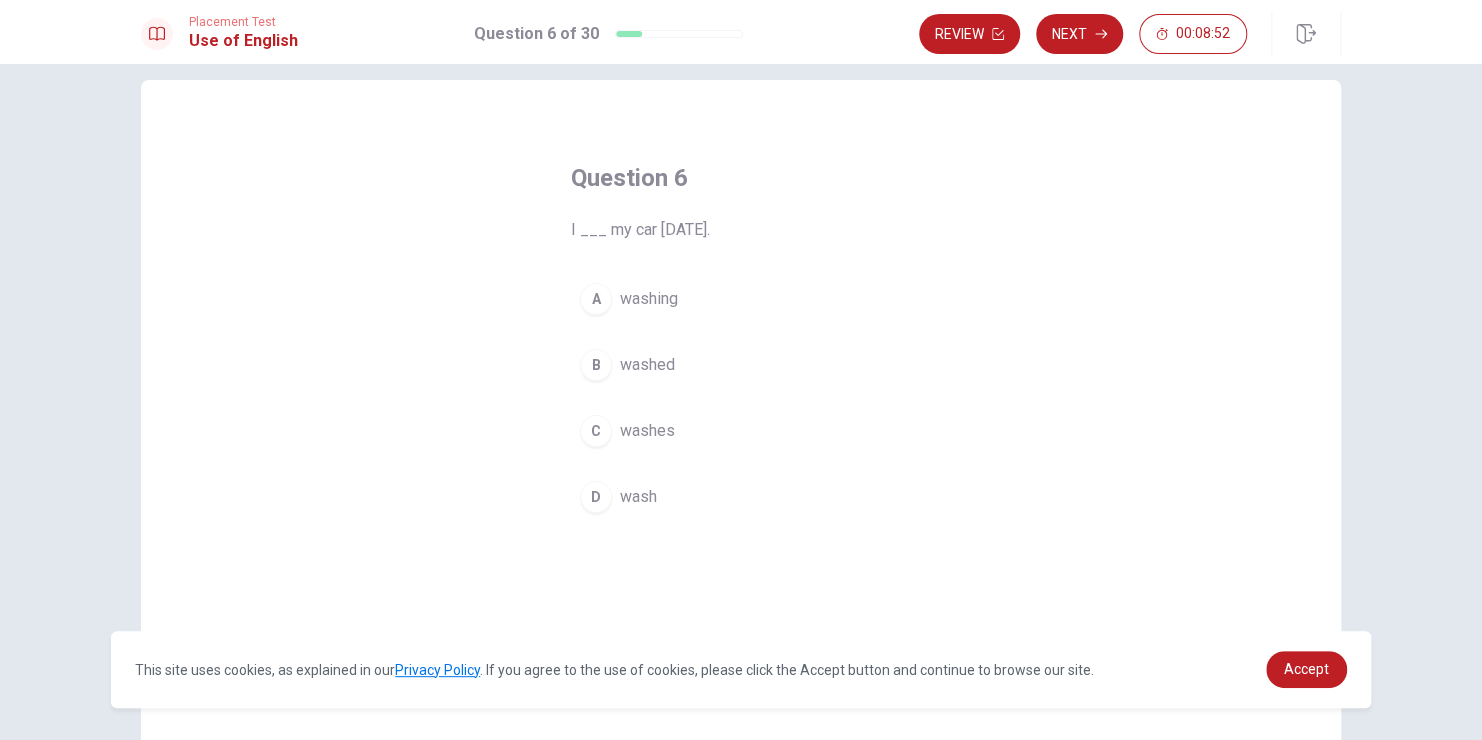 scroll, scrollTop: 26, scrollLeft: 0, axis: vertical 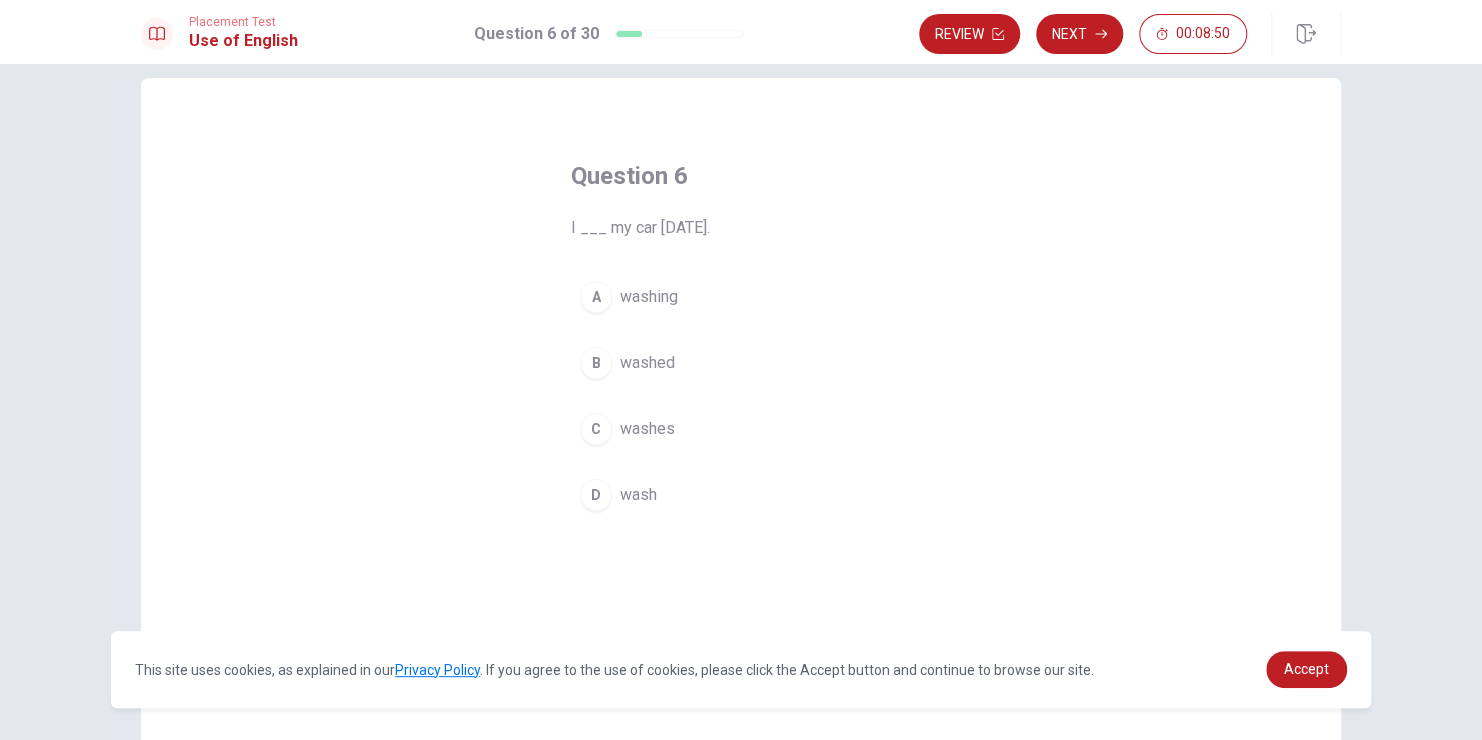 click on "B" at bounding box center [596, 363] 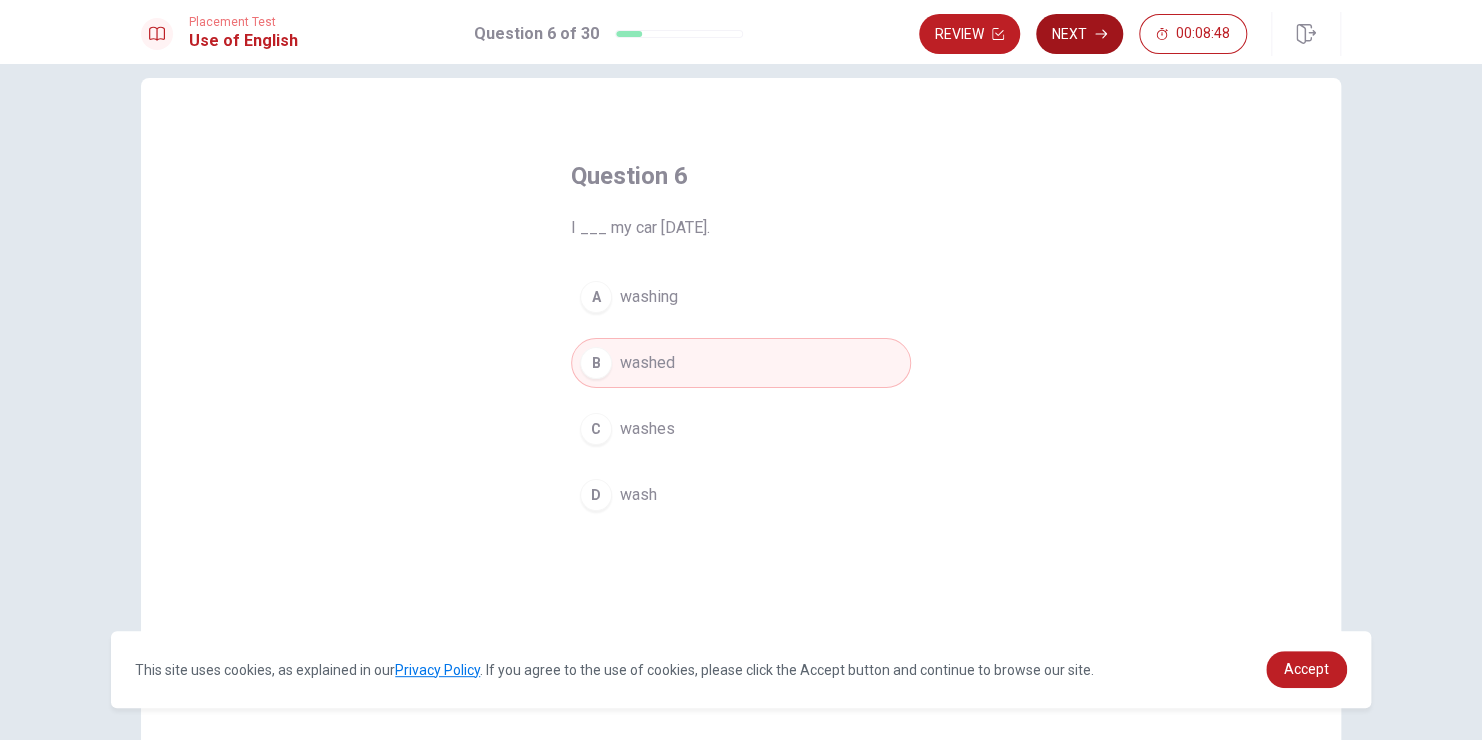 click 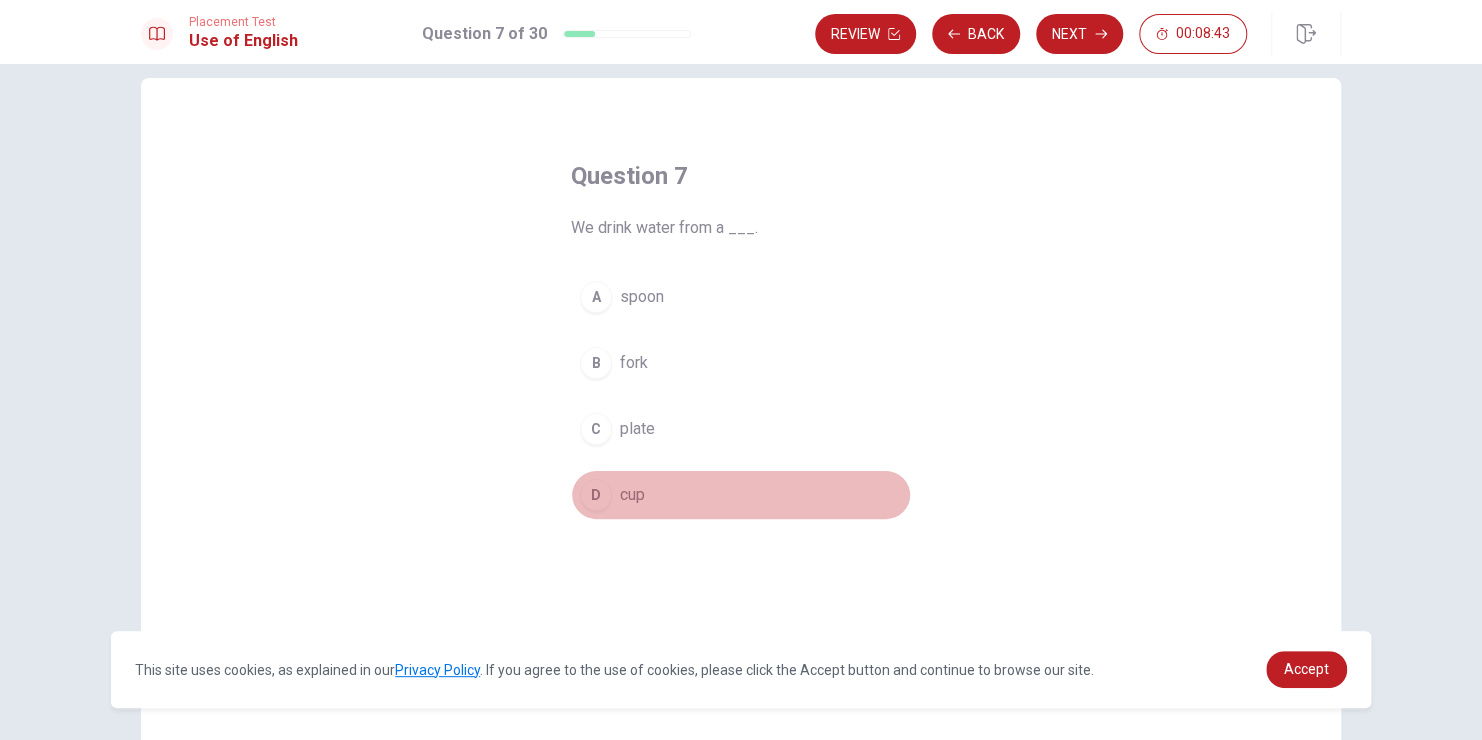 click on "D" at bounding box center (596, 495) 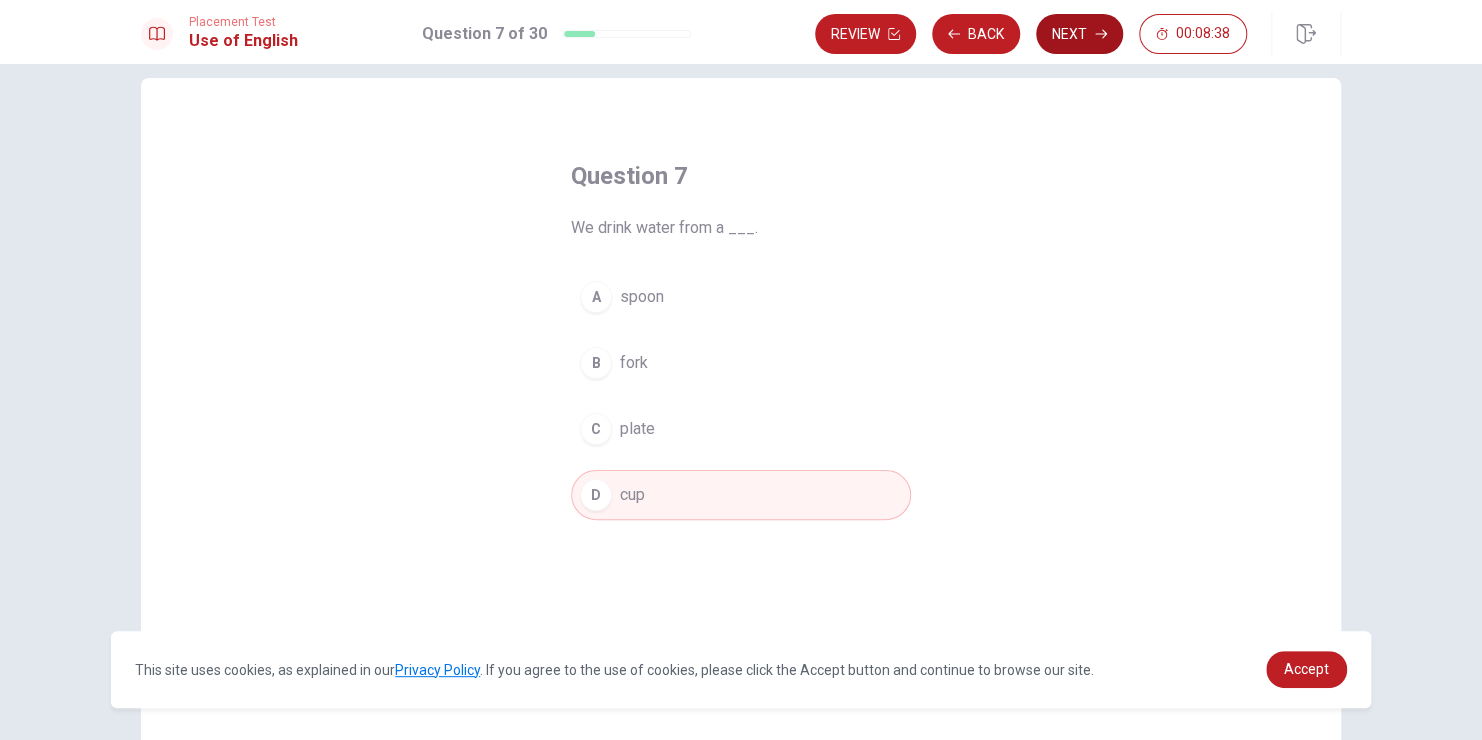 click on "Next" at bounding box center [1079, 34] 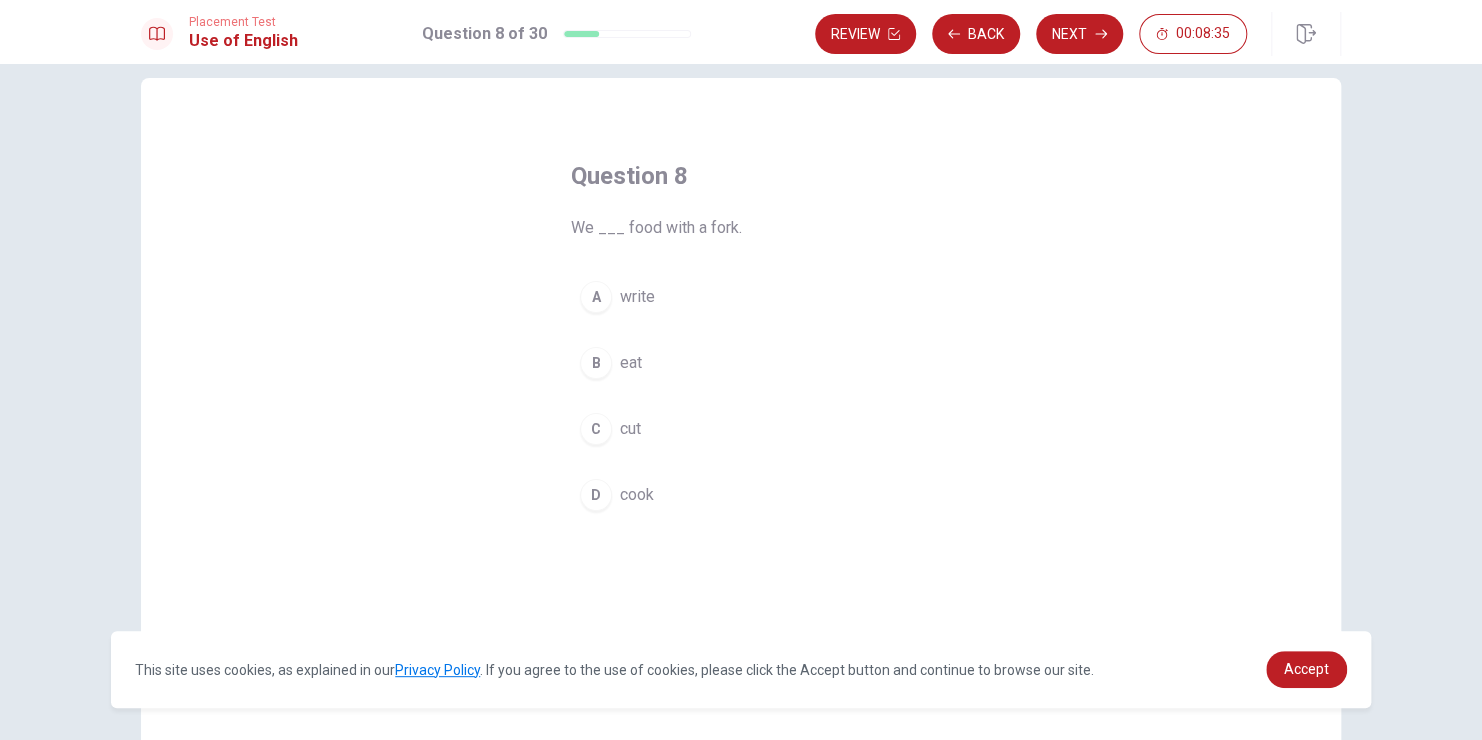 click on "B eat" at bounding box center (741, 363) 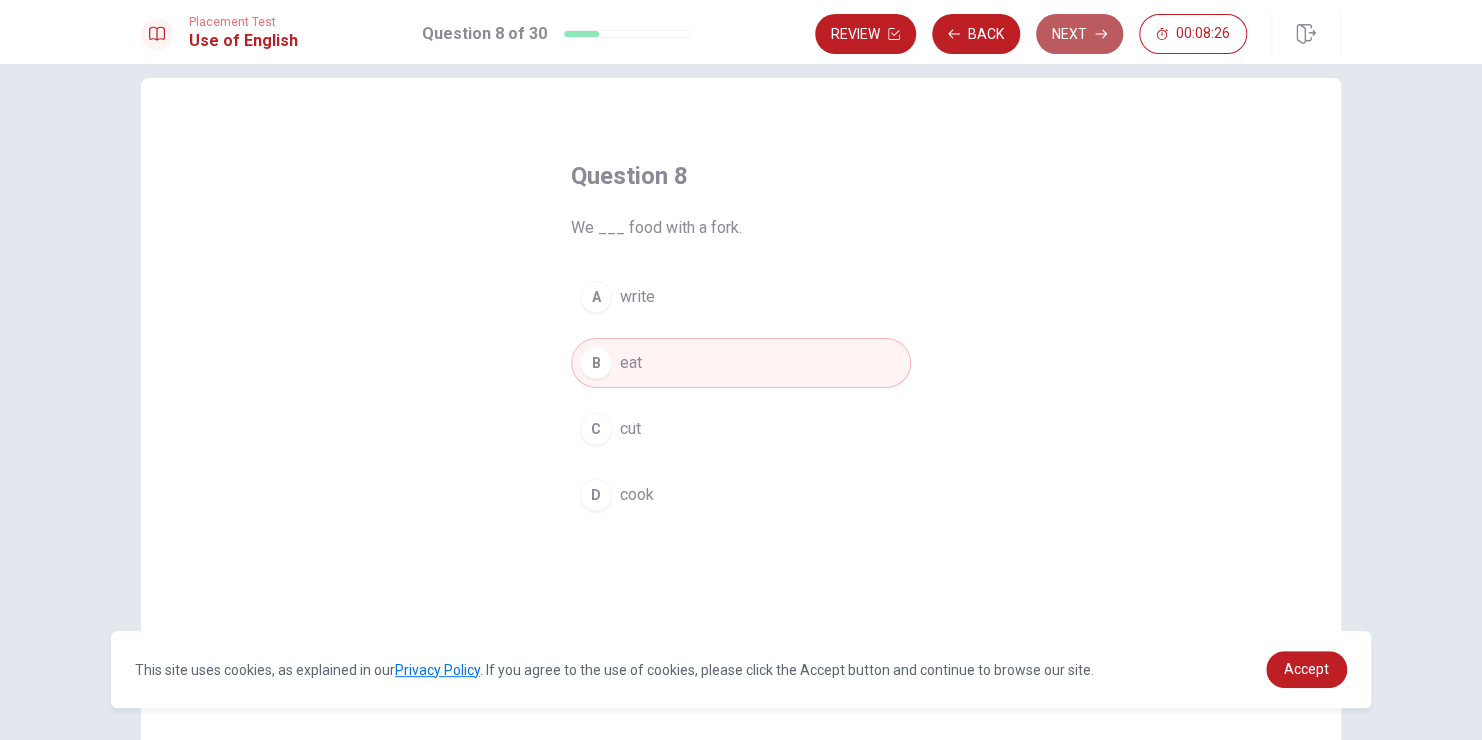 click on "Next" at bounding box center [1079, 34] 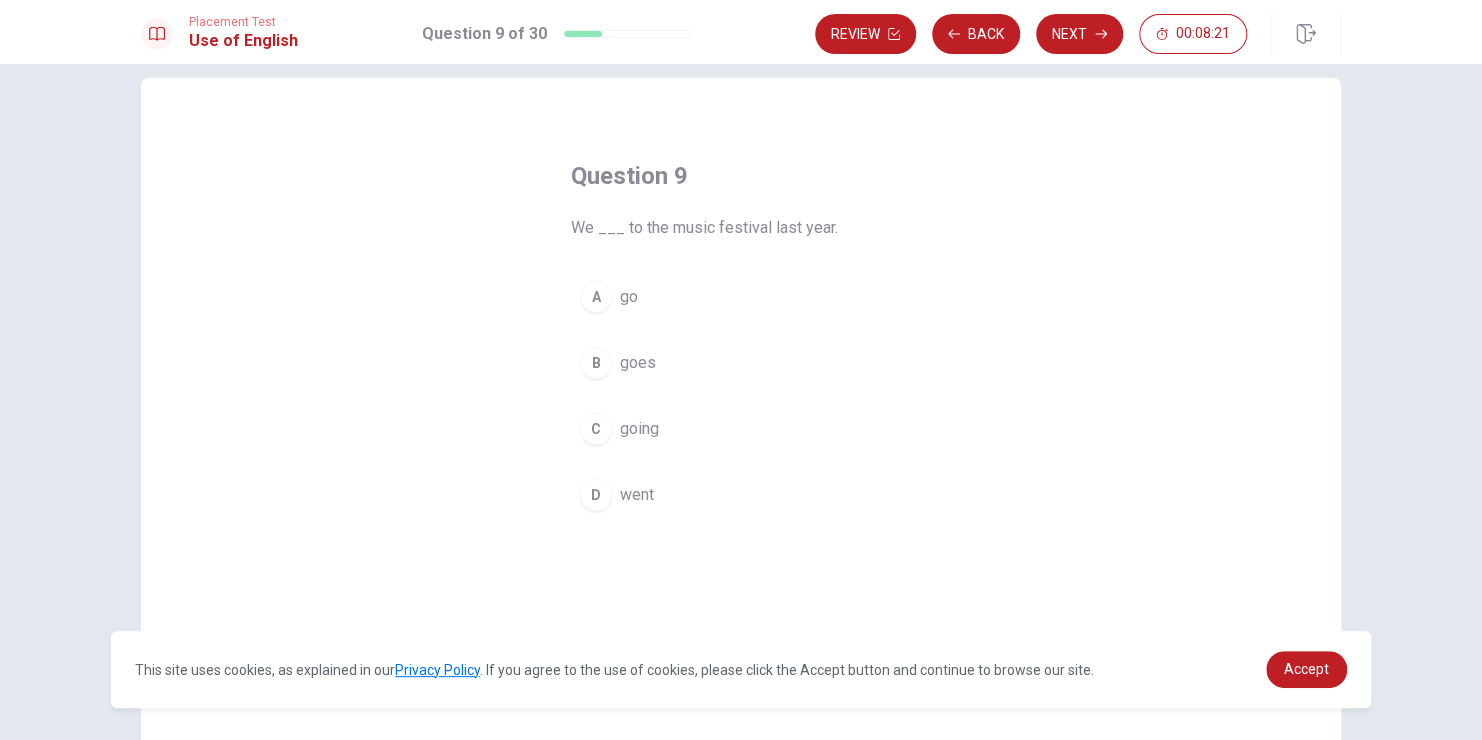 click on "D" at bounding box center [596, 495] 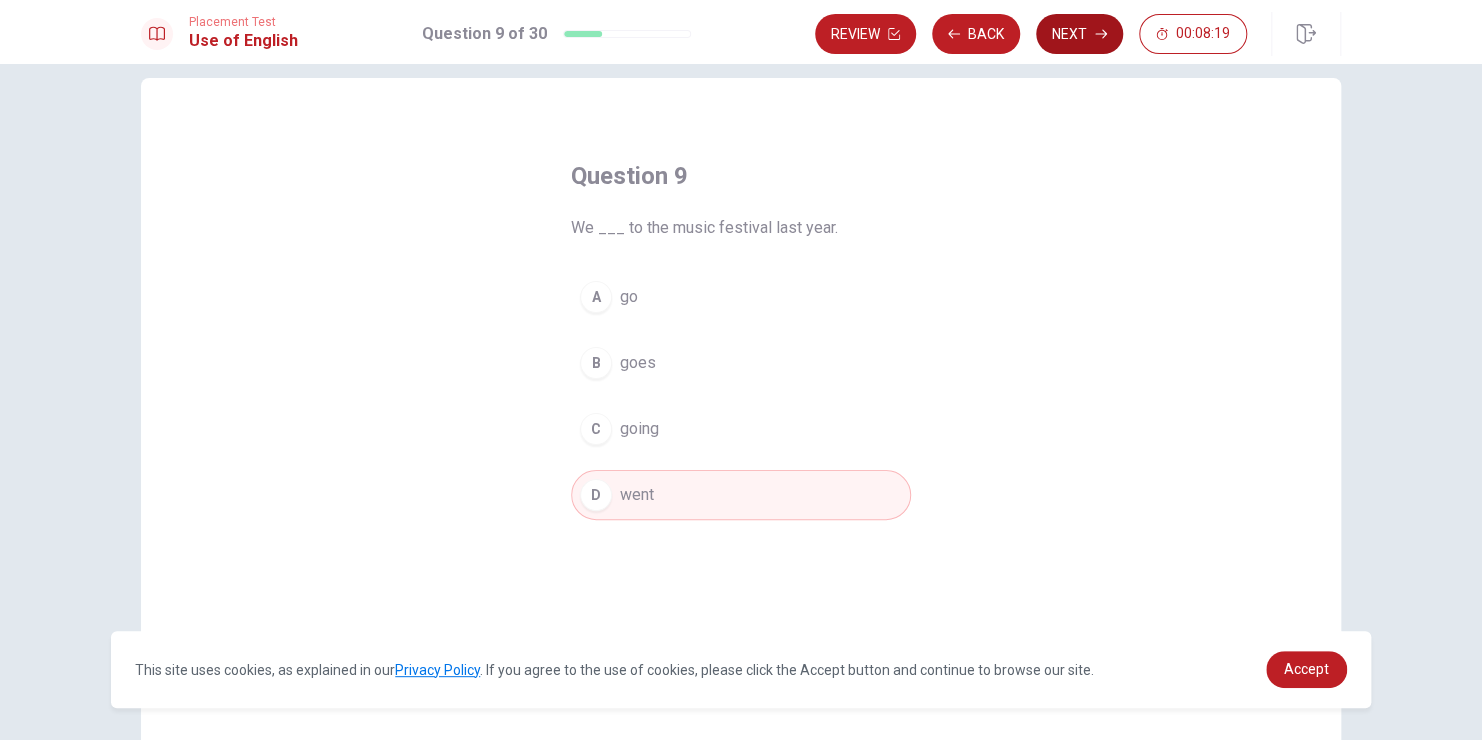 click on "Next" at bounding box center (1079, 34) 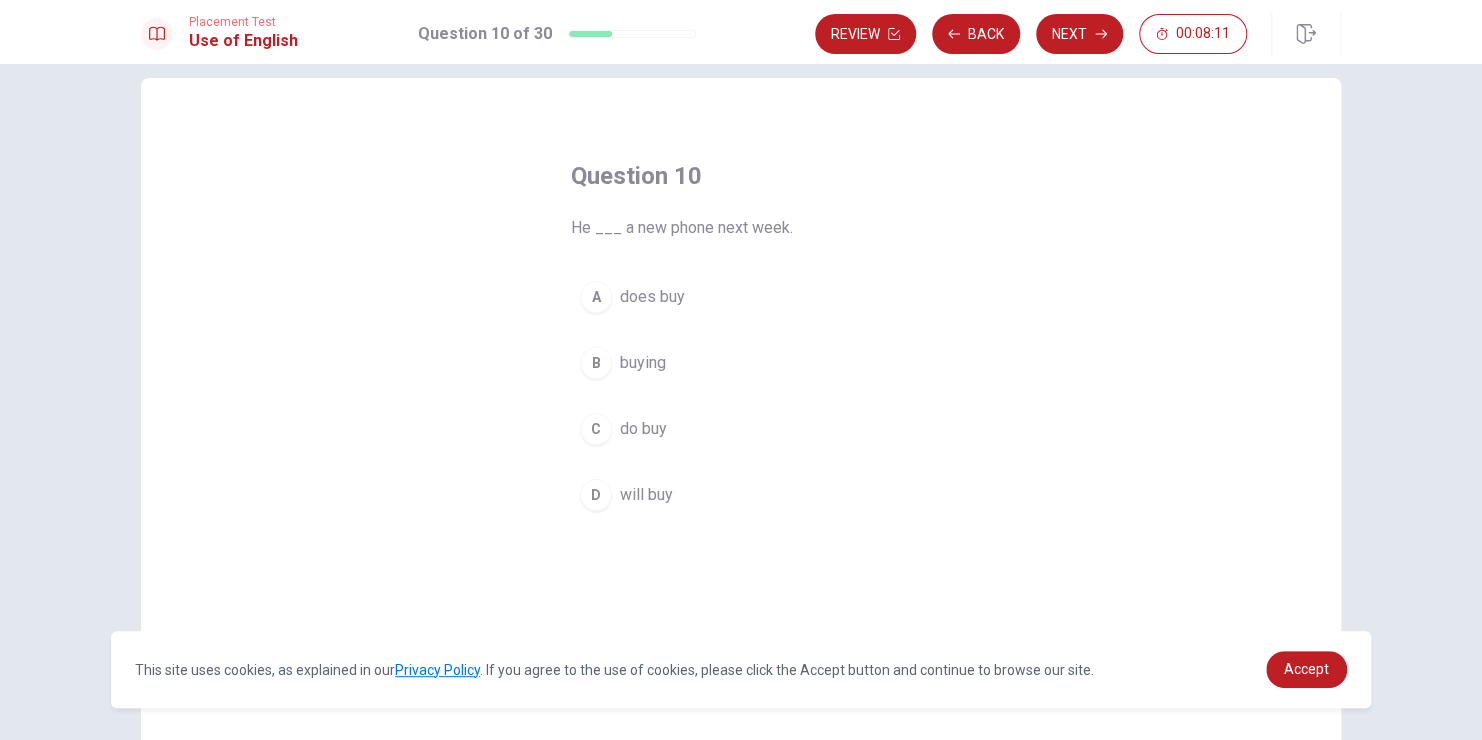 click on "D will buy" at bounding box center [741, 495] 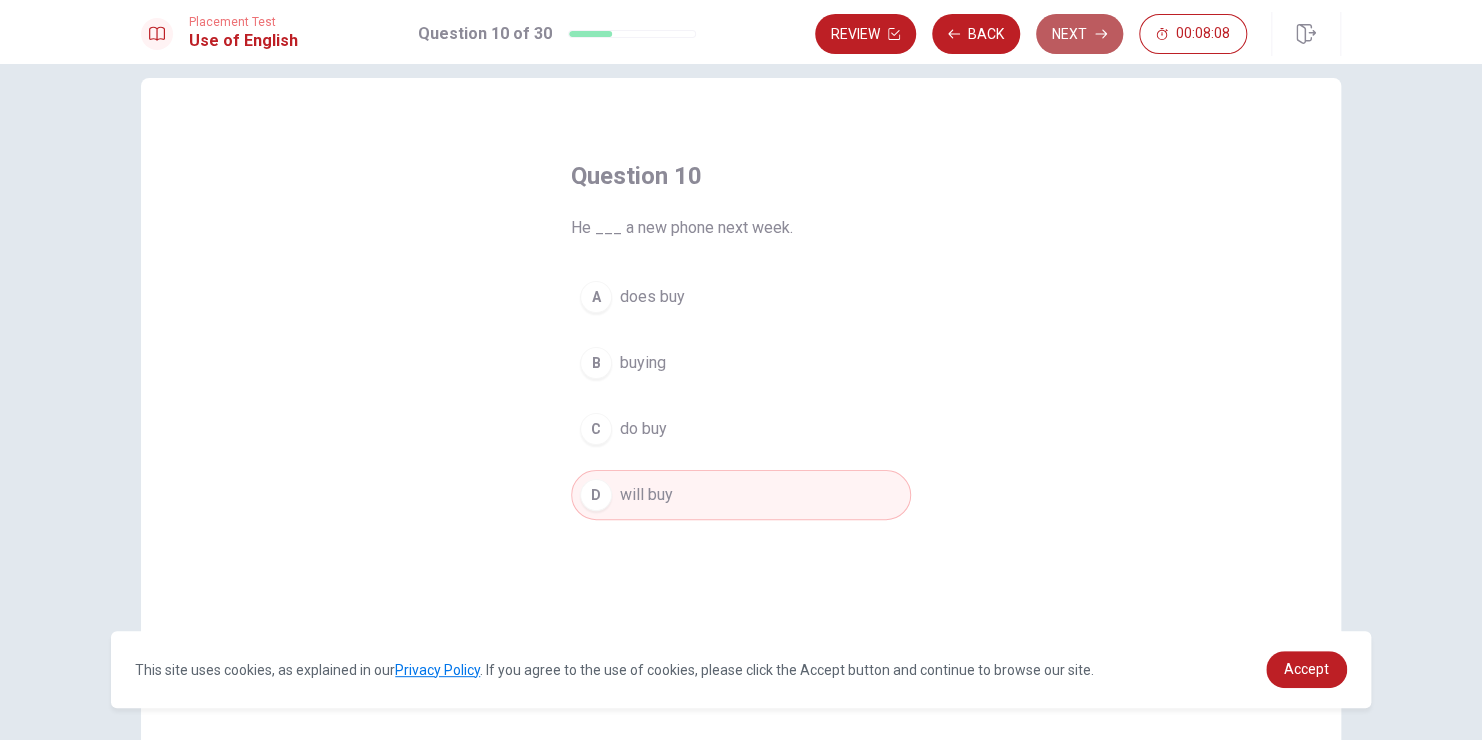 click on "Next" at bounding box center (1079, 34) 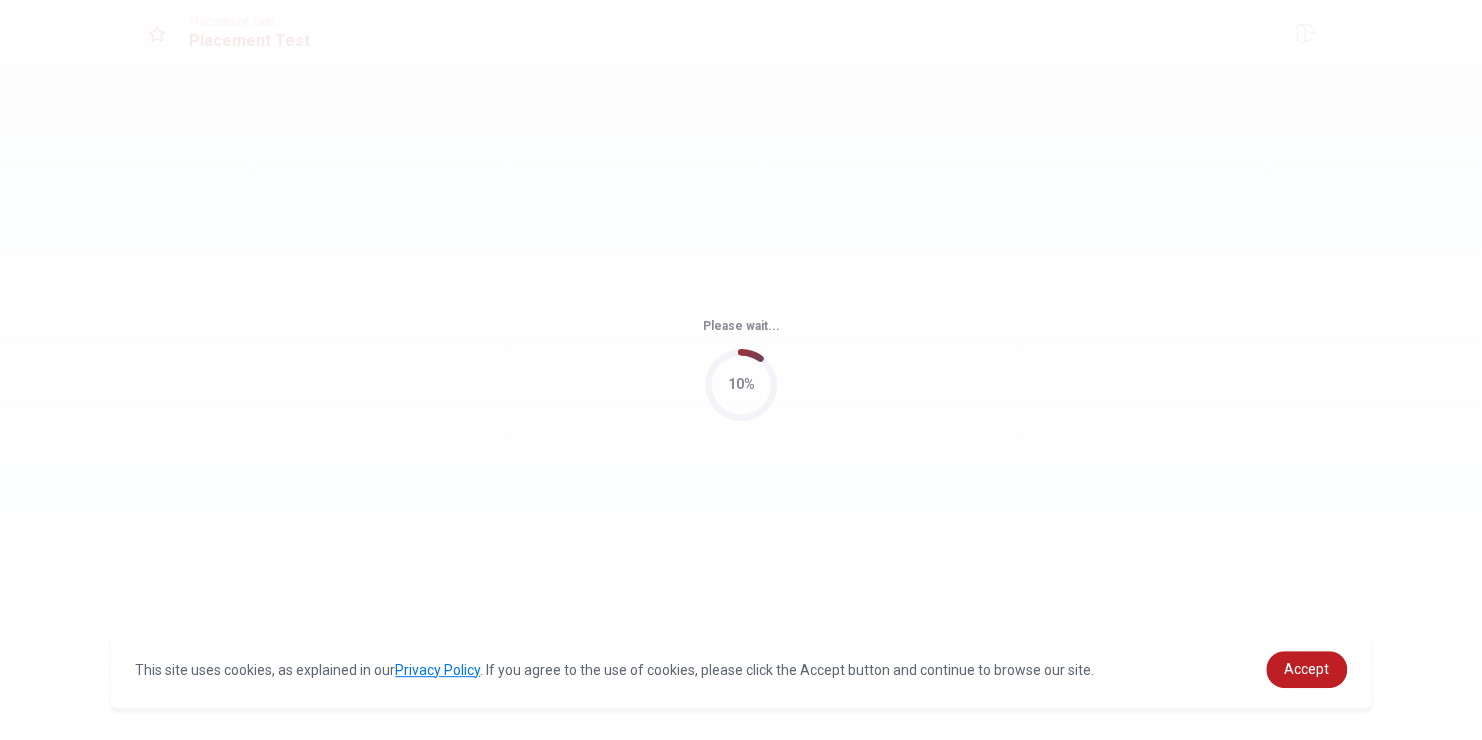 scroll, scrollTop: 0, scrollLeft: 0, axis: both 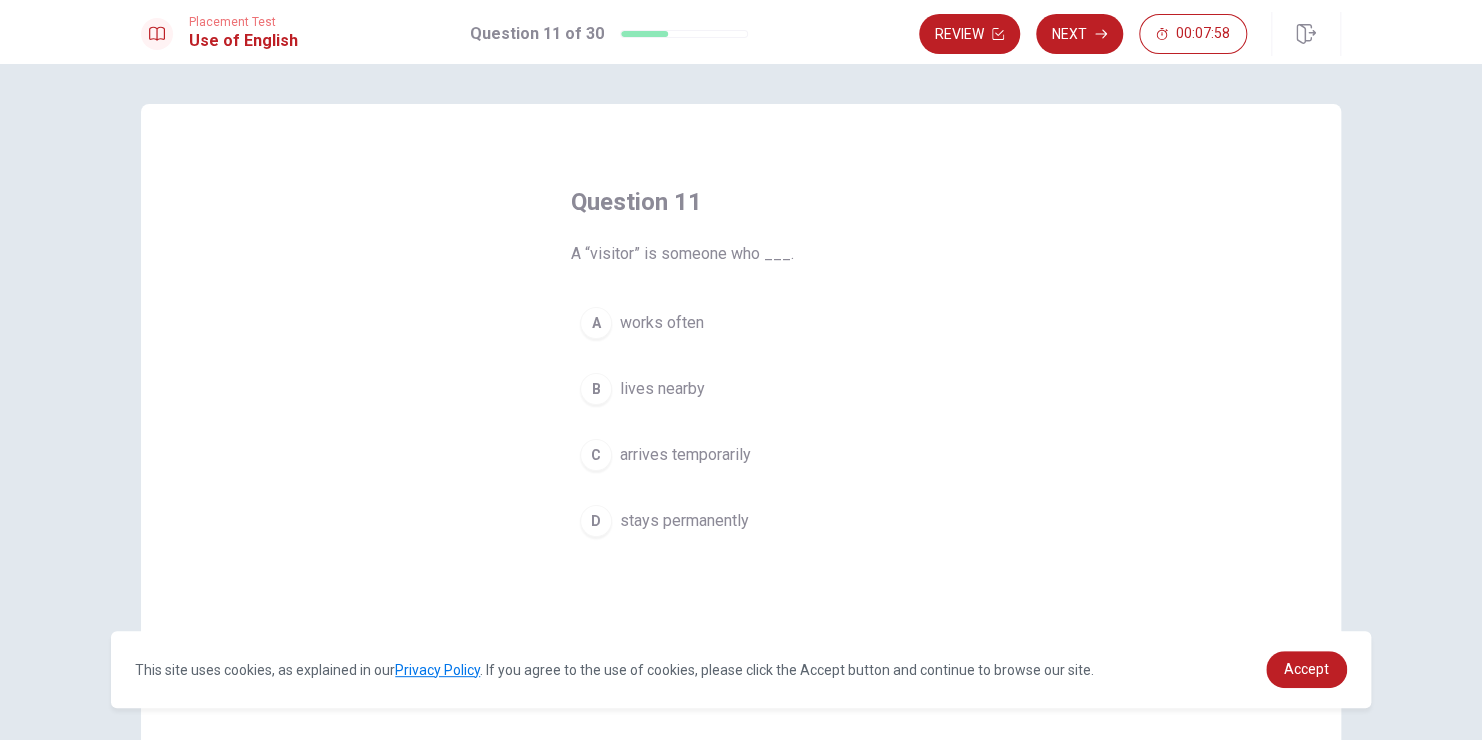 click on "arrives temporarily" at bounding box center [685, 455] 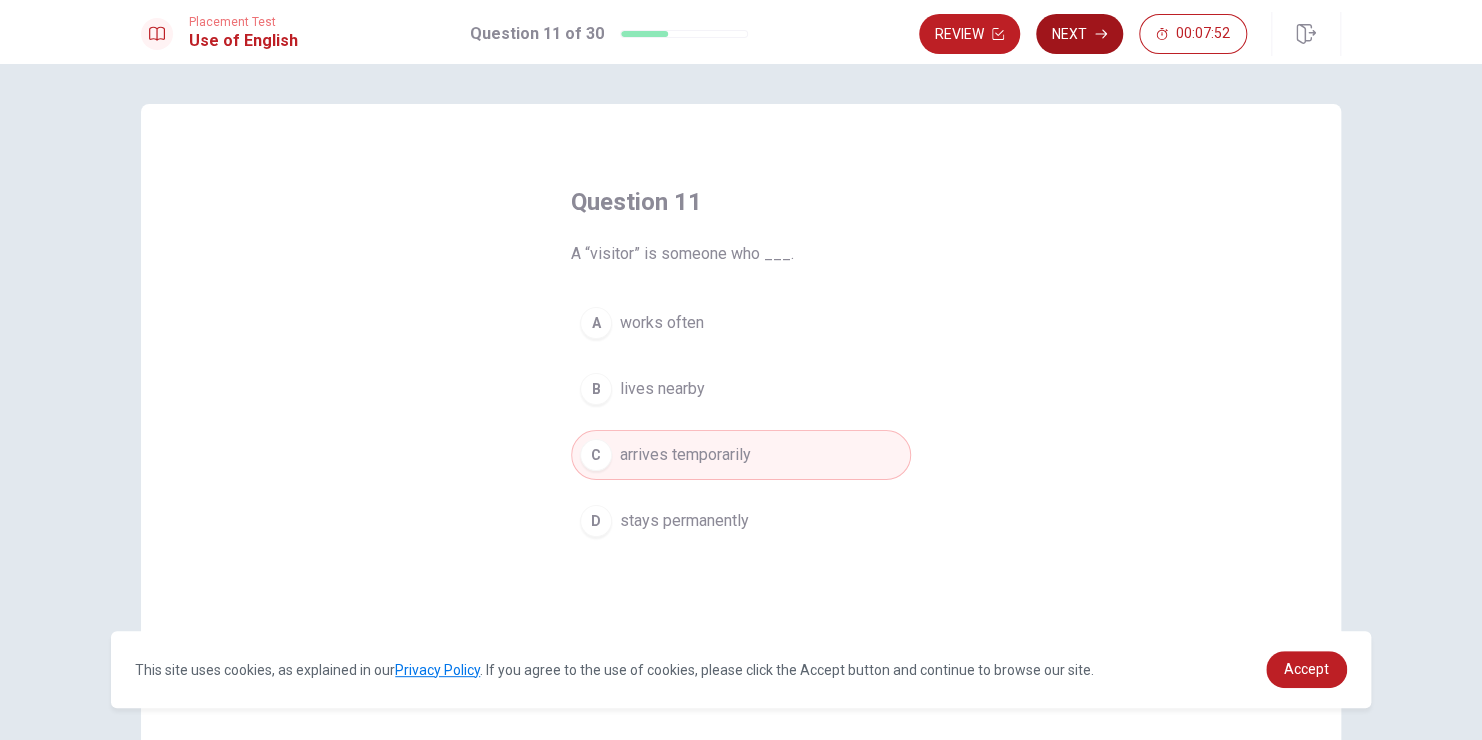 click 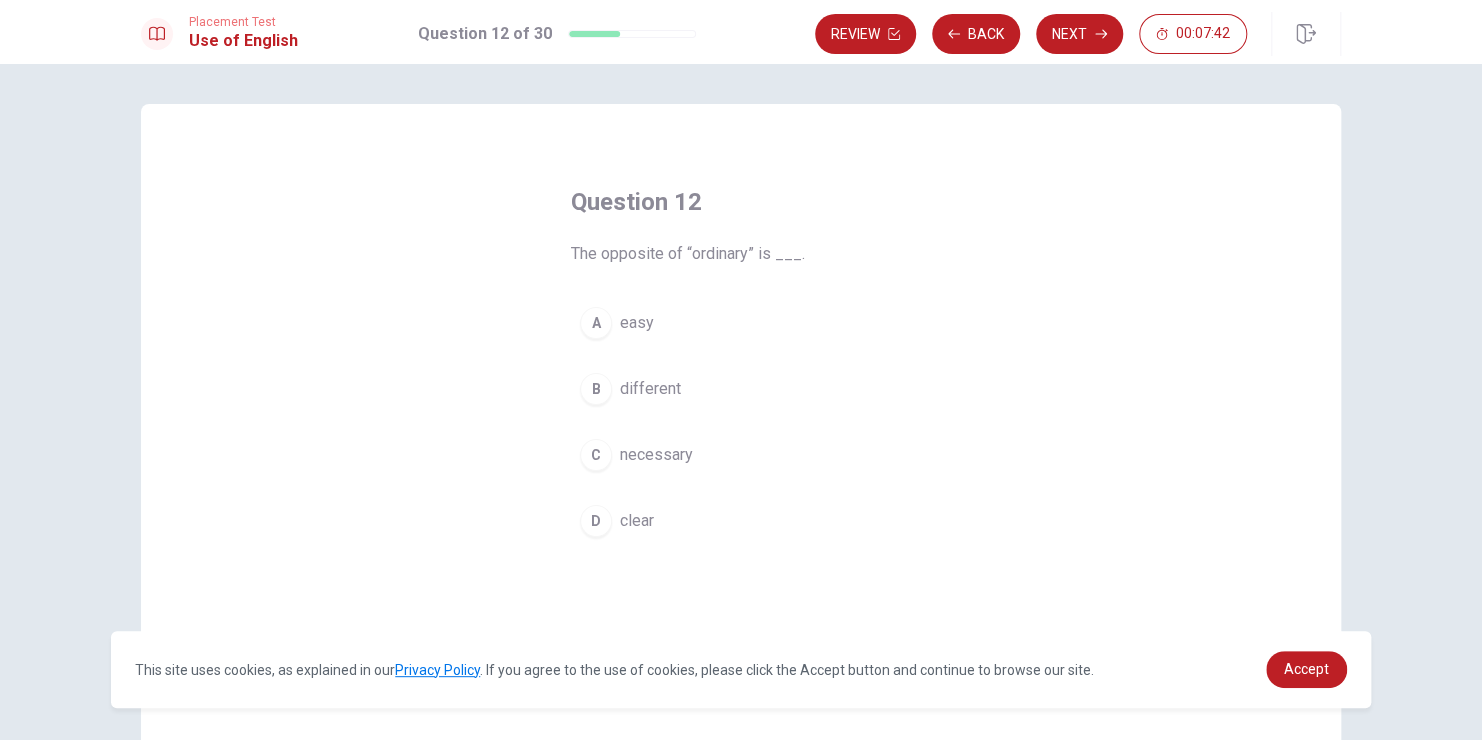 click on "B different" at bounding box center (741, 389) 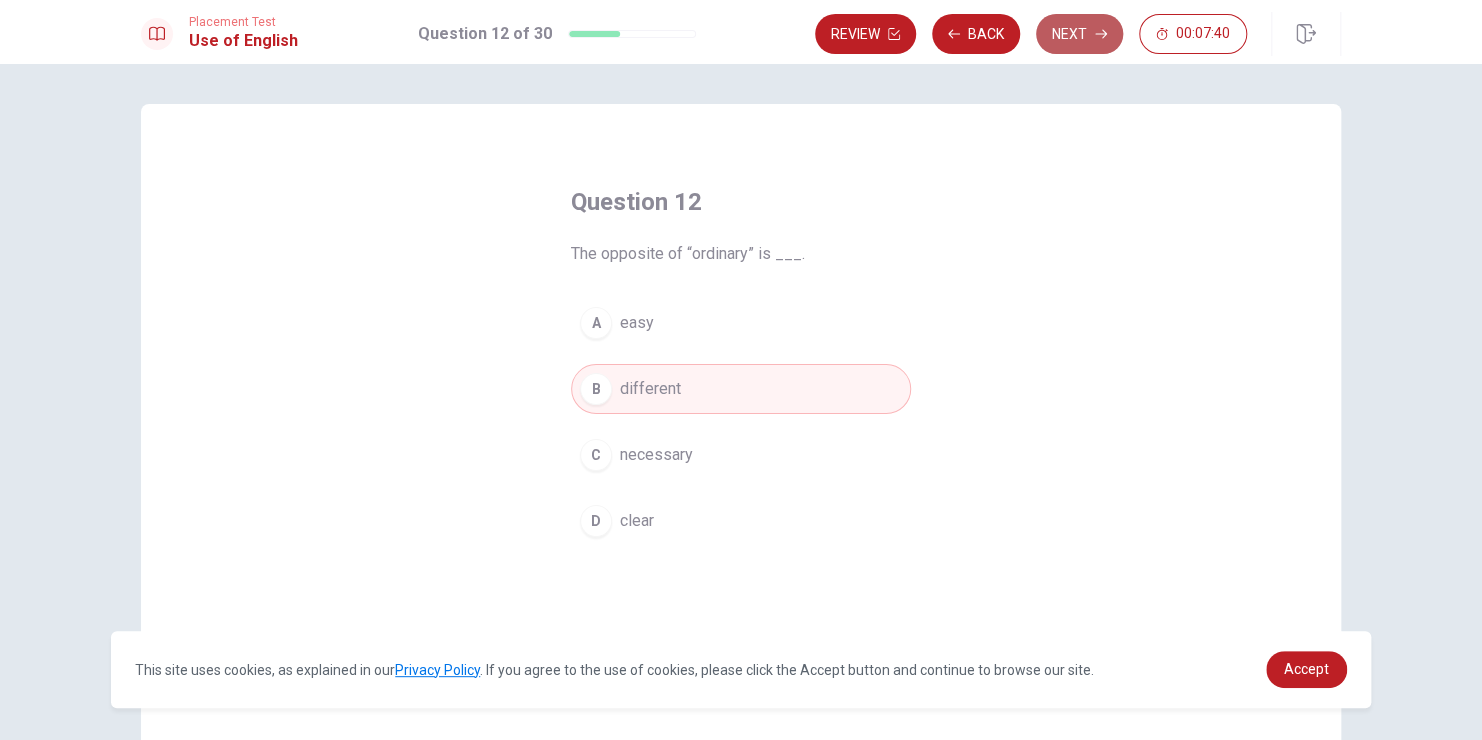 click on "Next" at bounding box center (1079, 34) 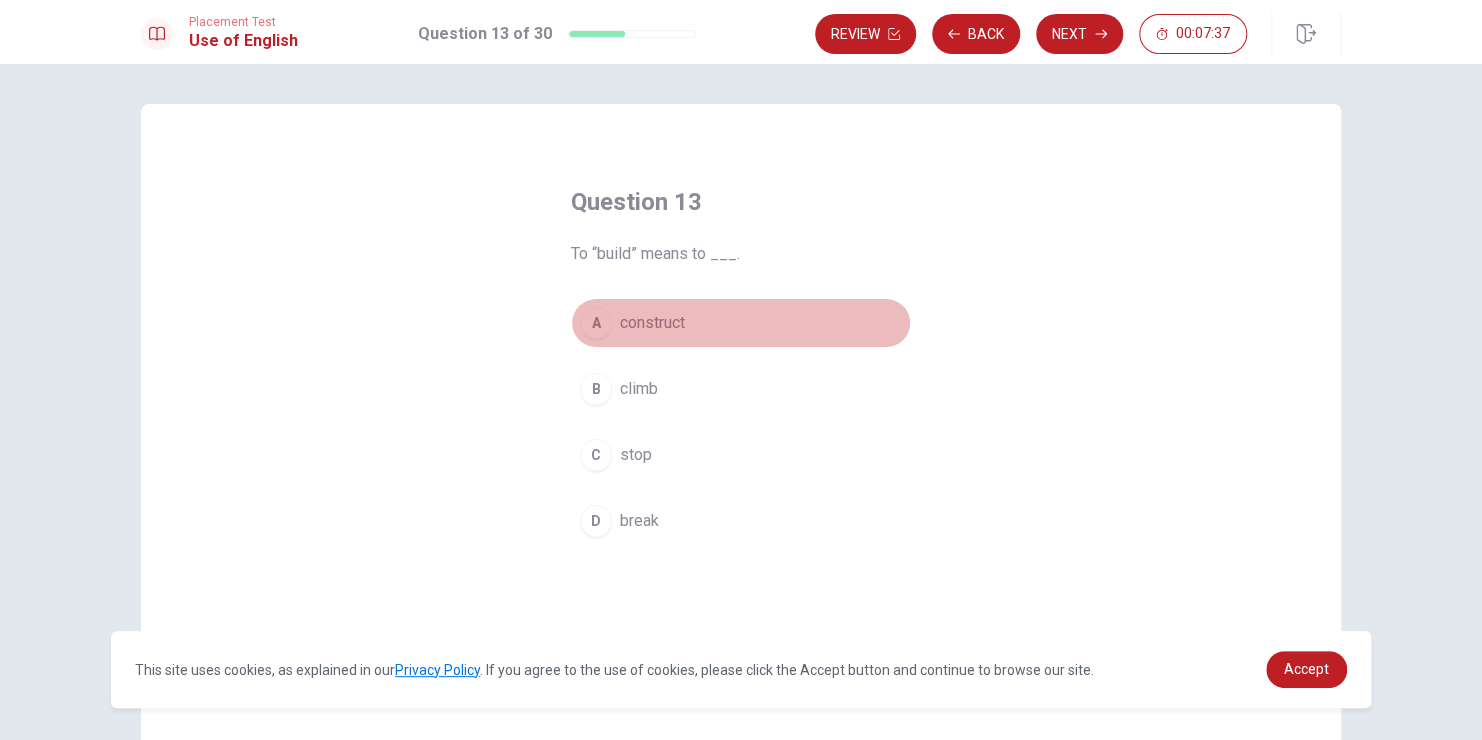 click on "A" at bounding box center [596, 323] 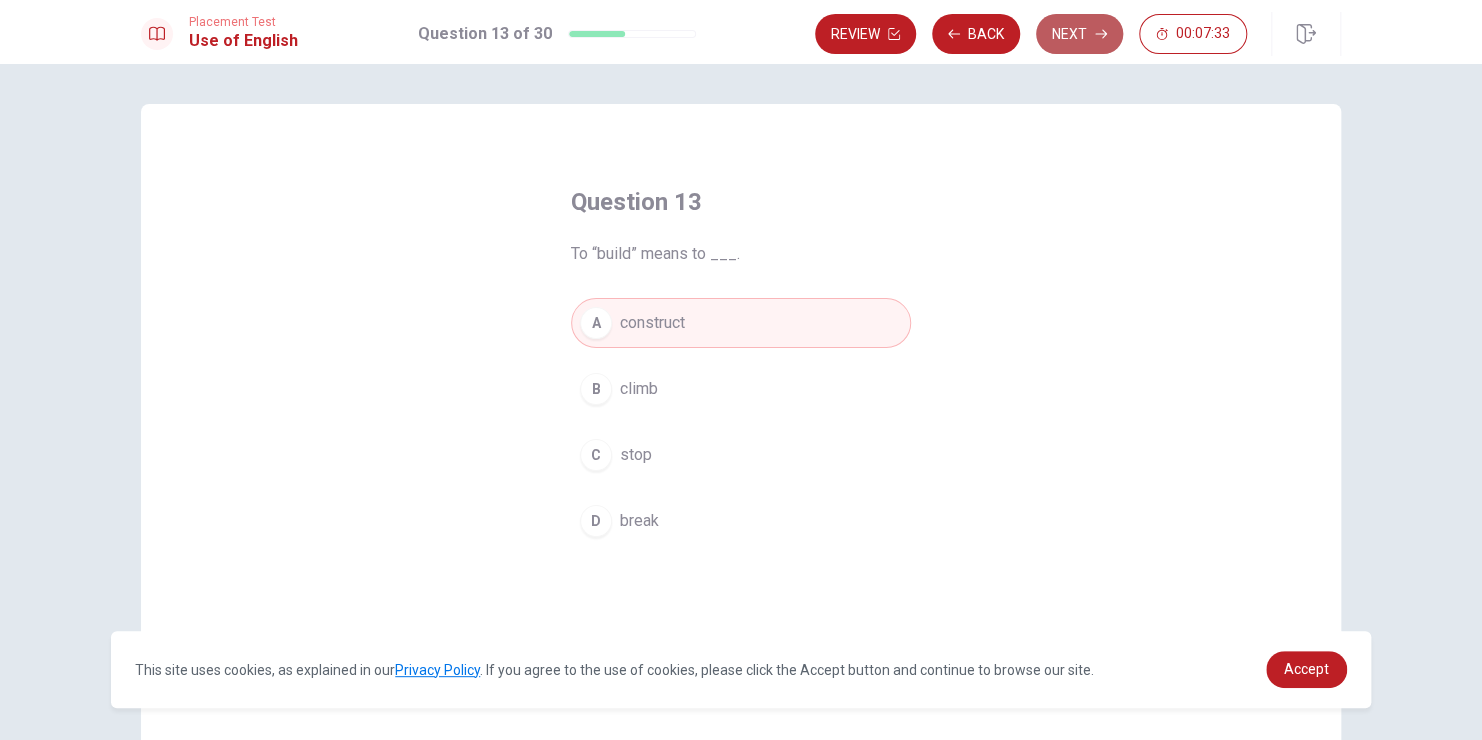 click on "Next" at bounding box center (1079, 34) 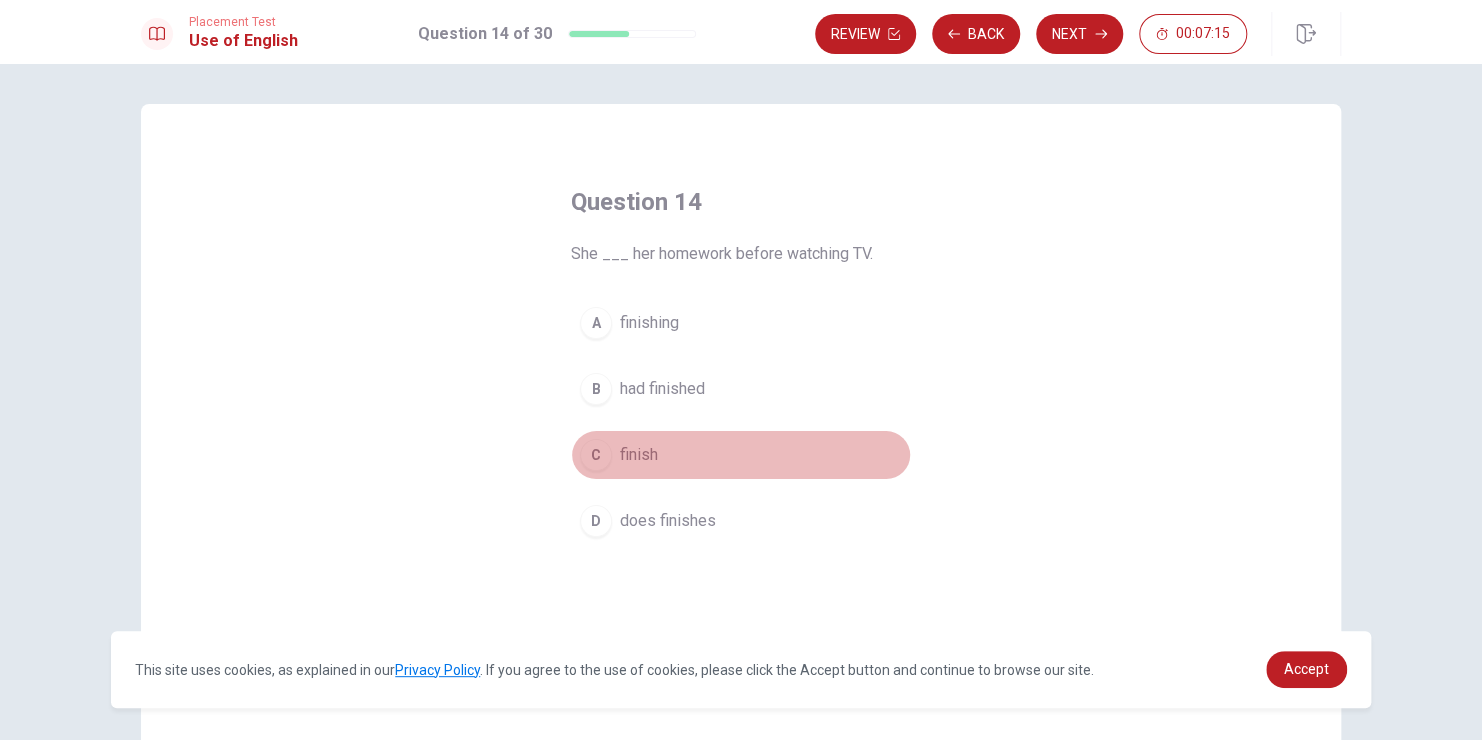 click on "finish" at bounding box center [639, 455] 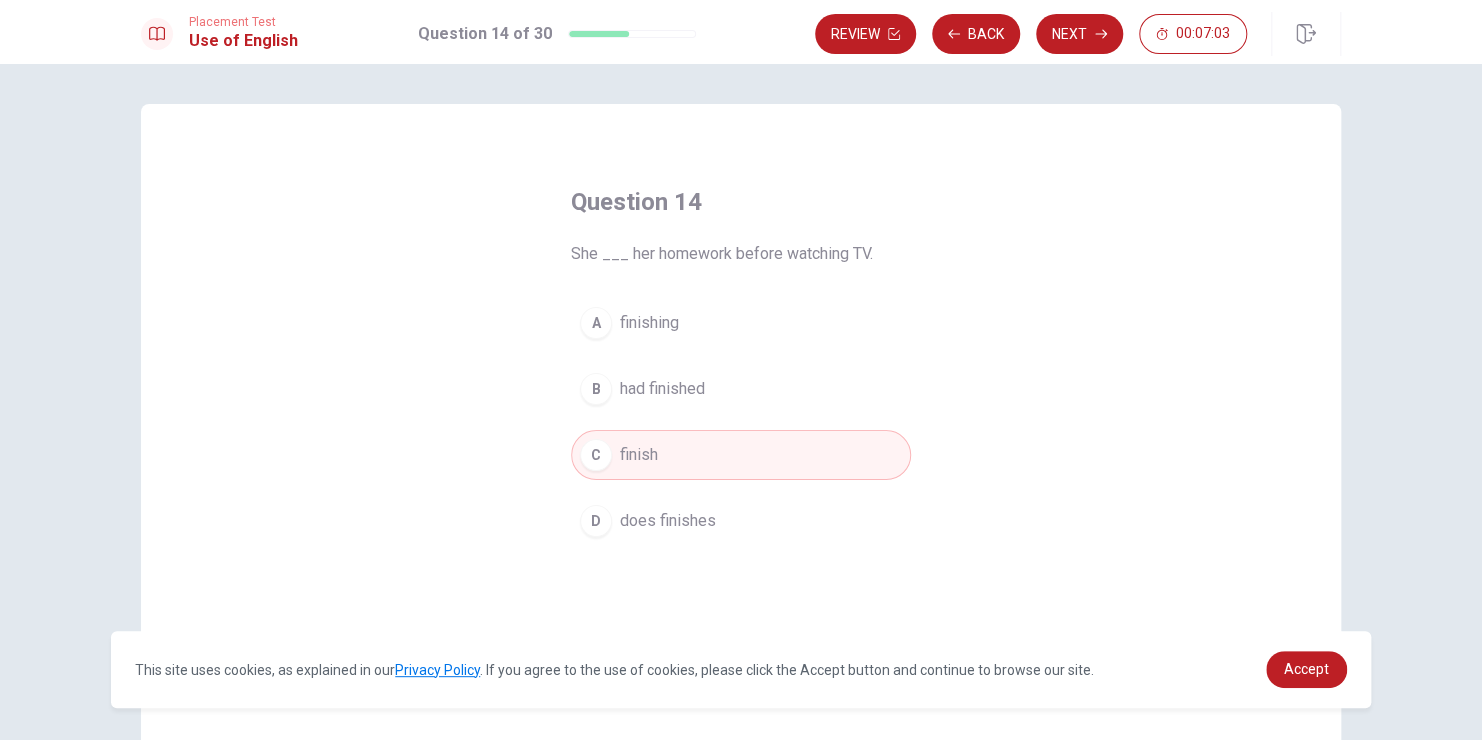 click on "B had finished" at bounding box center [741, 389] 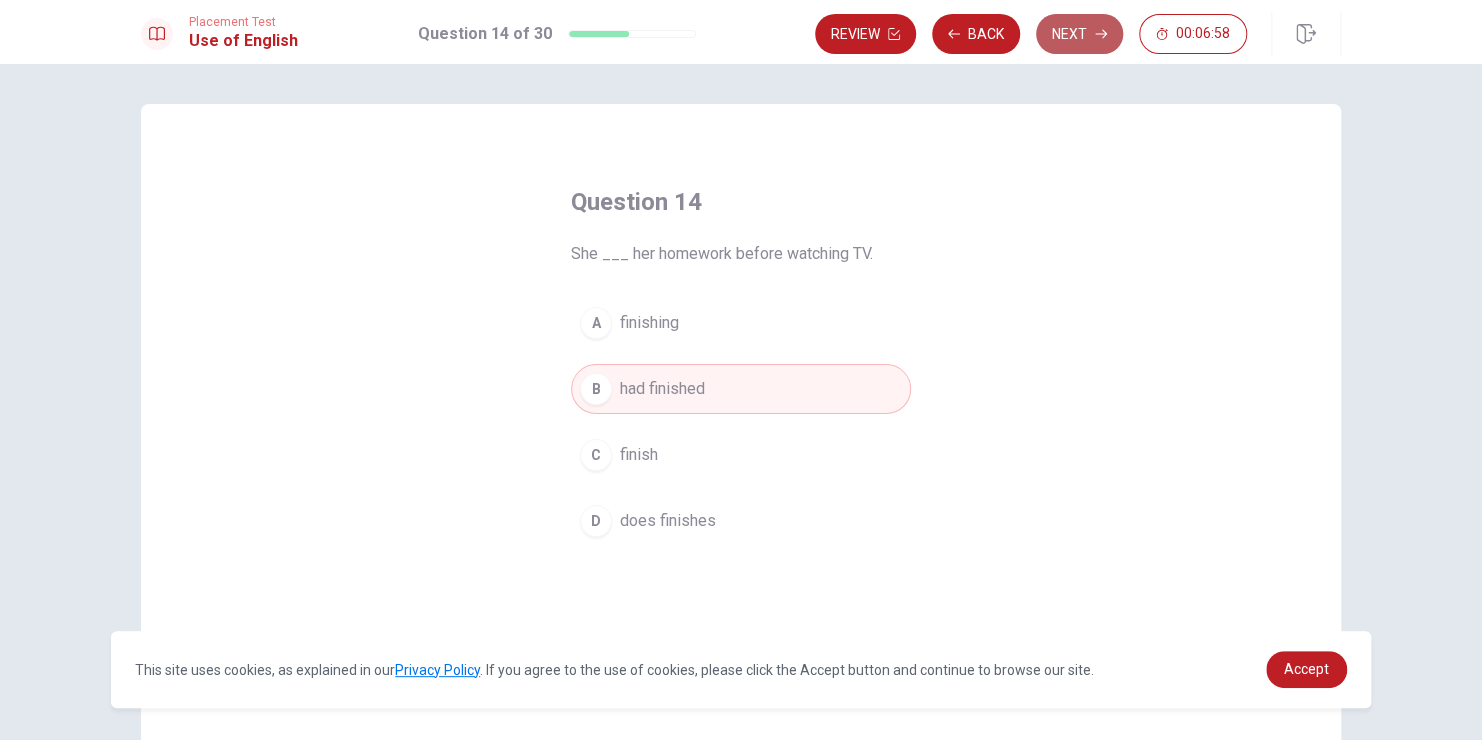 click on "Next" at bounding box center [1079, 34] 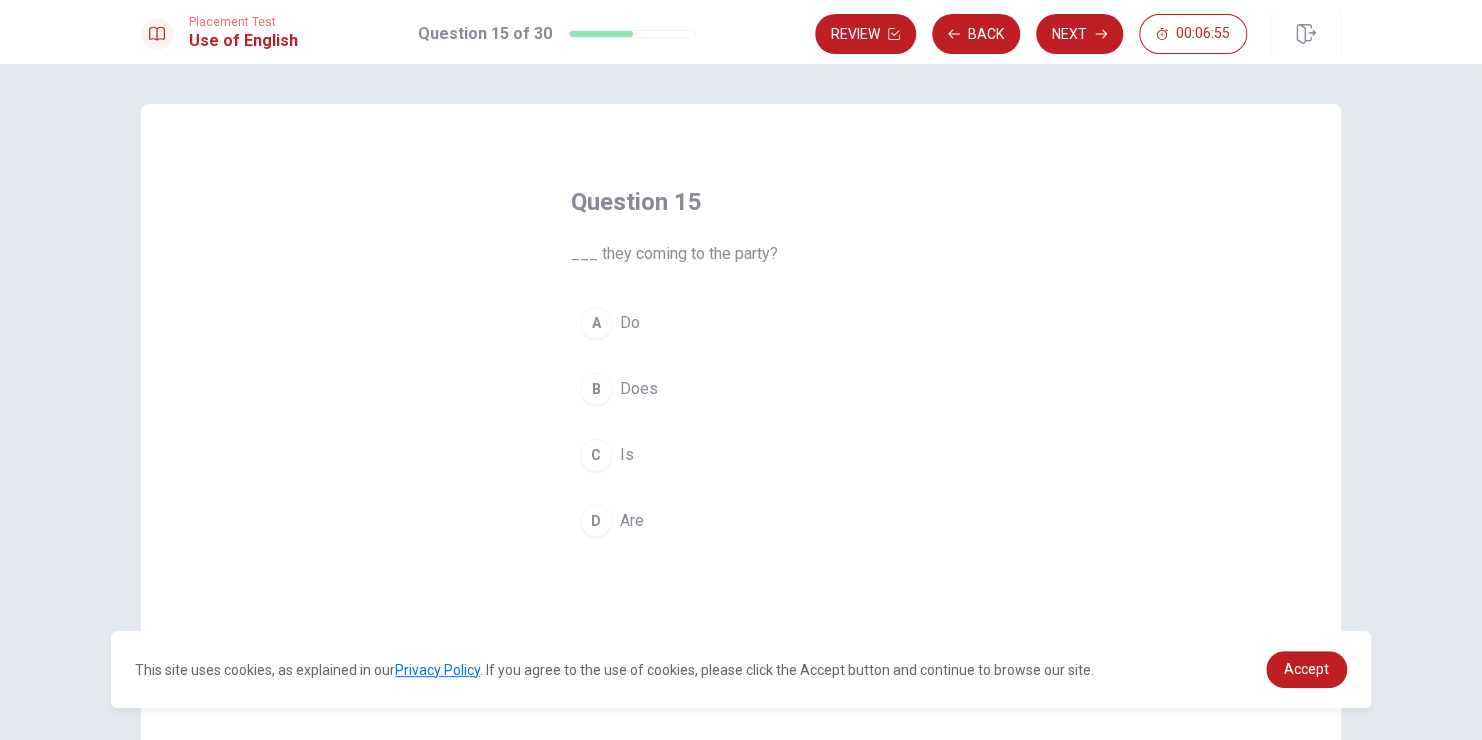 click on "D Are" at bounding box center (741, 521) 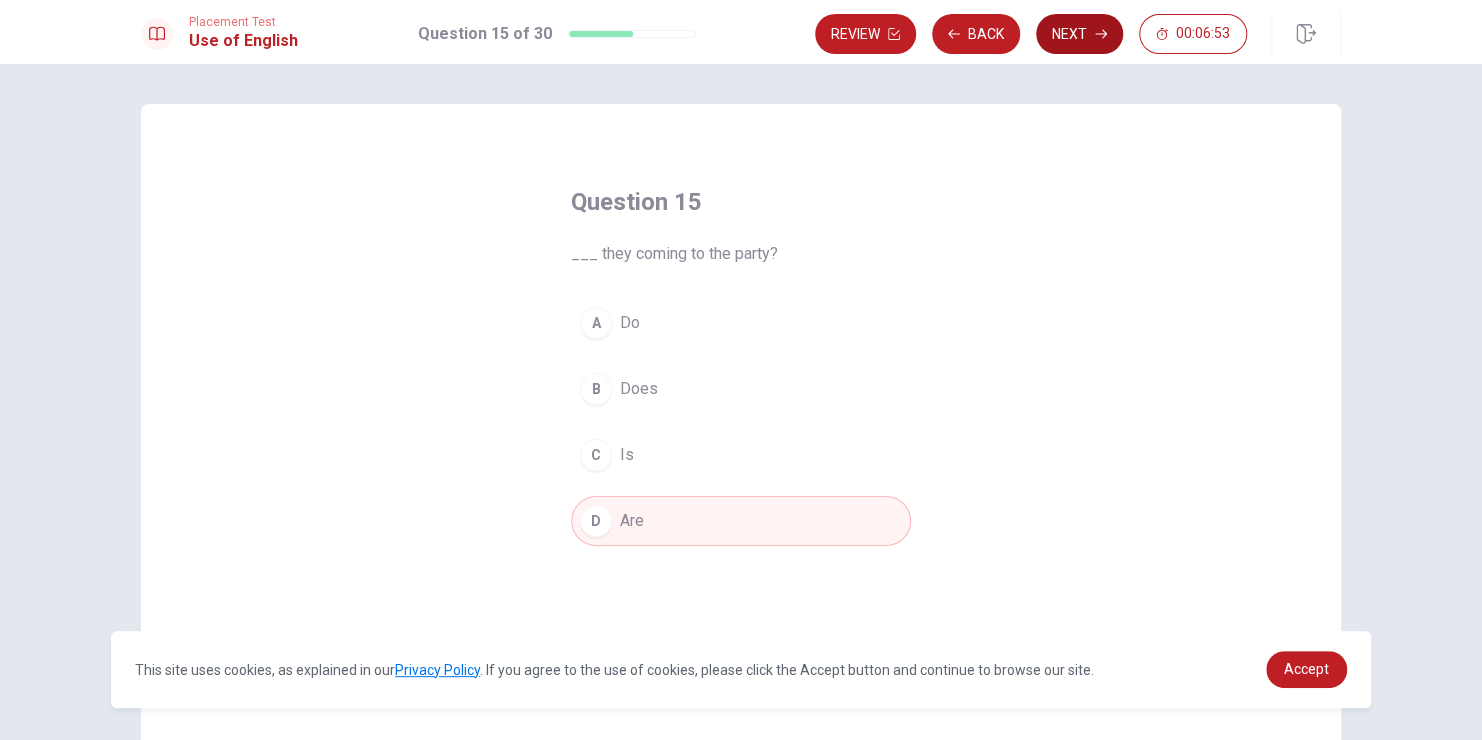 click on "Next" at bounding box center [1079, 34] 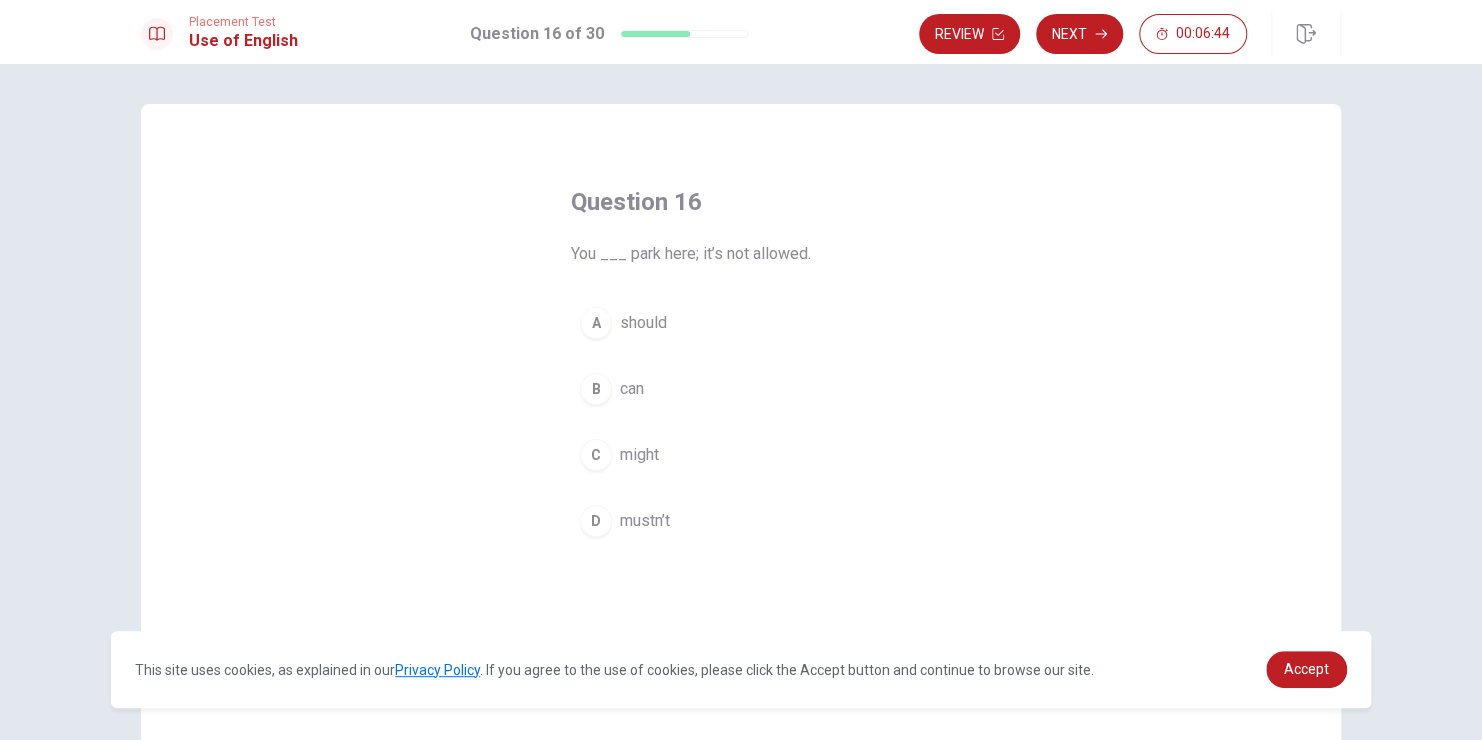 click on "D mustn’t" at bounding box center (741, 521) 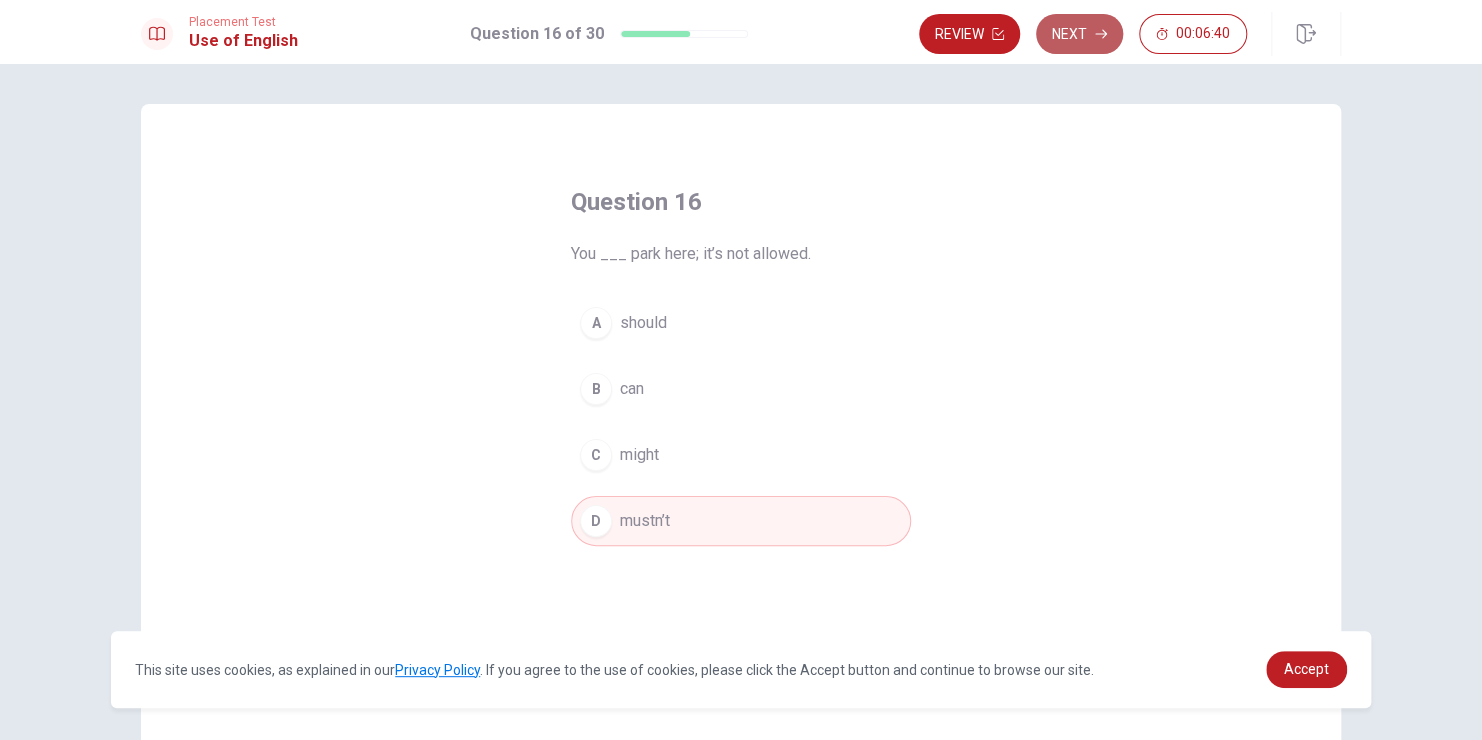click on "Next" at bounding box center [1079, 34] 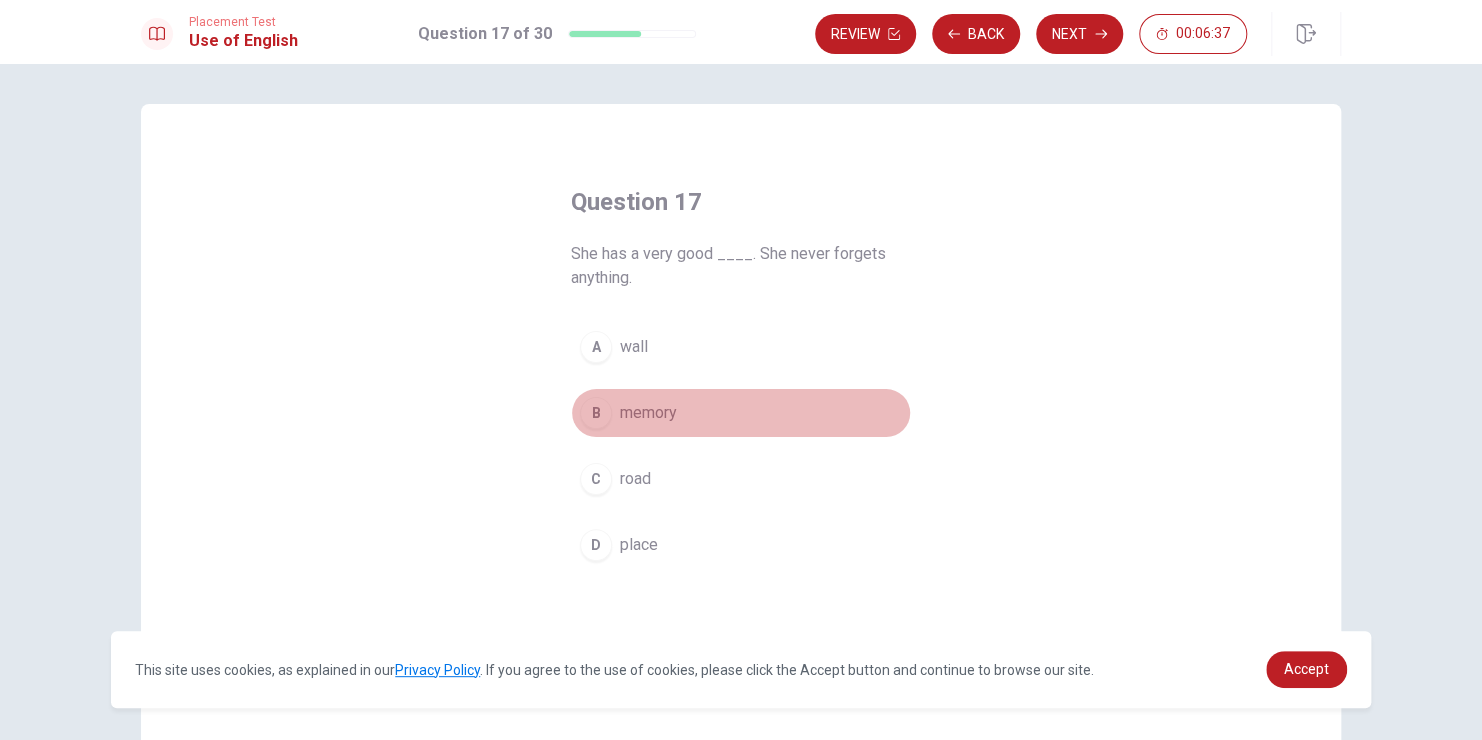 click on "B" at bounding box center [596, 413] 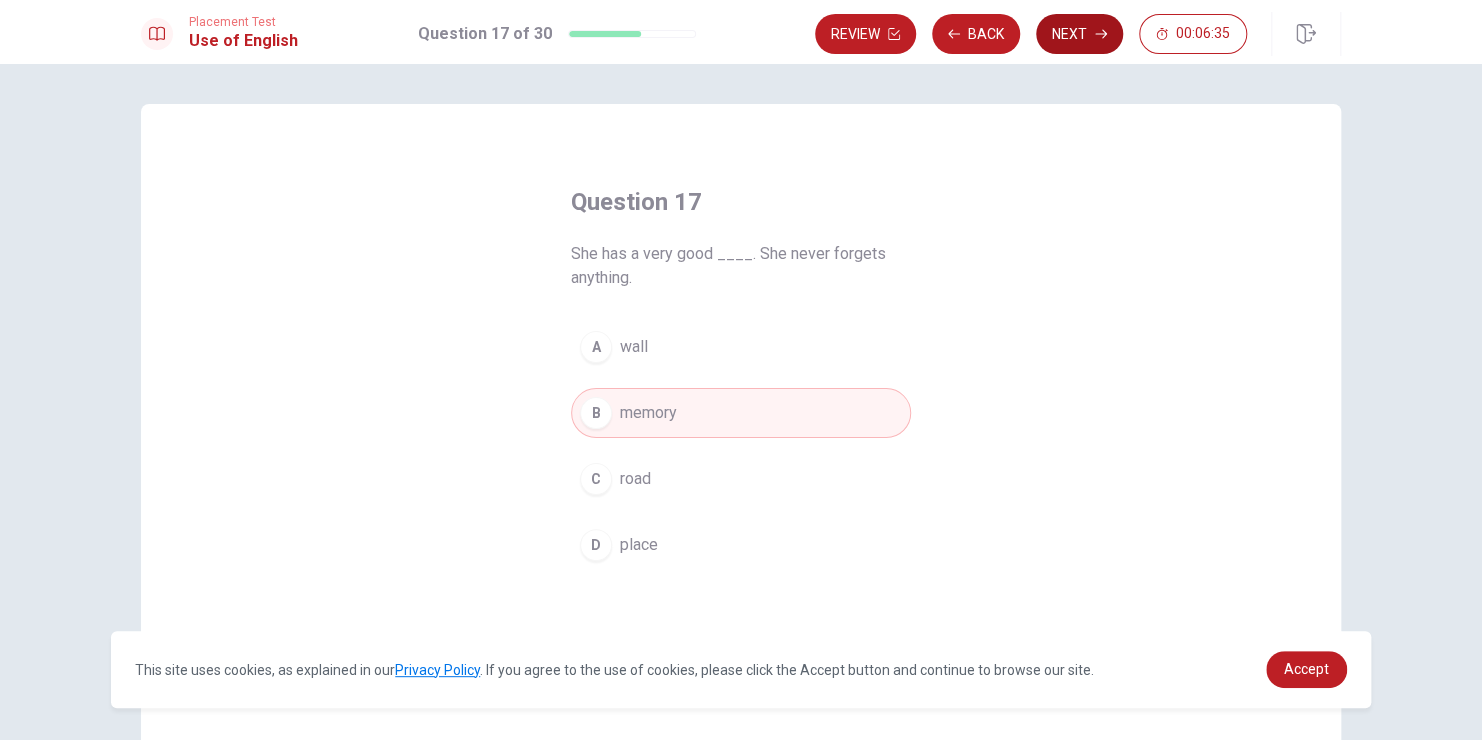 click on "Next" at bounding box center (1079, 34) 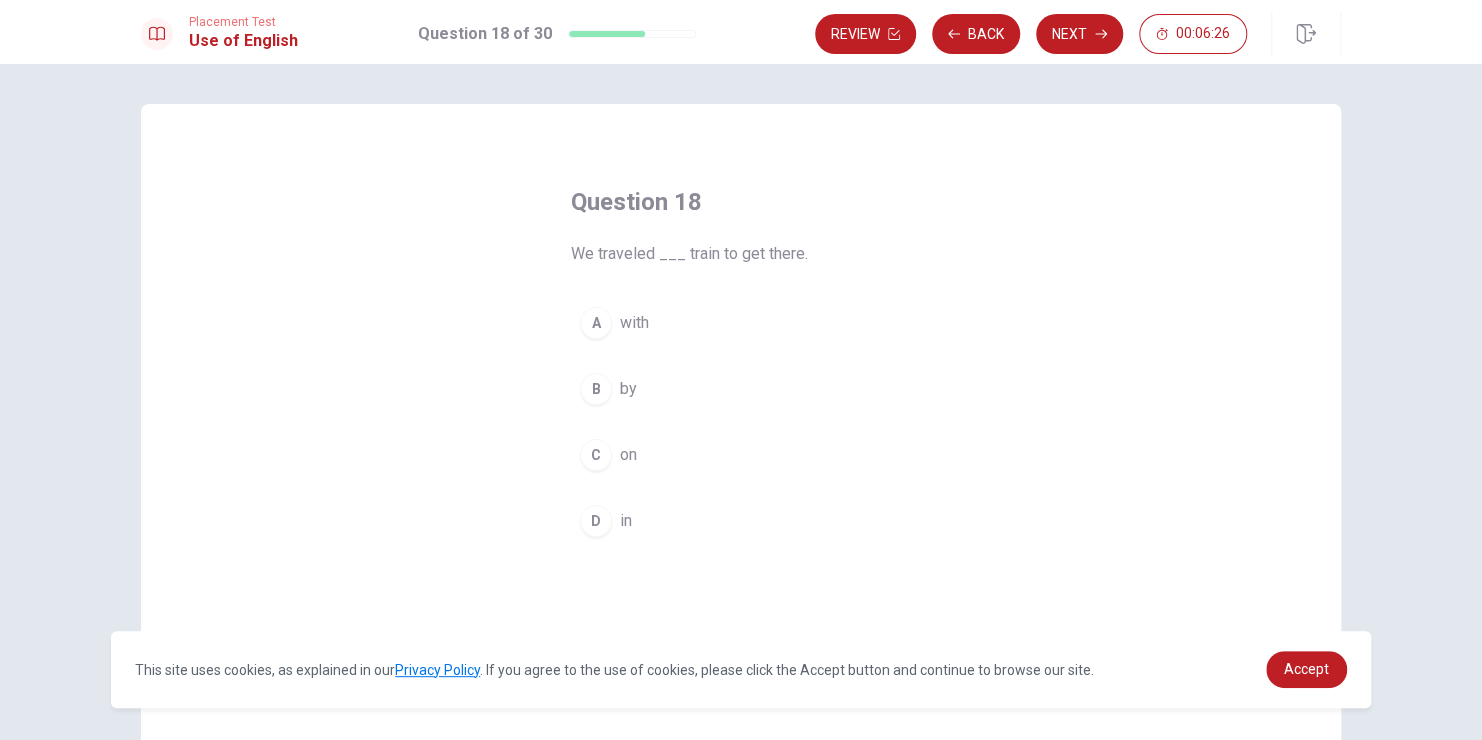 click on "by" at bounding box center (628, 389) 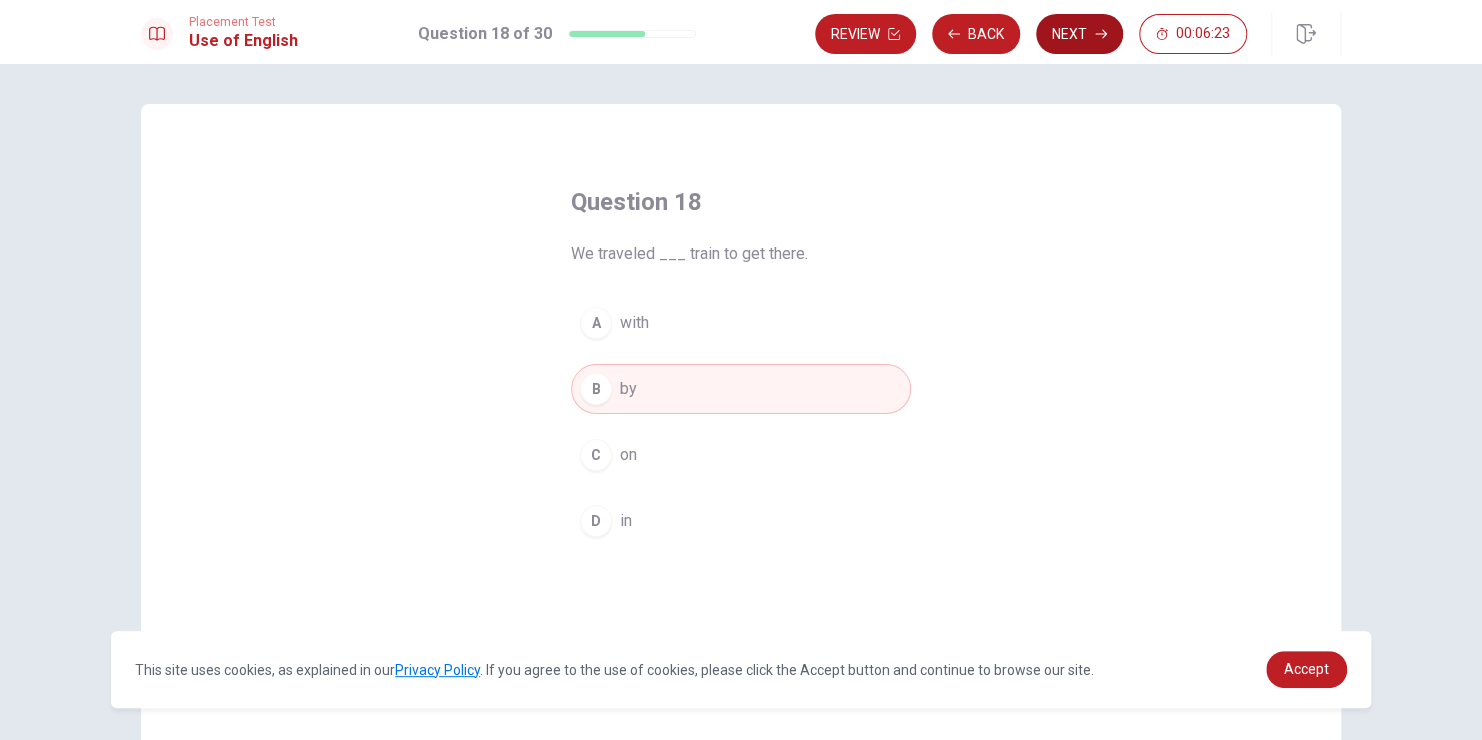 click on "Next" at bounding box center [1079, 34] 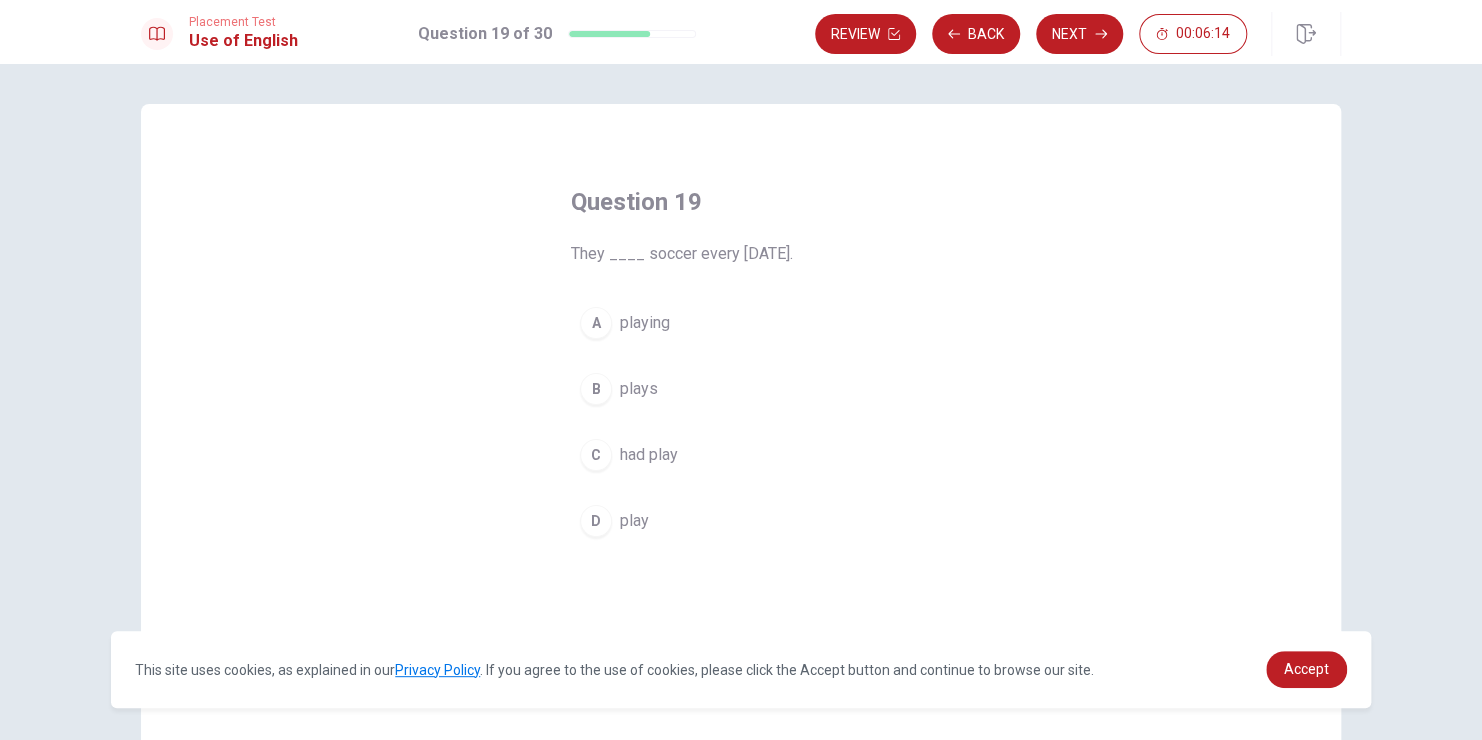 click on "plays" at bounding box center [639, 389] 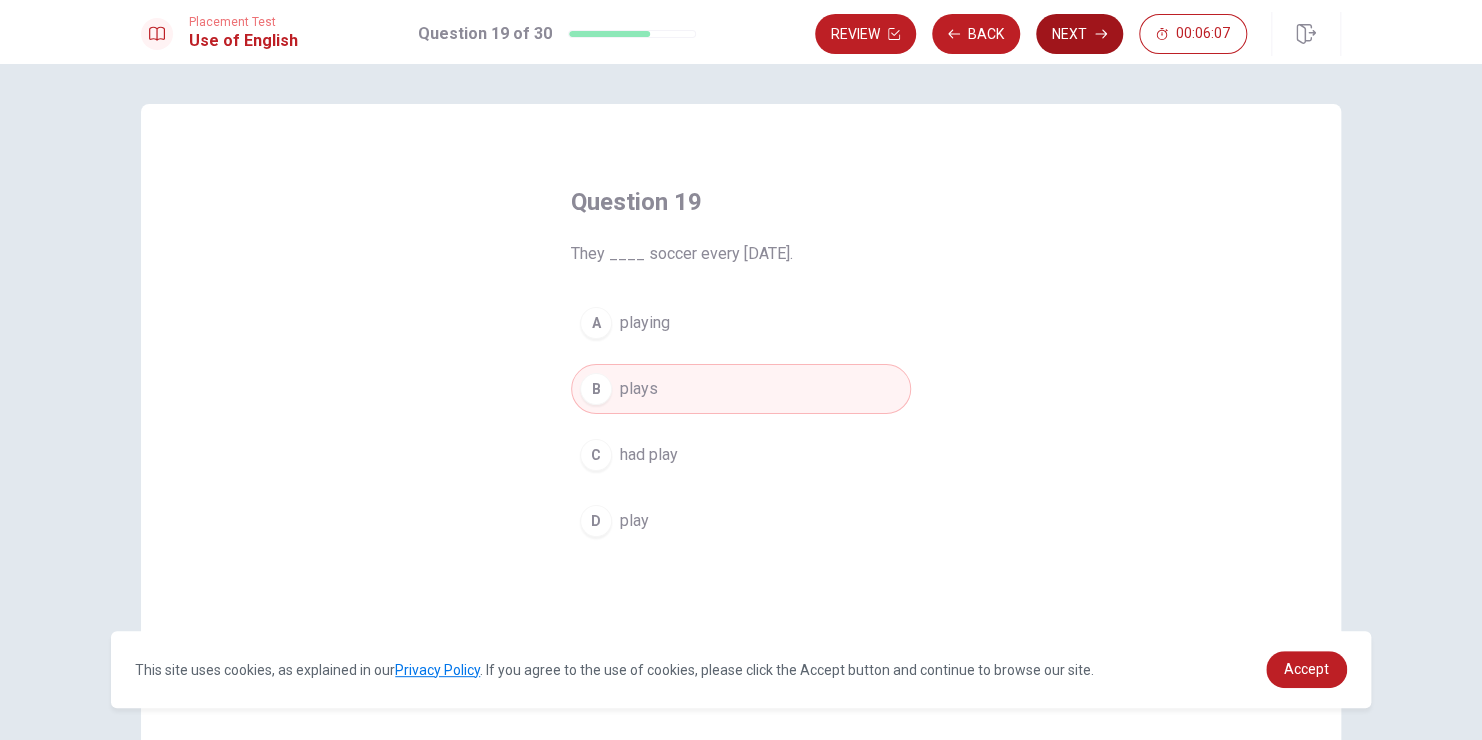 click on "Next" at bounding box center (1079, 34) 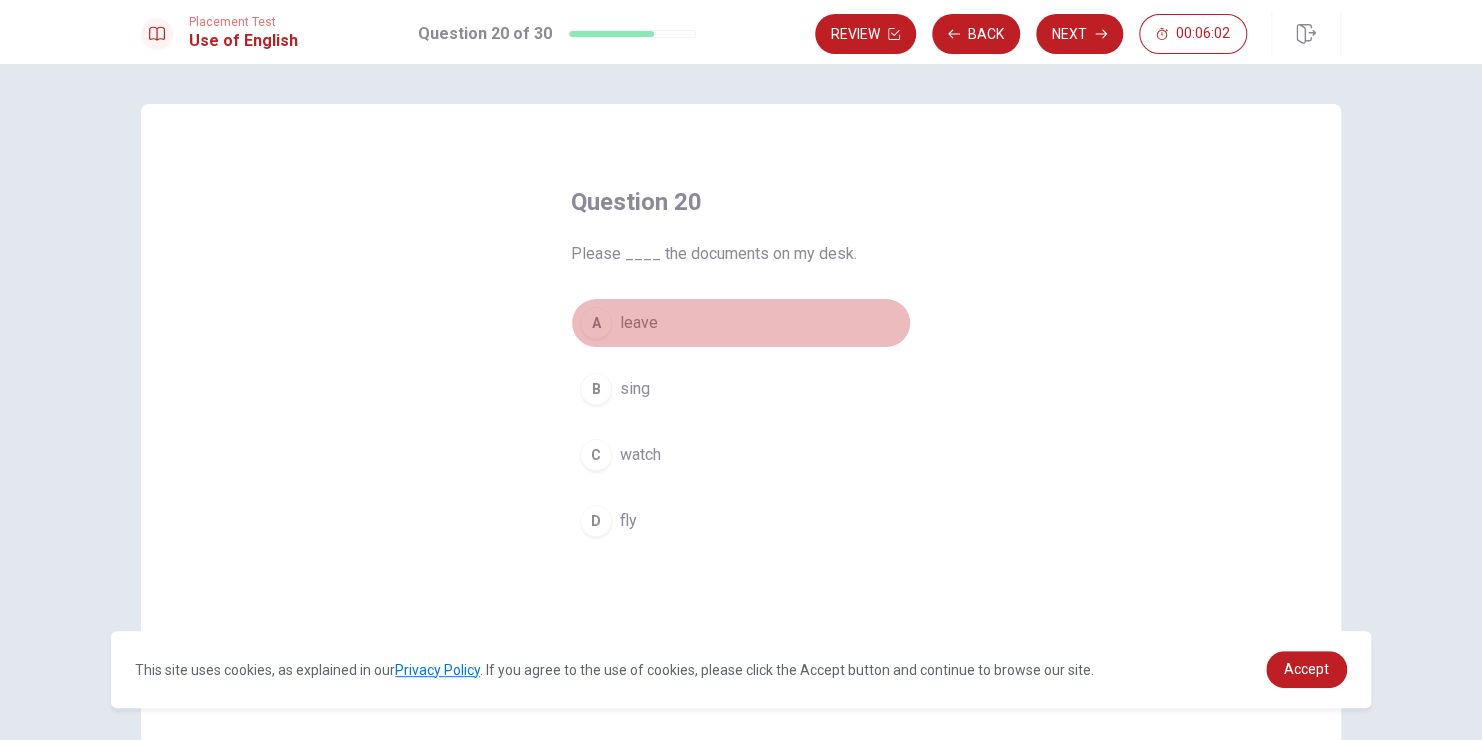 click on "leave" at bounding box center [639, 323] 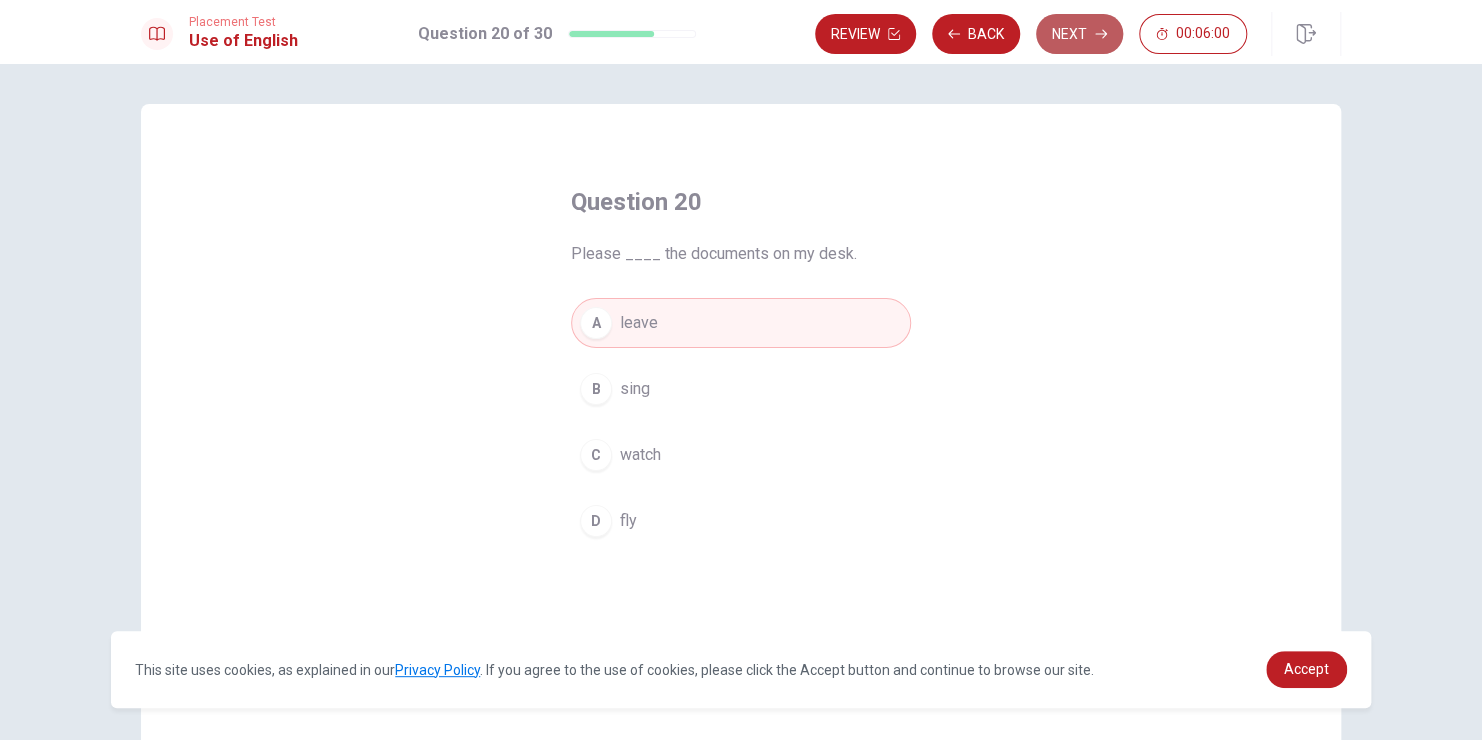 click 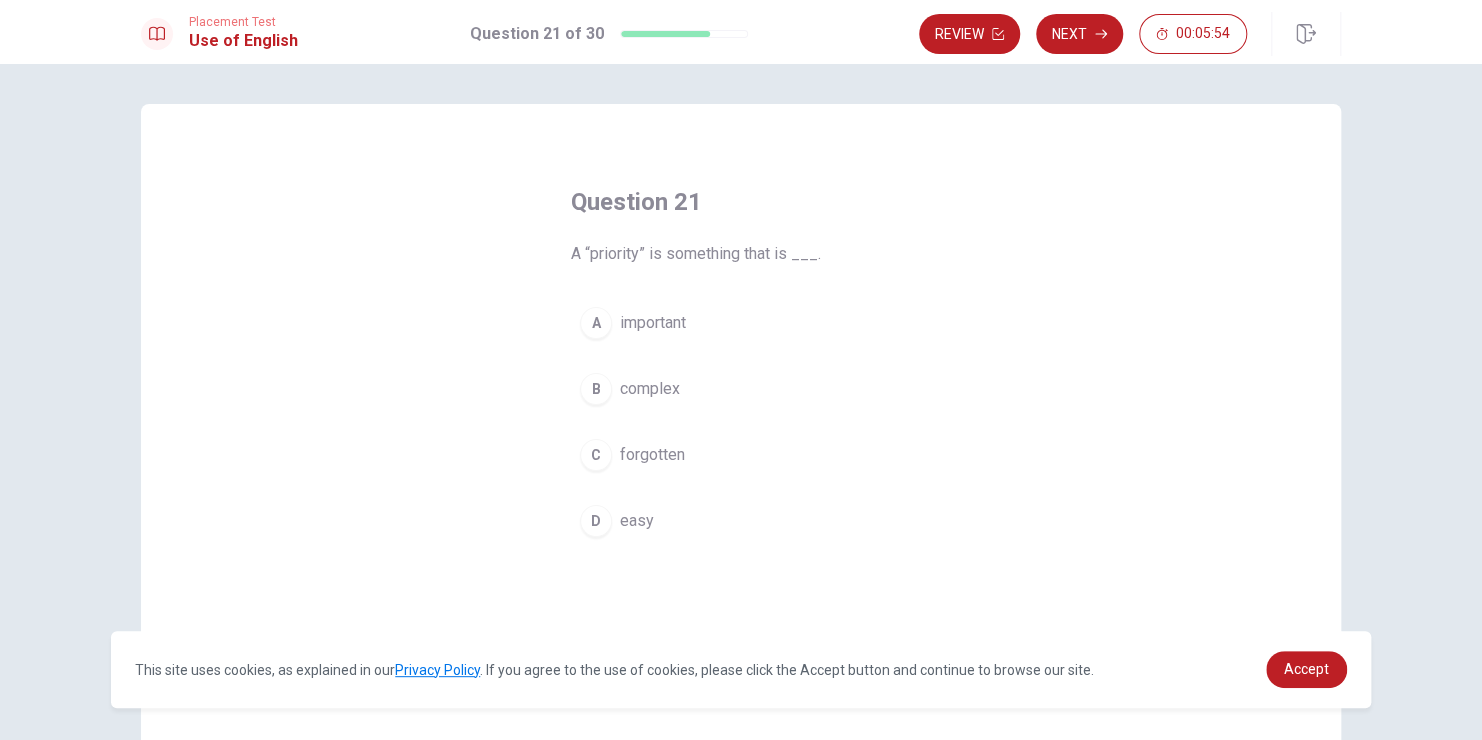 click on "important" at bounding box center [653, 323] 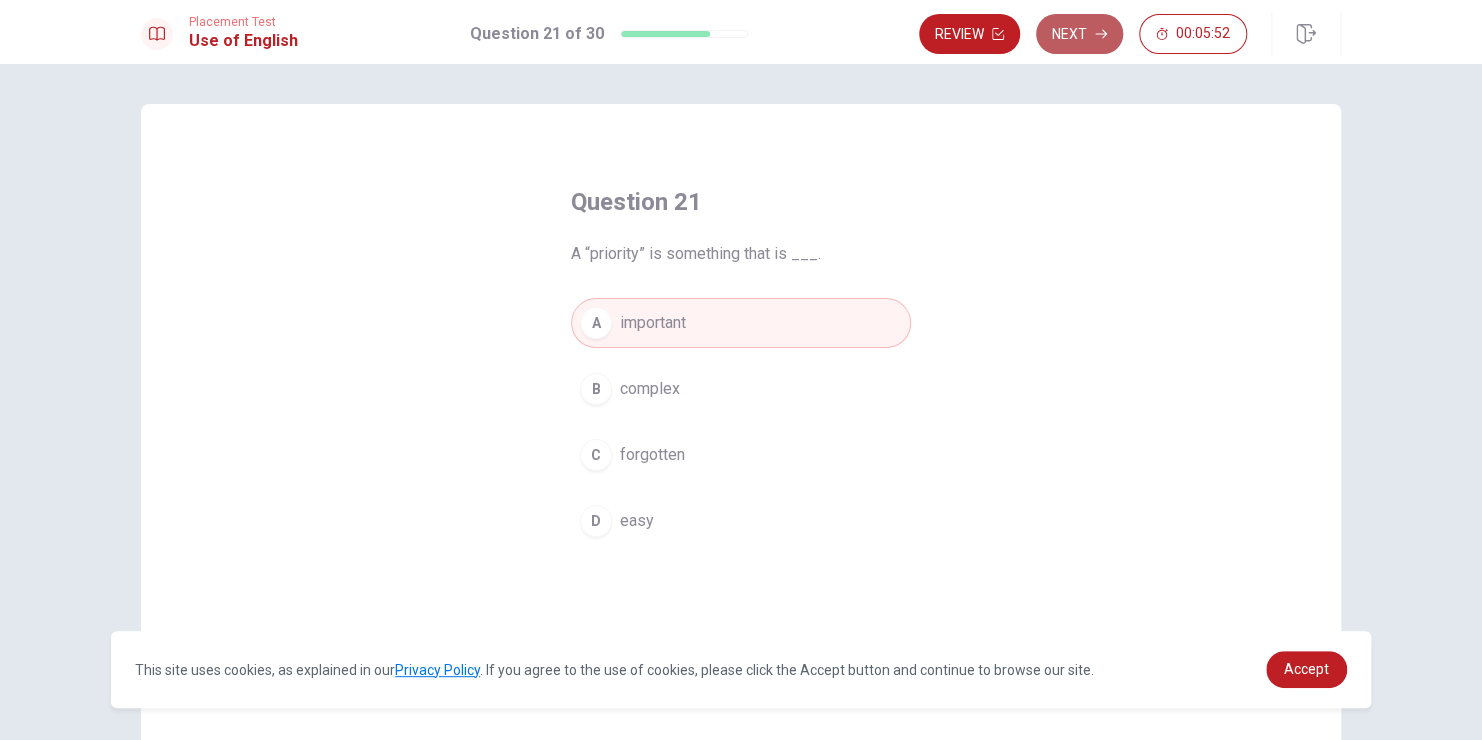 click on "Next" at bounding box center [1079, 34] 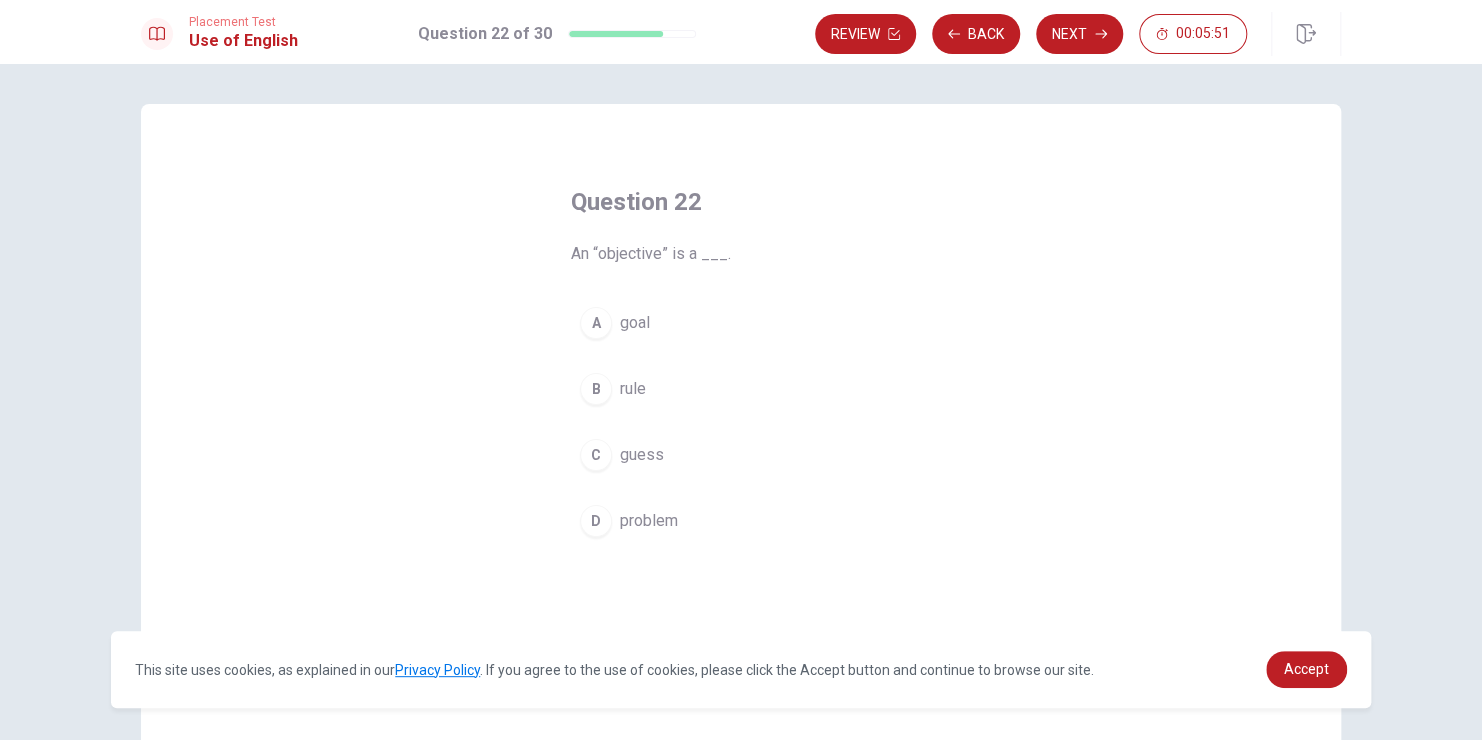 click on "goal" at bounding box center (635, 323) 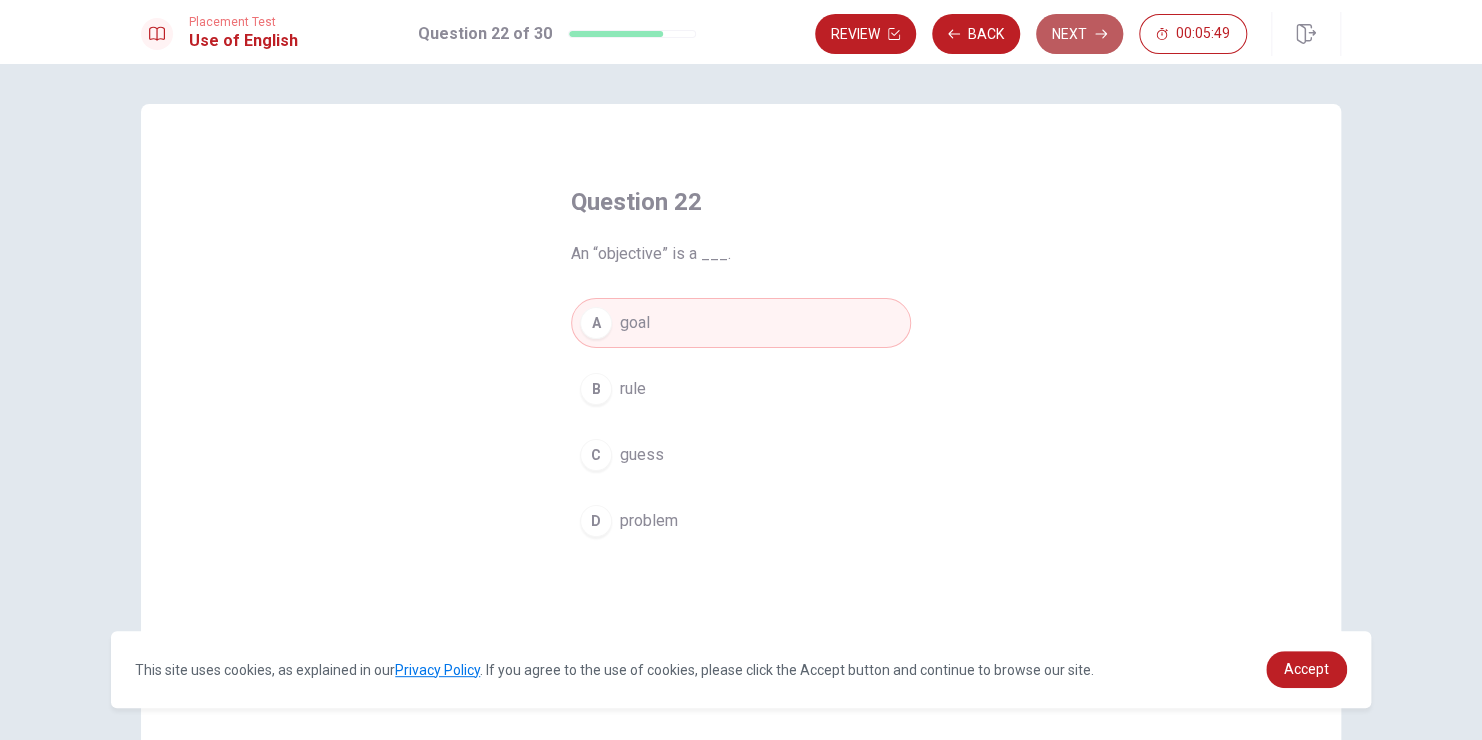 click on "Next" at bounding box center [1079, 34] 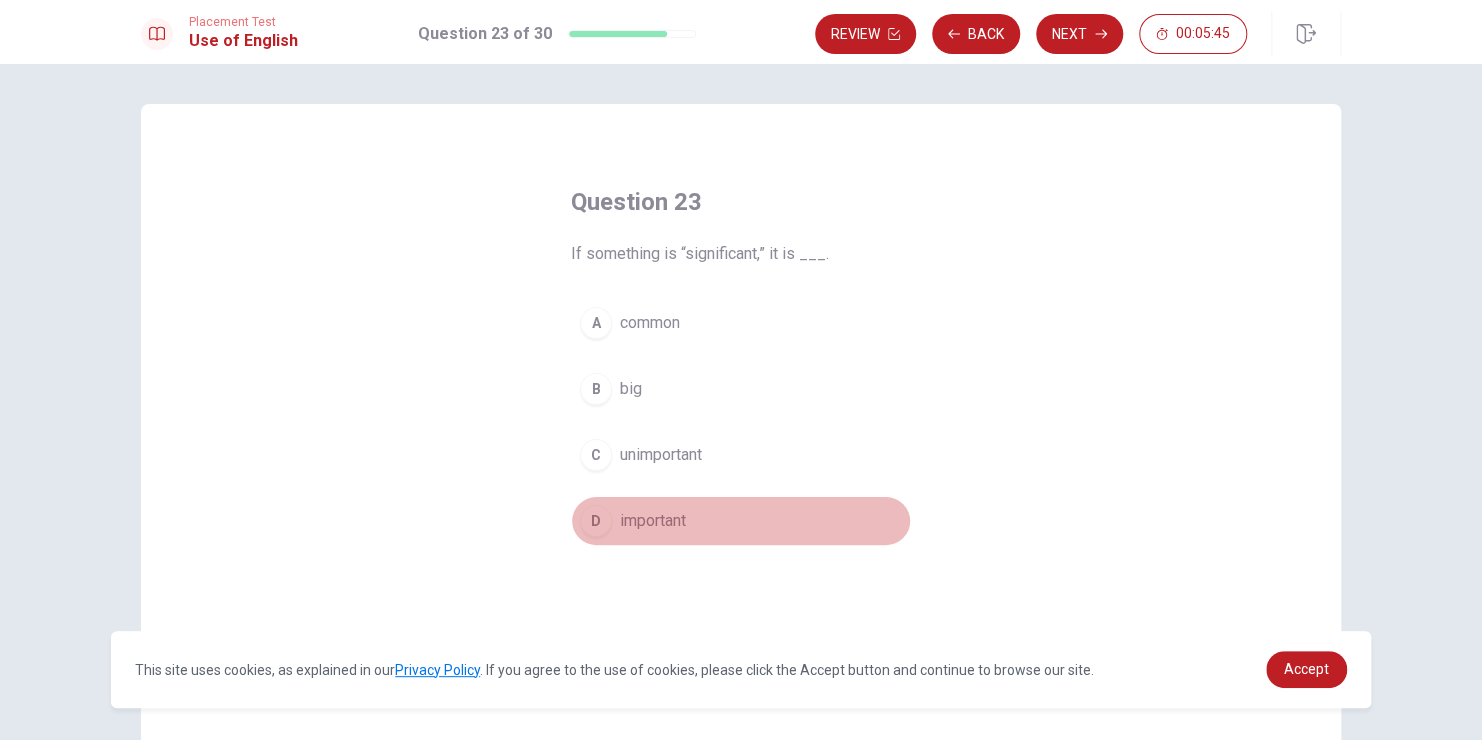 click on "D important" at bounding box center (741, 521) 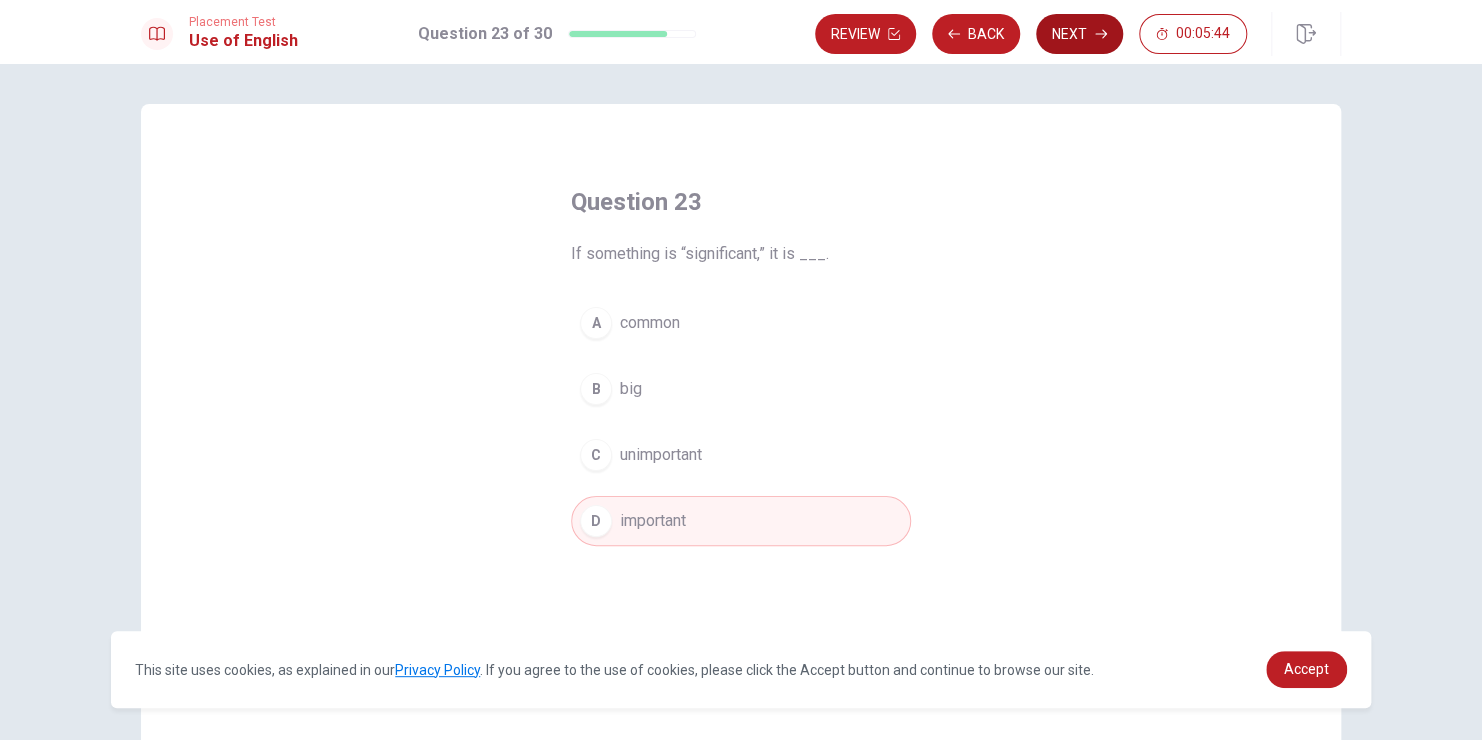 click on "Next" at bounding box center [1079, 34] 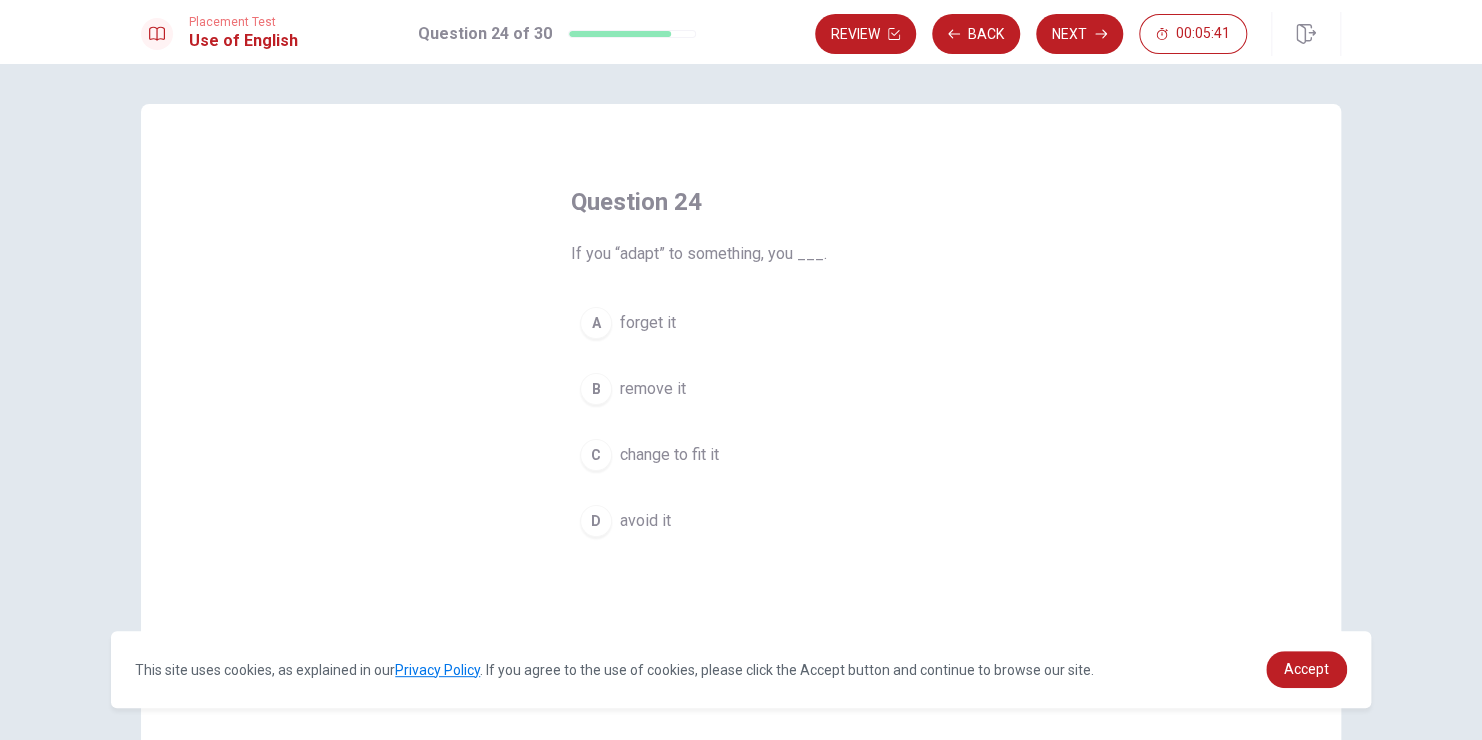 click on "change to fit it" at bounding box center [669, 455] 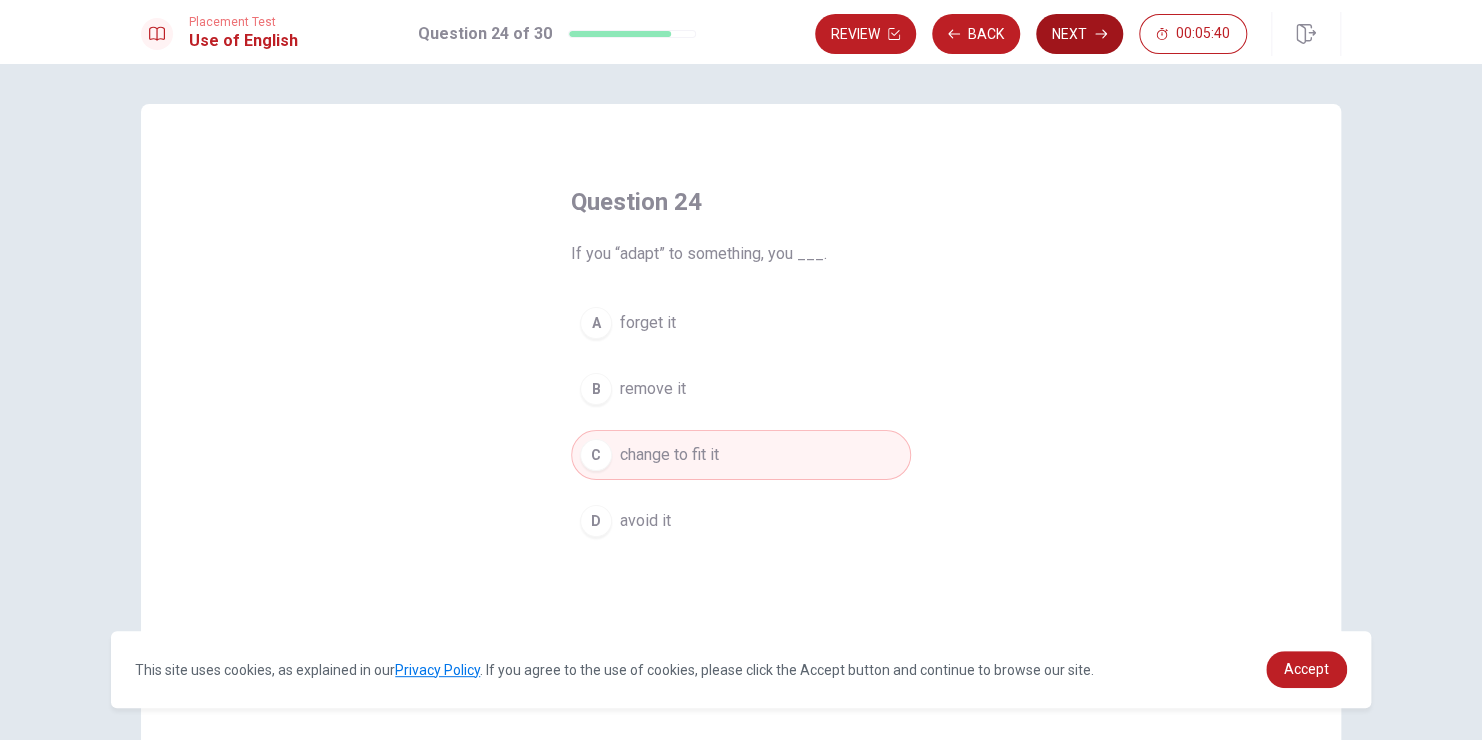 click on "Next" at bounding box center (1079, 34) 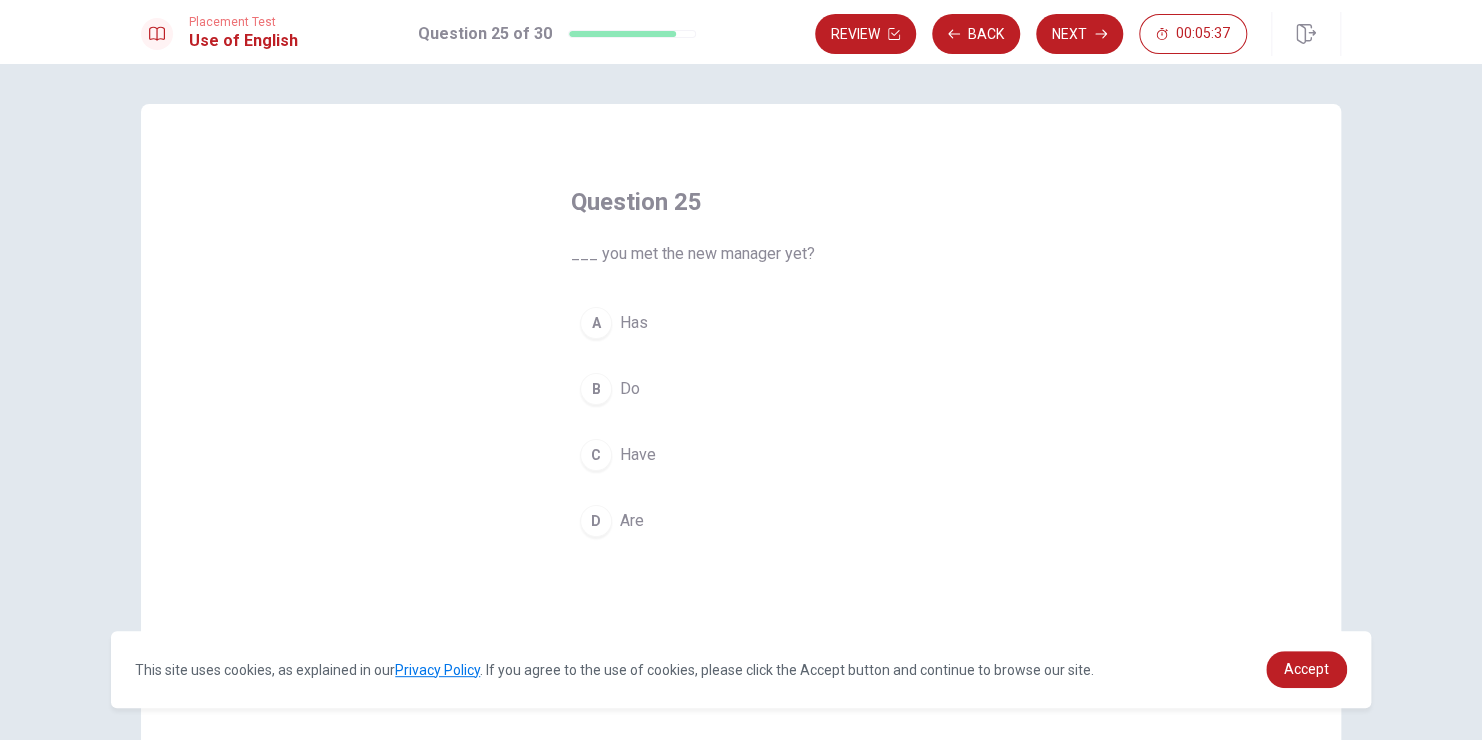 click on "C Have" at bounding box center (741, 455) 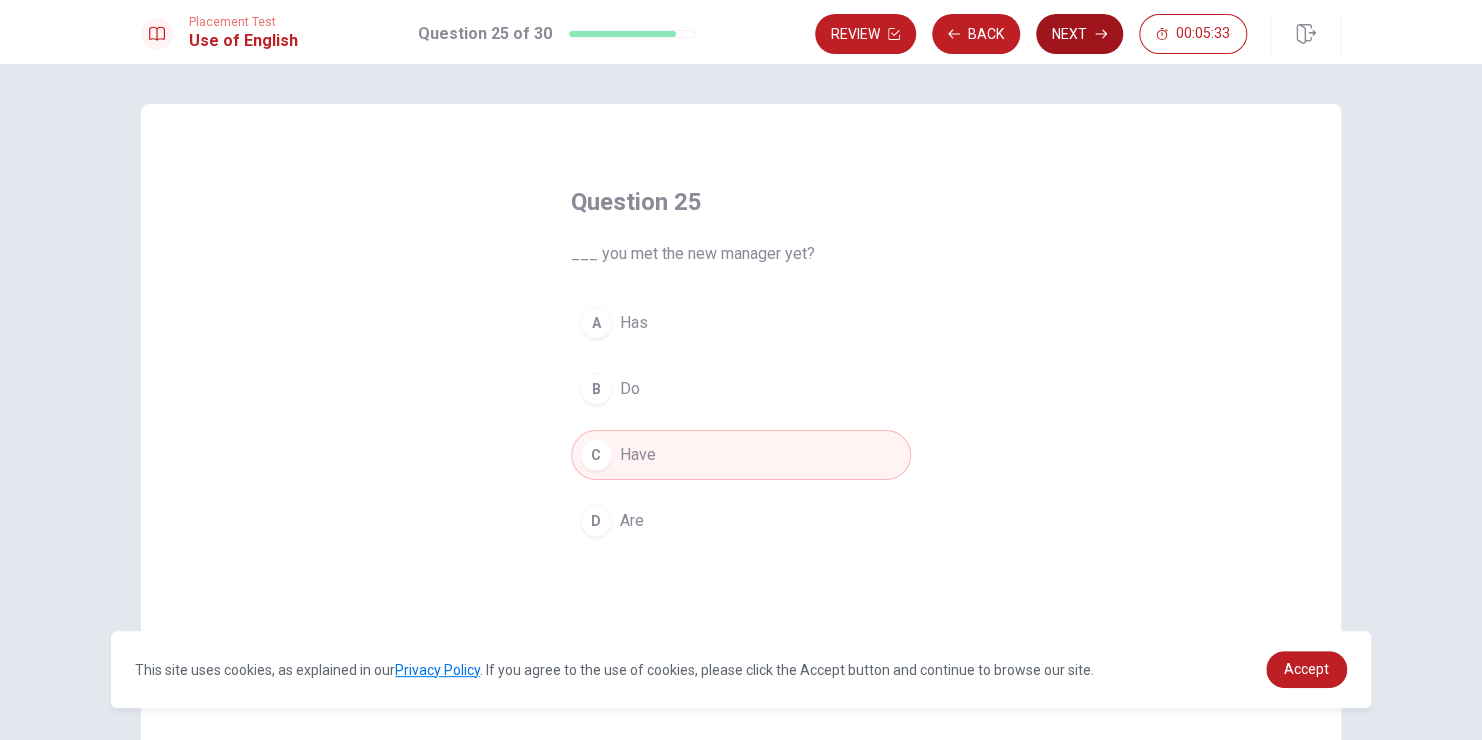 click on "Next" at bounding box center (1079, 34) 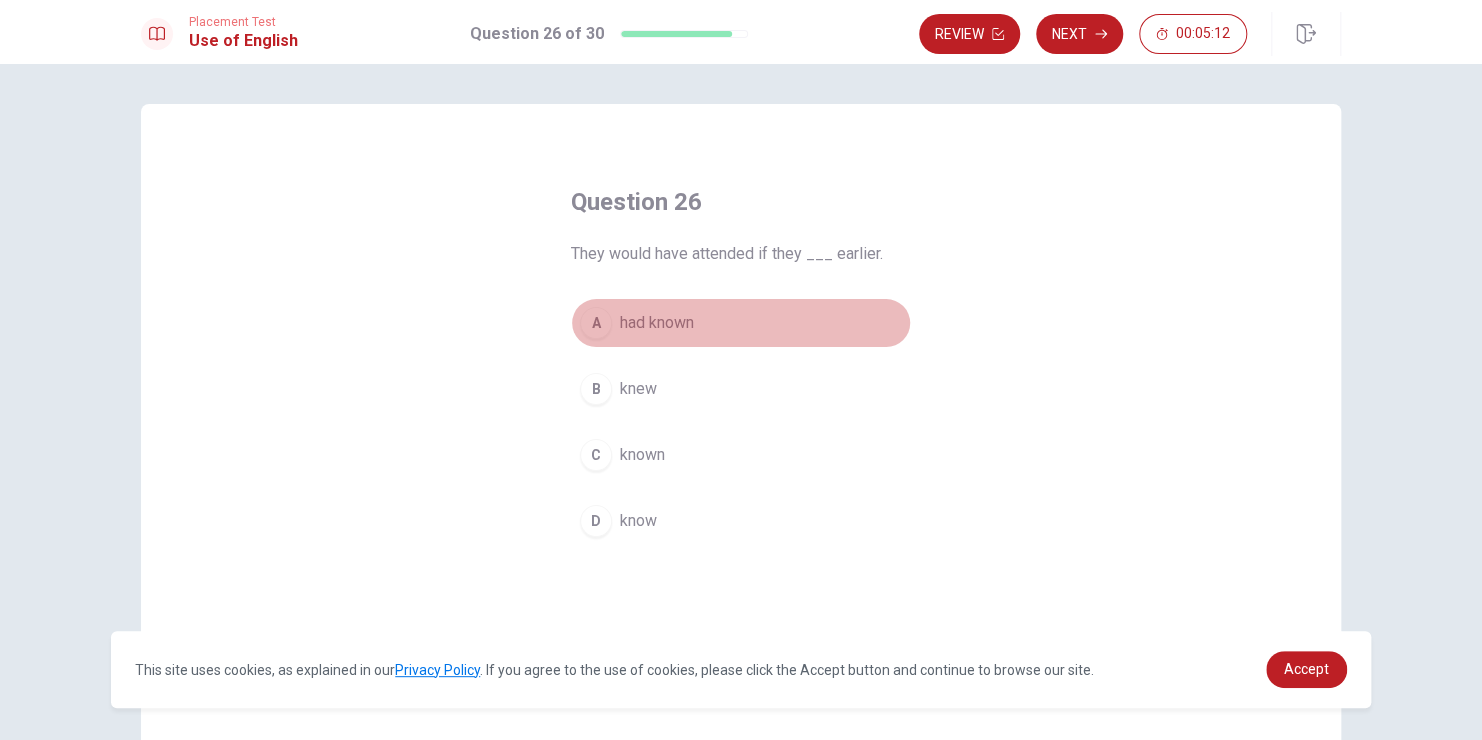click on "A had known" at bounding box center [741, 323] 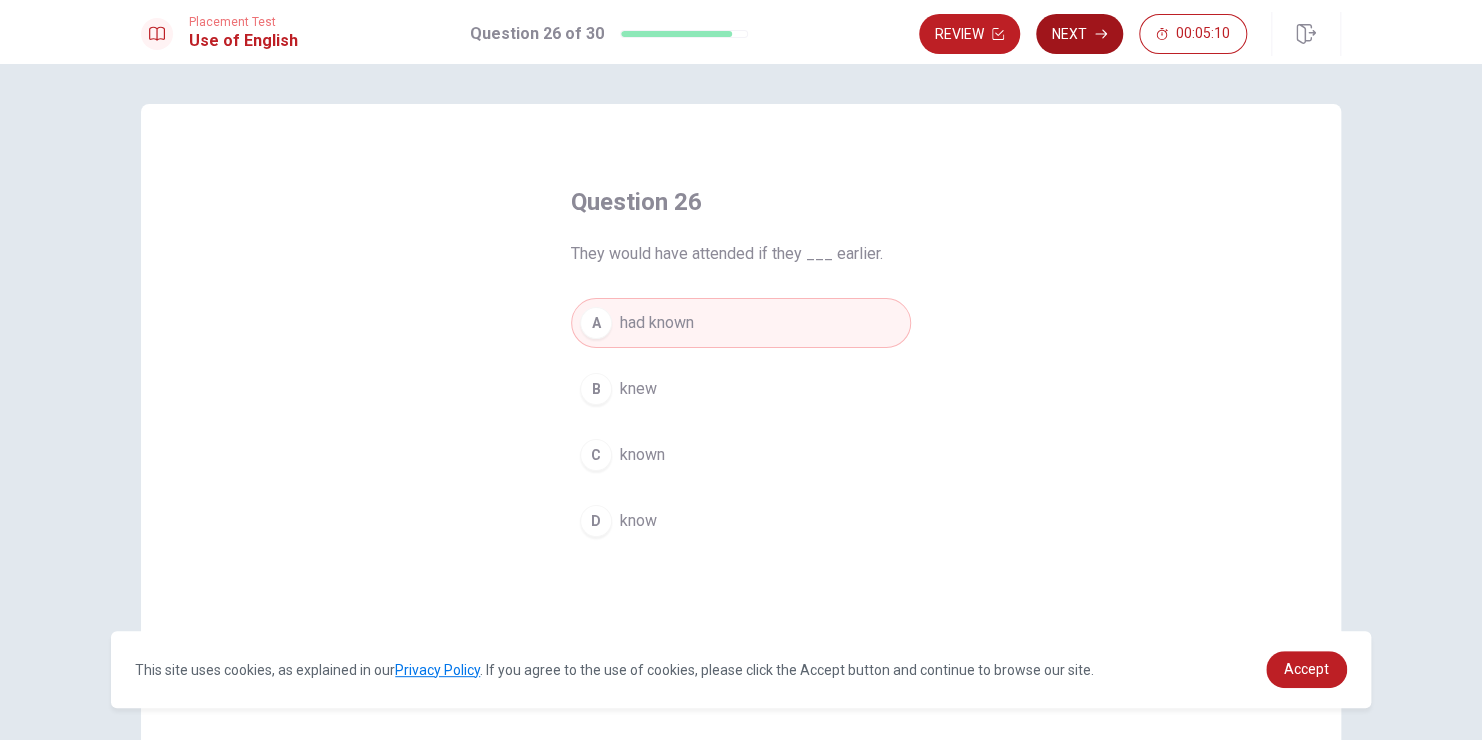 click on "Next" at bounding box center (1079, 34) 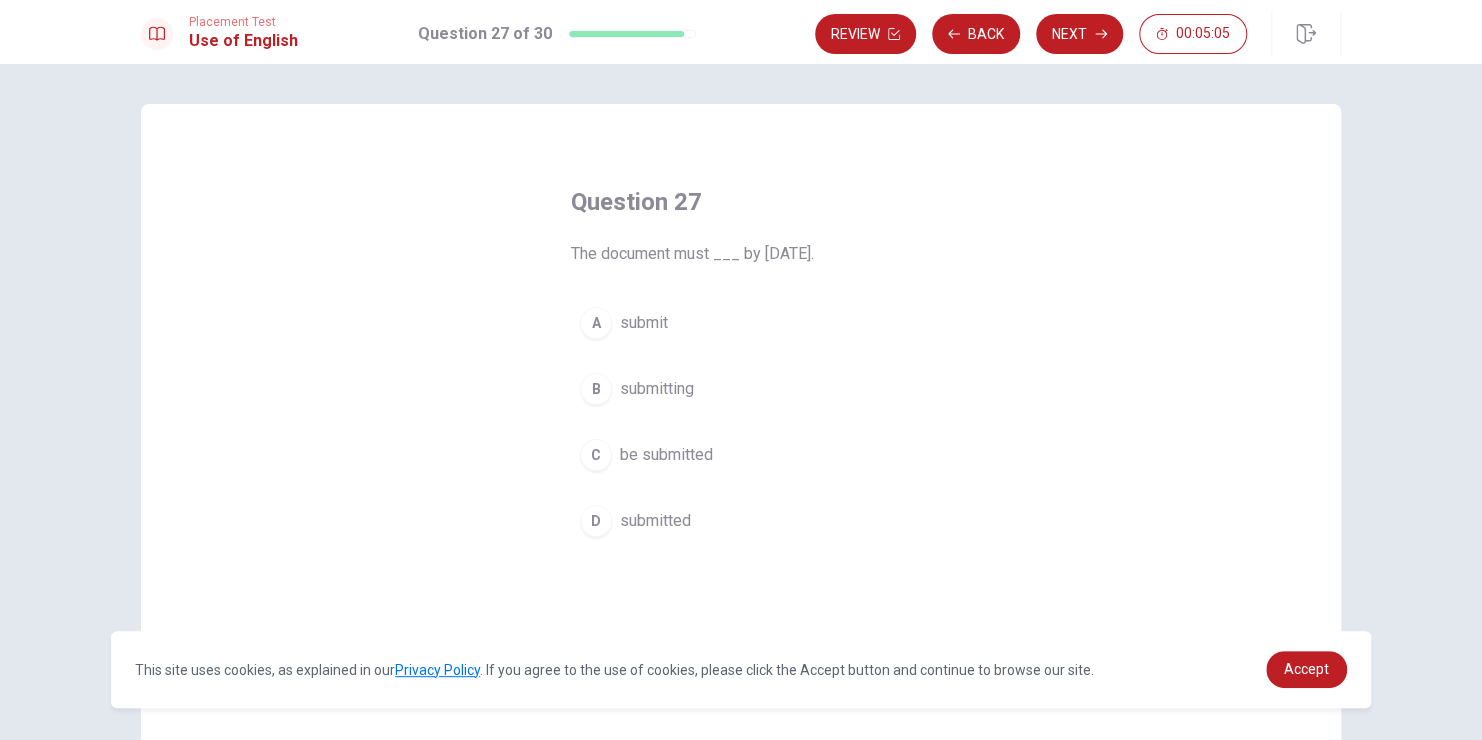 click on "be submitted" at bounding box center (666, 455) 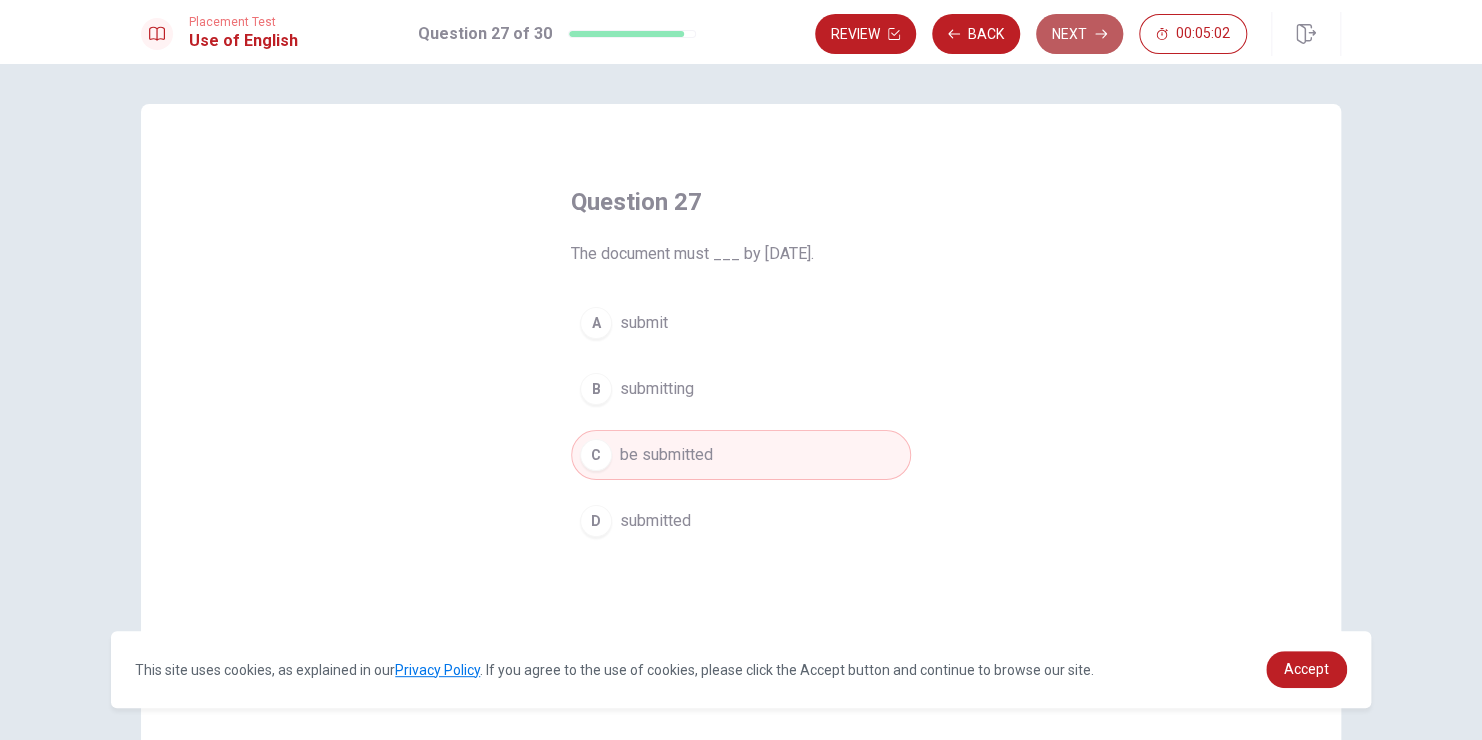 click on "Next" at bounding box center (1079, 34) 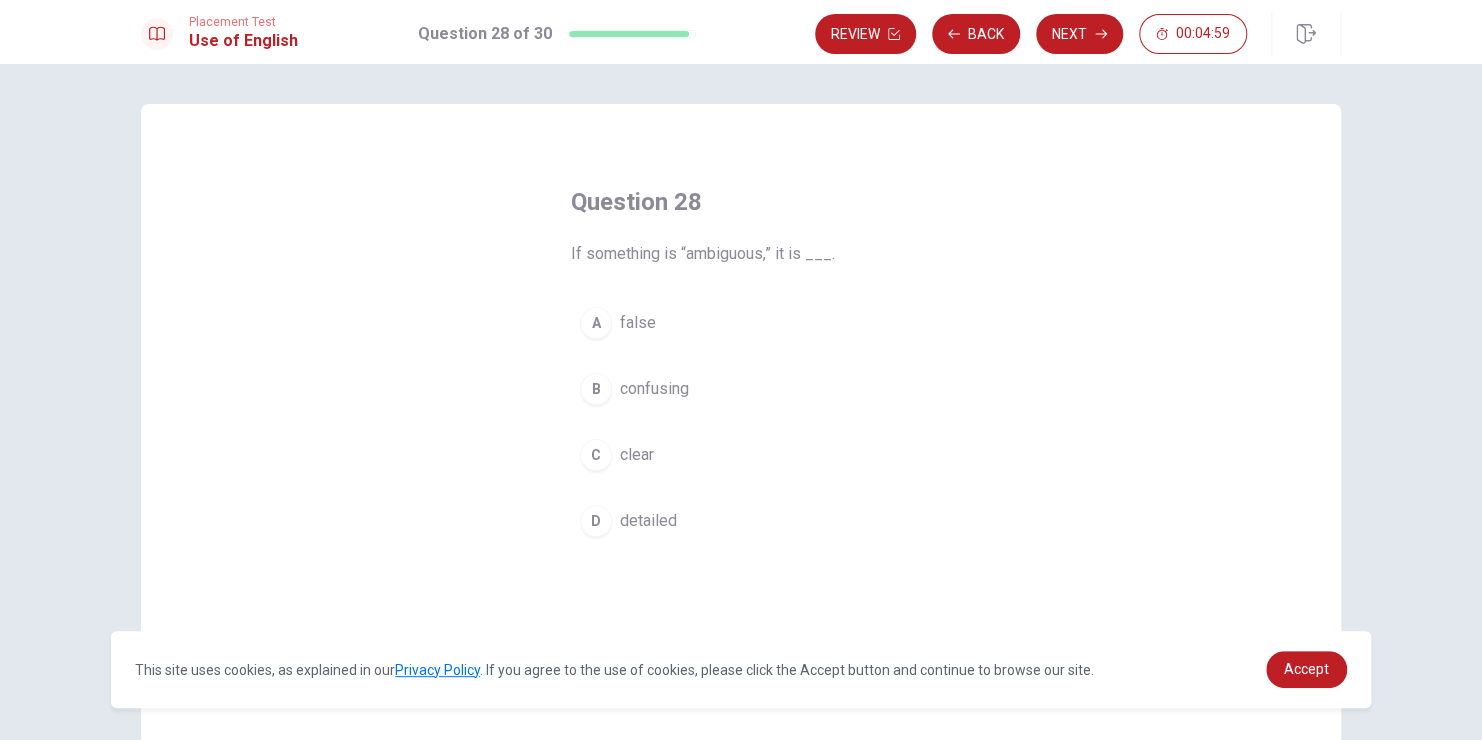 click on "confusing" at bounding box center (654, 389) 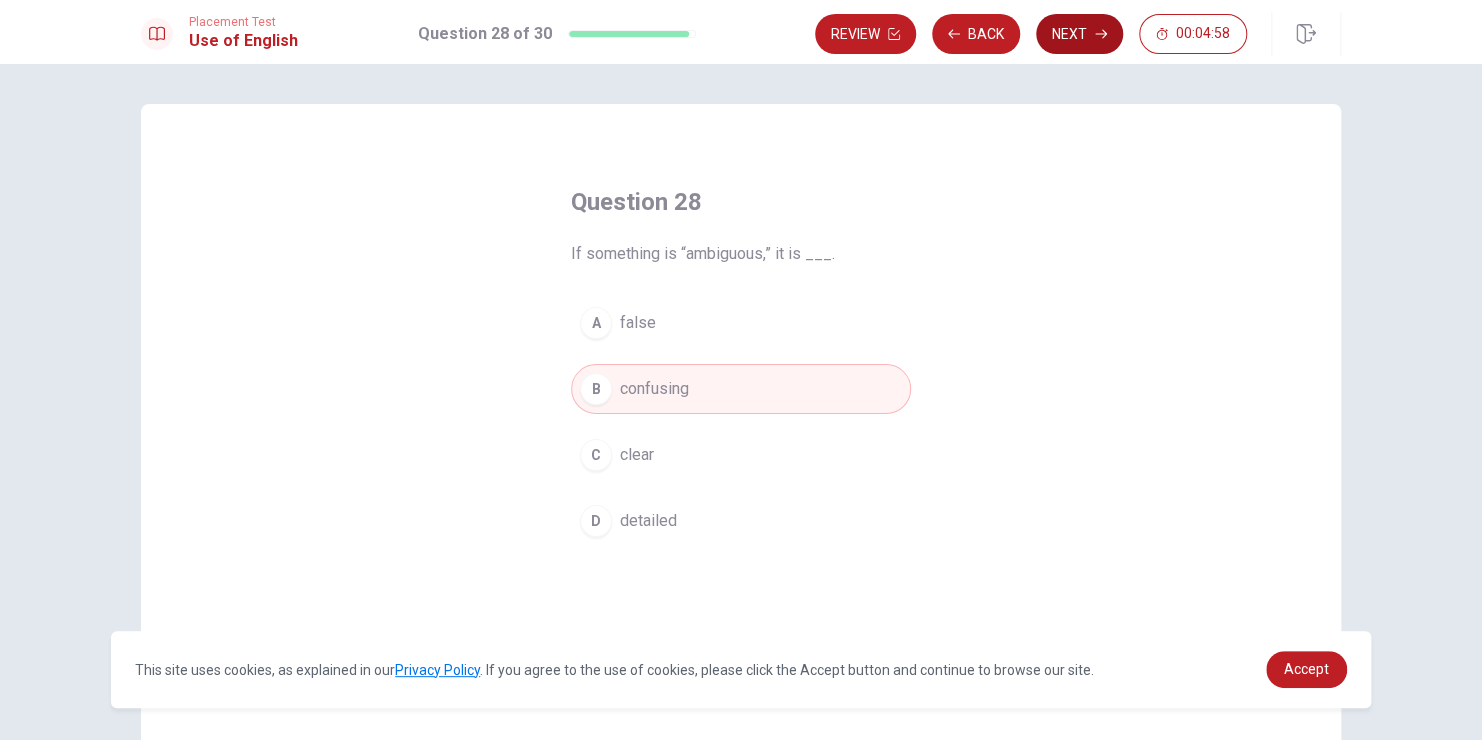 click on "Next" at bounding box center [1079, 34] 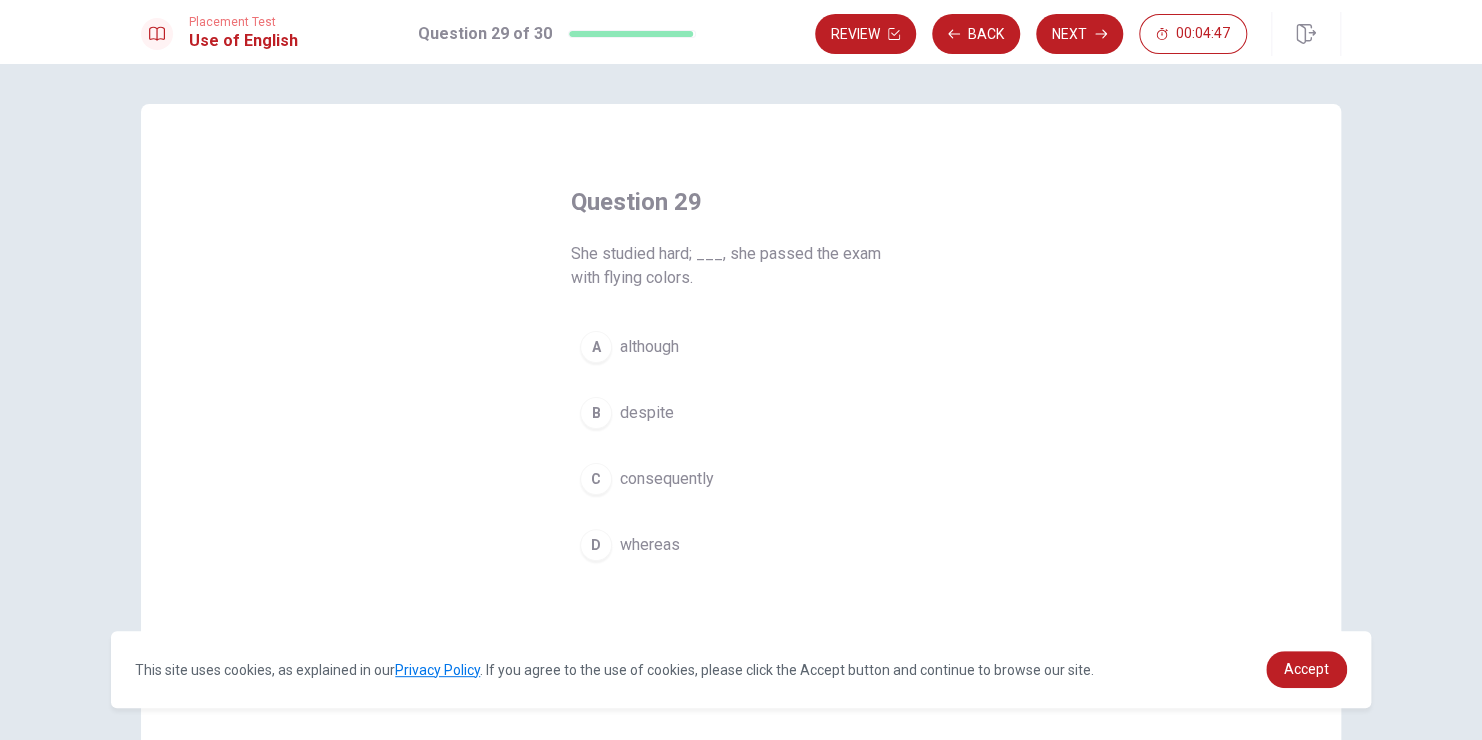 click on "consequently" at bounding box center (667, 479) 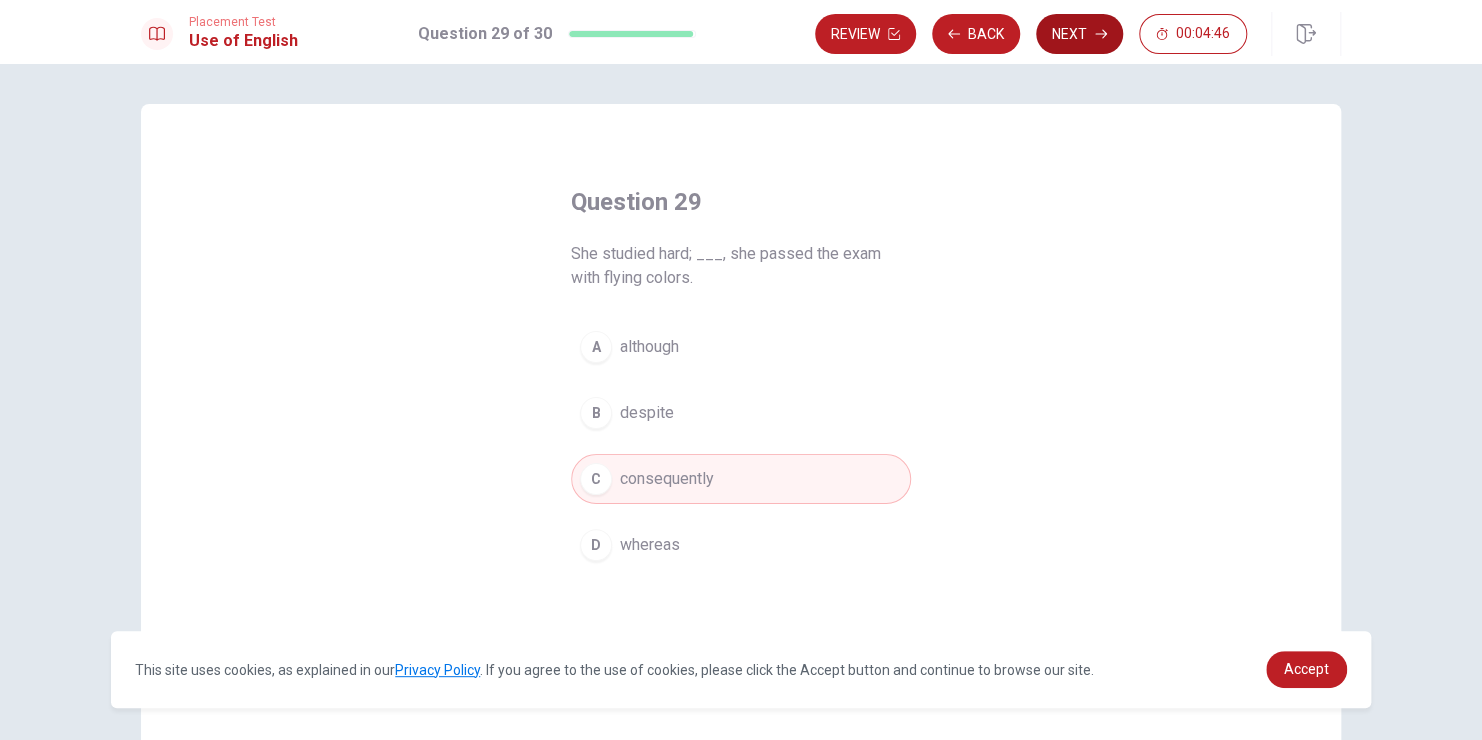 click on "Next" at bounding box center [1079, 34] 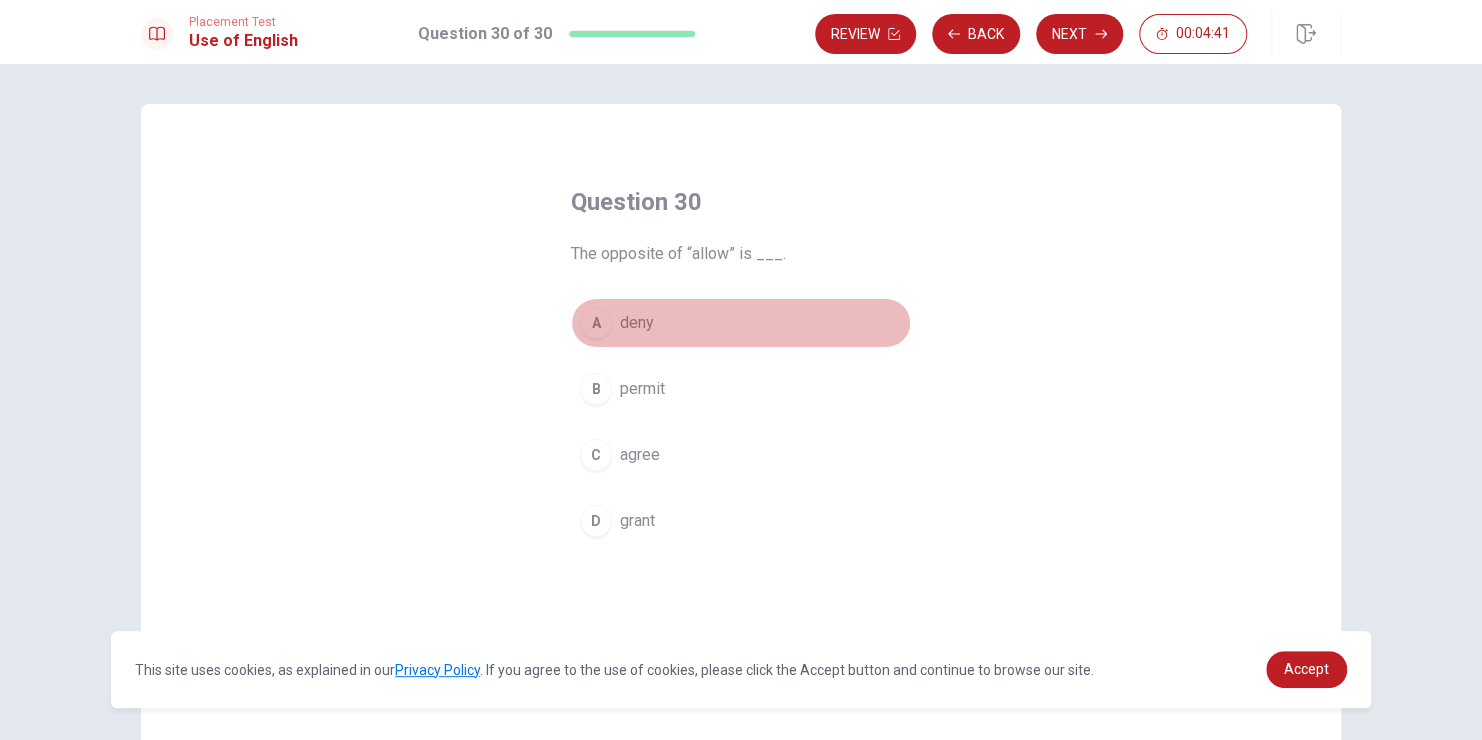 click on "A" at bounding box center [596, 323] 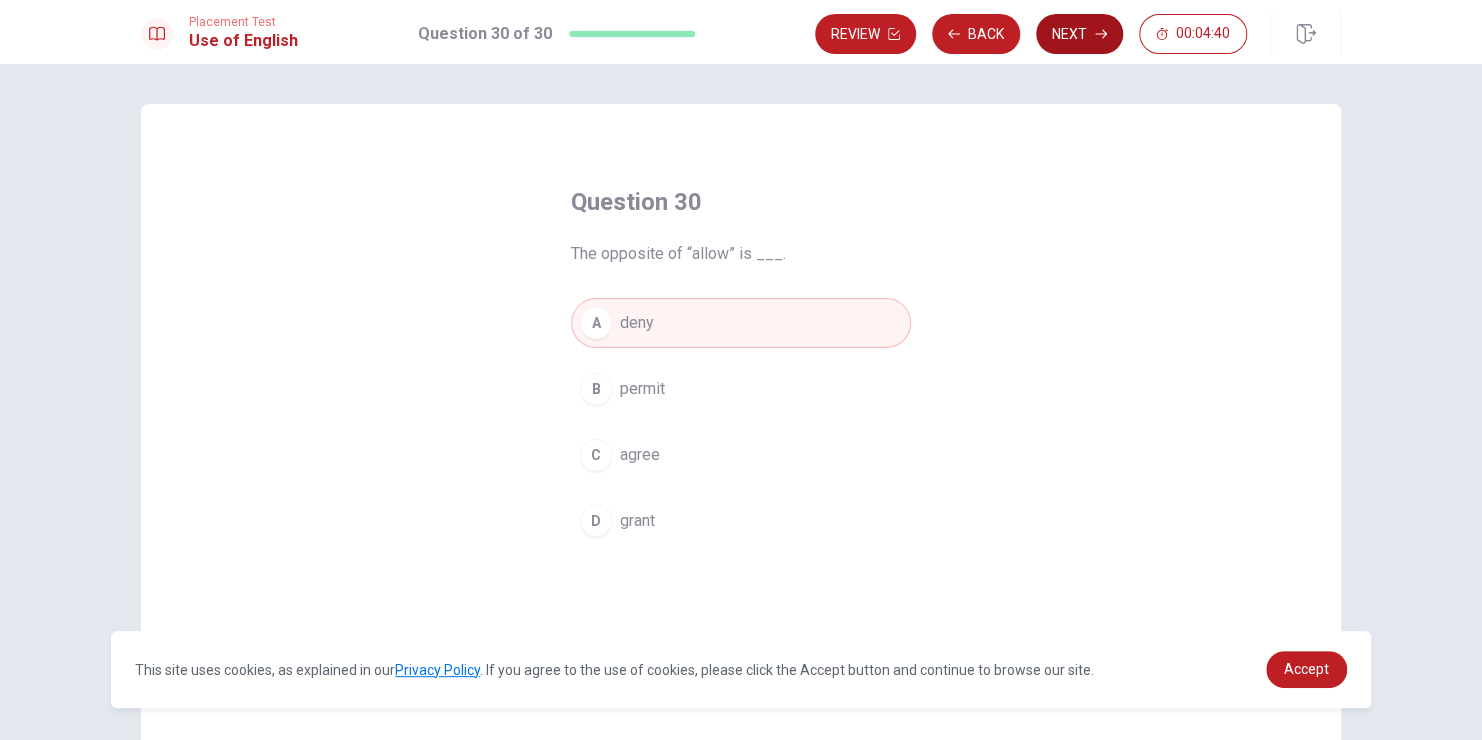 click on "Next" at bounding box center [1079, 34] 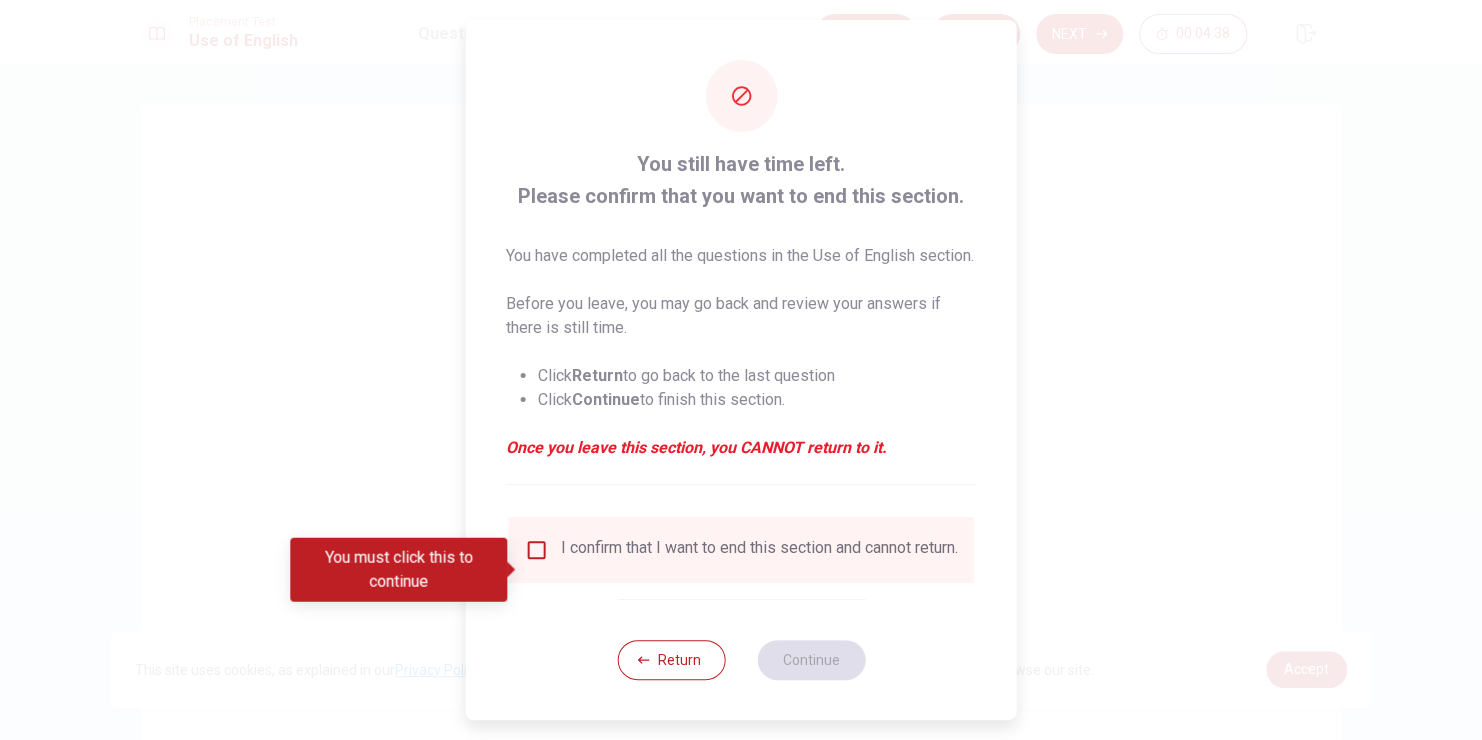 scroll, scrollTop: 29, scrollLeft: 0, axis: vertical 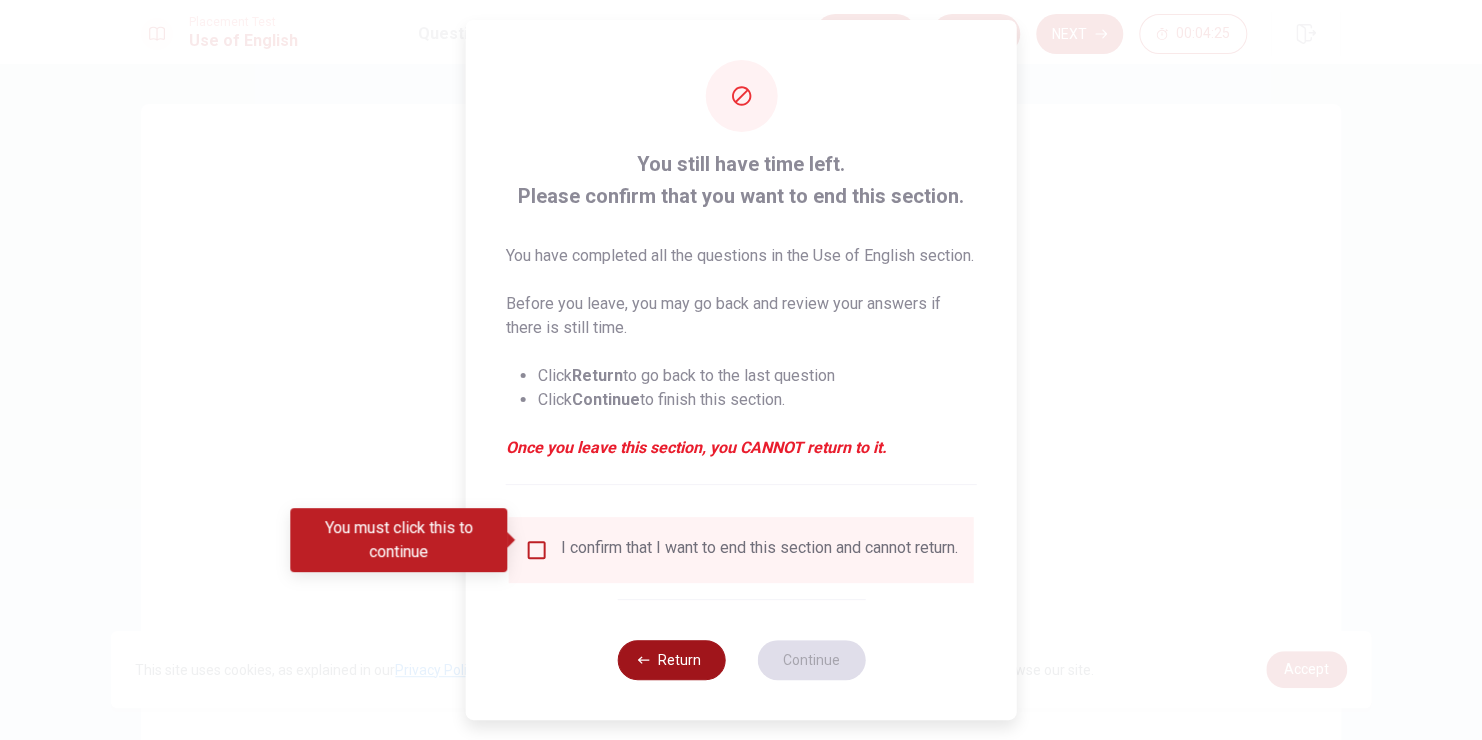 click on "Return" at bounding box center [671, 660] 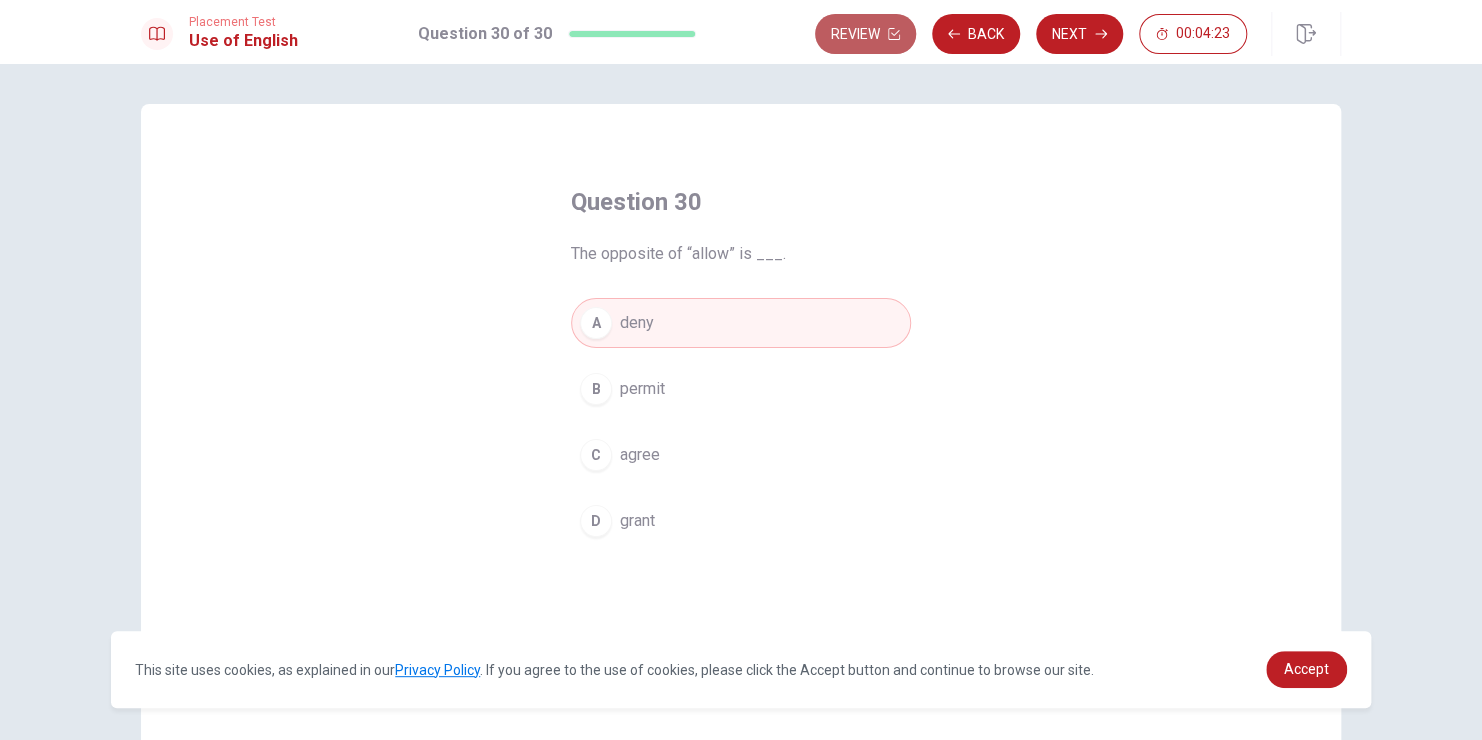 click on "Review" at bounding box center (865, 34) 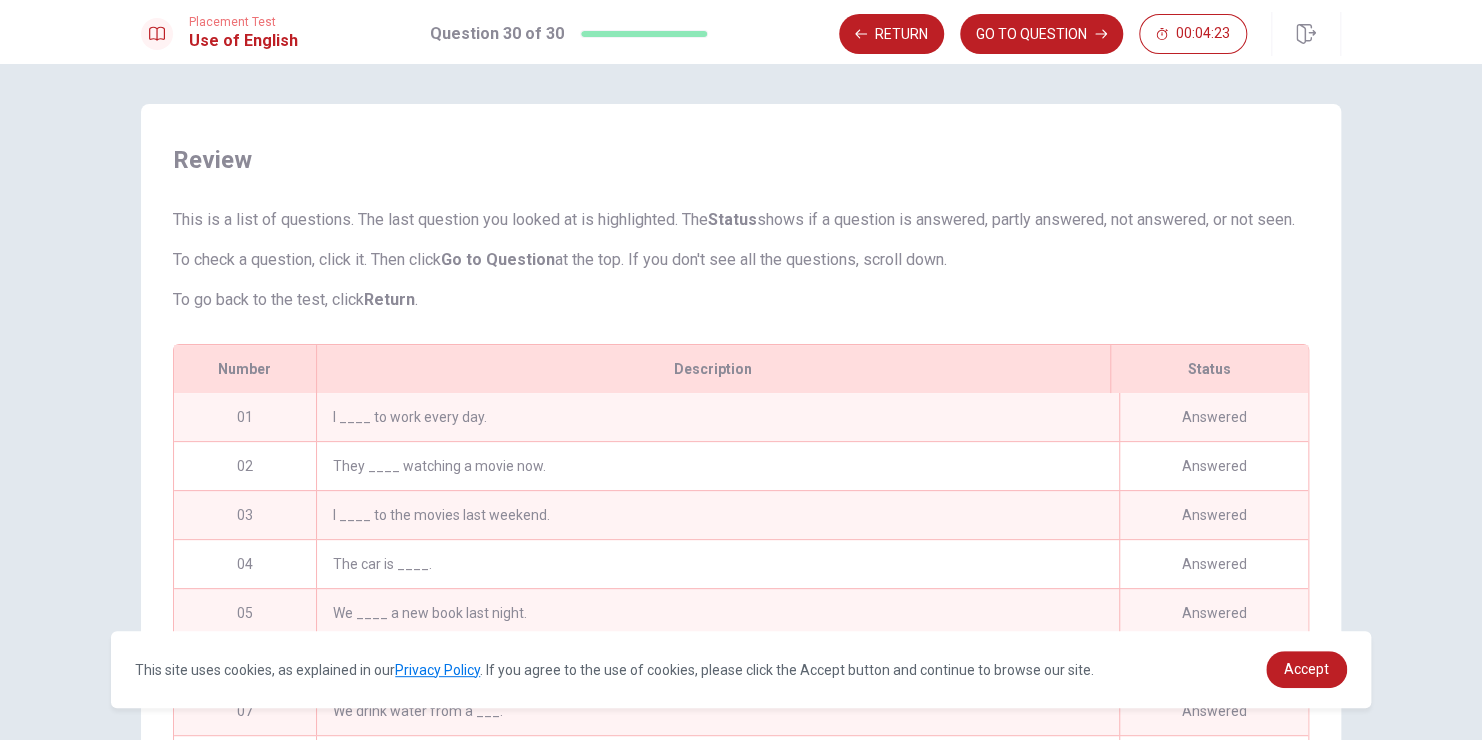 scroll, scrollTop: 269, scrollLeft: 0, axis: vertical 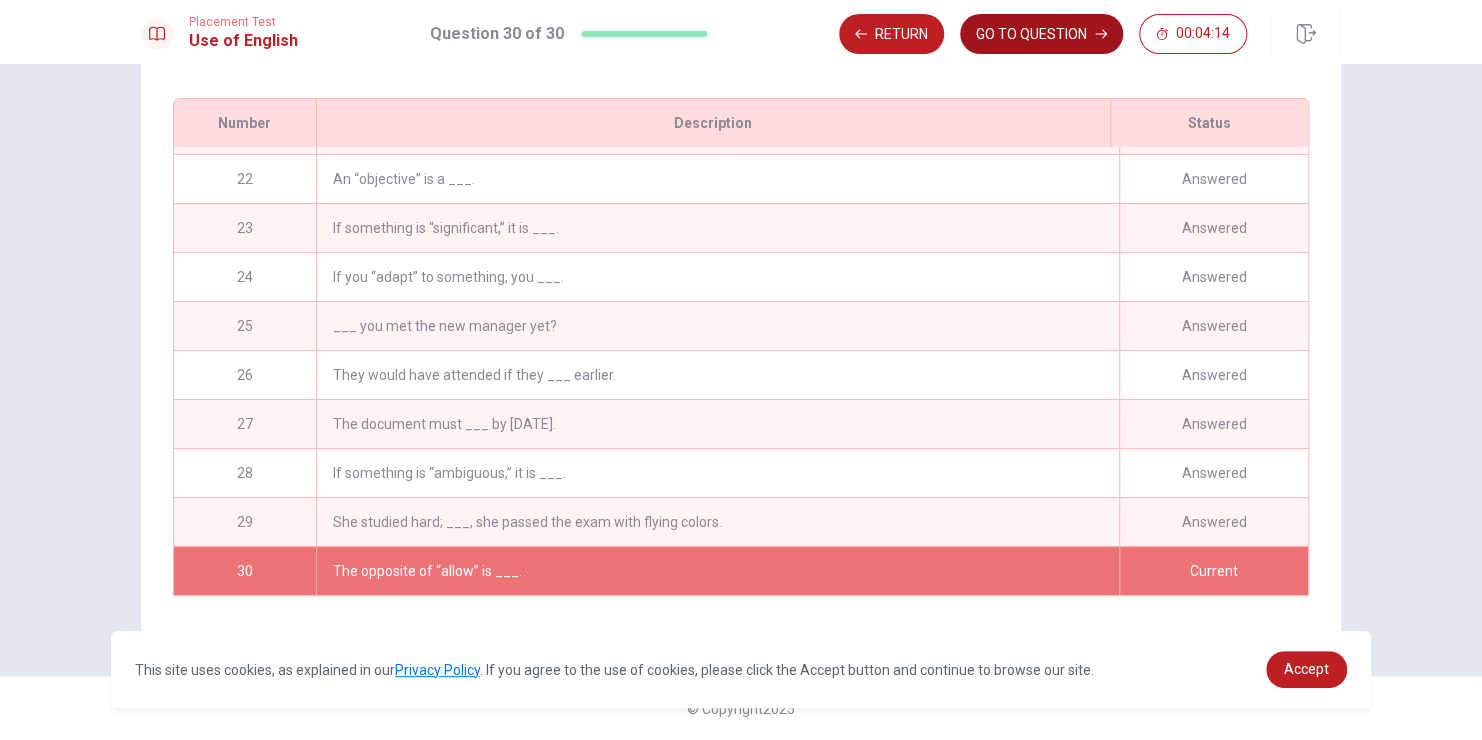 click on "GO TO QUESTION" at bounding box center [1041, 34] 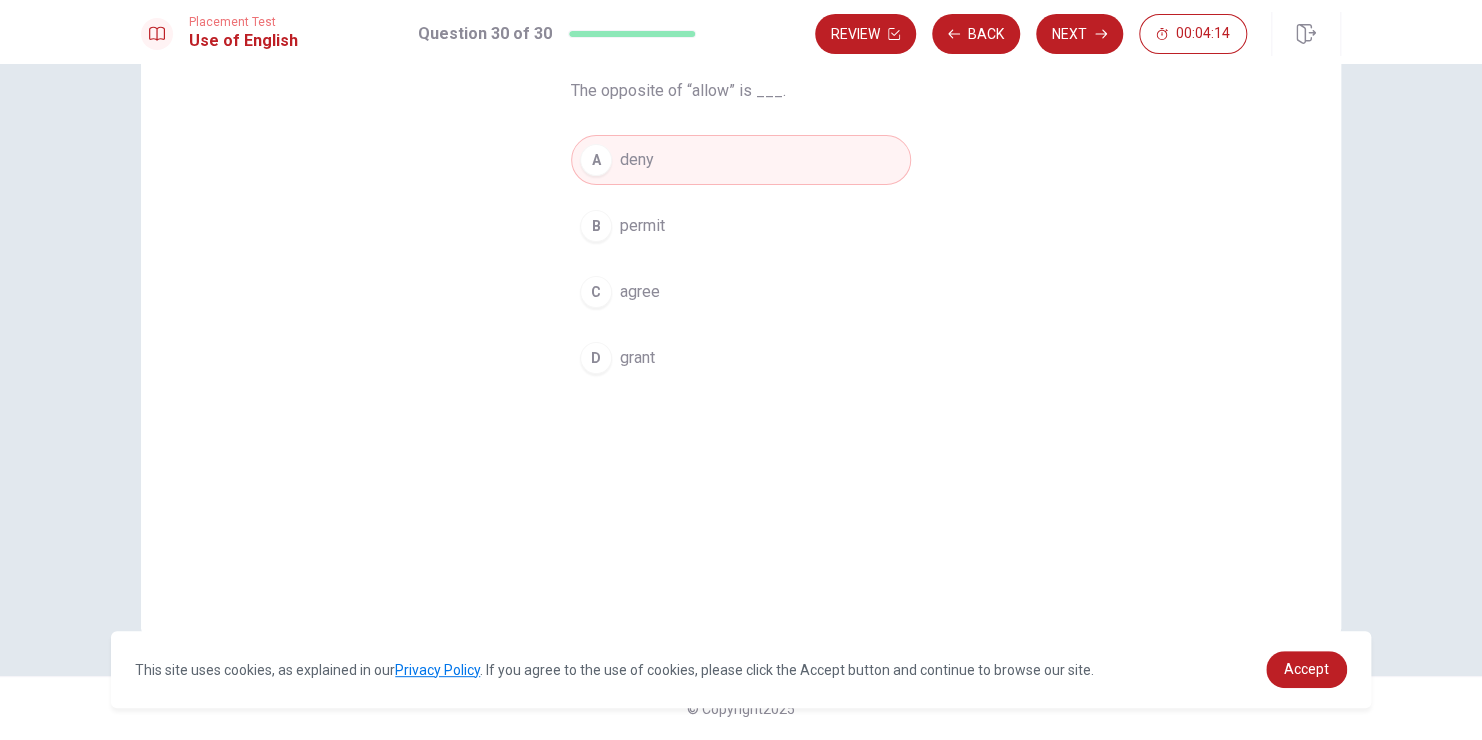 scroll, scrollTop: 163, scrollLeft: 0, axis: vertical 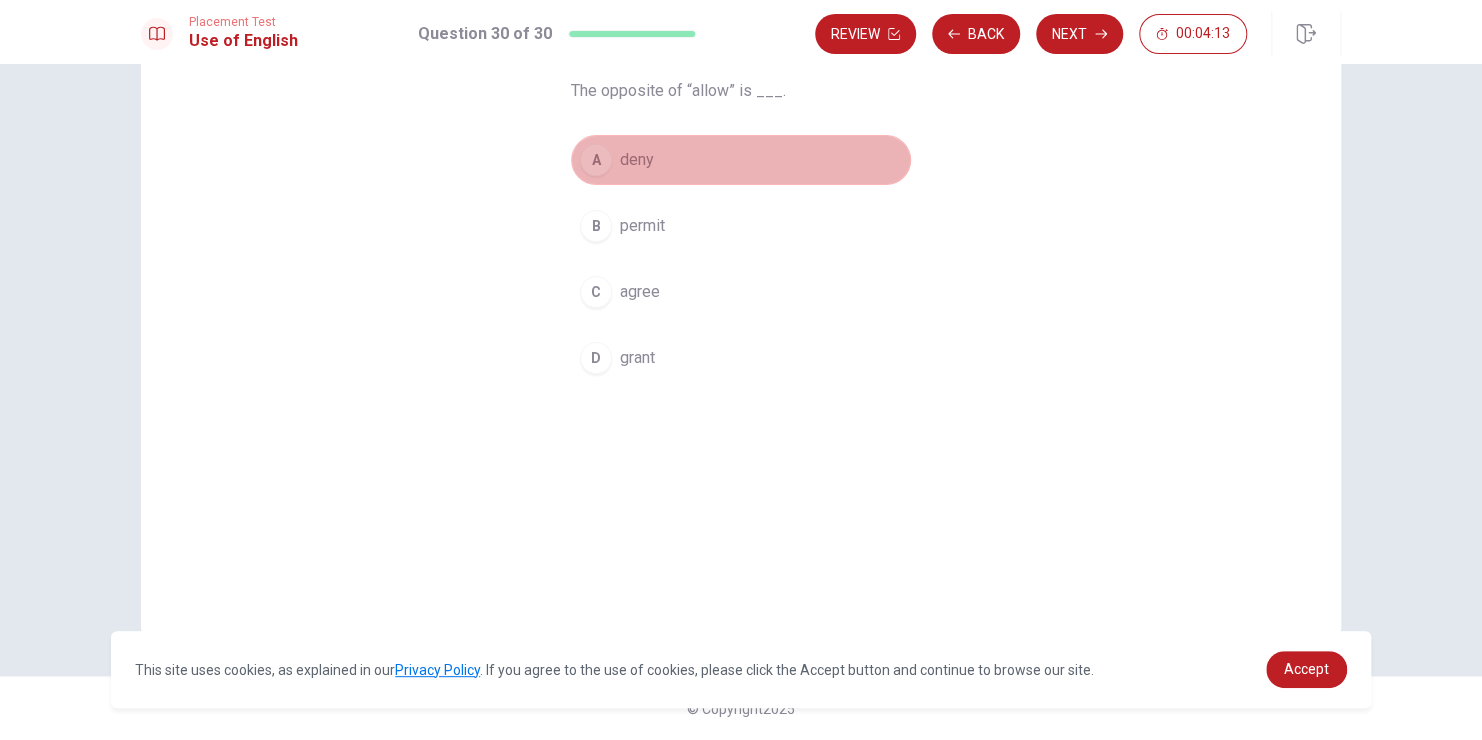 click on "A deny" at bounding box center [741, 160] 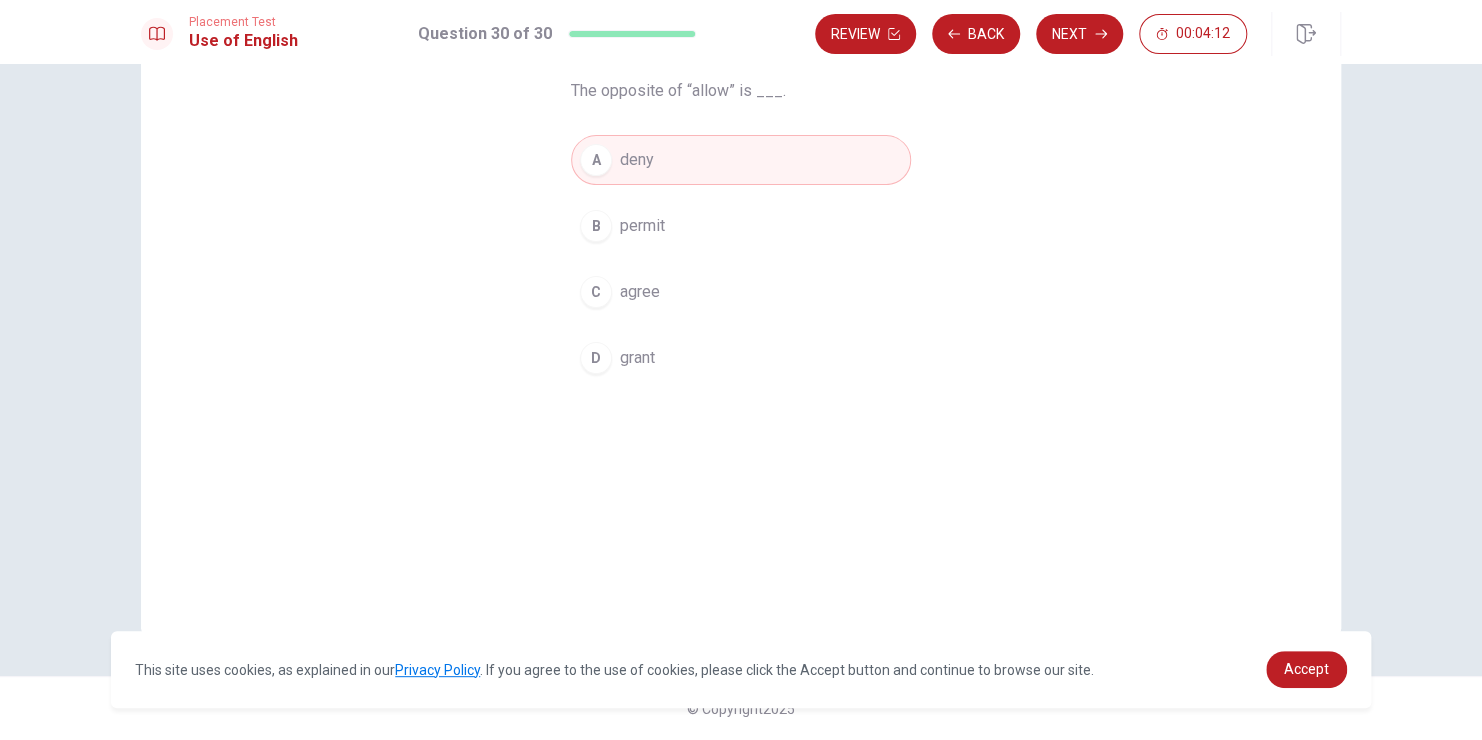 click on "A deny" at bounding box center (741, 160) 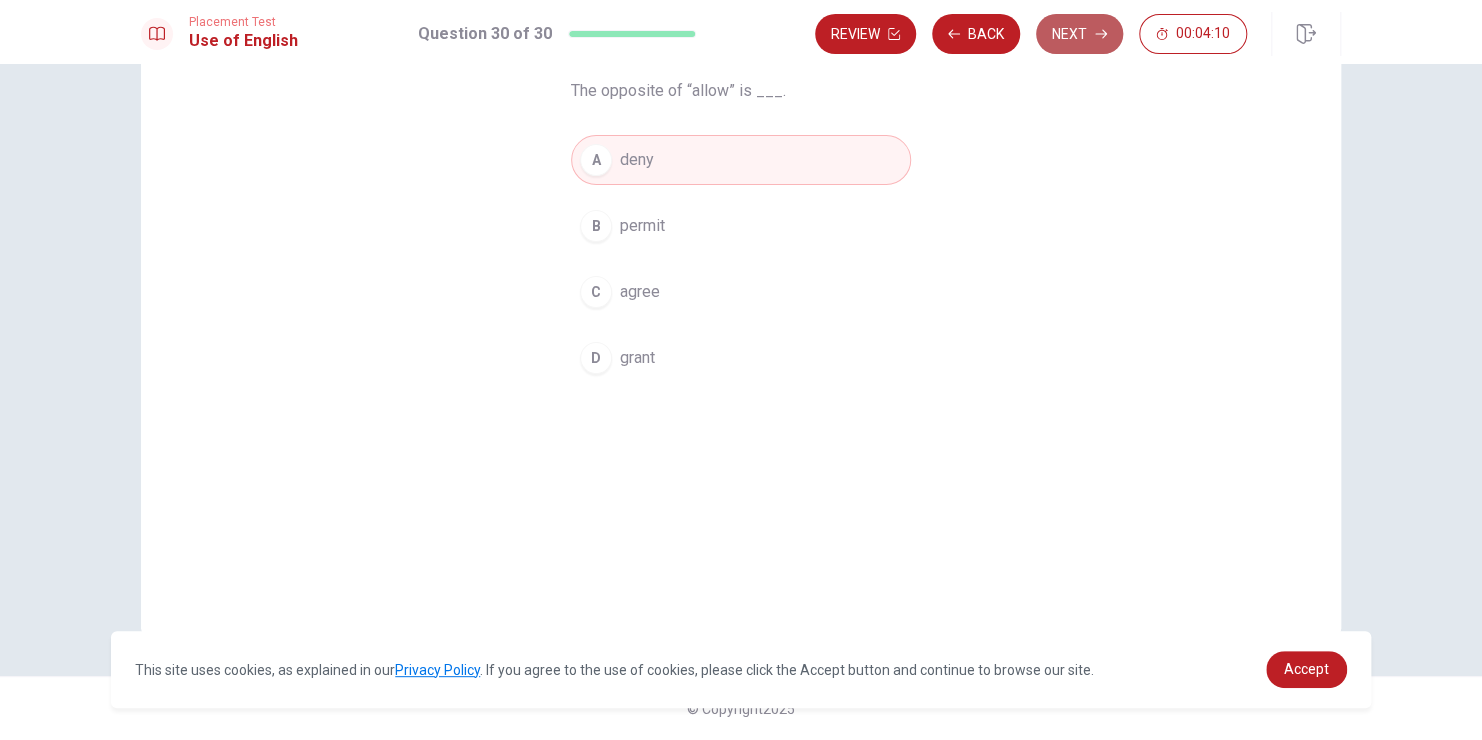 click on "Next" at bounding box center [1079, 34] 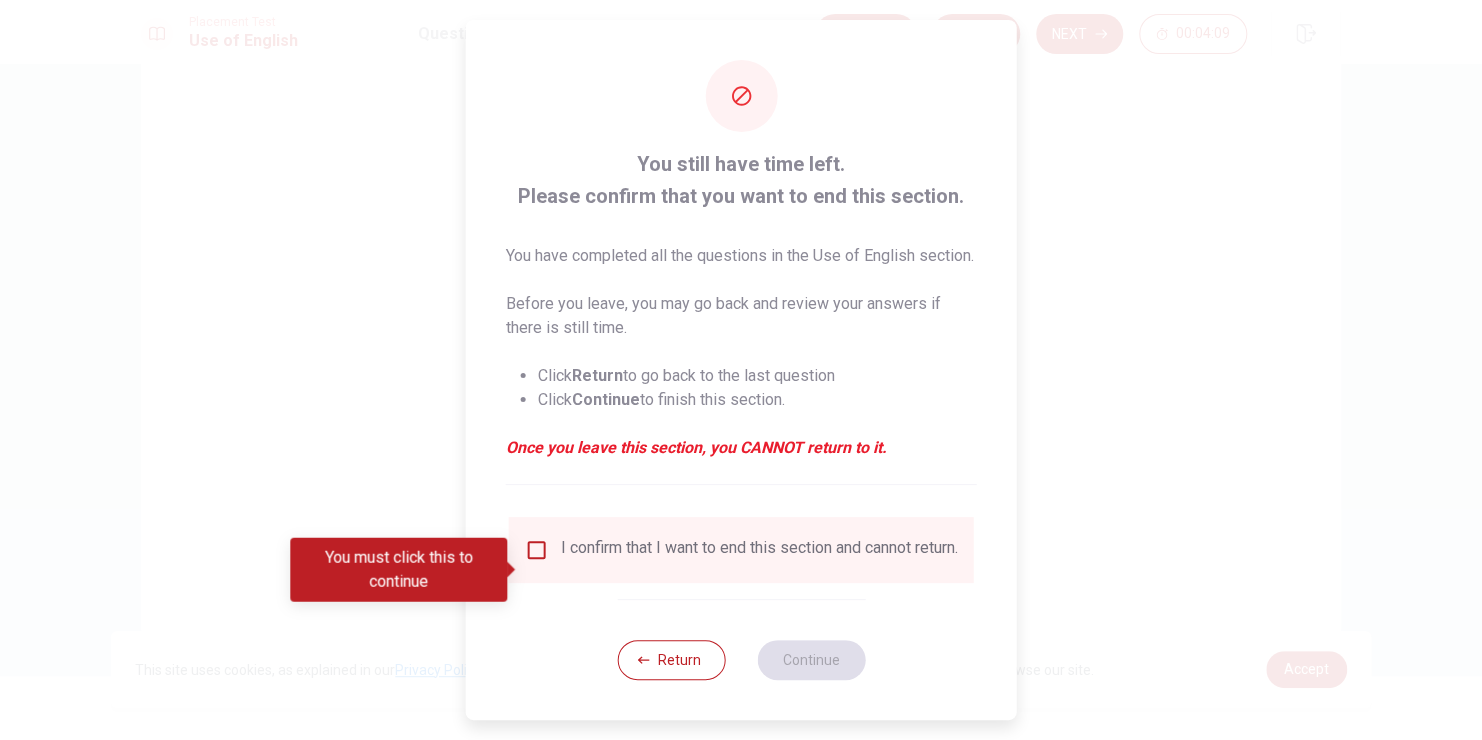 click at bounding box center (537, 550) 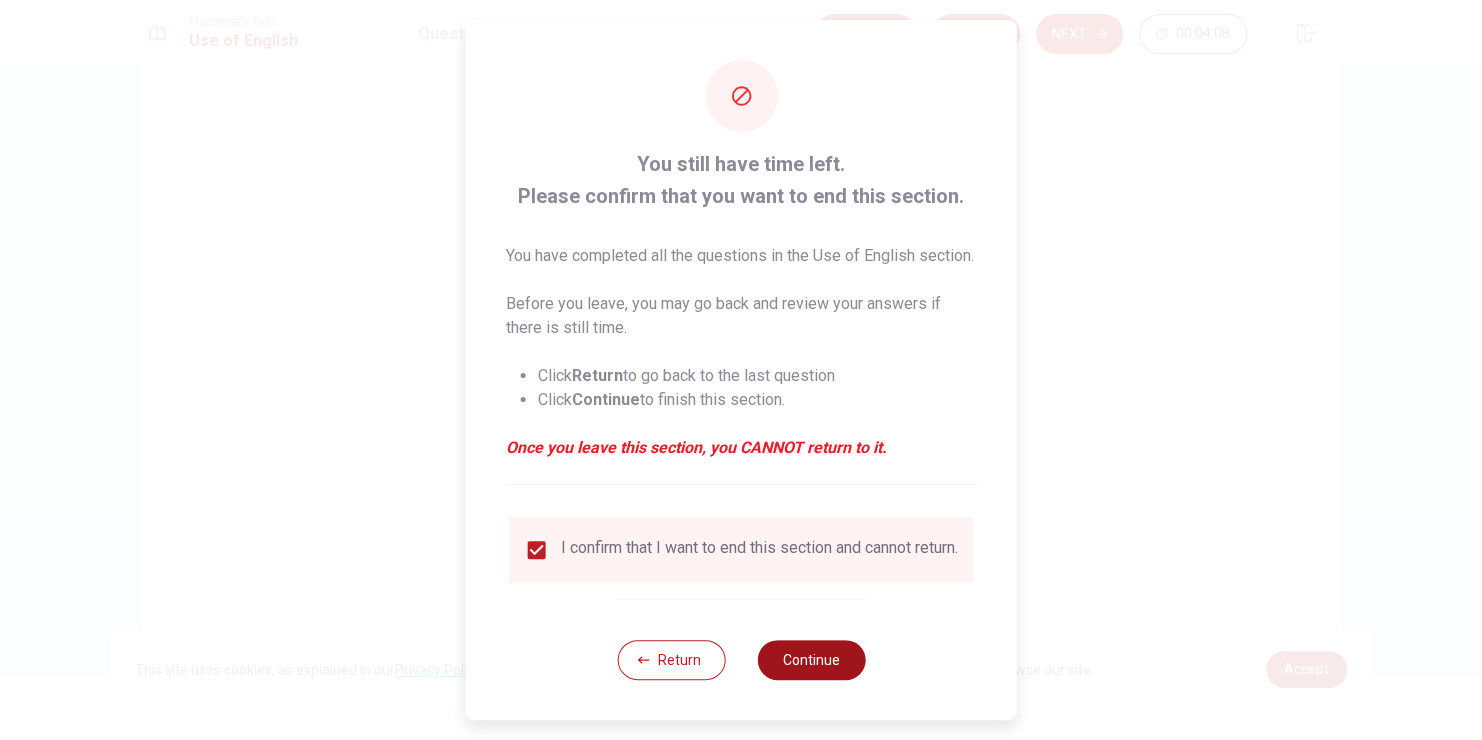 click on "Continue" at bounding box center [811, 660] 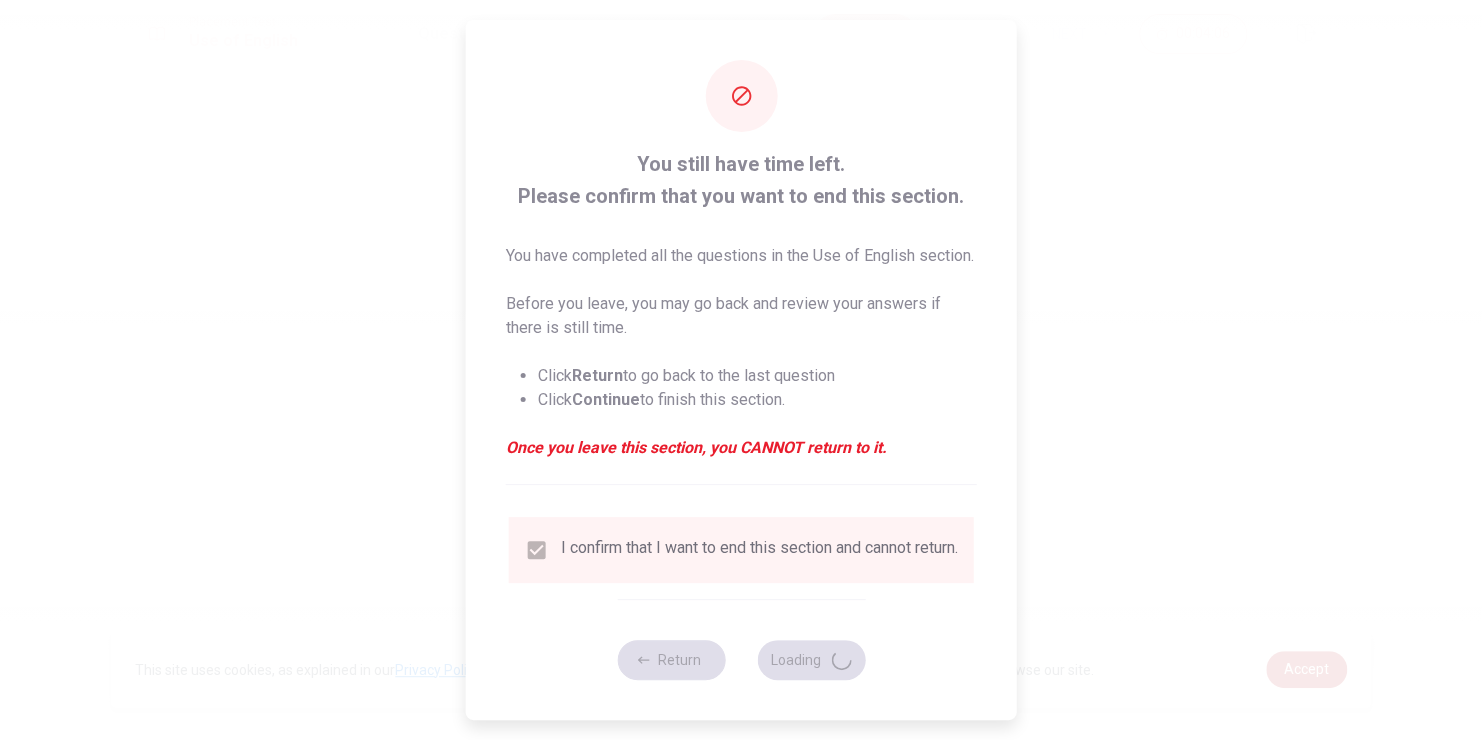 scroll, scrollTop: 0, scrollLeft: 0, axis: both 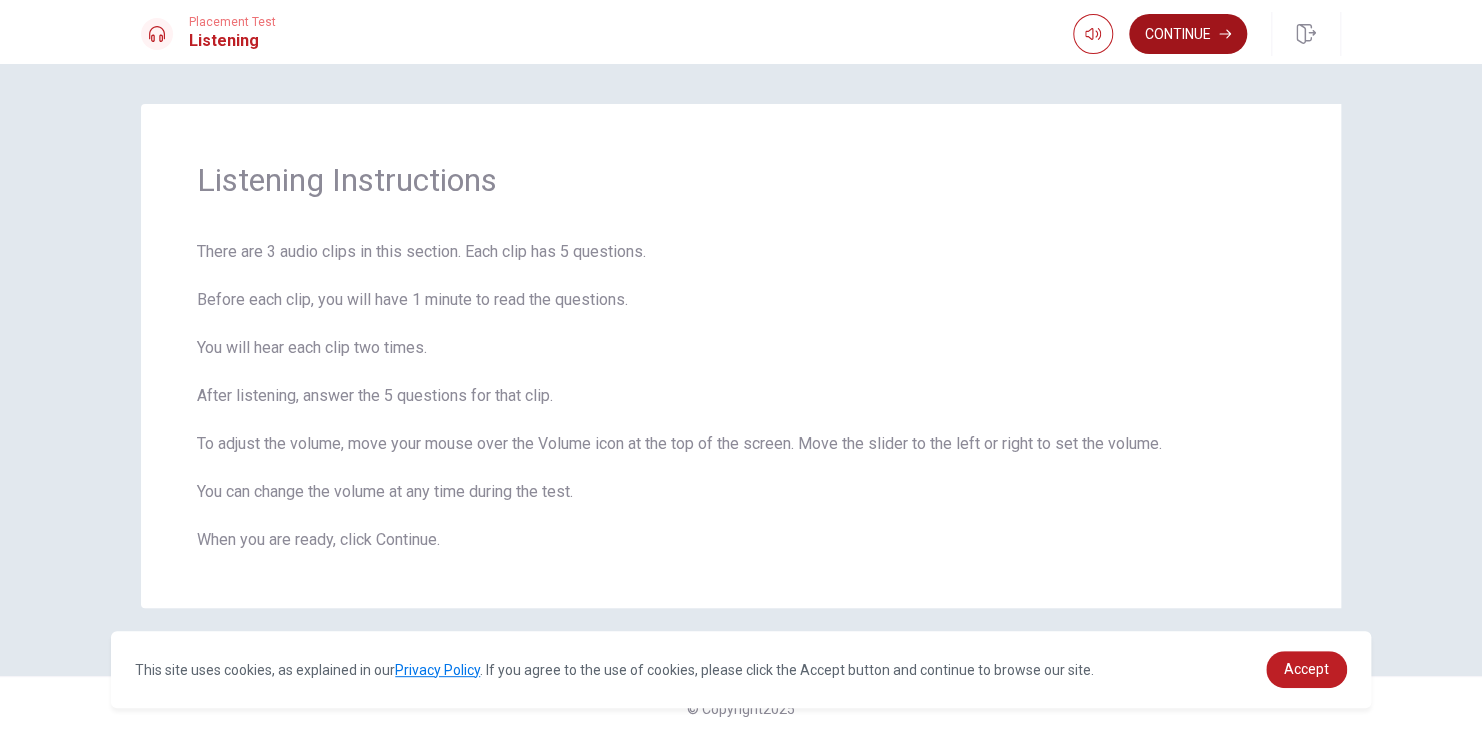 click on "Continue" at bounding box center (1188, 34) 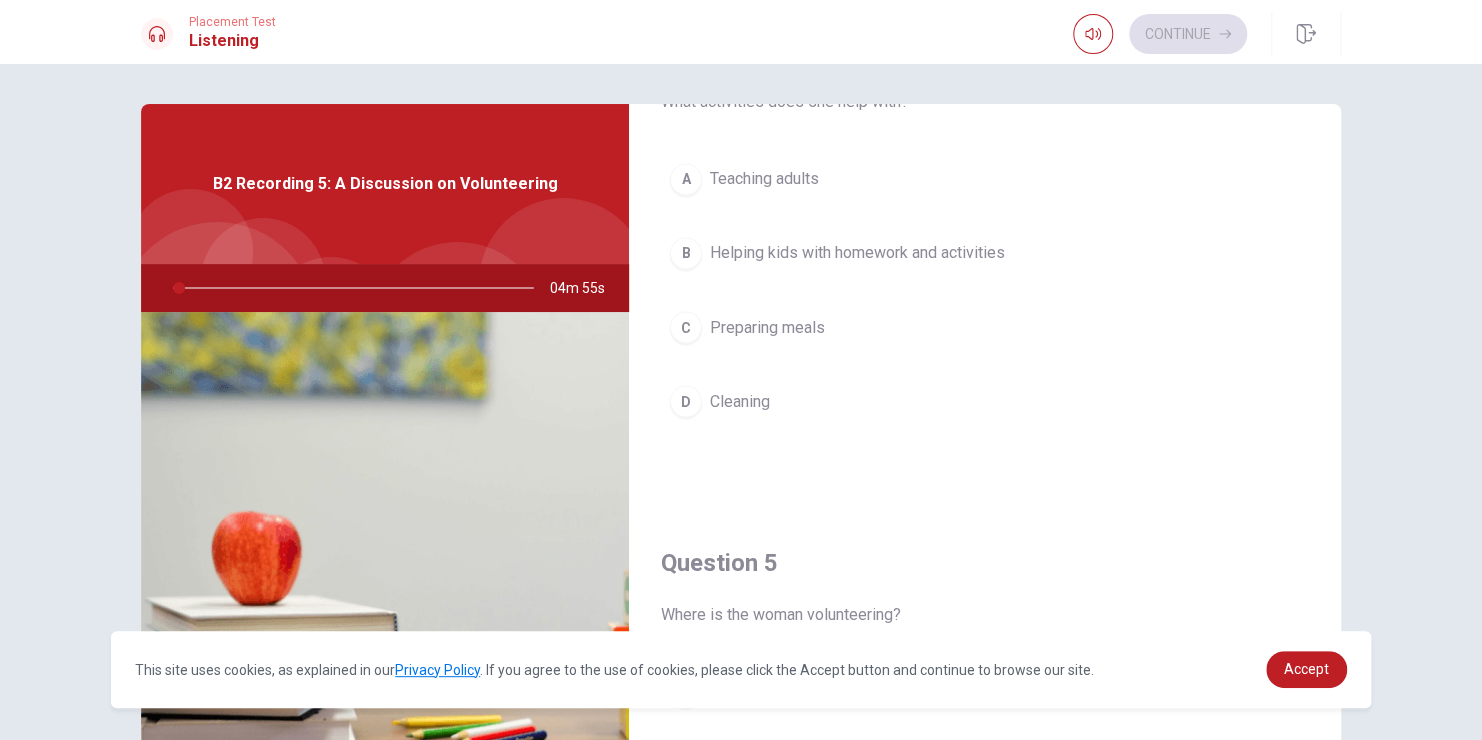 scroll, scrollTop: 1671, scrollLeft: 0, axis: vertical 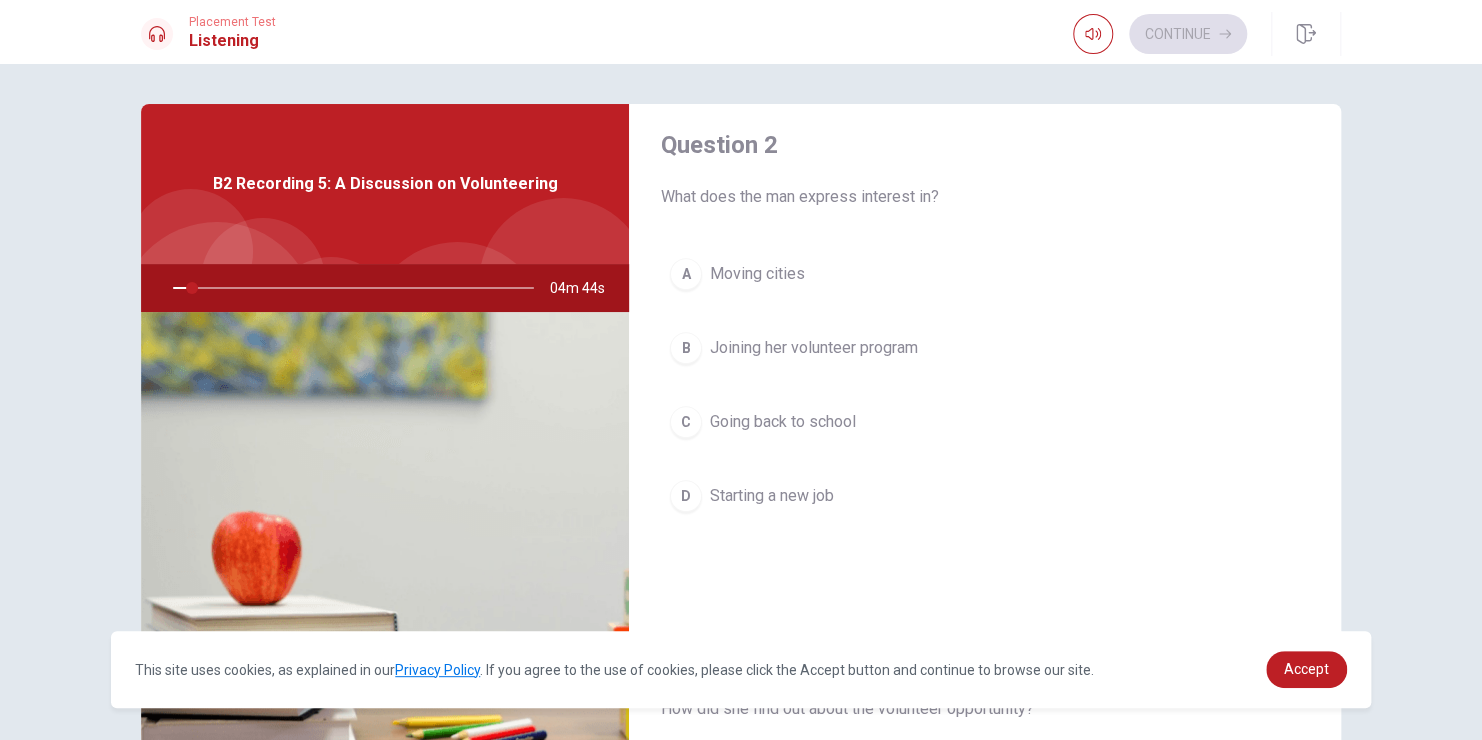 click at bounding box center [349, 288] 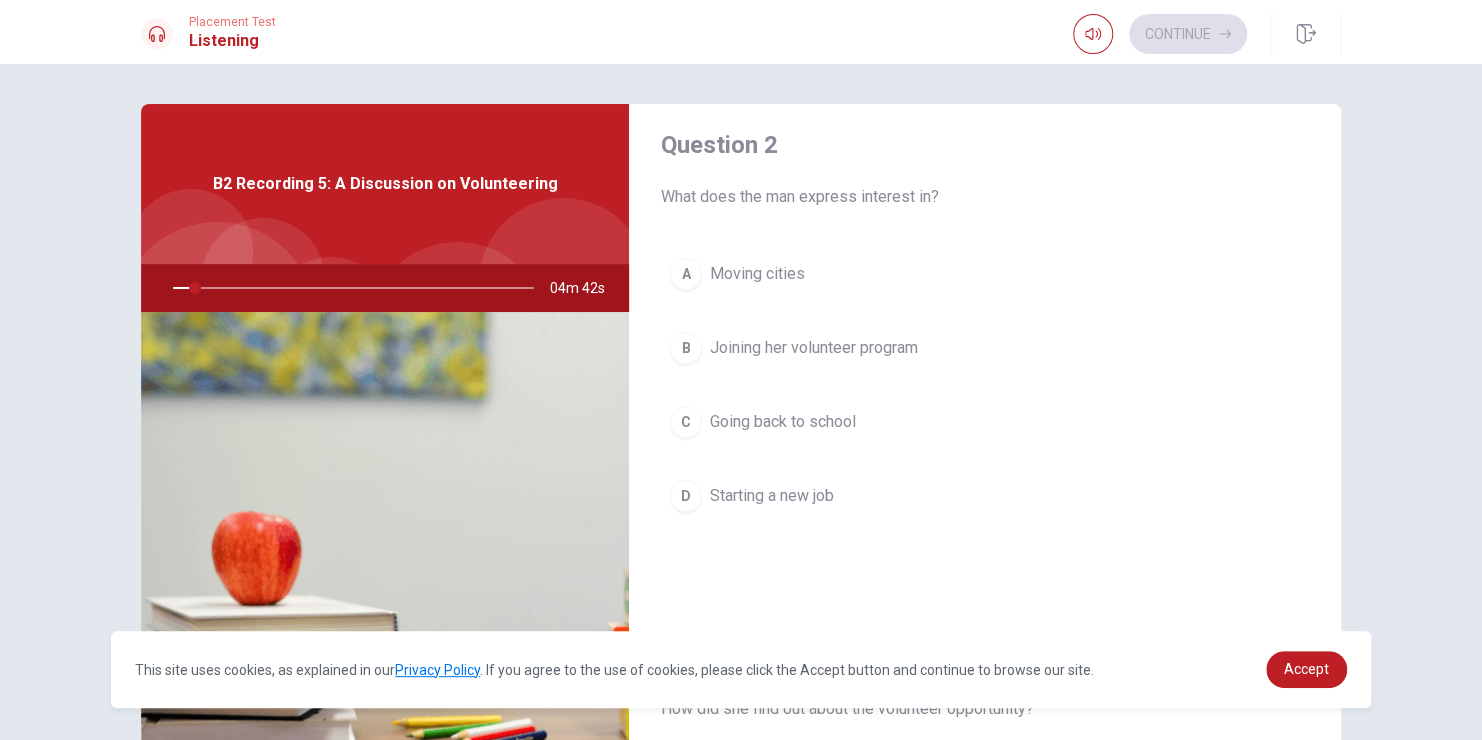 click at bounding box center [349, 288] 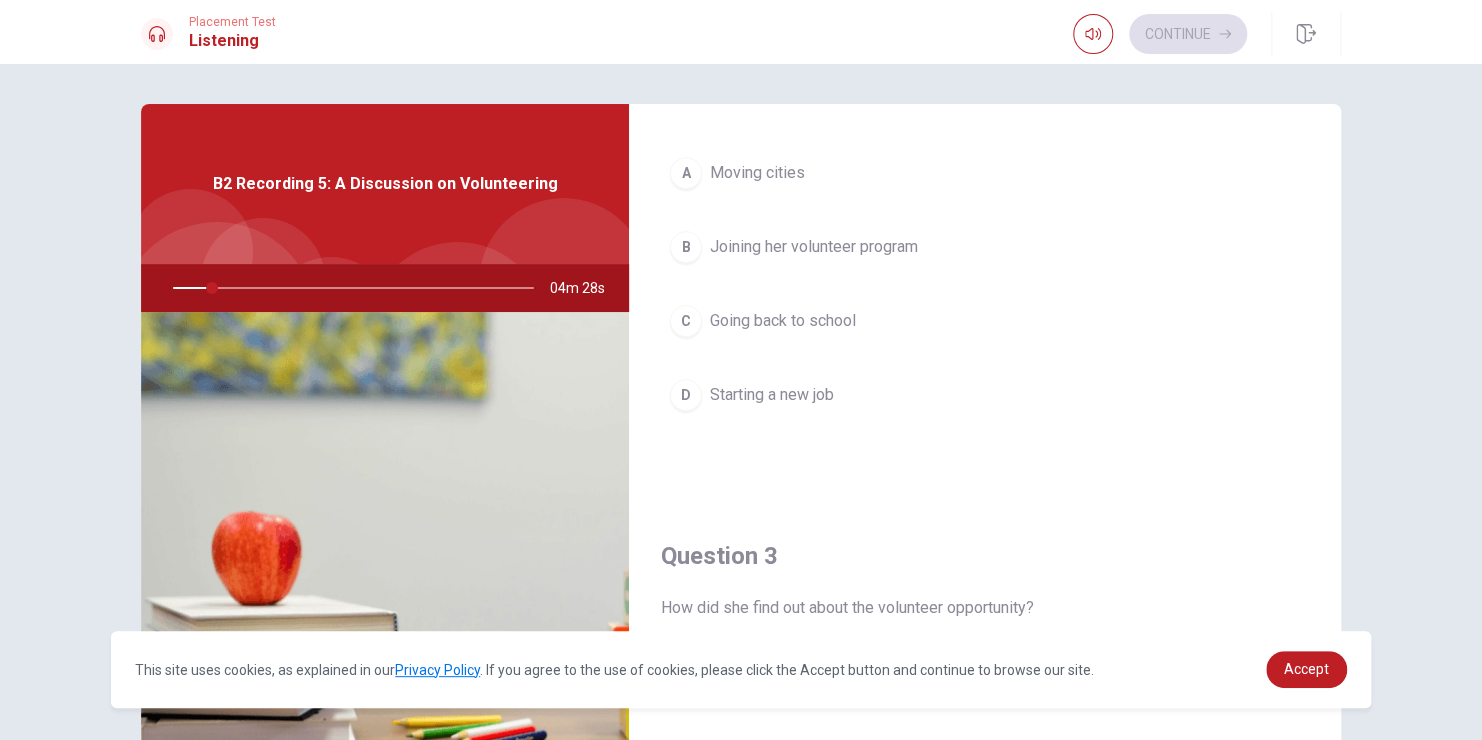 scroll, scrollTop: 633, scrollLeft: 0, axis: vertical 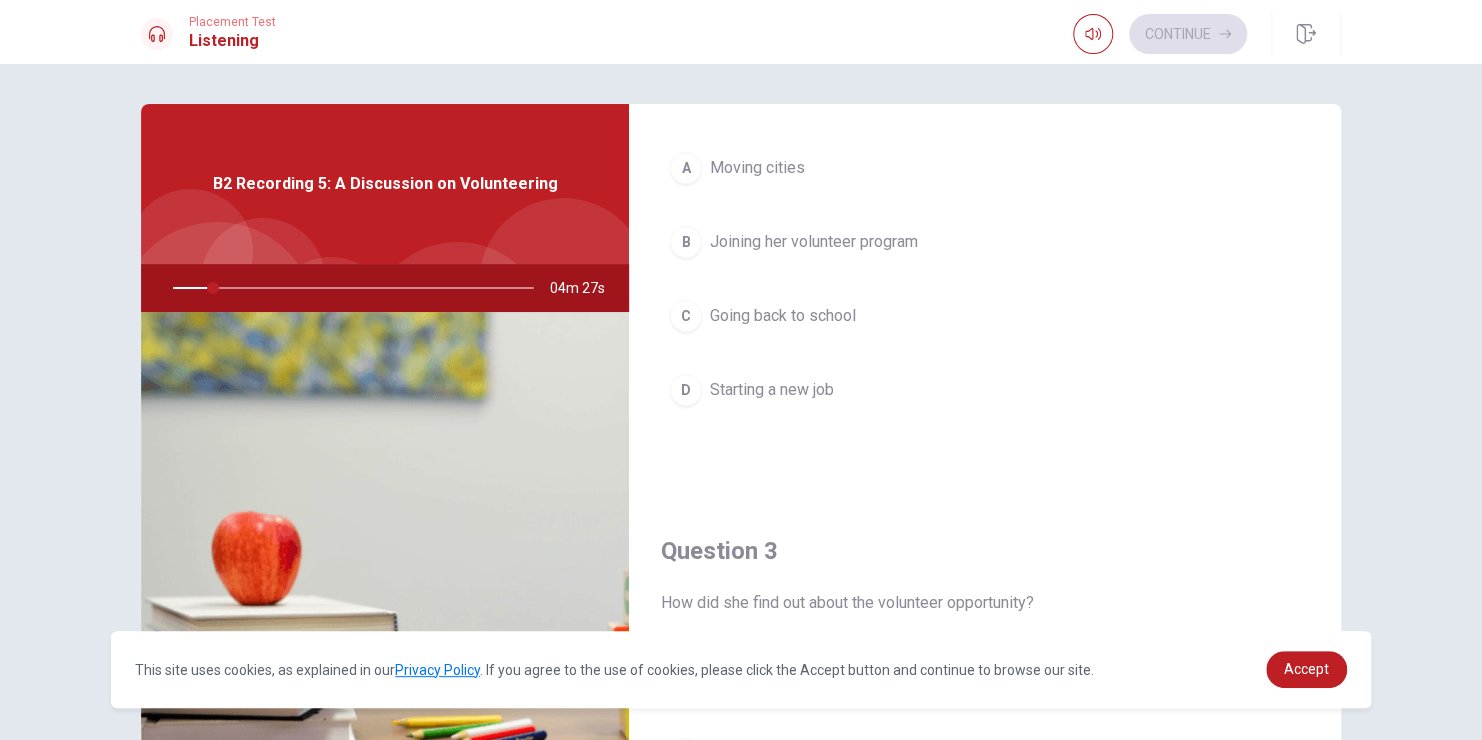 click at bounding box center [349, 288] 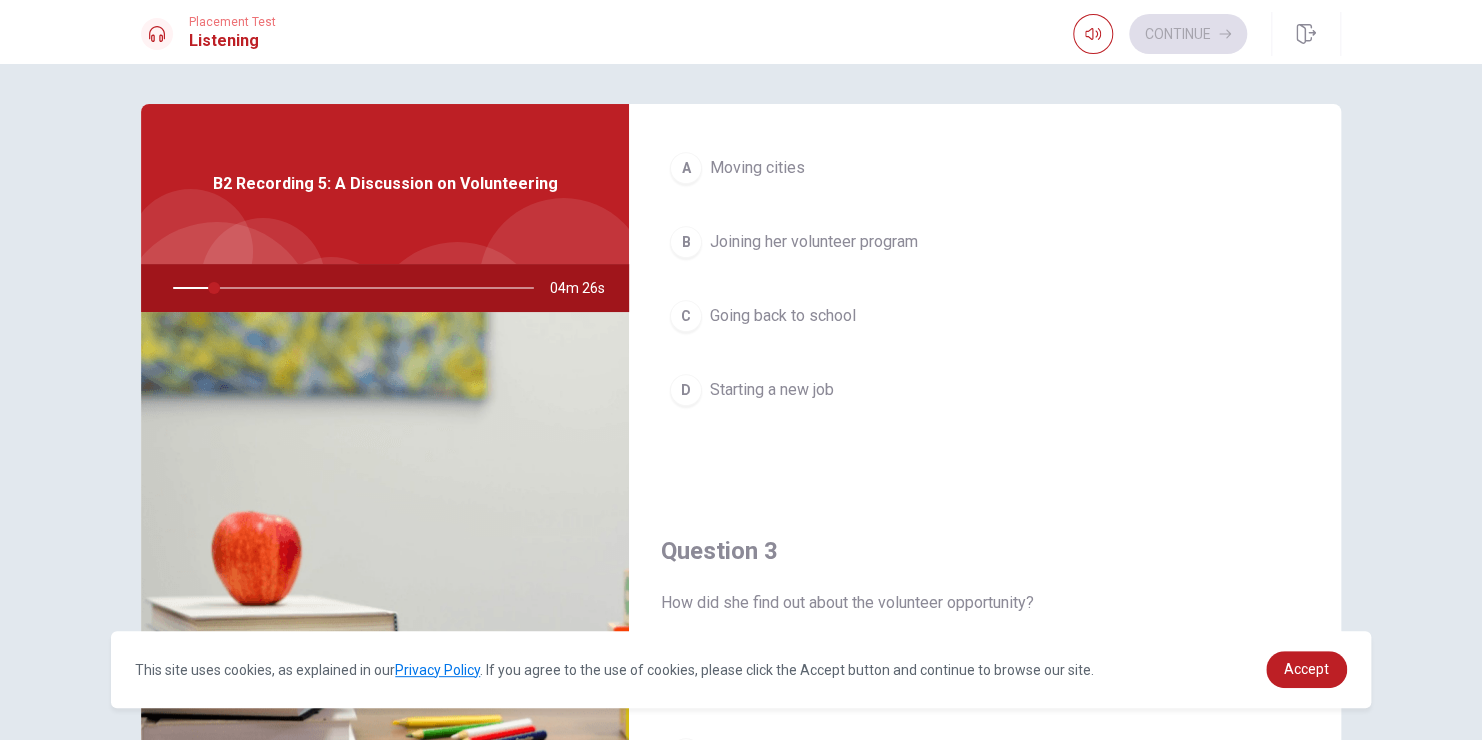 click at bounding box center [349, 288] 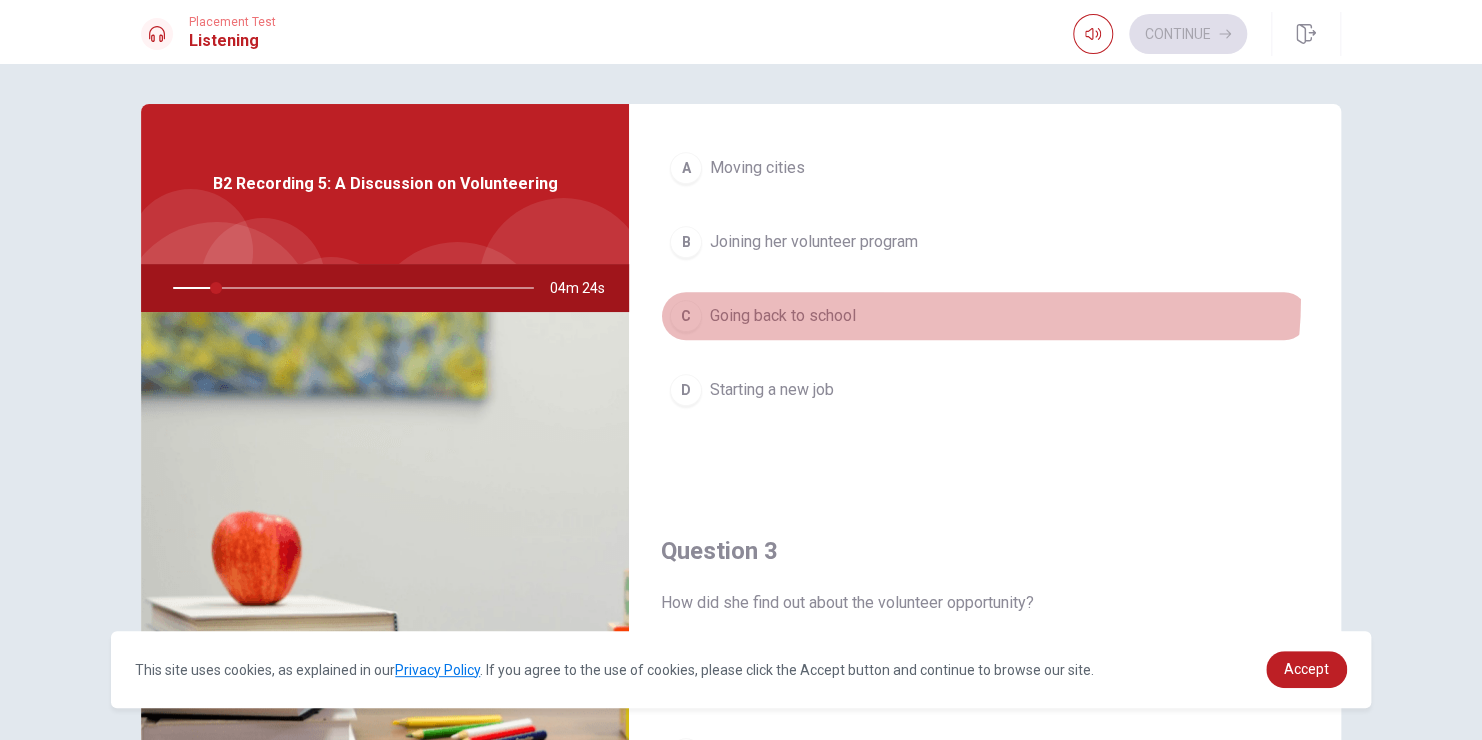 click on "C Going back to school" at bounding box center (985, 316) 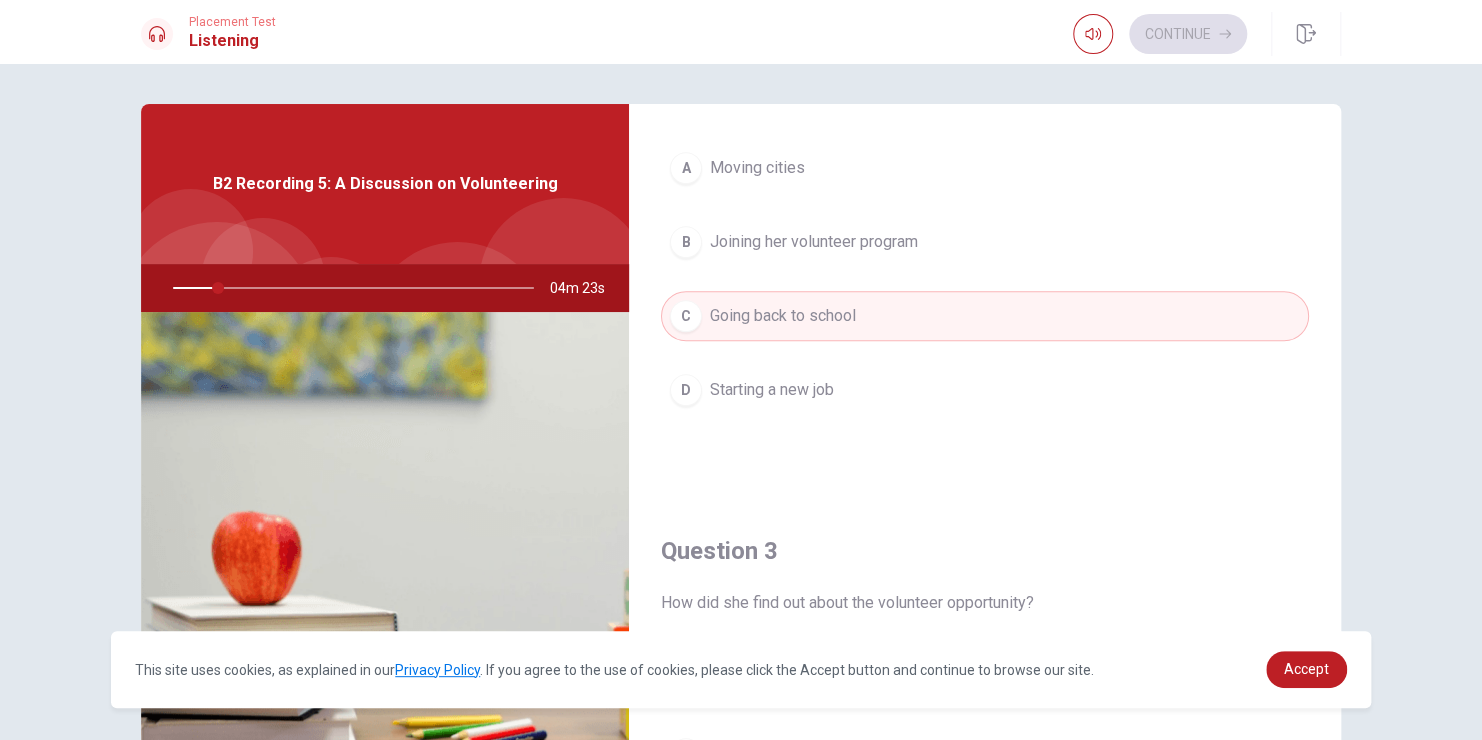 click on "Joining her volunteer program" at bounding box center (814, 242) 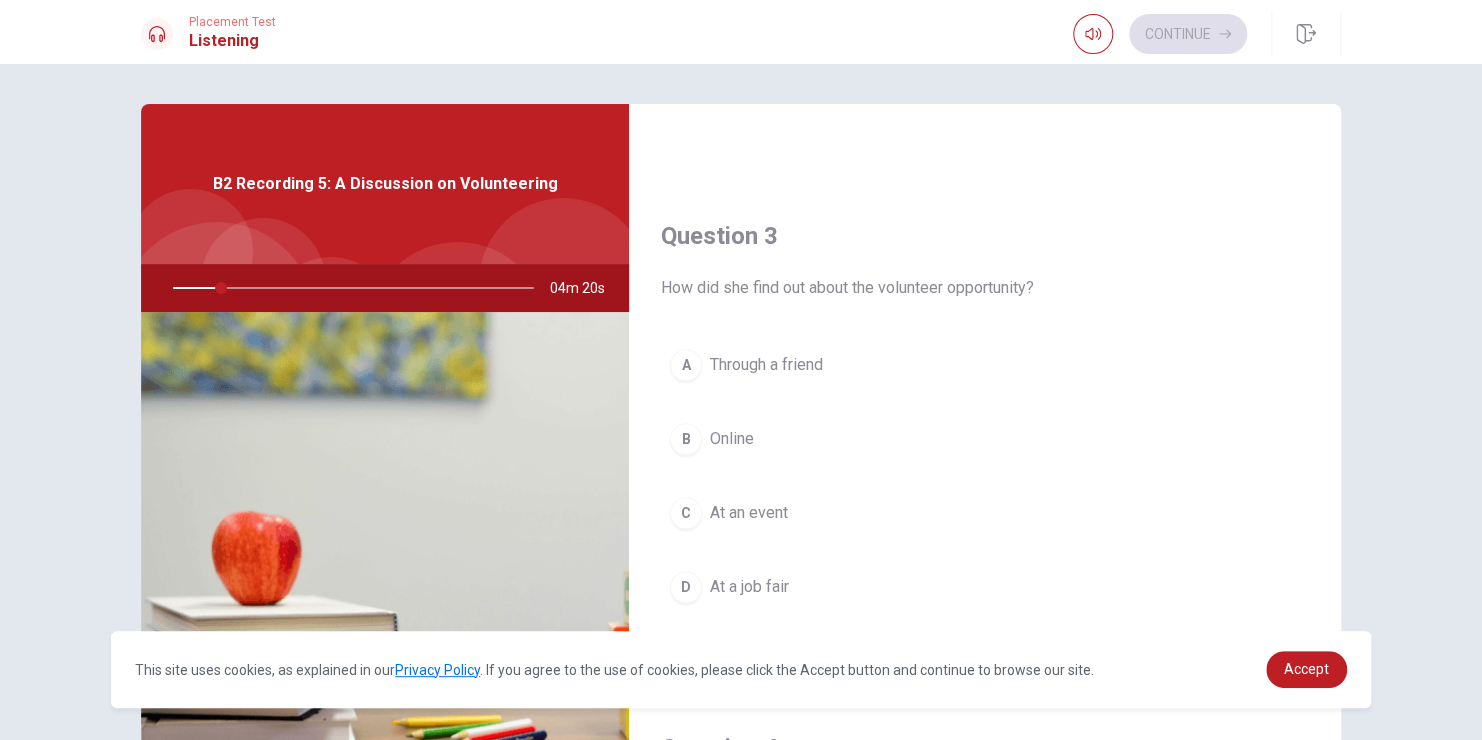 scroll, scrollTop: 953, scrollLeft: 0, axis: vertical 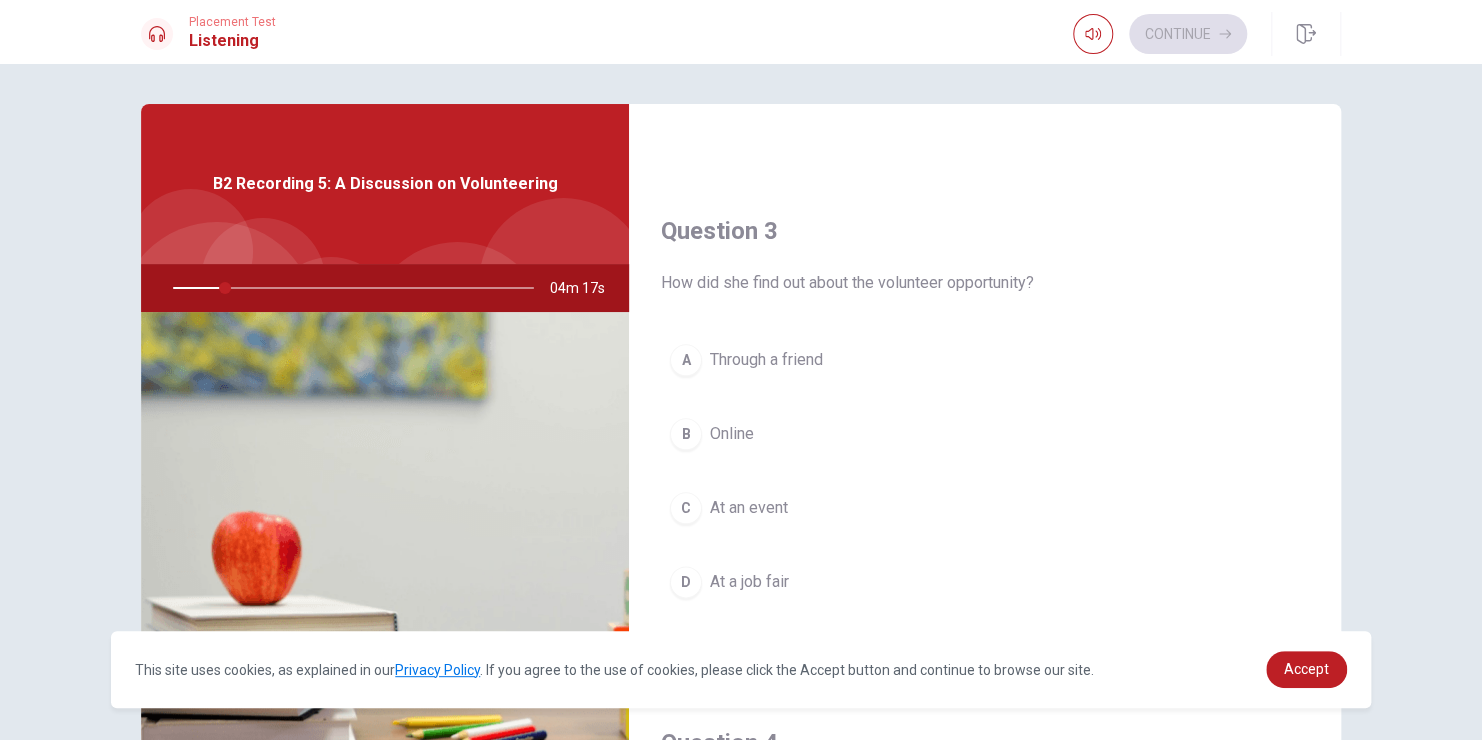 click on "At a job fair" at bounding box center [749, 582] 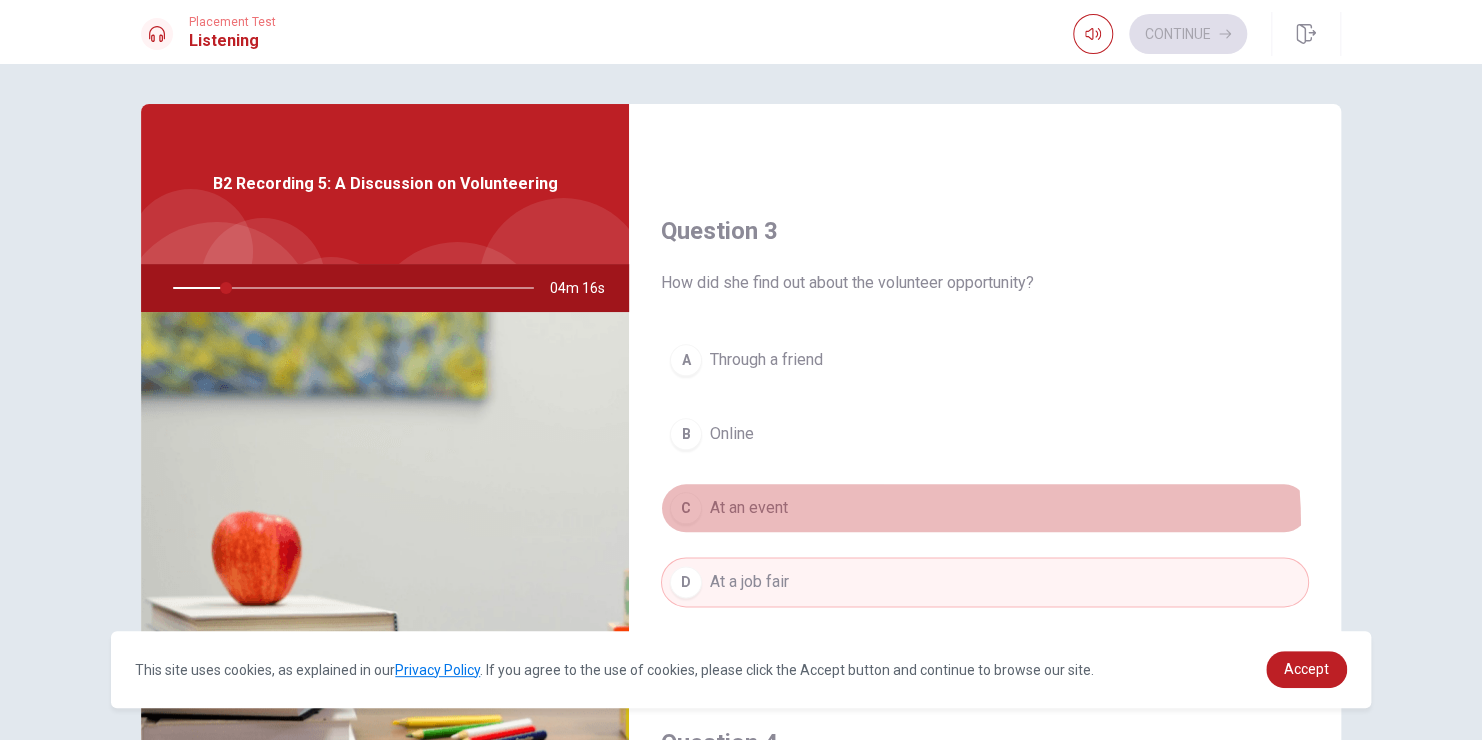 click on "C At an event" at bounding box center [985, 508] 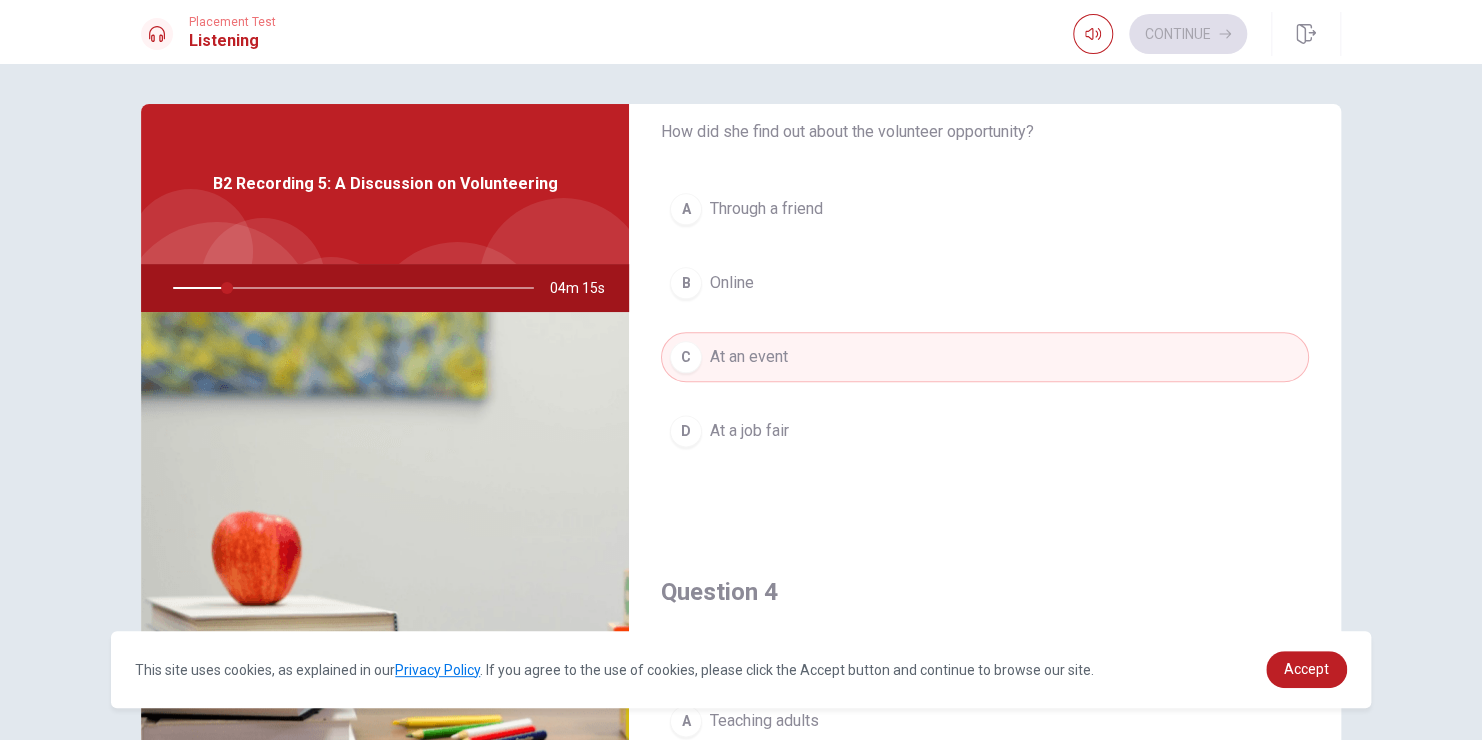 scroll, scrollTop: 1109, scrollLeft: 0, axis: vertical 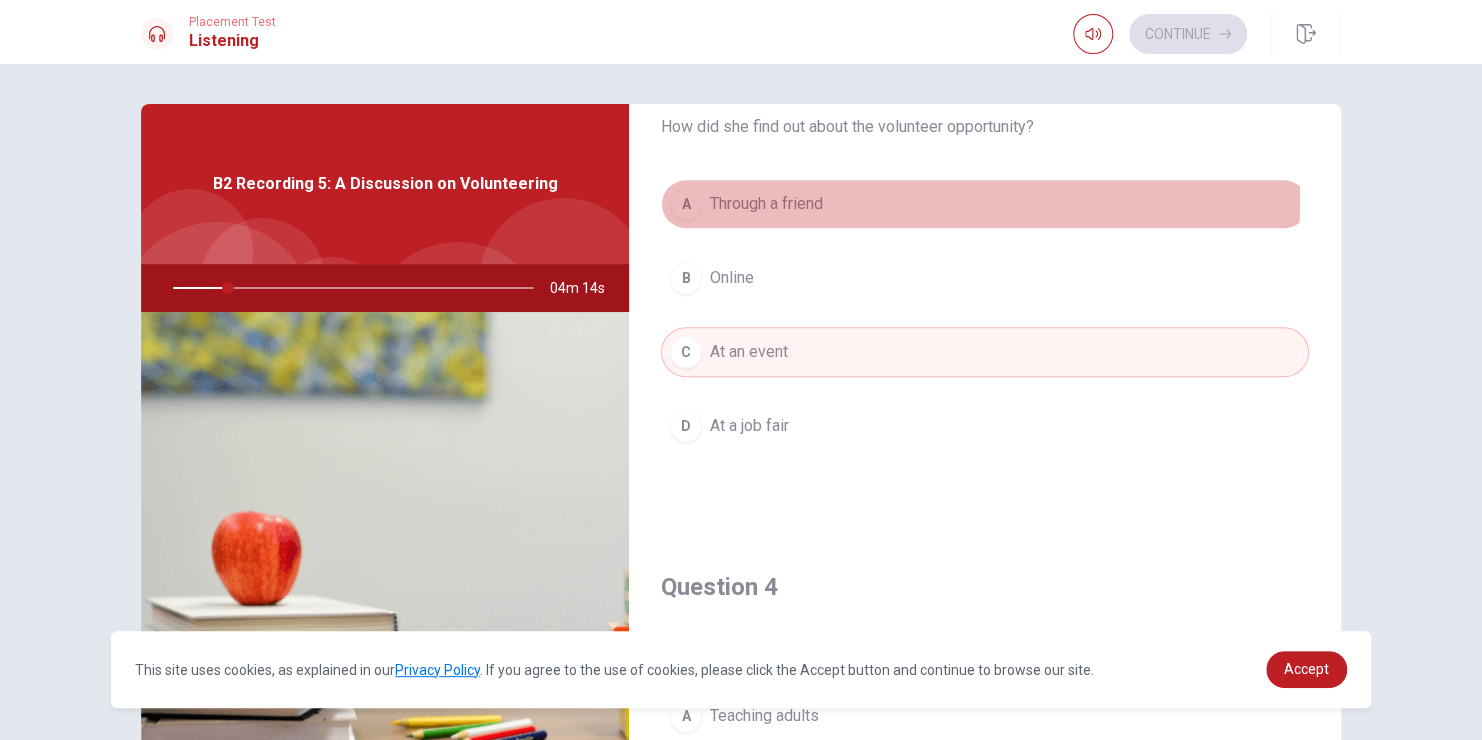 click on "Through a friend" at bounding box center (766, 204) 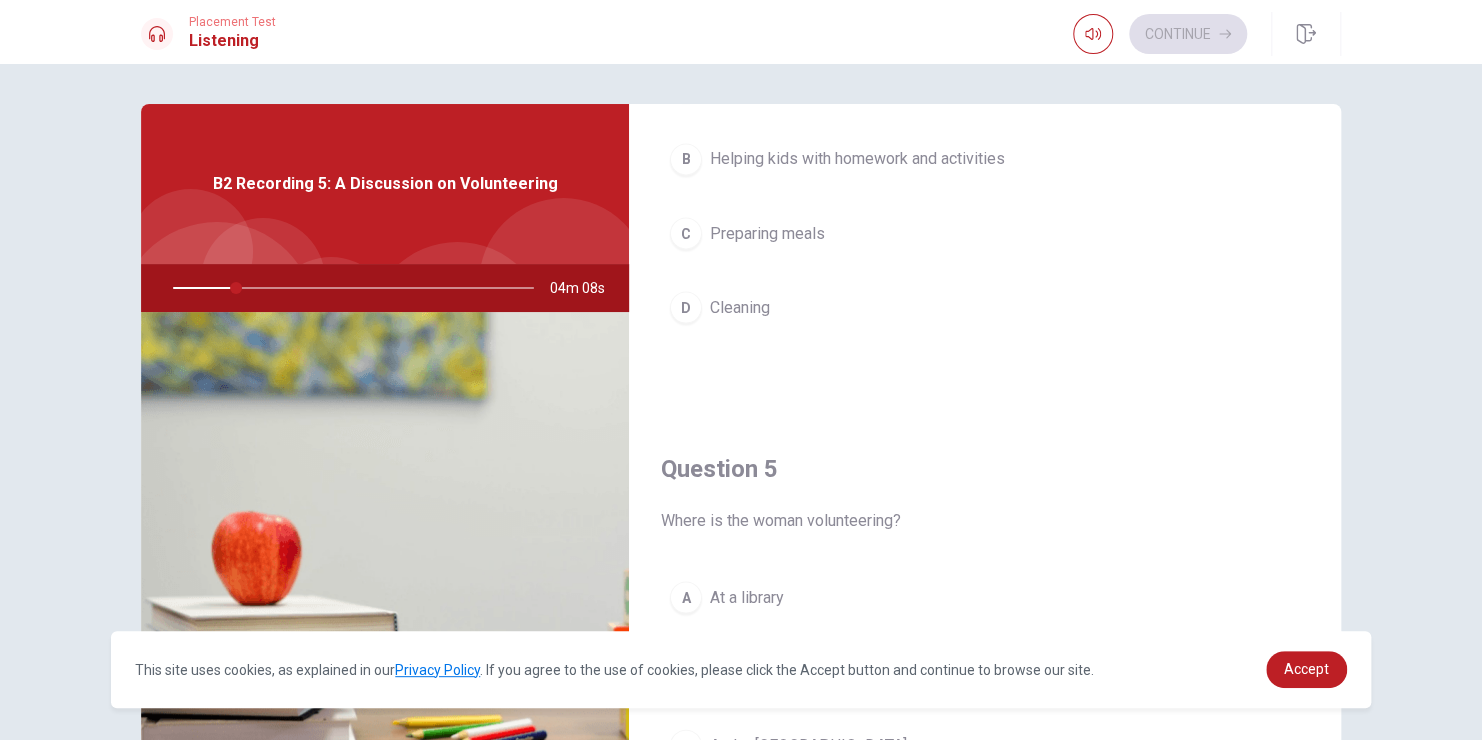 scroll, scrollTop: 1856, scrollLeft: 0, axis: vertical 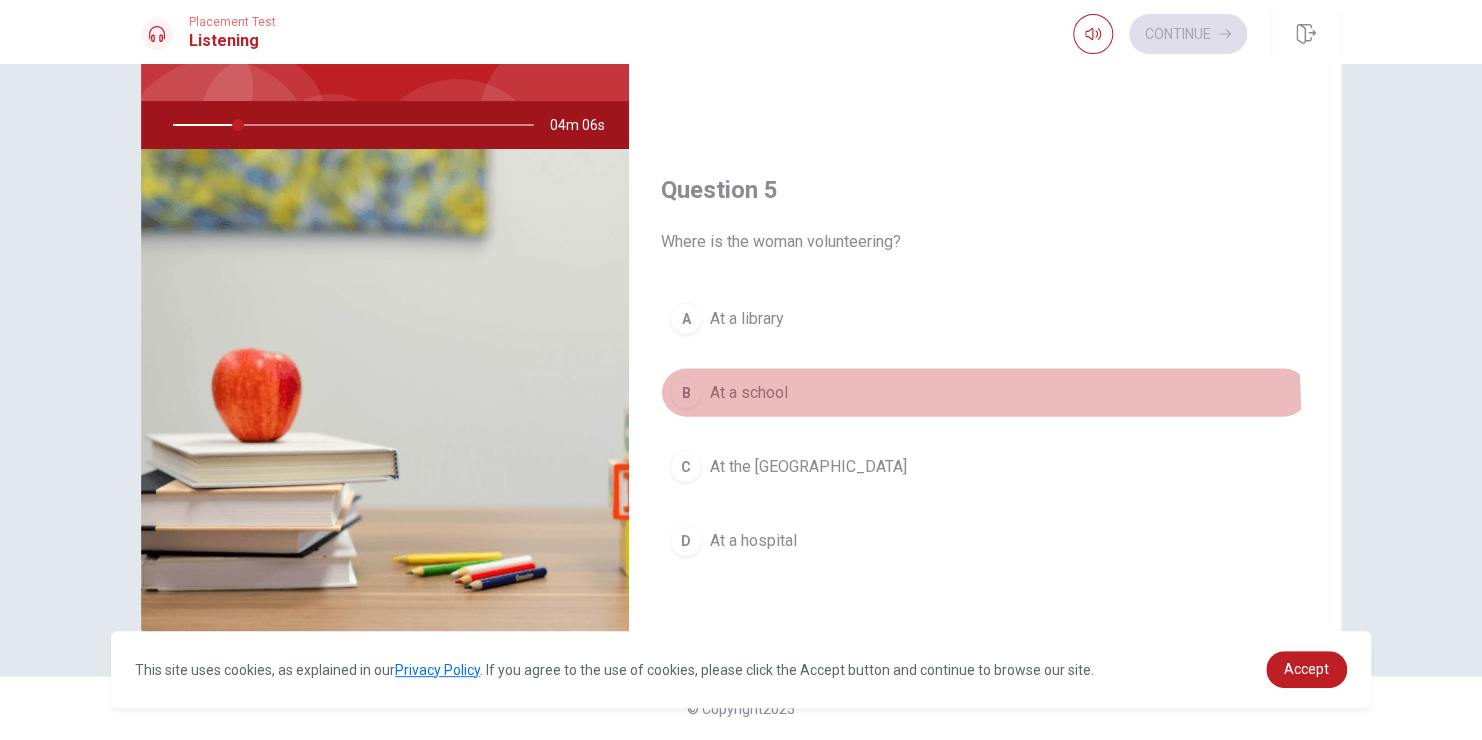 click on "B At a school" at bounding box center (985, 392) 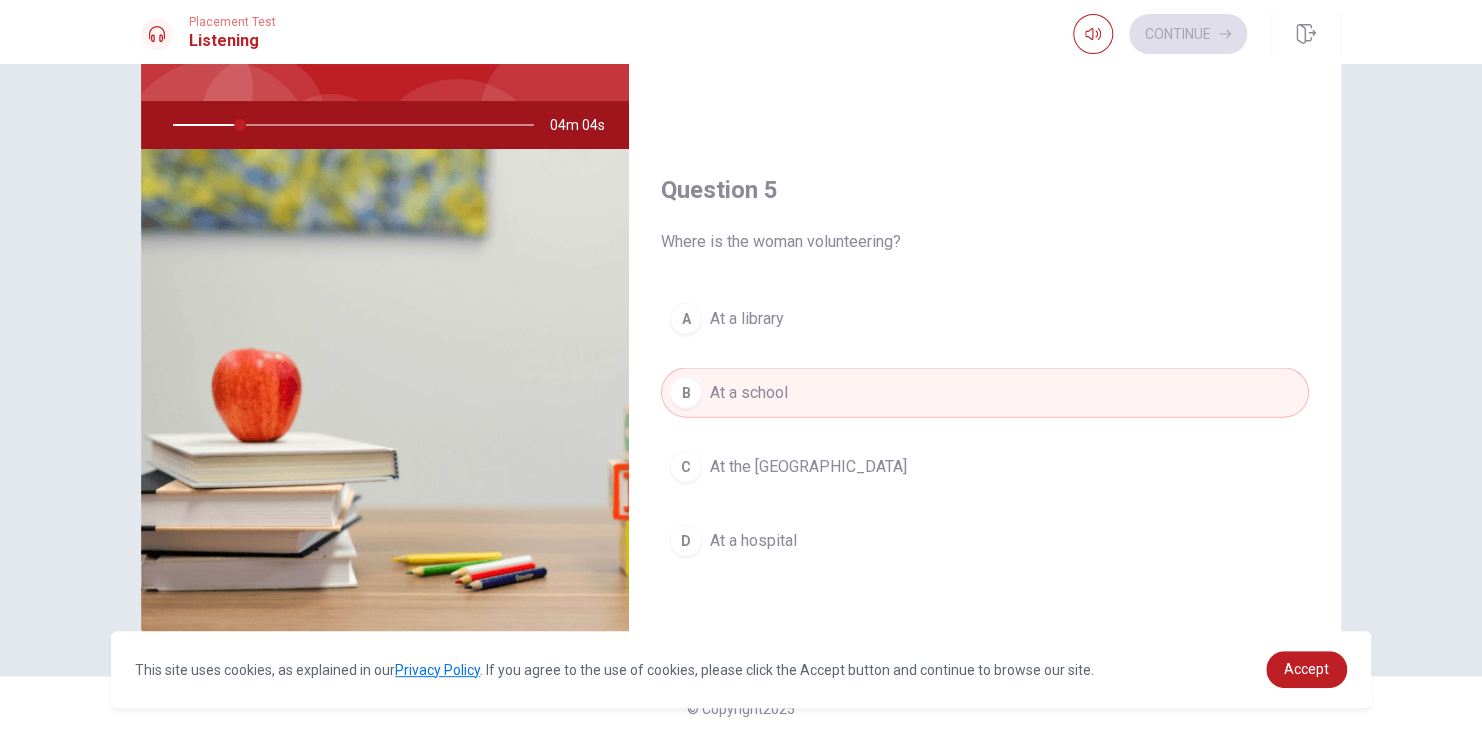 click on "At the [GEOGRAPHIC_DATA]" at bounding box center [808, 466] 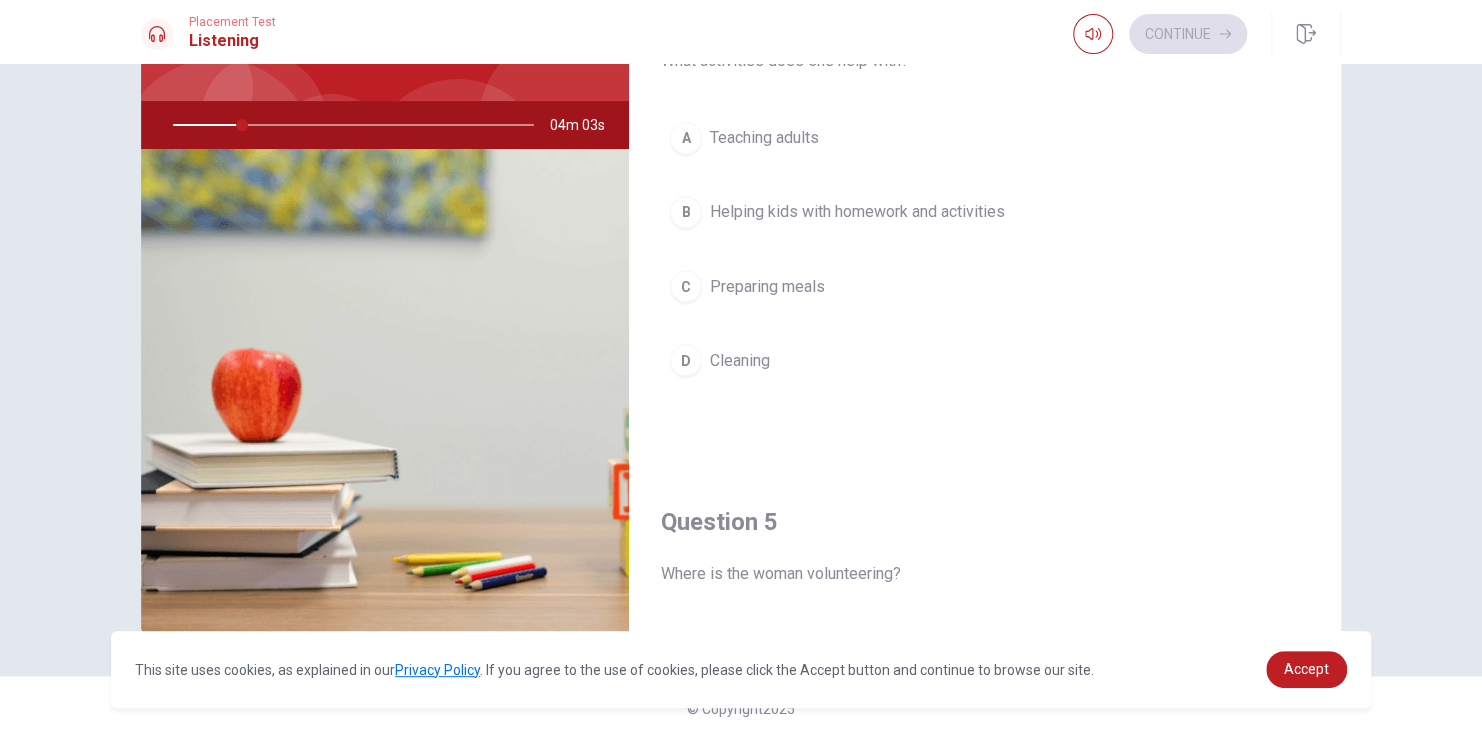 scroll, scrollTop: 1523, scrollLeft: 0, axis: vertical 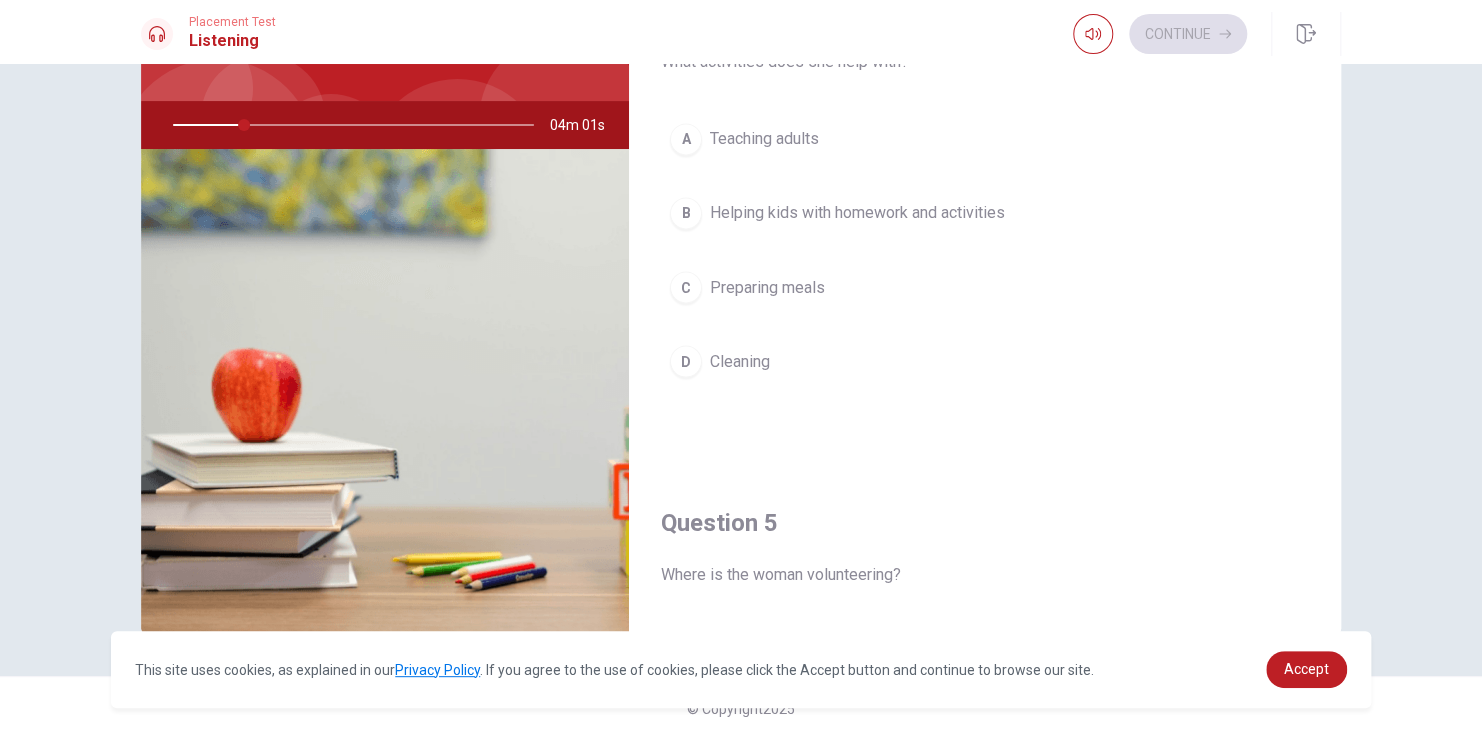click on "Preparing meals" at bounding box center [767, 287] 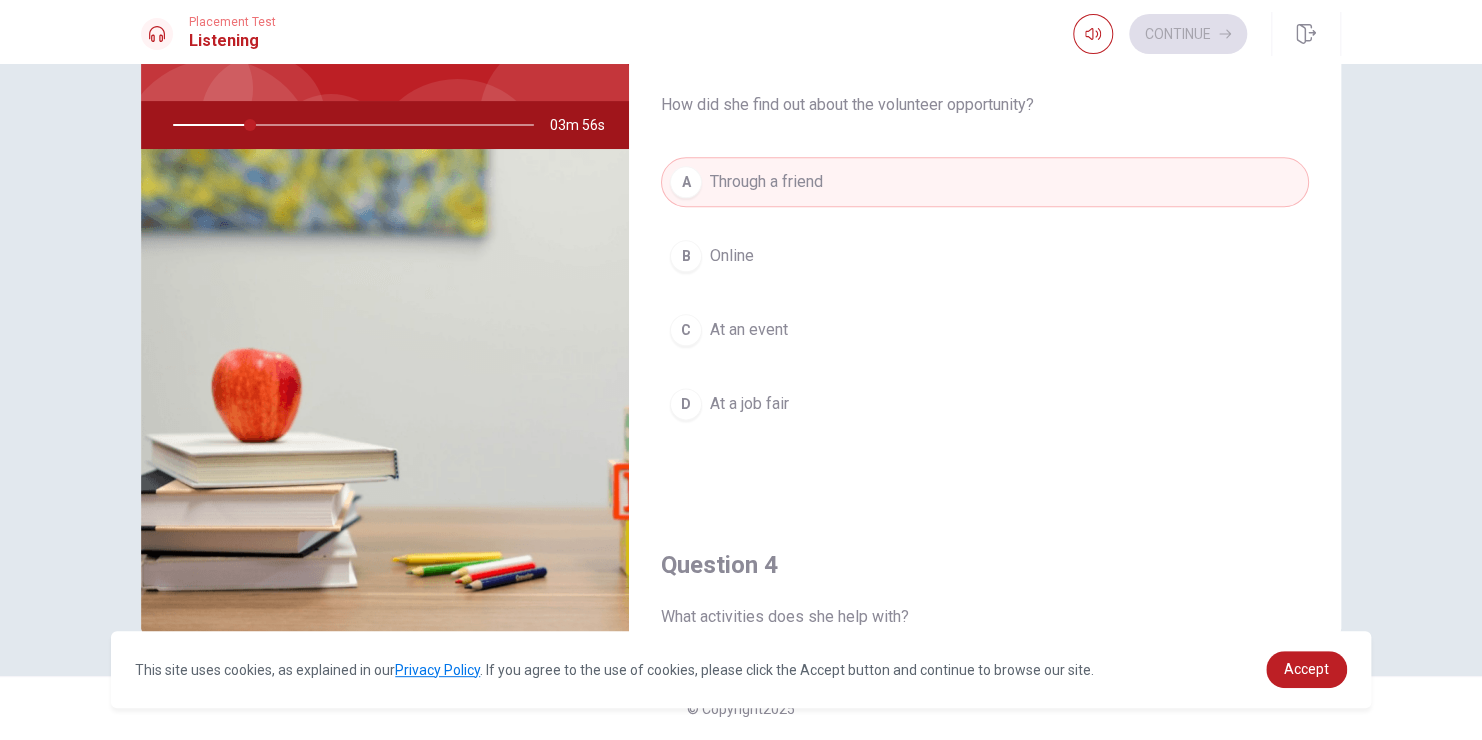 scroll, scrollTop: 969, scrollLeft: 0, axis: vertical 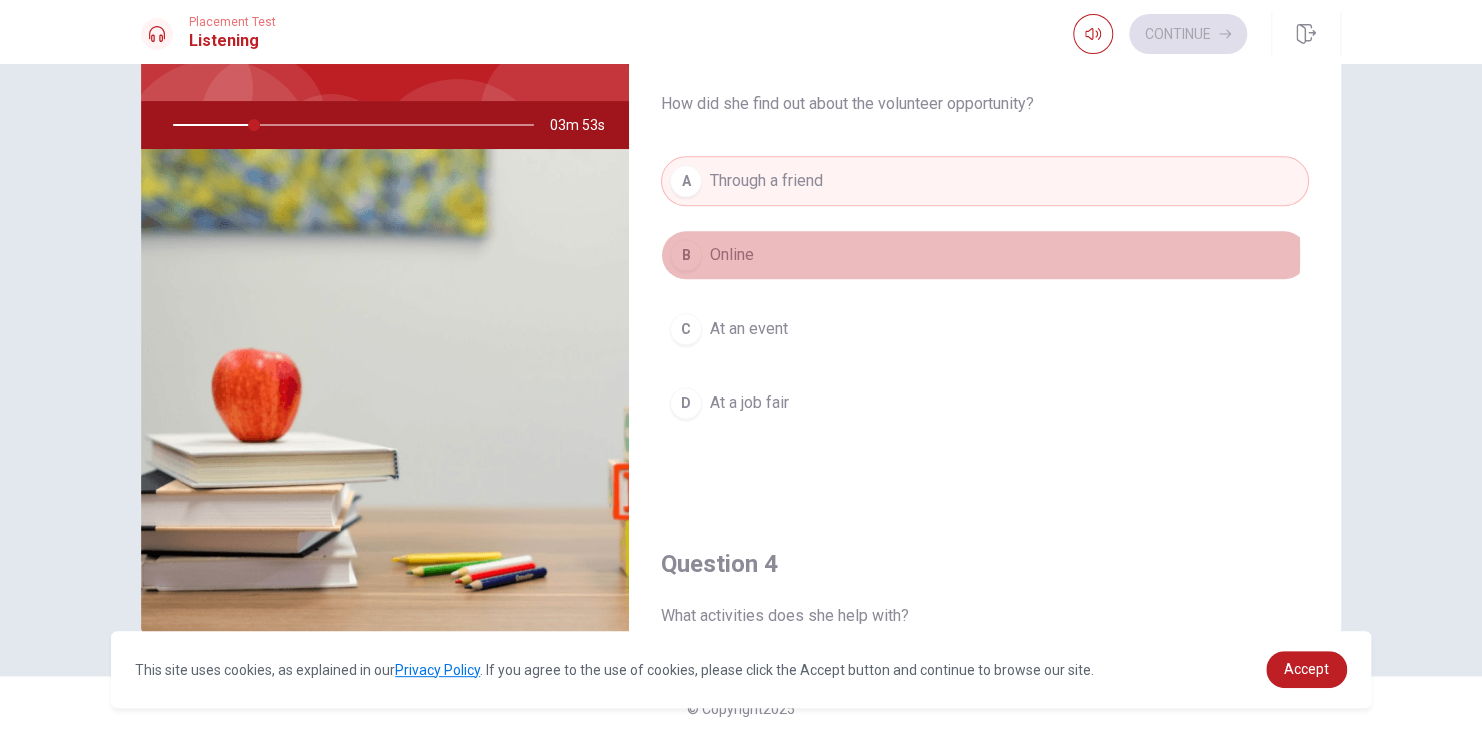 click on "Online" at bounding box center (732, 255) 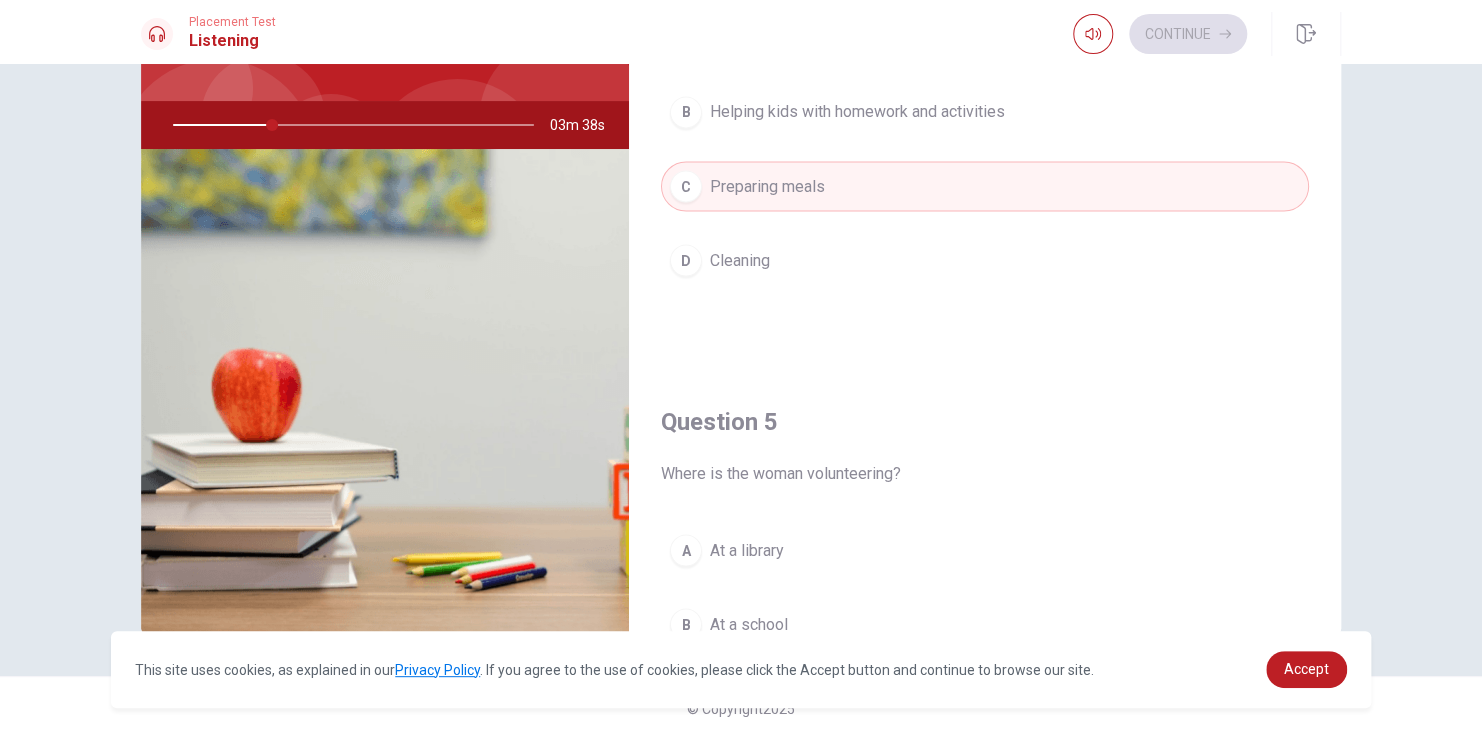 scroll, scrollTop: 1856, scrollLeft: 0, axis: vertical 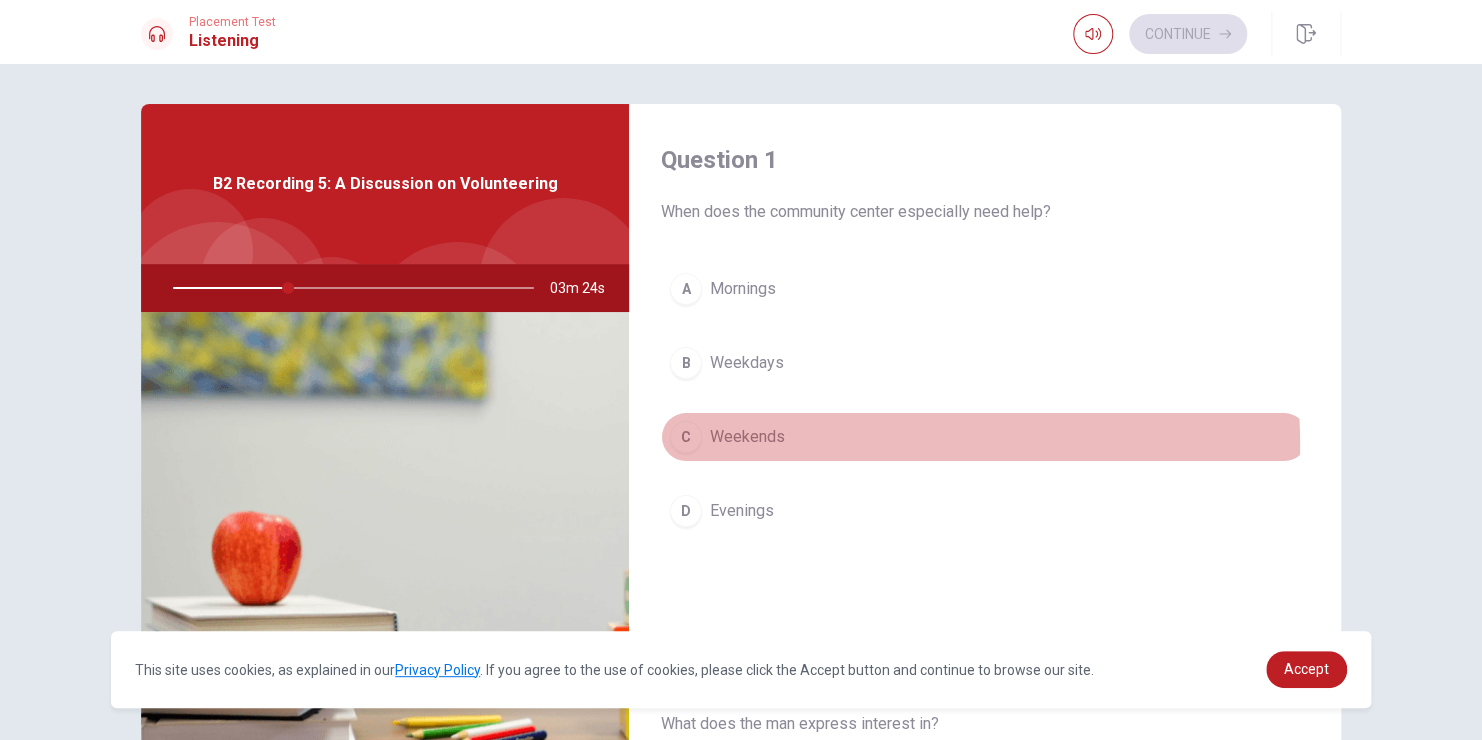 click on "C Weekends" at bounding box center [985, 437] 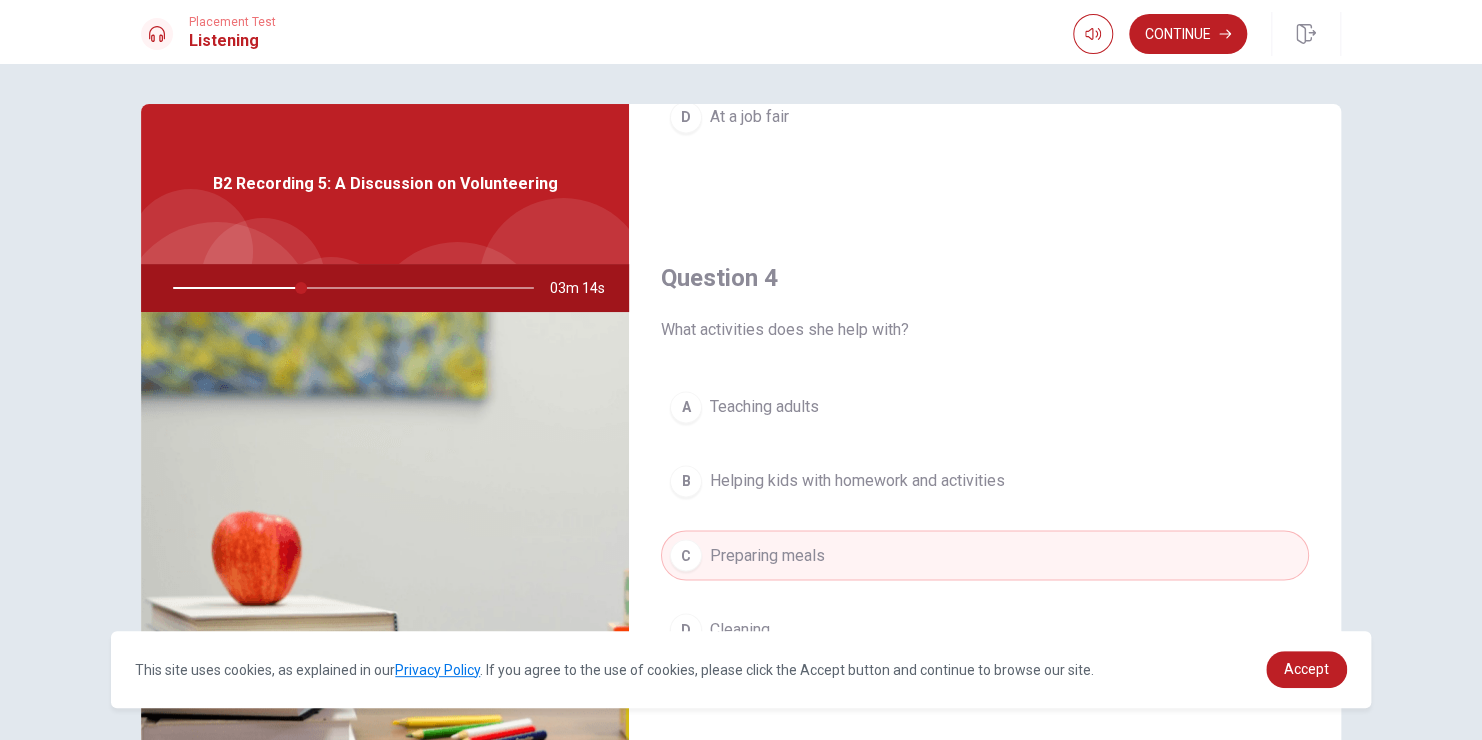 scroll, scrollTop: 1422, scrollLeft: 0, axis: vertical 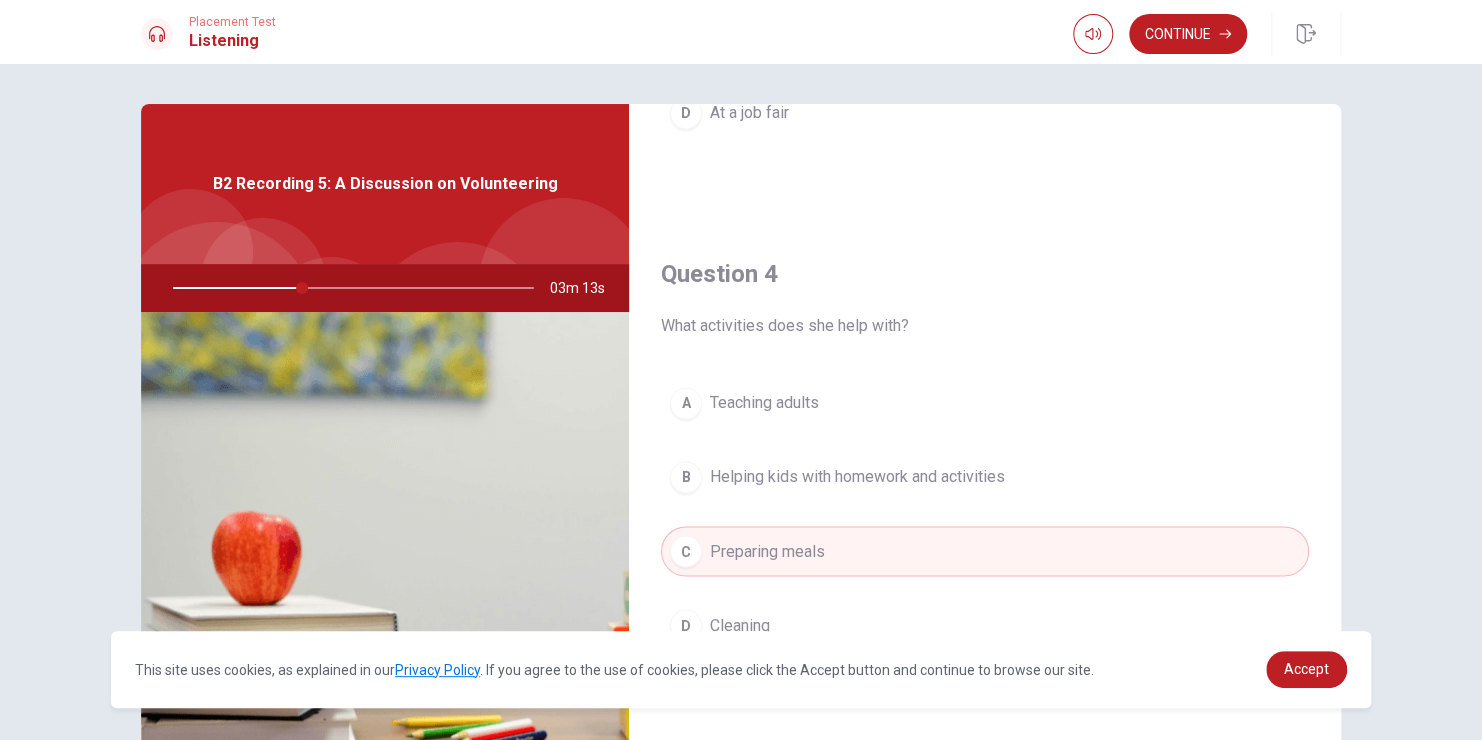click on "B Helping kids with homework and activities" at bounding box center (985, 477) 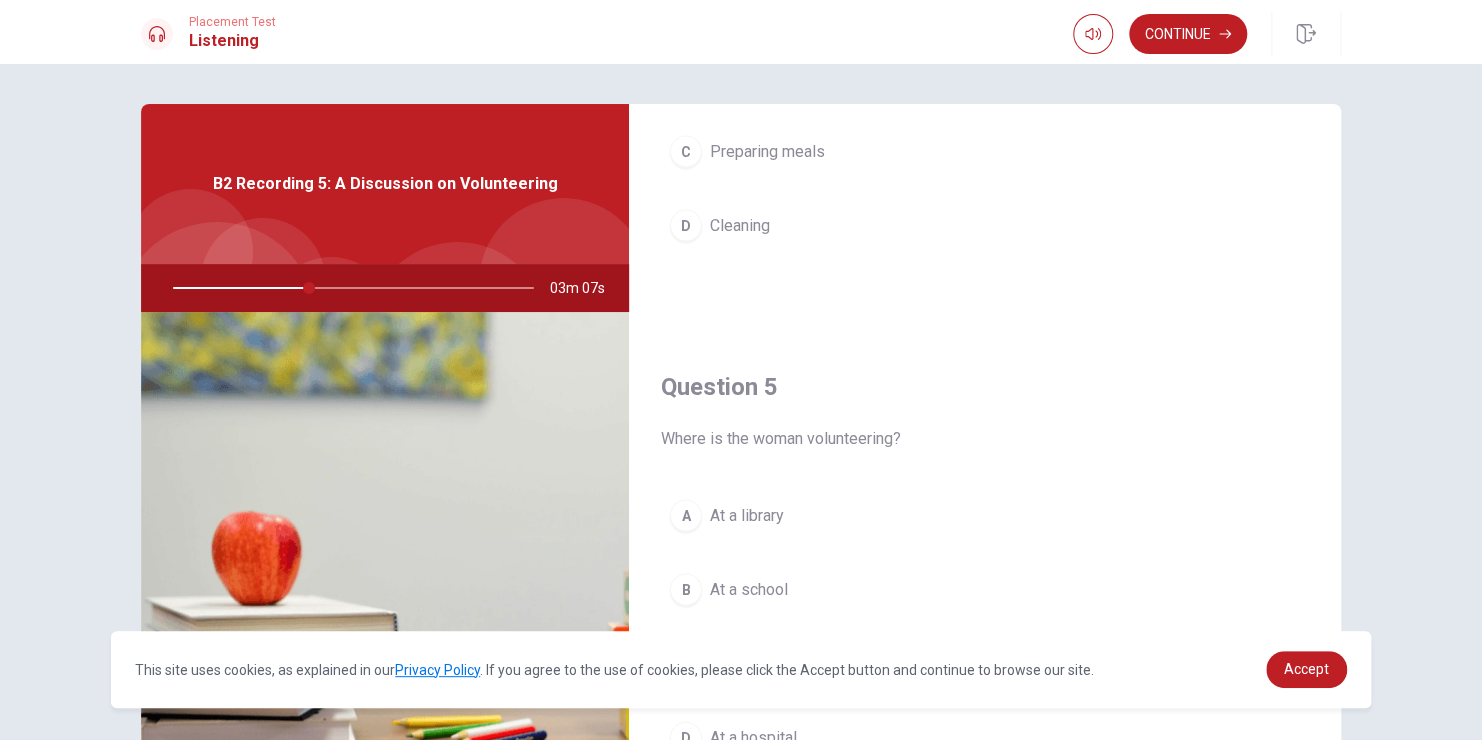 scroll, scrollTop: 1856, scrollLeft: 0, axis: vertical 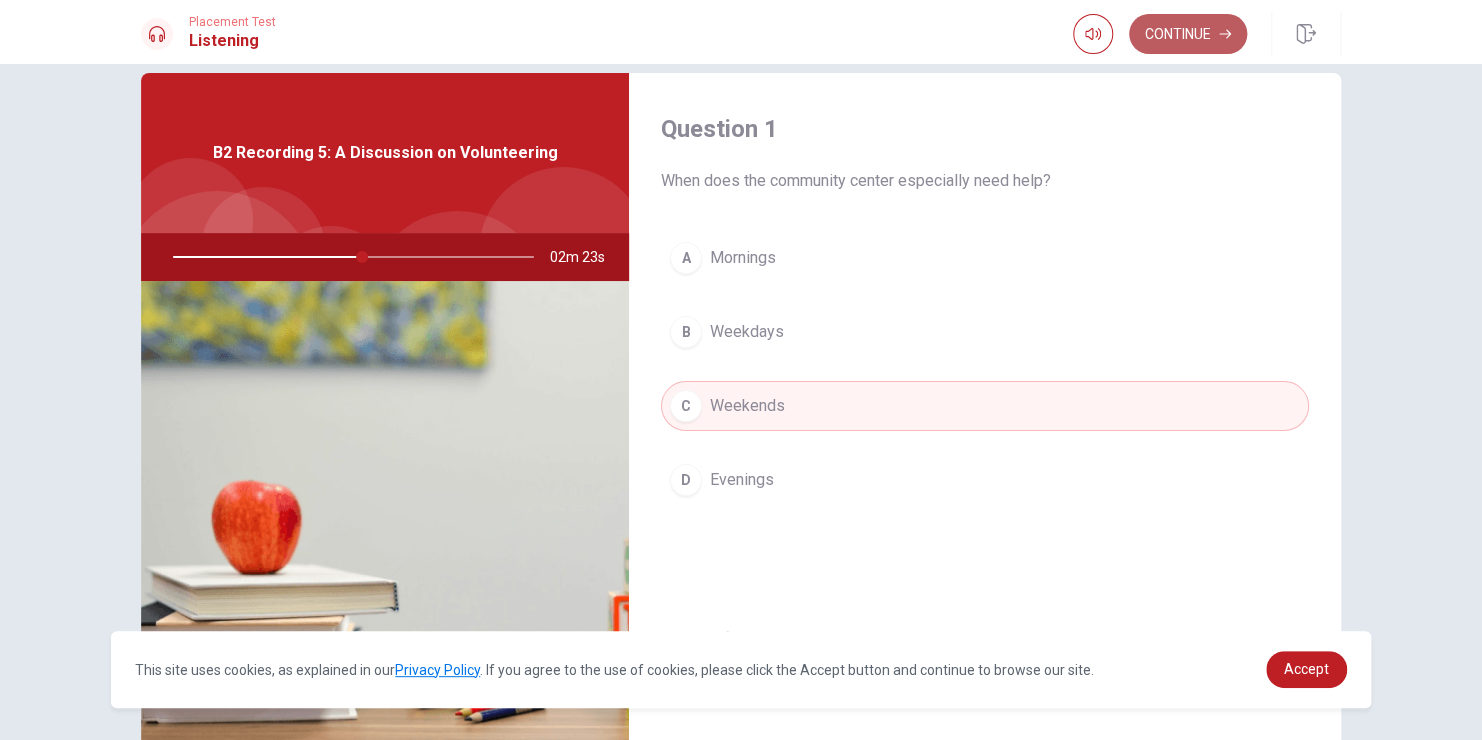 click on "Continue" at bounding box center [1188, 34] 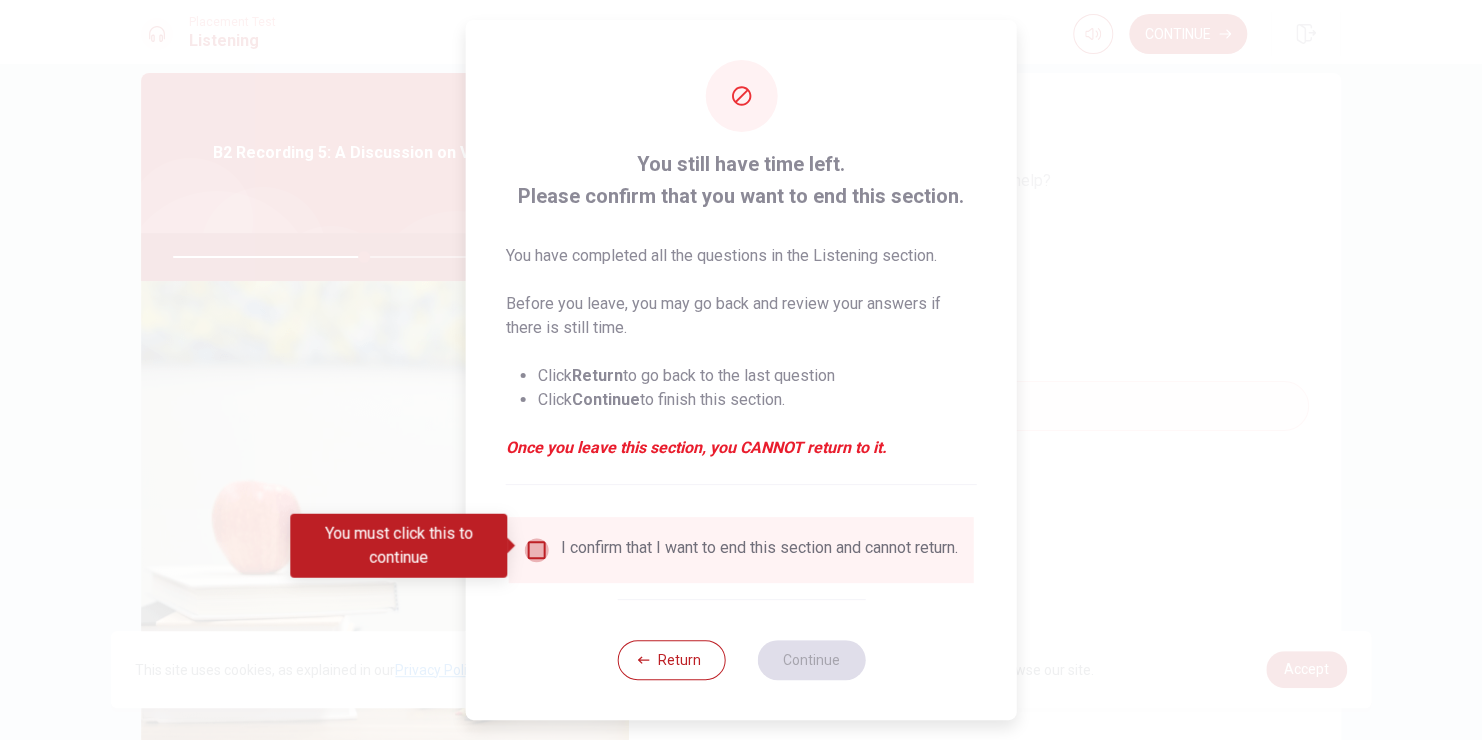 click at bounding box center (537, 550) 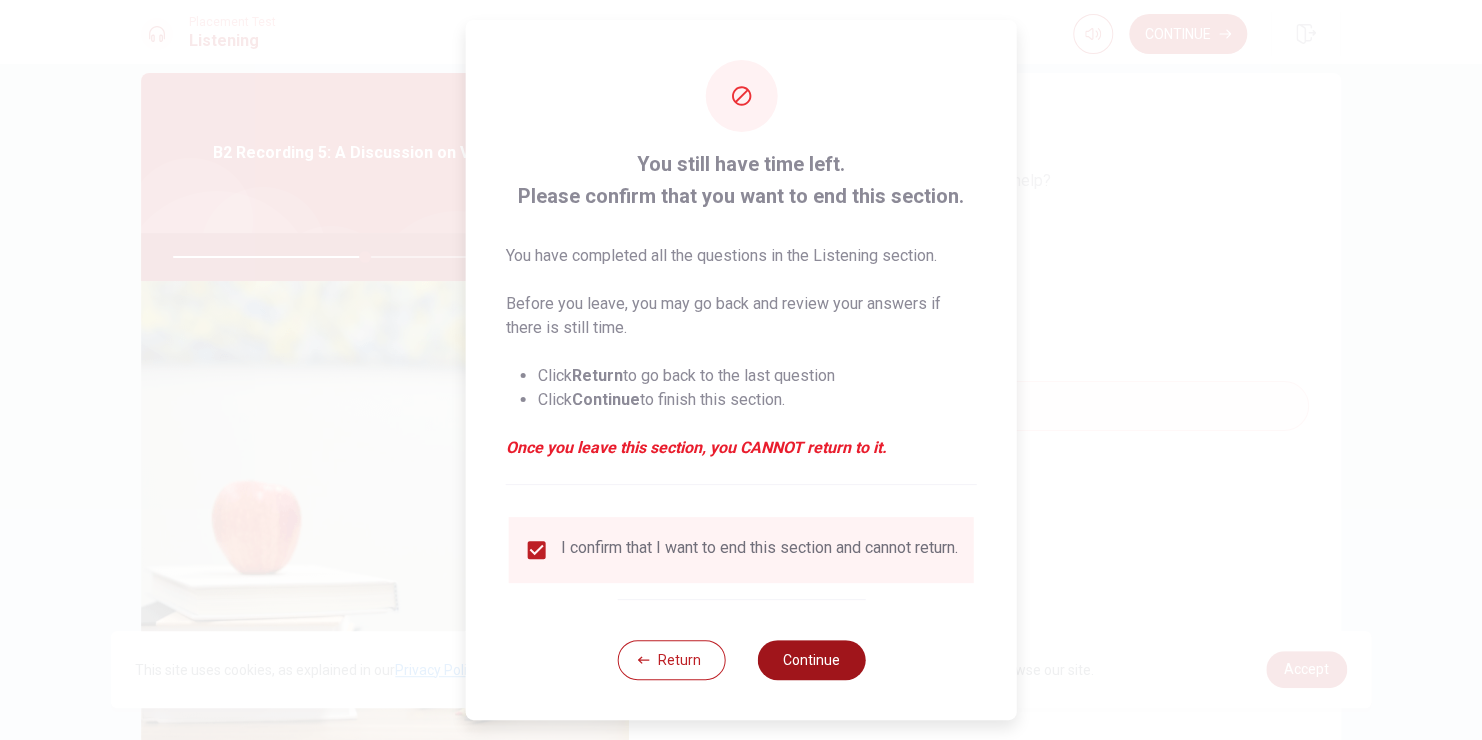 click on "Continue" at bounding box center (811, 660) 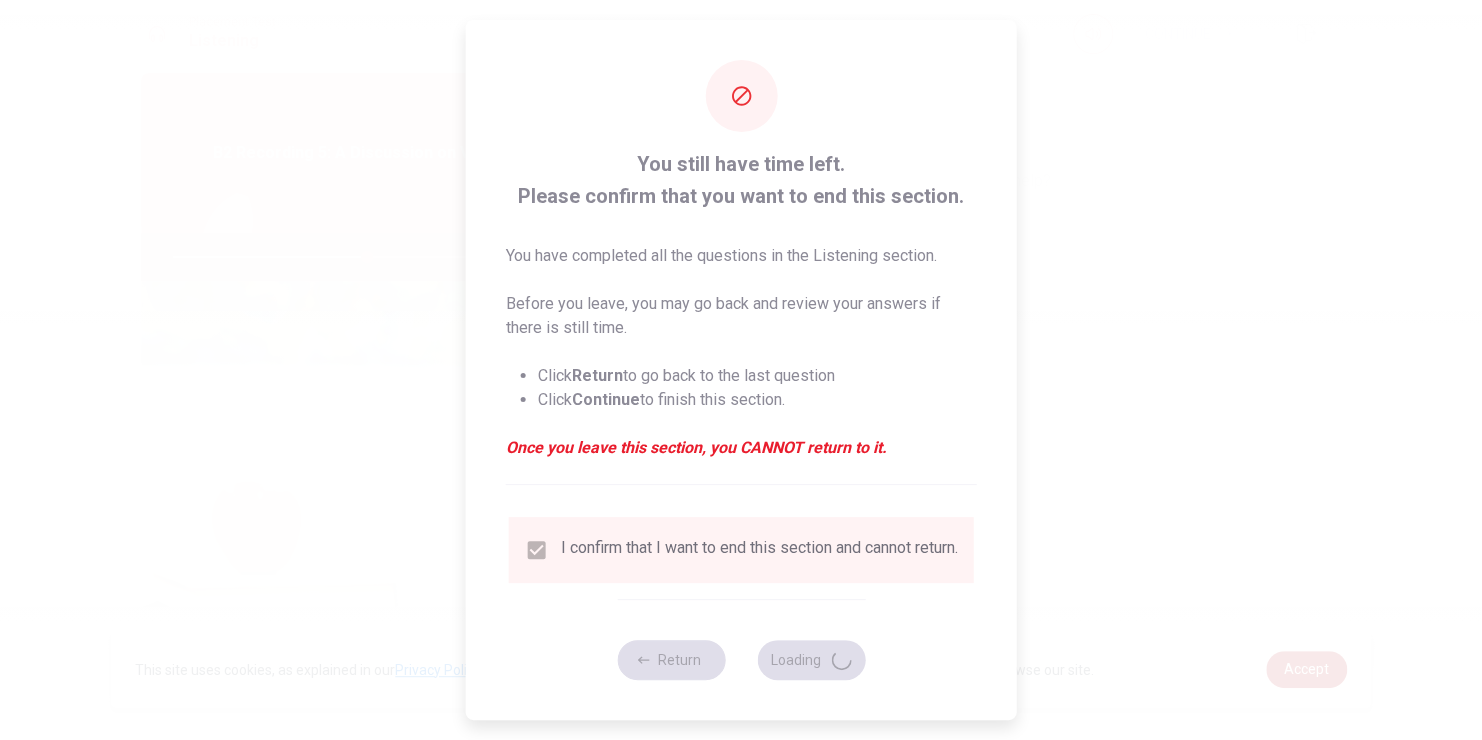 type on "54" 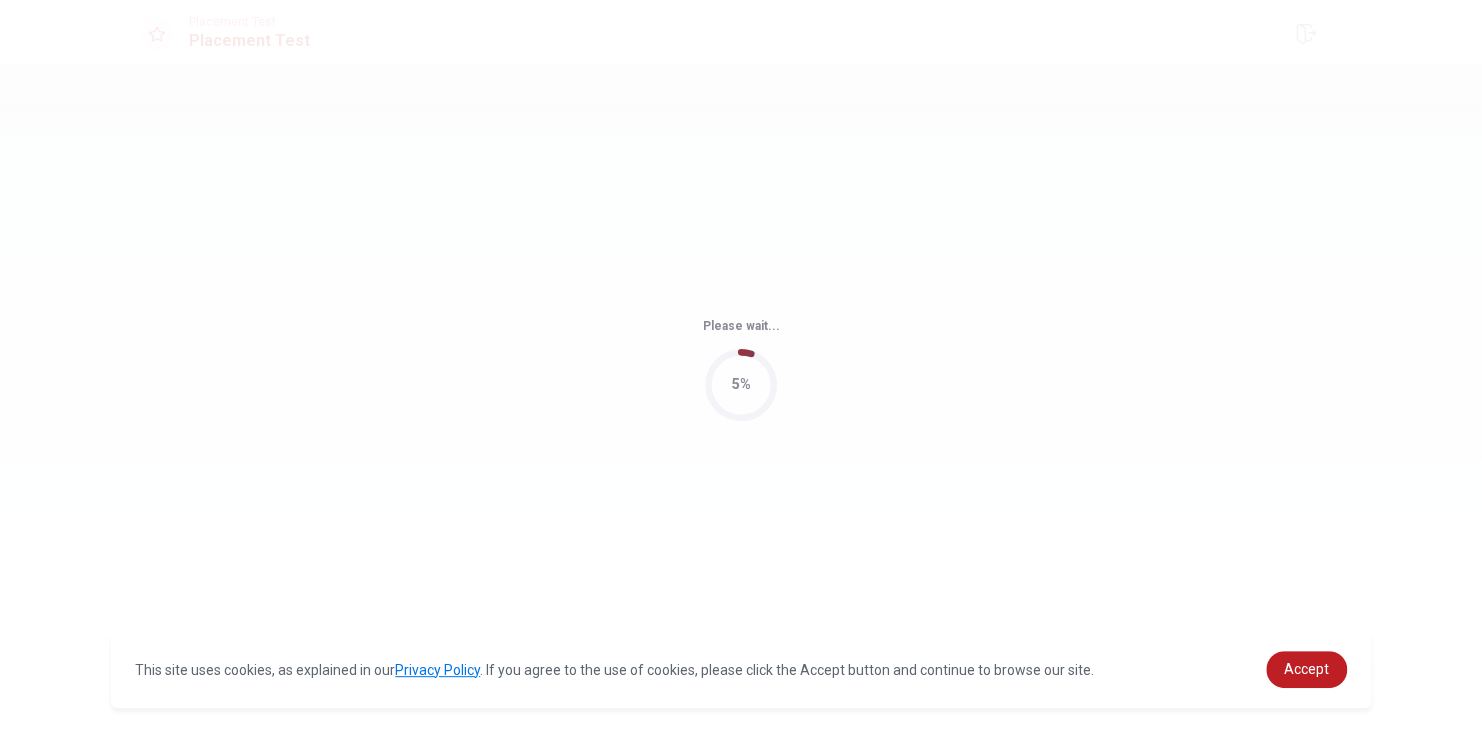 scroll, scrollTop: 0, scrollLeft: 0, axis: both 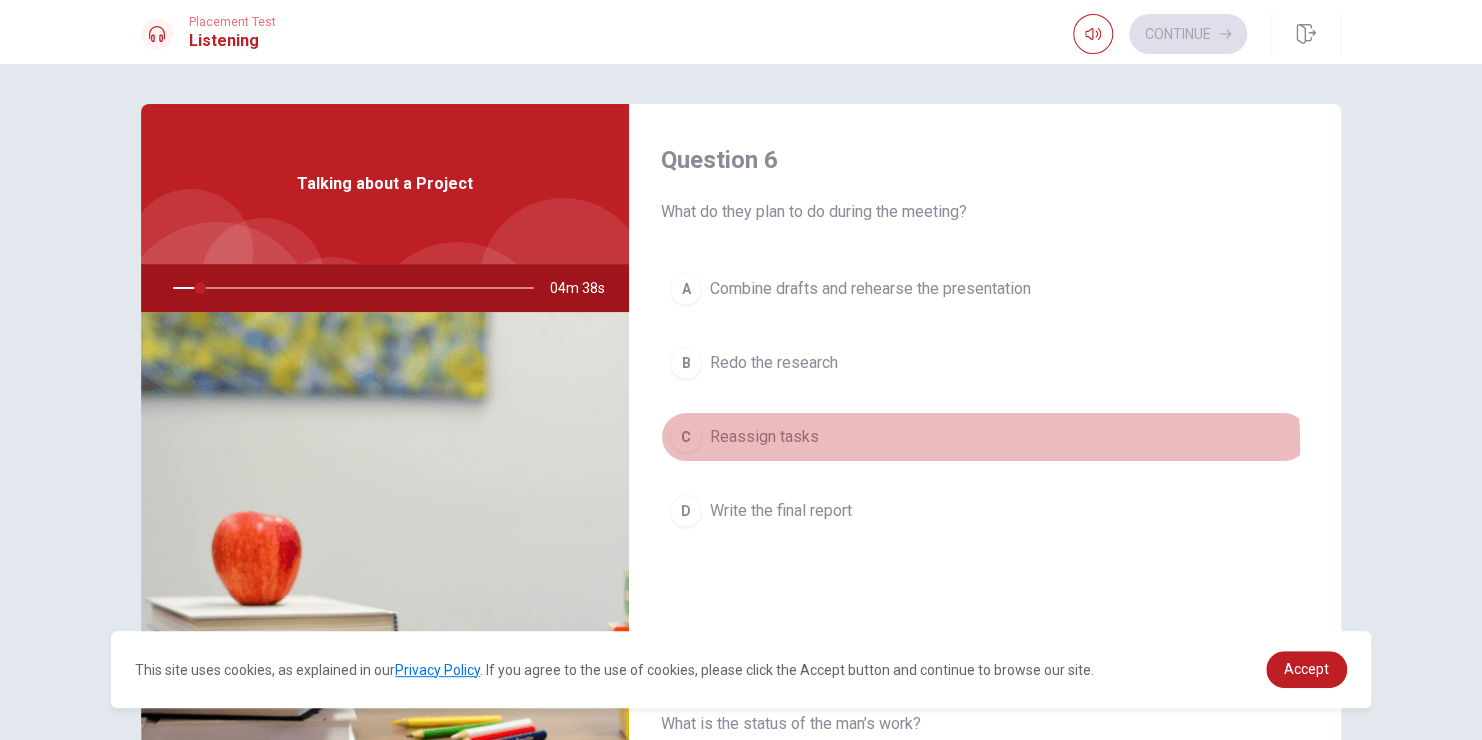 click on "C" at bounding box center [686, 437] 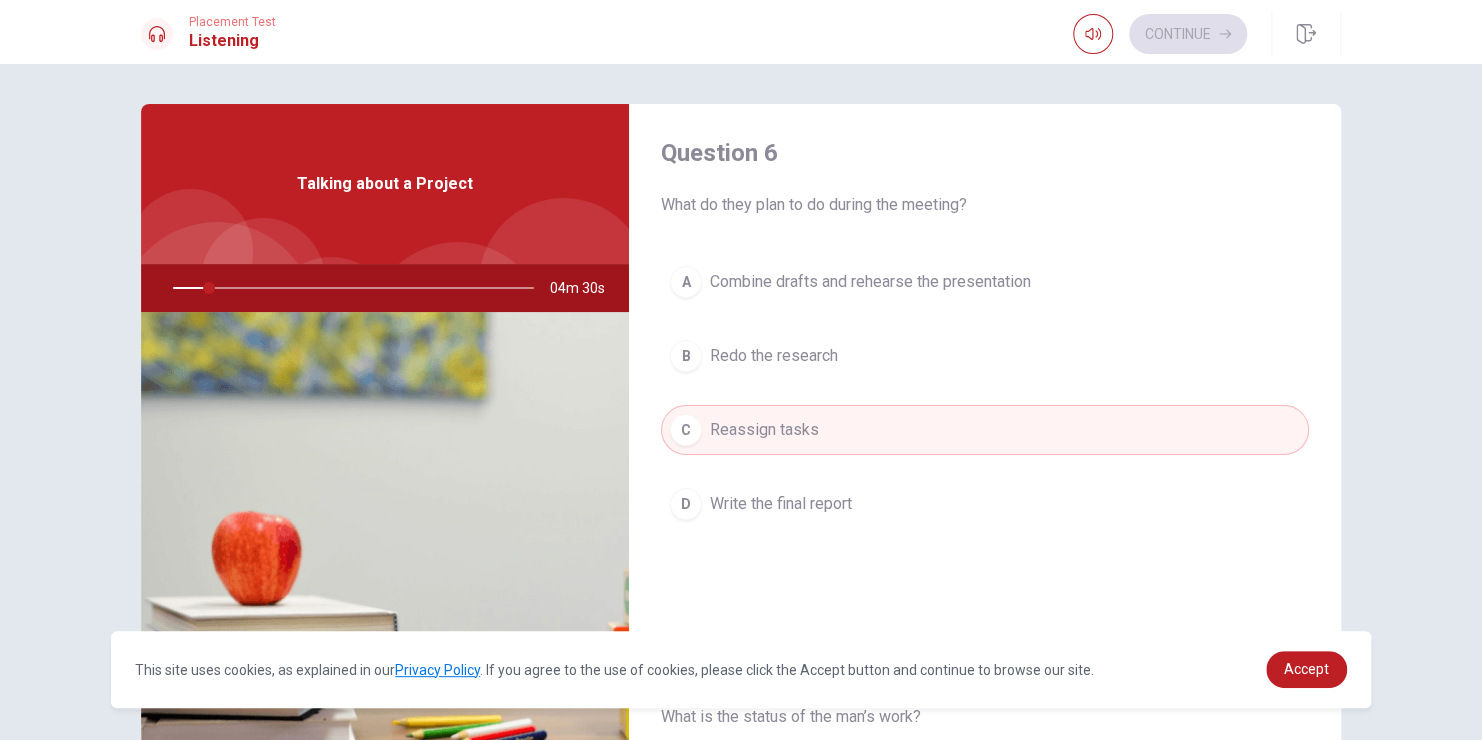 scroll, scrollTop: 0, scrollLeft: 0, axis: both 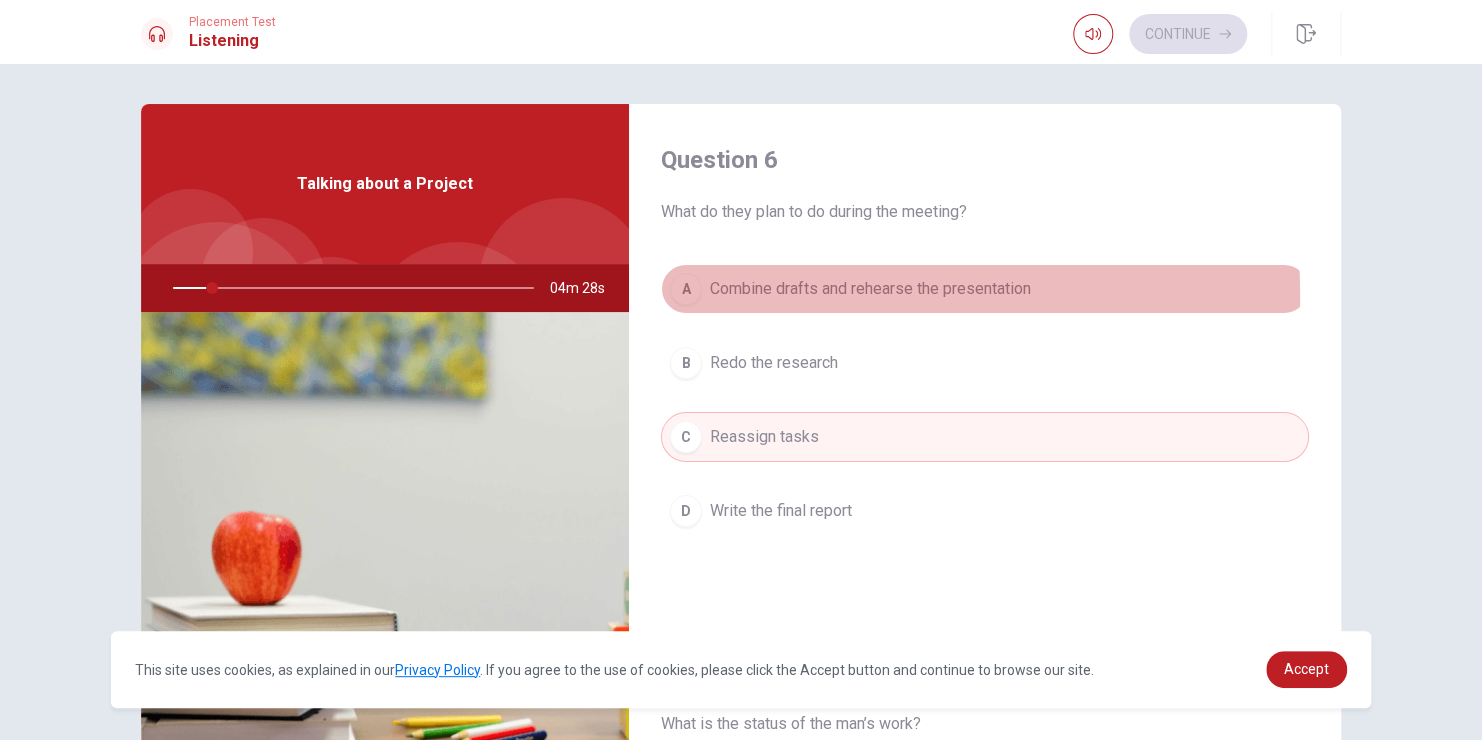 click on "Combine drafts and rehearse the presentation" at bounding box center [870, 289] 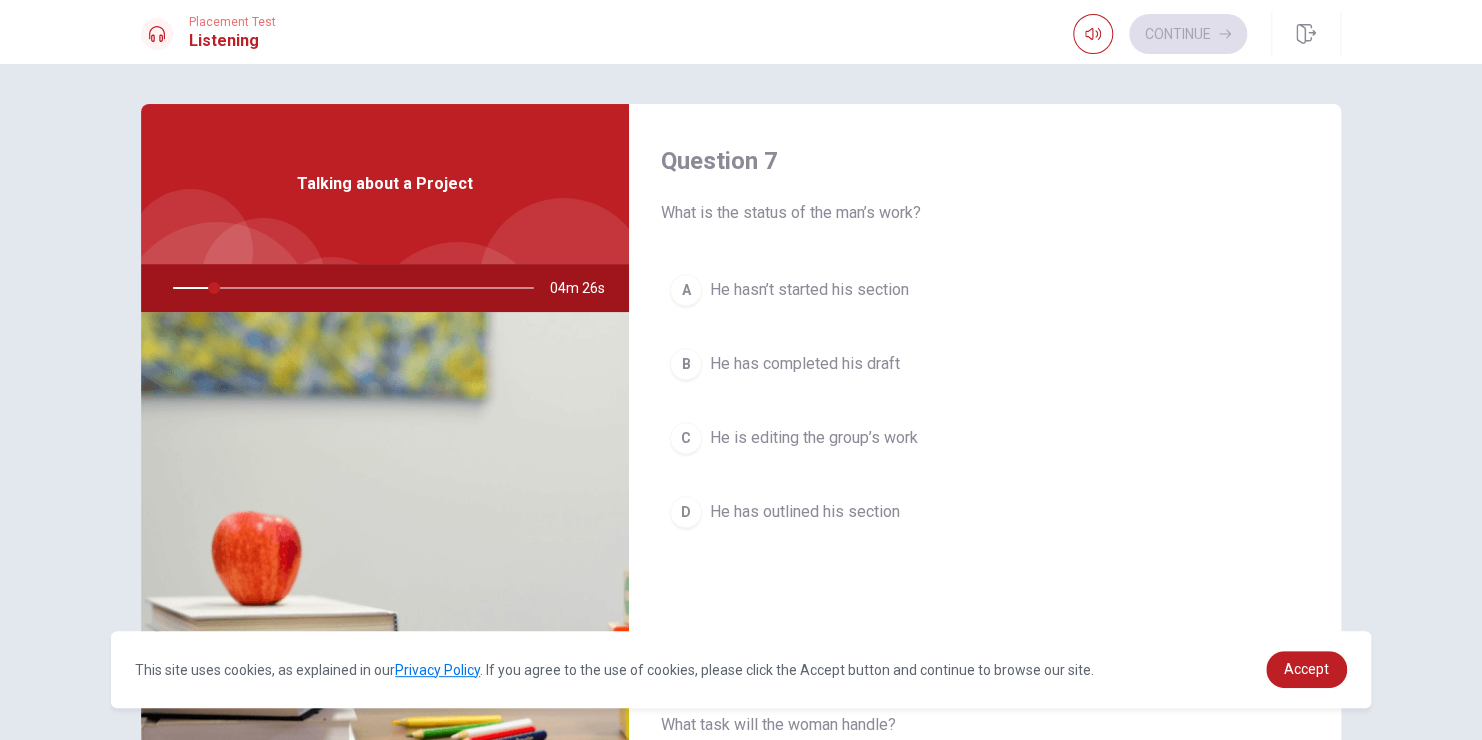 scroll, scrollTop: 512, scrollLeft: 0, axis: vertical 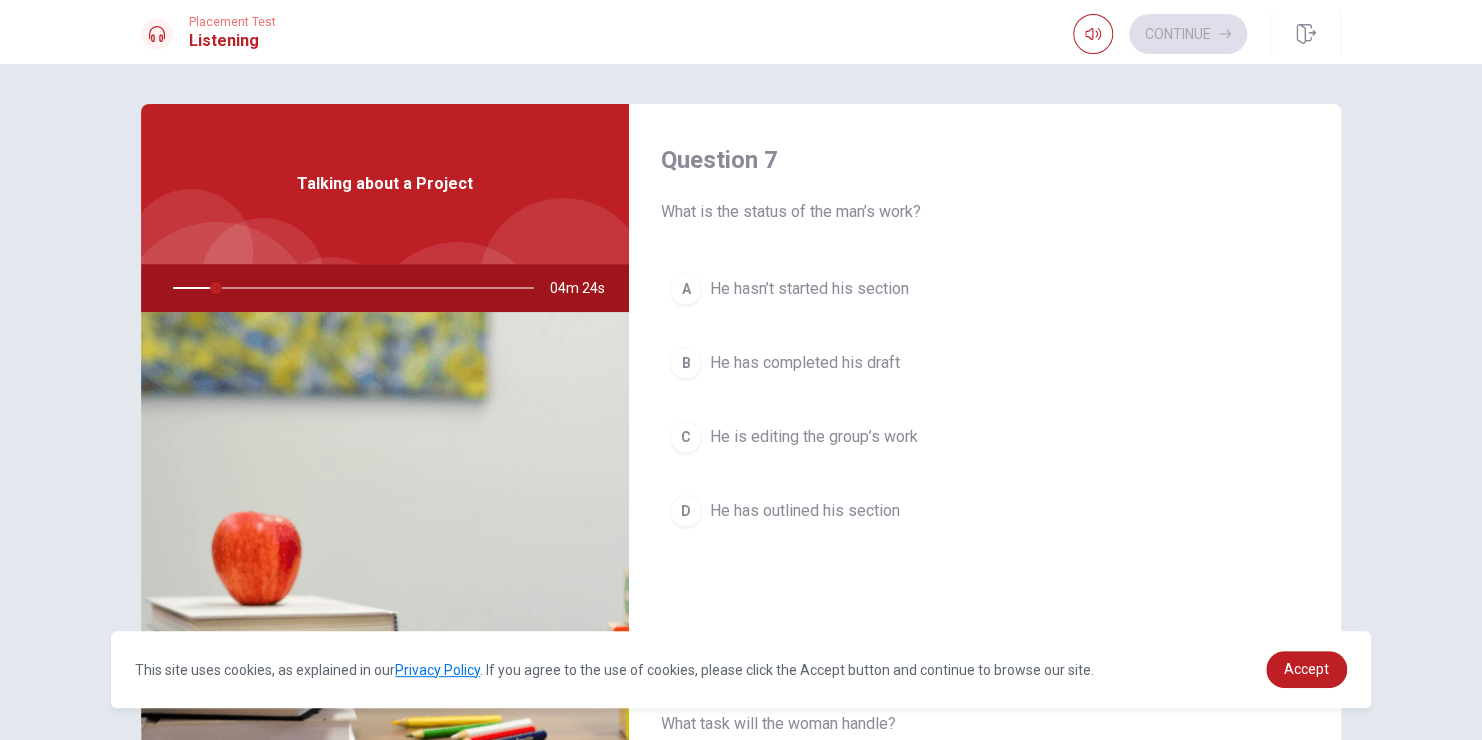click on "He has completed his draft" at bounding box center (805, 363) 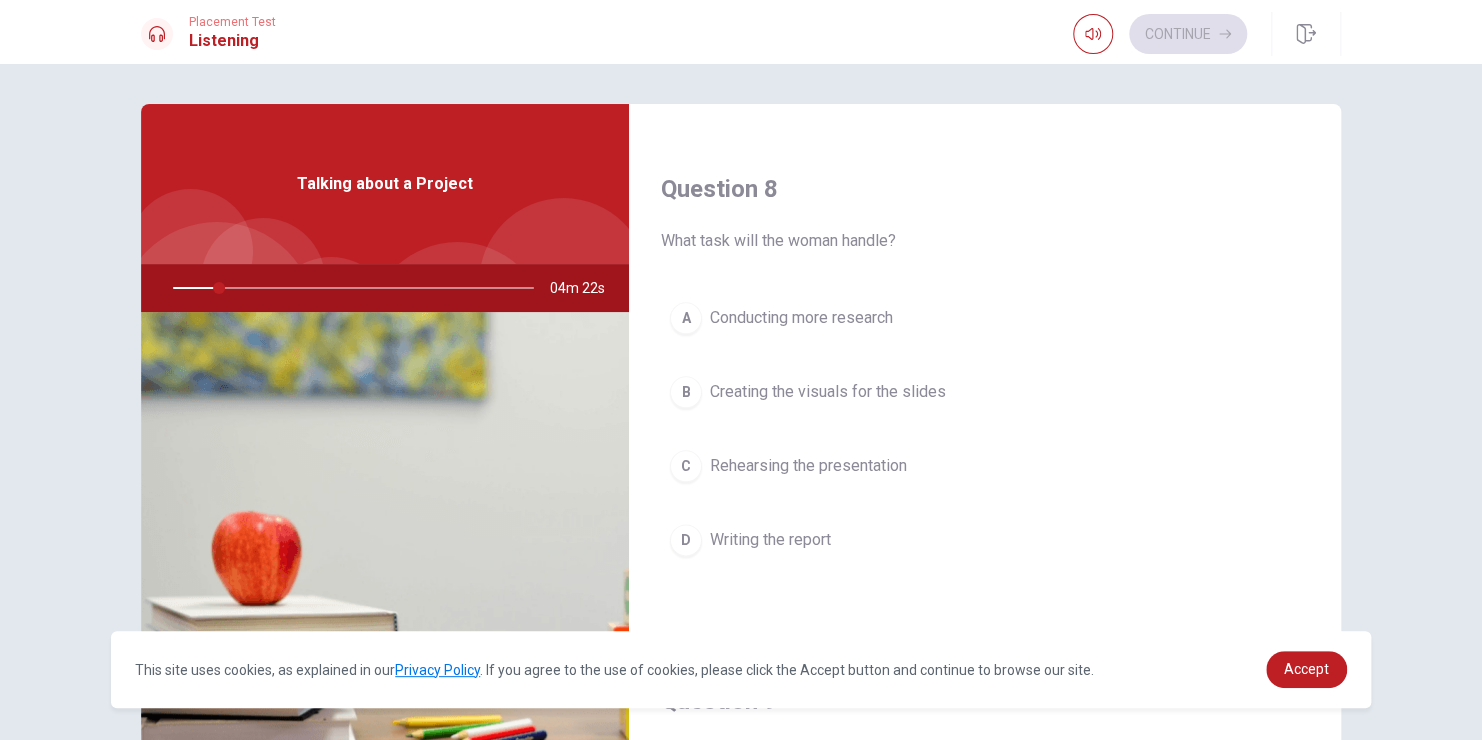 scroll, scrollTop: 996, scrollLeft: 0, axis: vertical 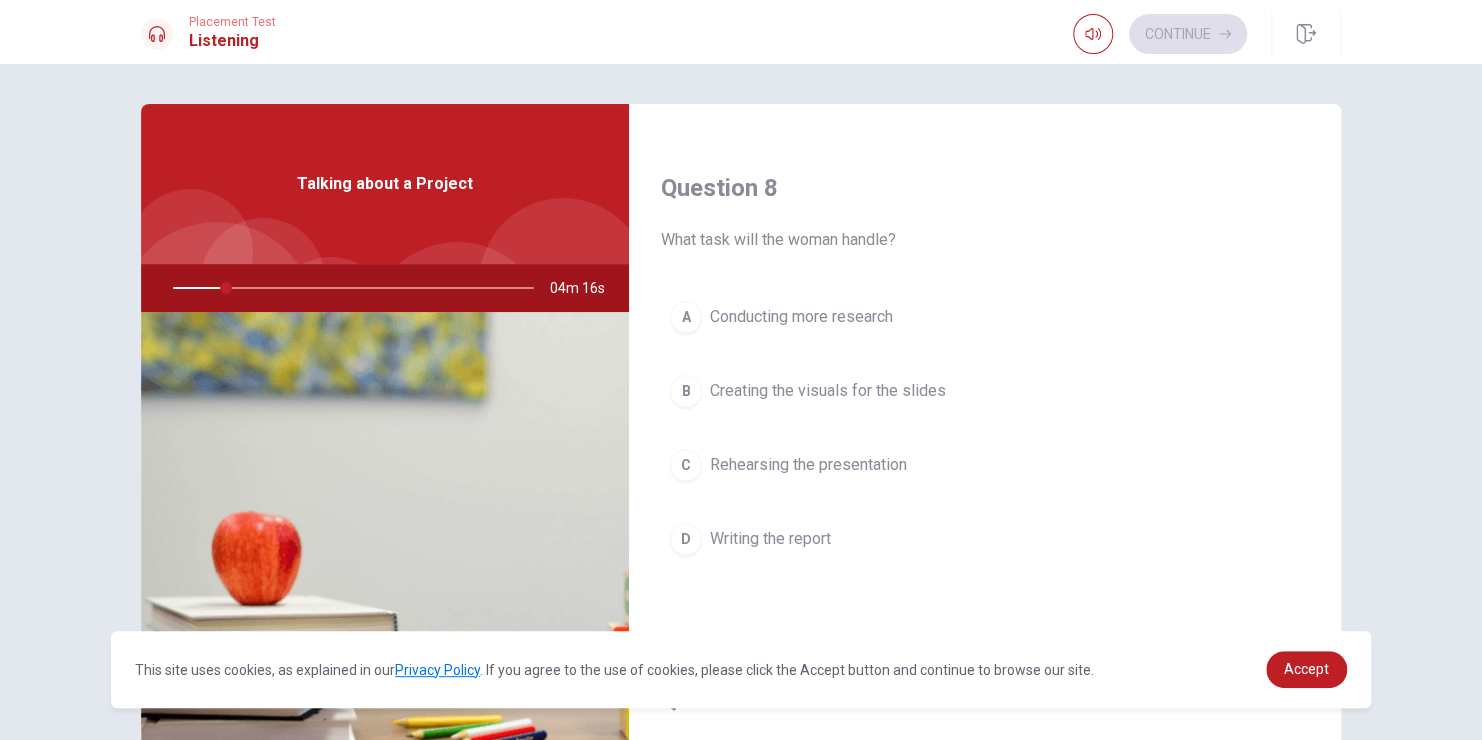 click on "B" at bounding box center [686, 391] 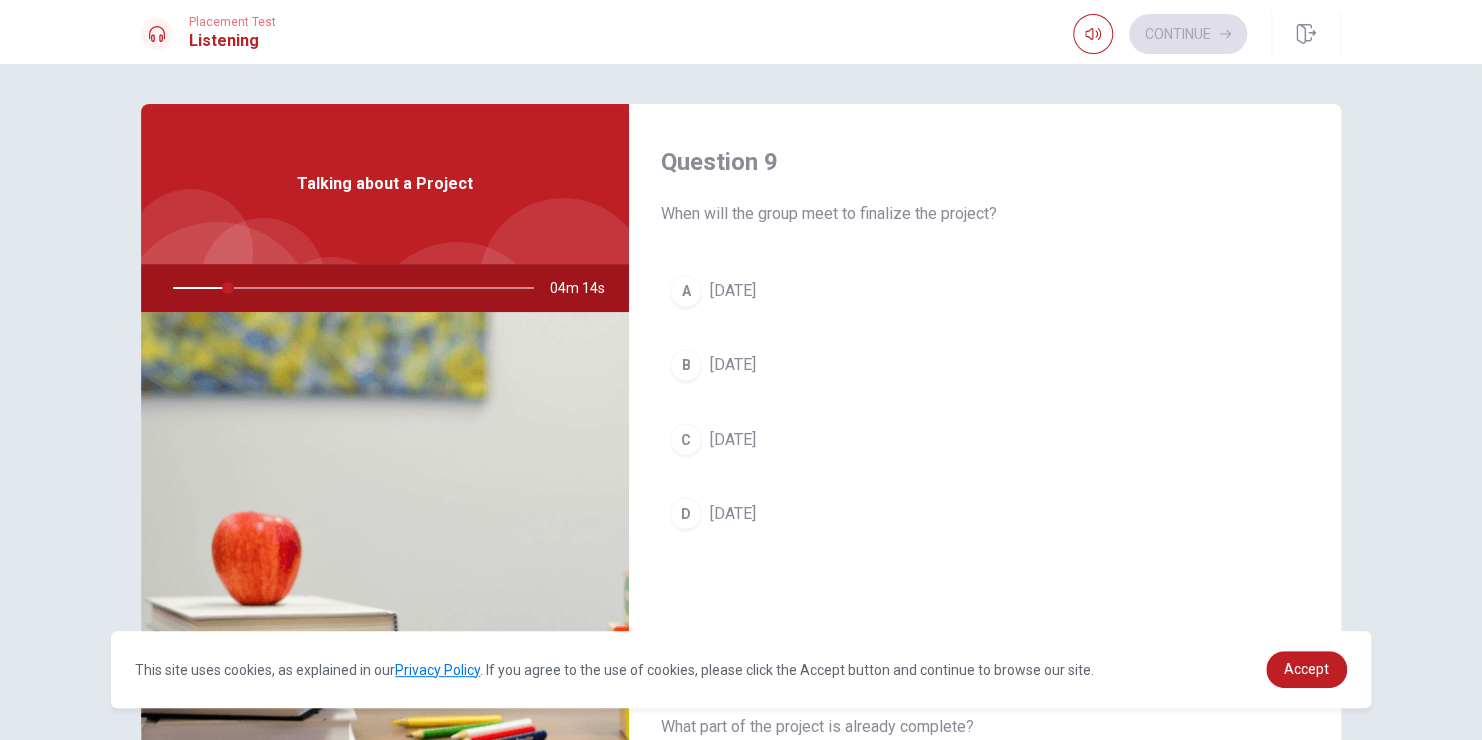 scroll, scrollTop: 1535, scrollLeft: 0, axis: vertical 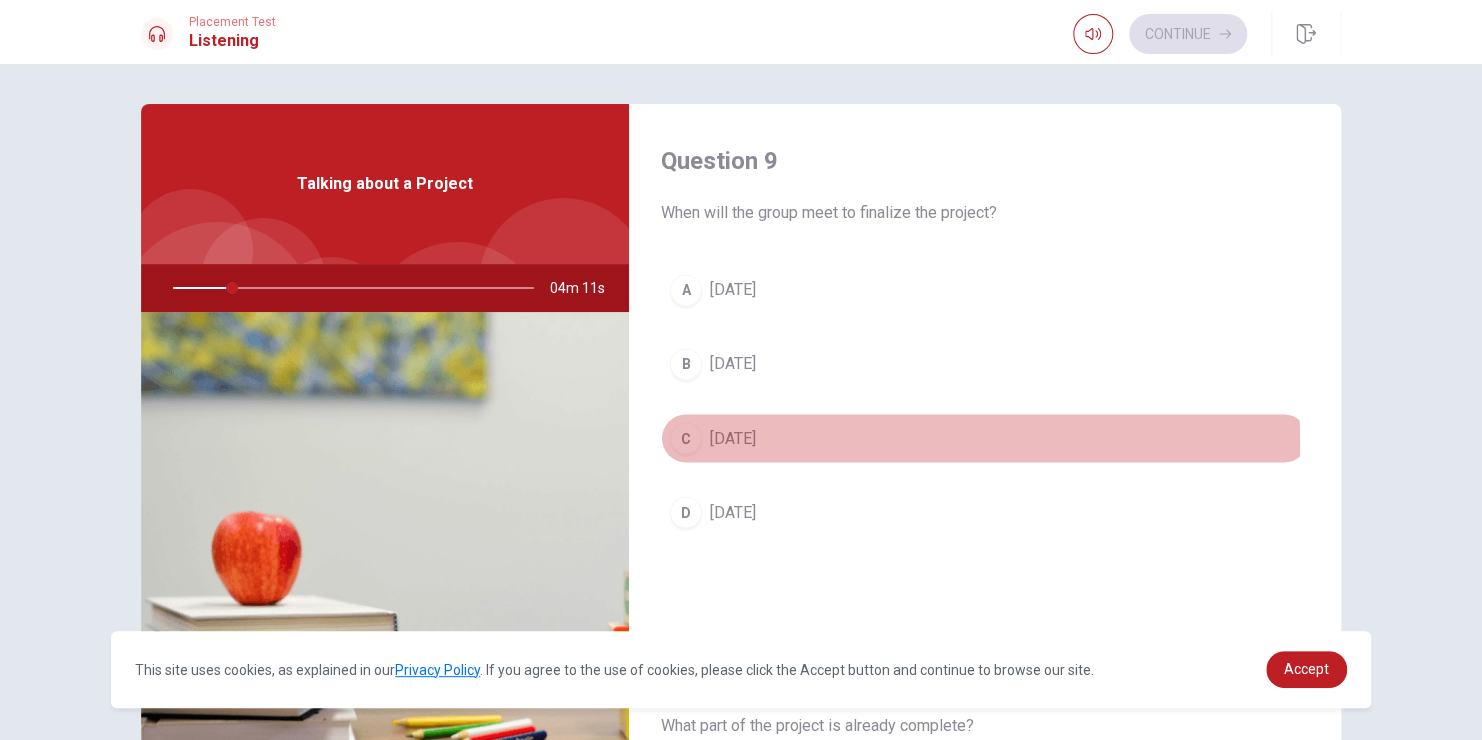 click on "C" at bounding box center (686, 438) 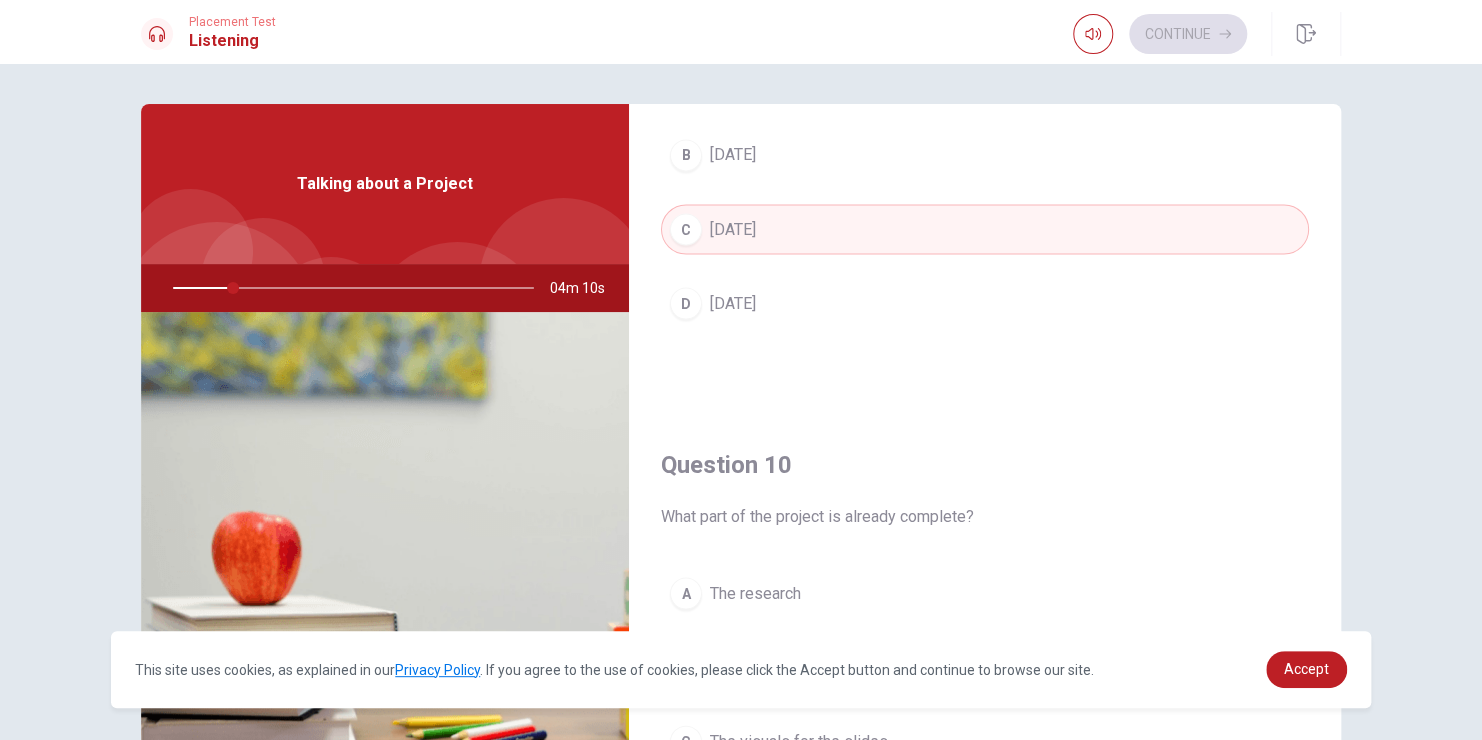 scroll, scrollTop: 1856, scrollLeft: 0, axis: vertical 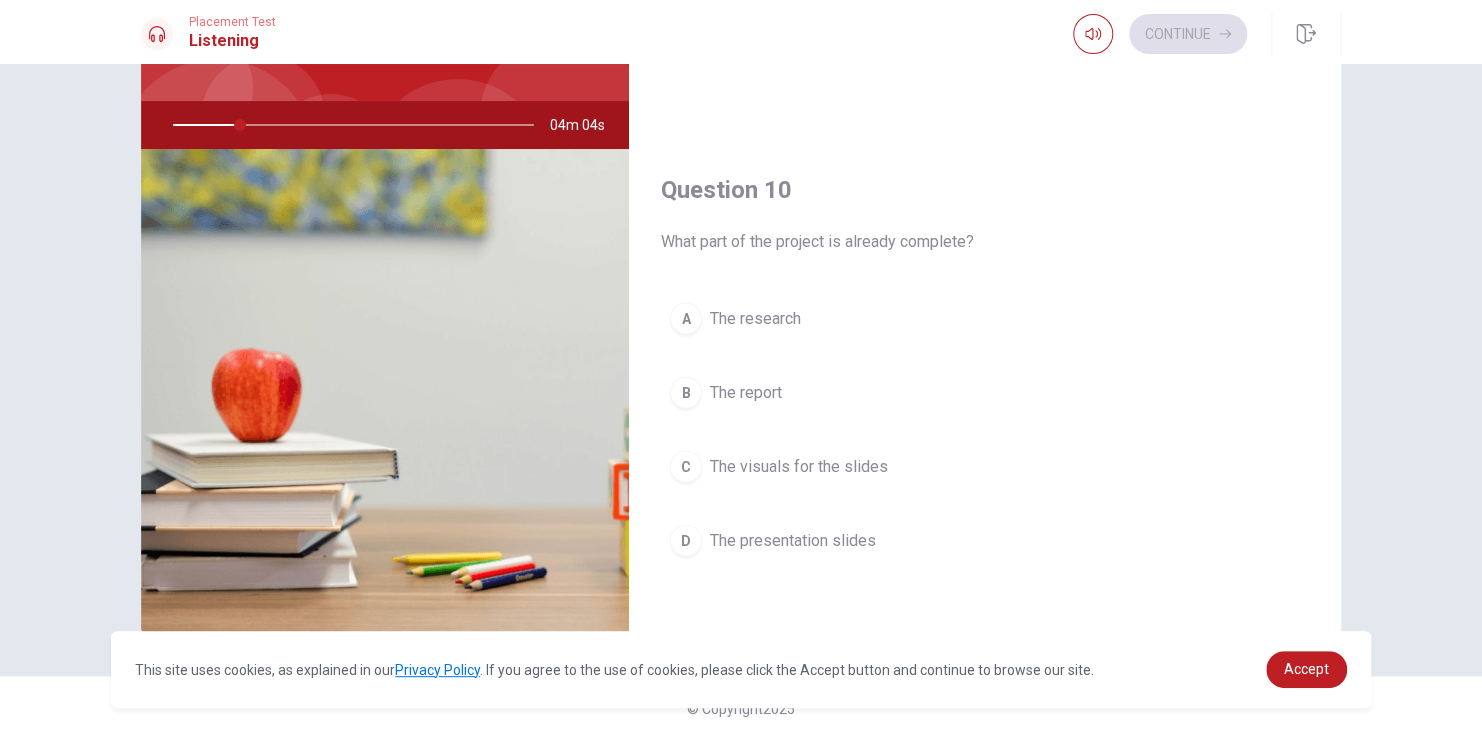 click on "C The visuals for the slides" at bounding box center [985, 466] 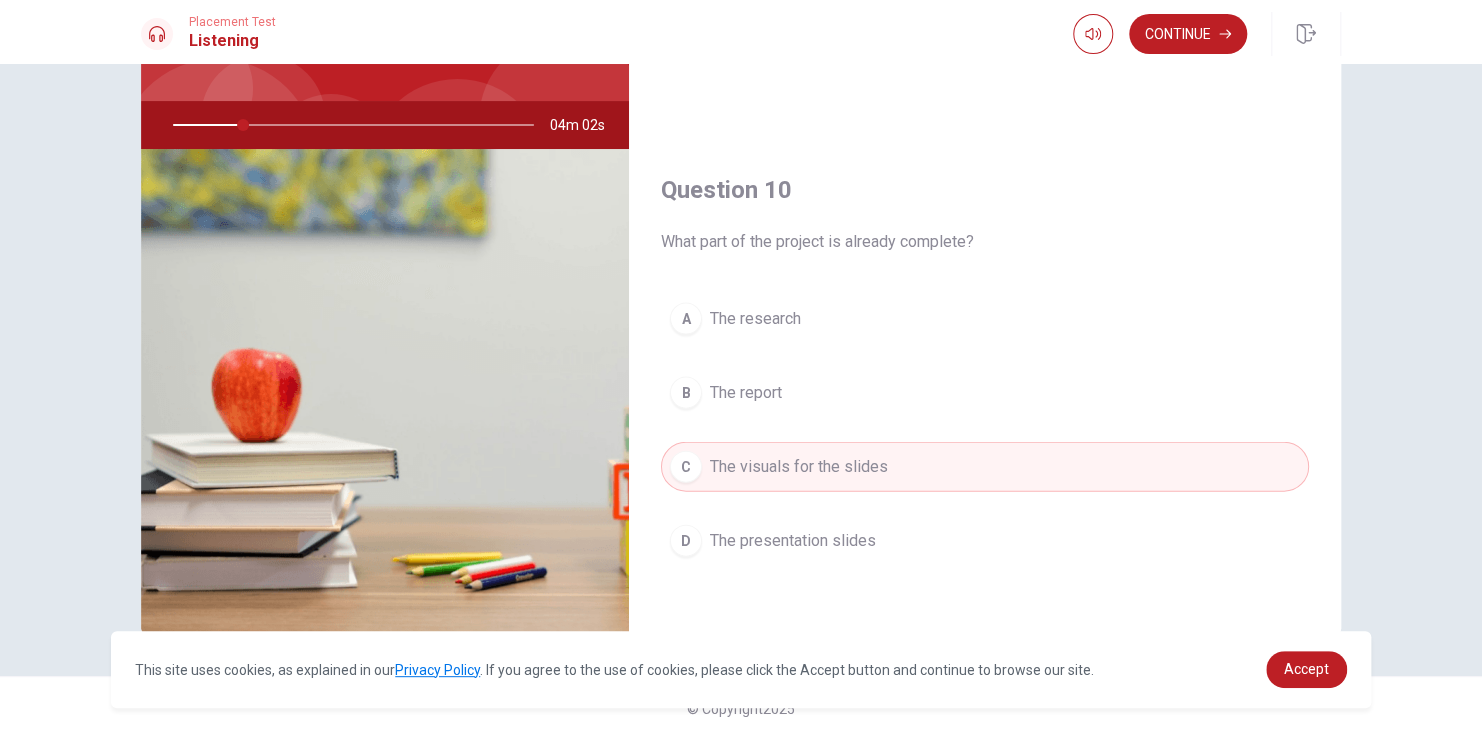 click on "D" at bounding box center [686, 540] 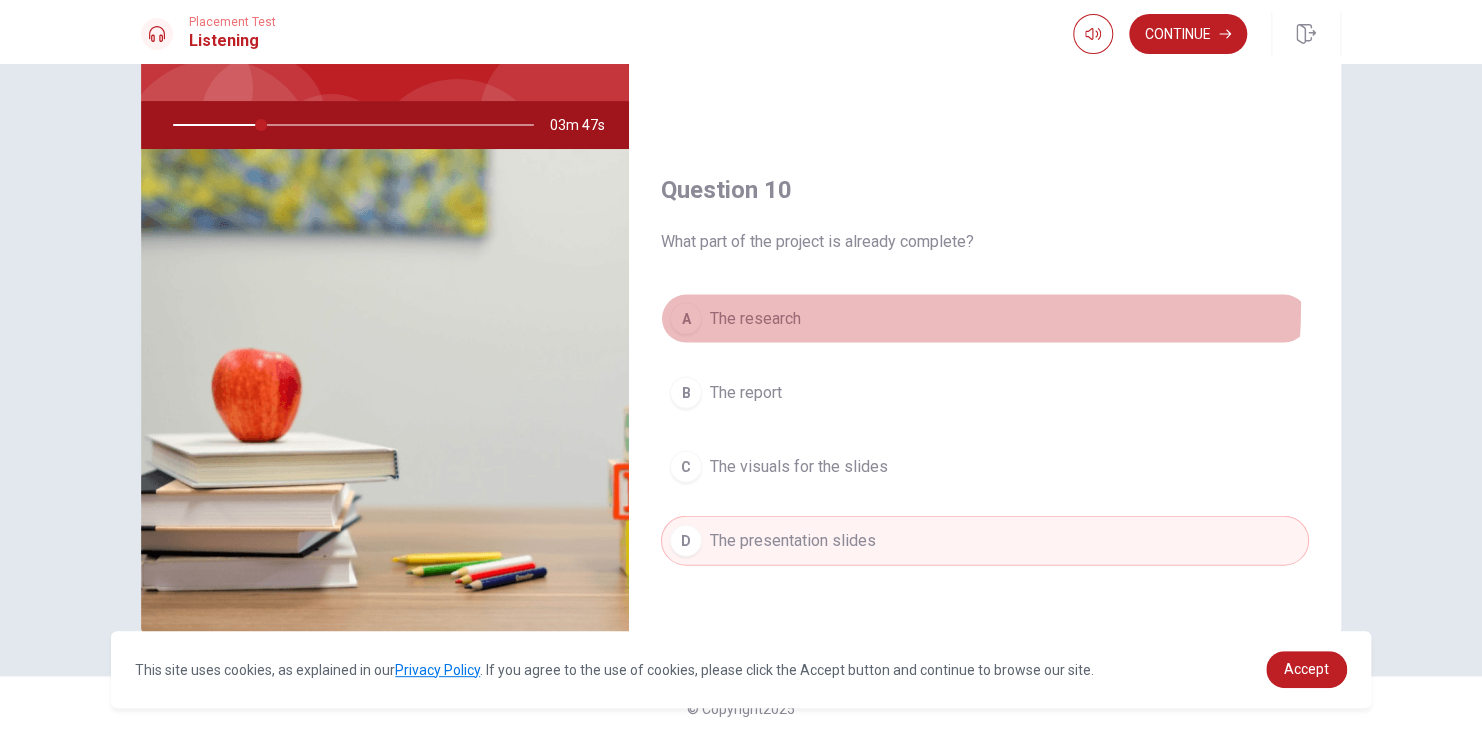 click on "A The research" at bounding box center (985, 318) 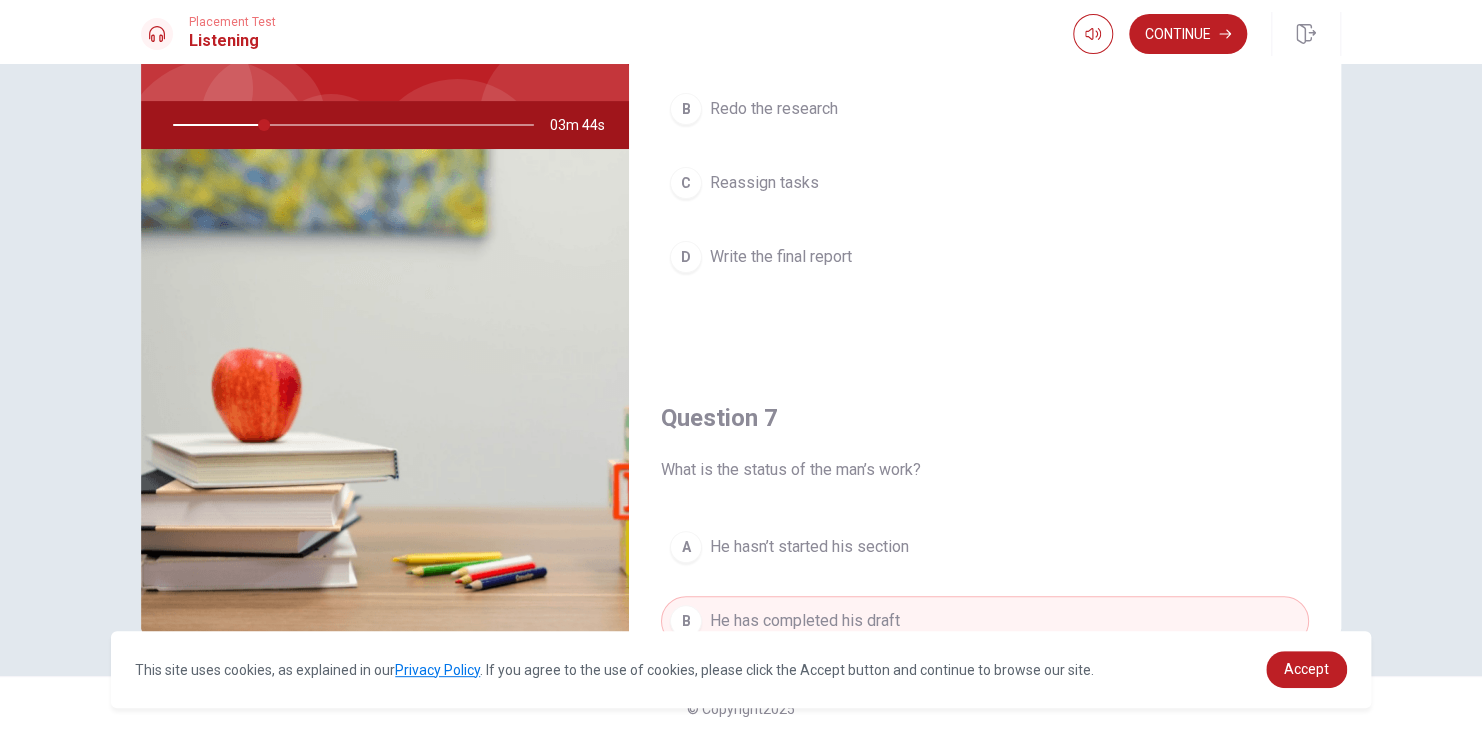 scroll, scrollTop: 0, scrollLeft: 0, axis: both 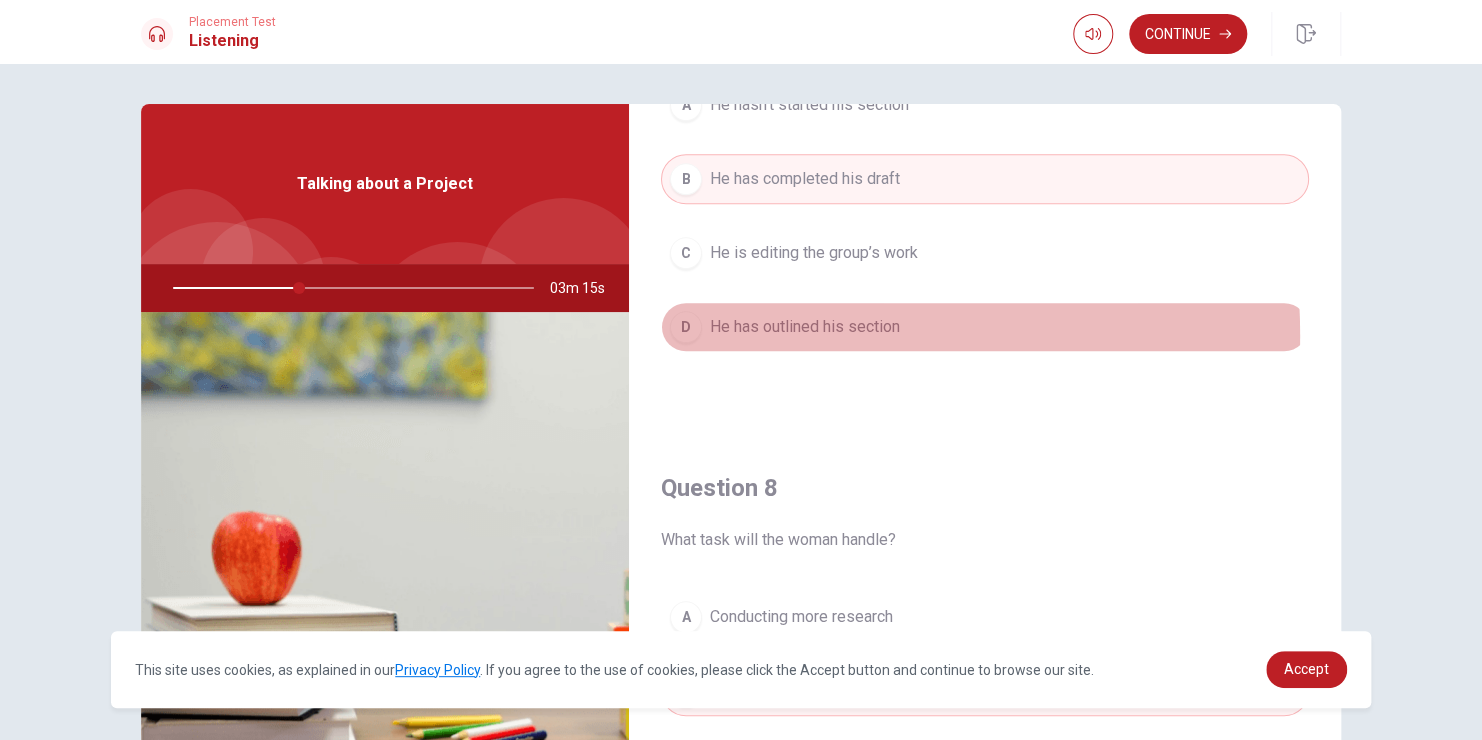 click on "He has outlined his section" at bounding box center [805, 327] 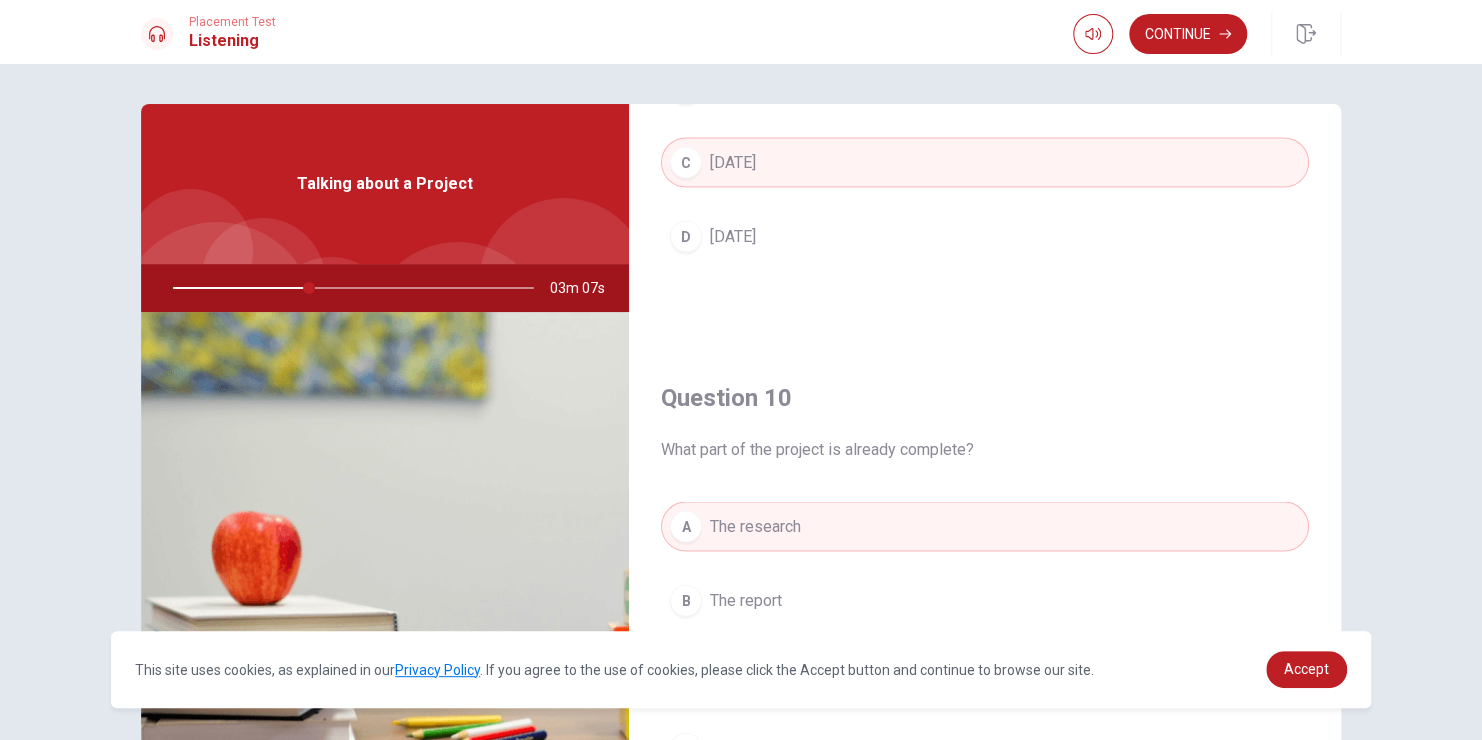 scroll, scrollTop: 1856, scrollLeft: 0, axis: vertical 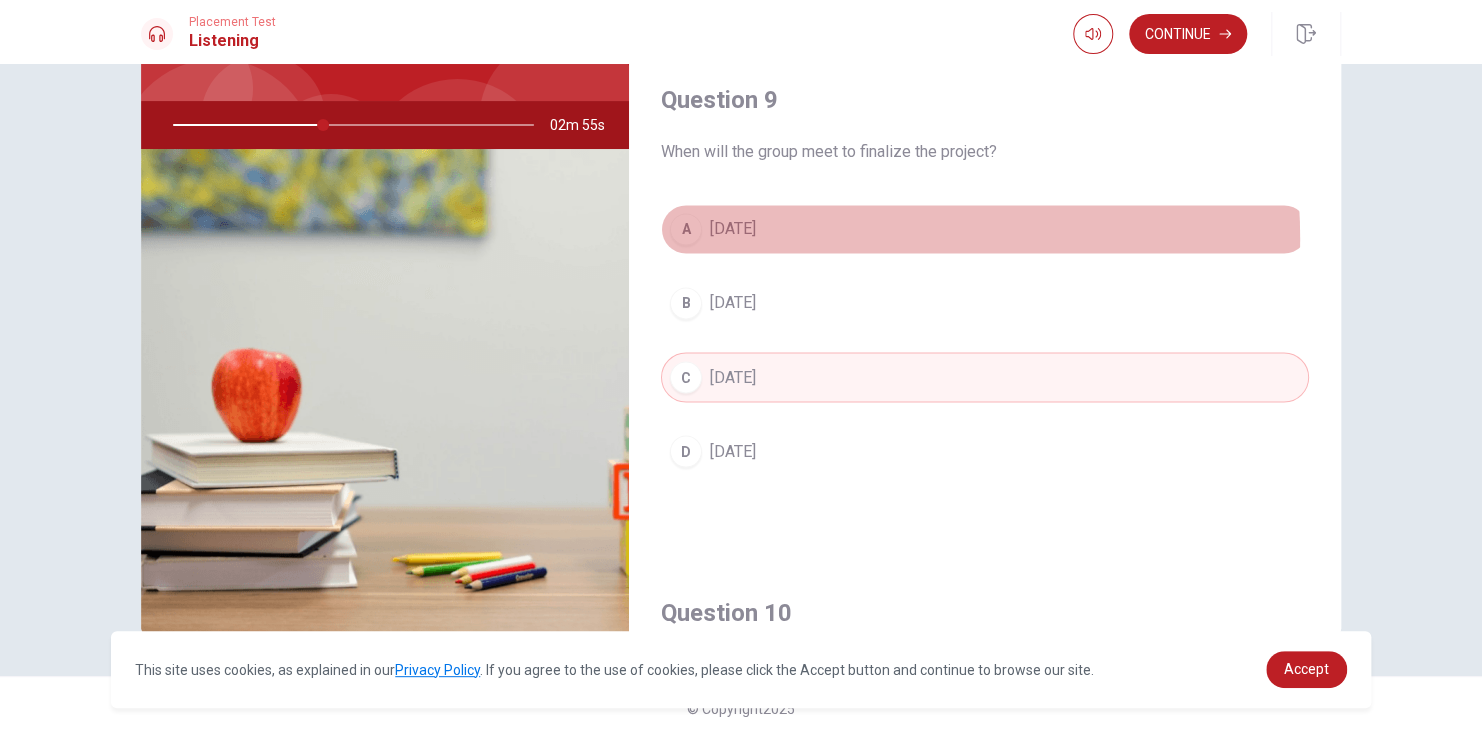 click on "A [DATE]" at bounding box center (985, 229) 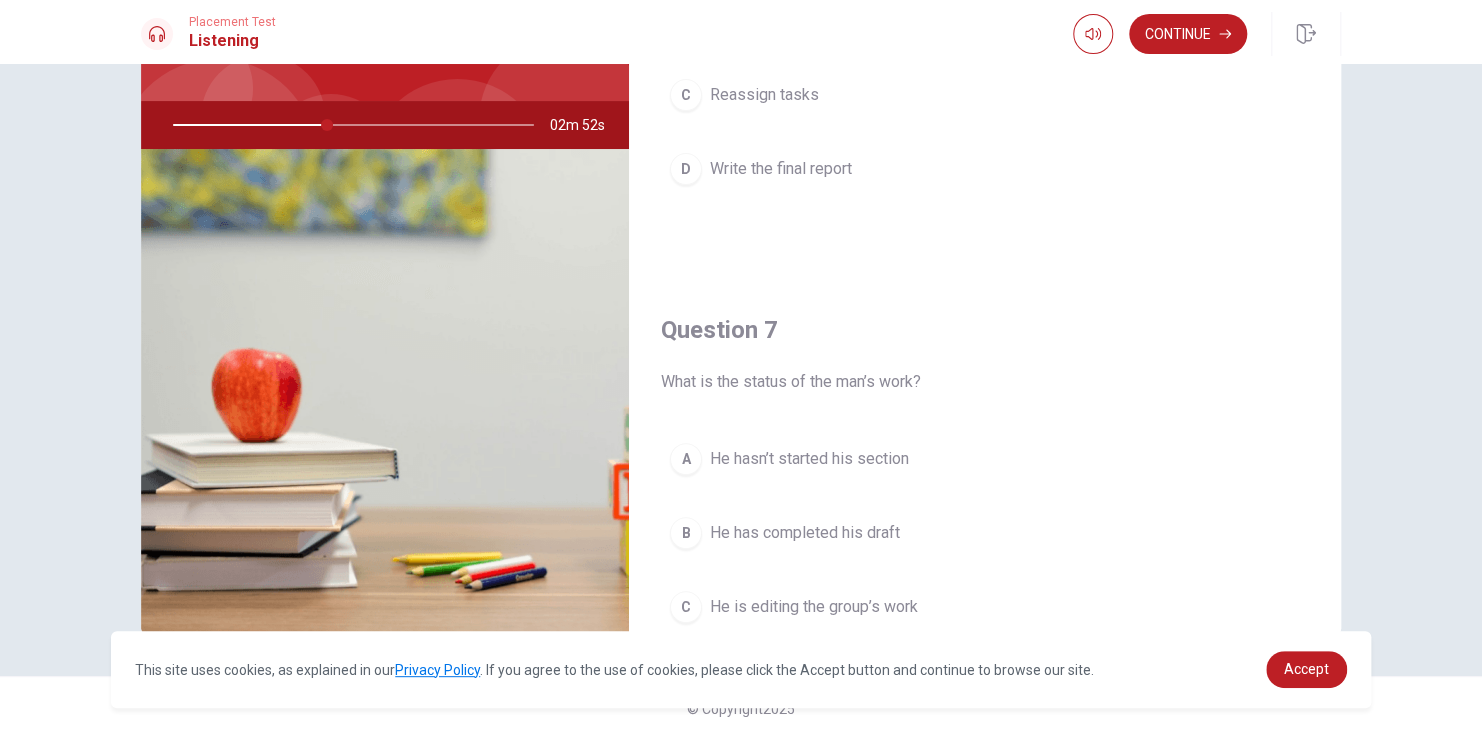 scroll, scrollTop: 0, scrollLeft: 0, axis: both 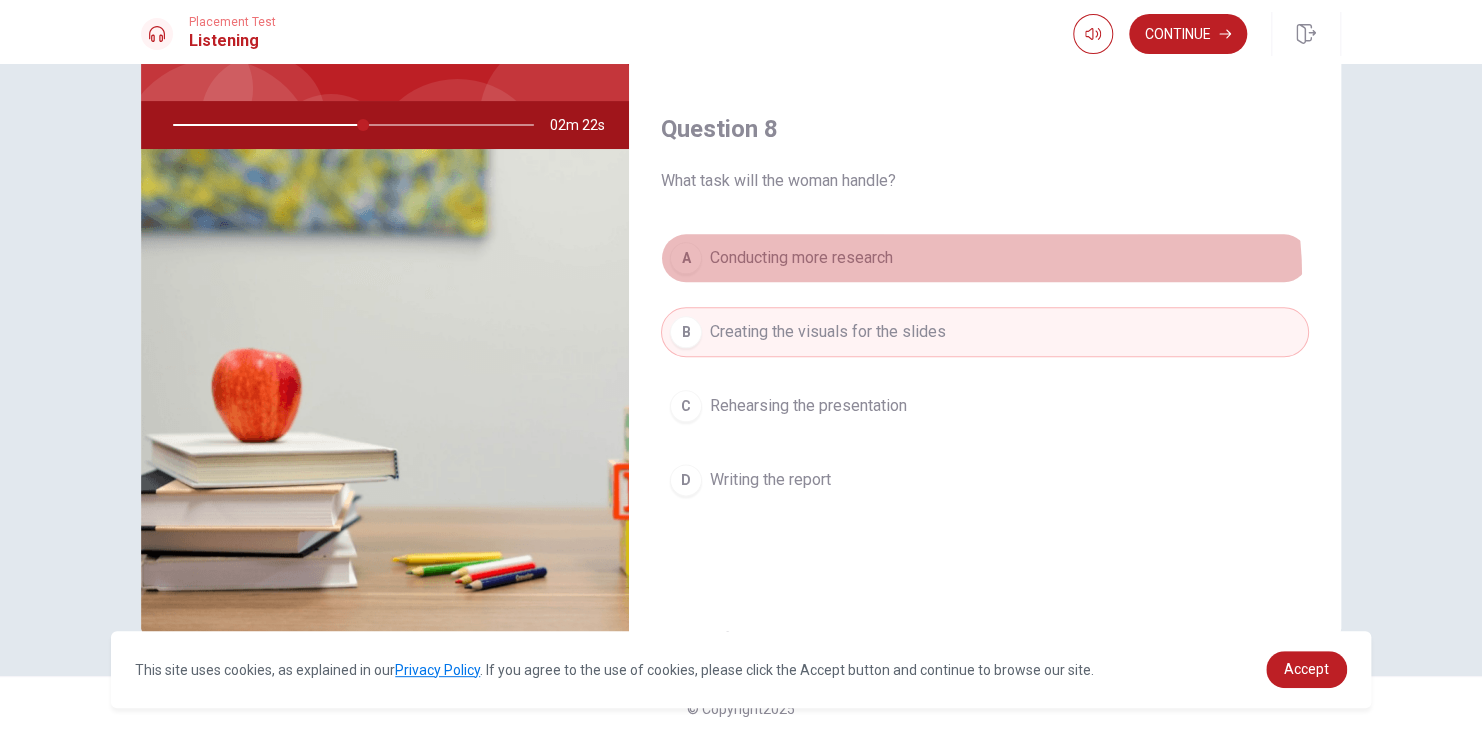 click on "A Conducting more research" at bounding box center (985, 258) 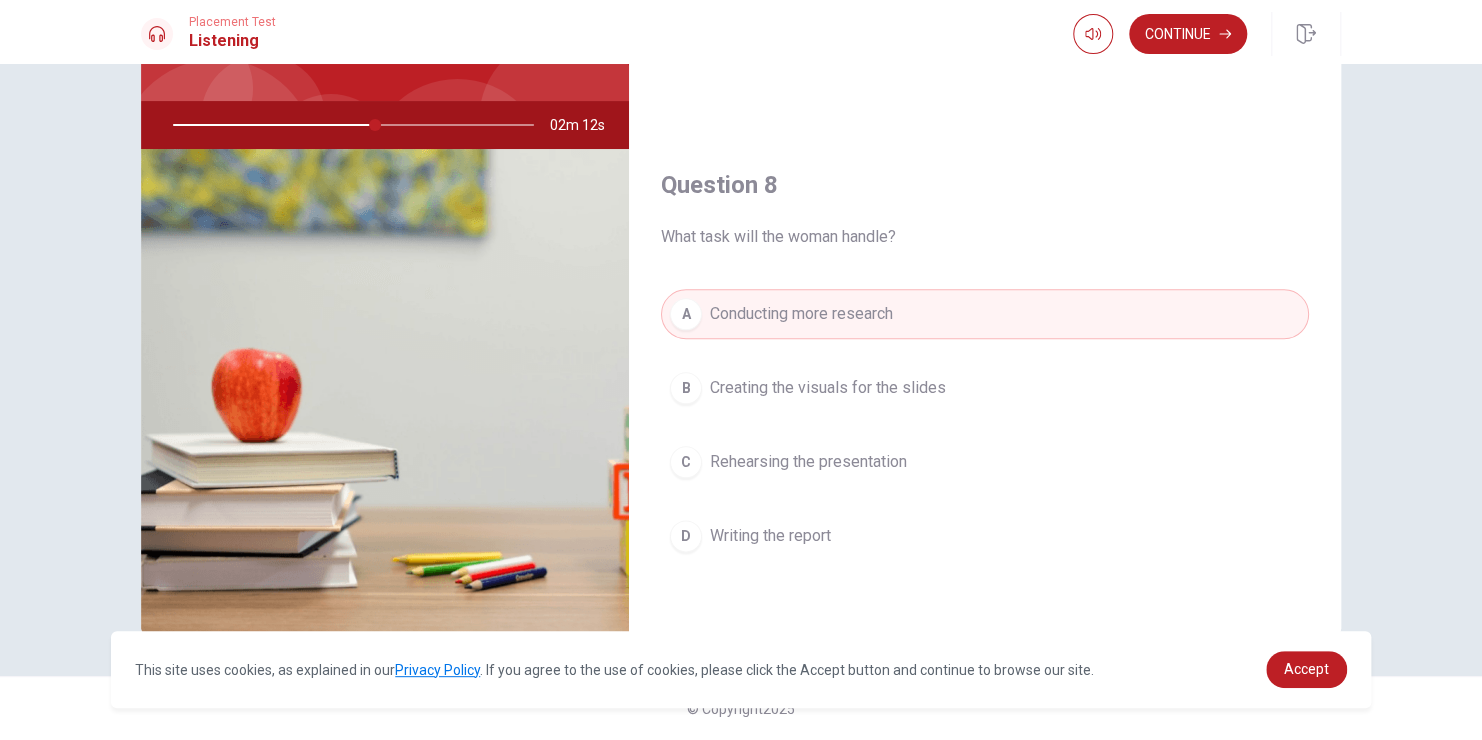 scroll, scrollTop: 835, scrollLeft: 0, axis: vertical 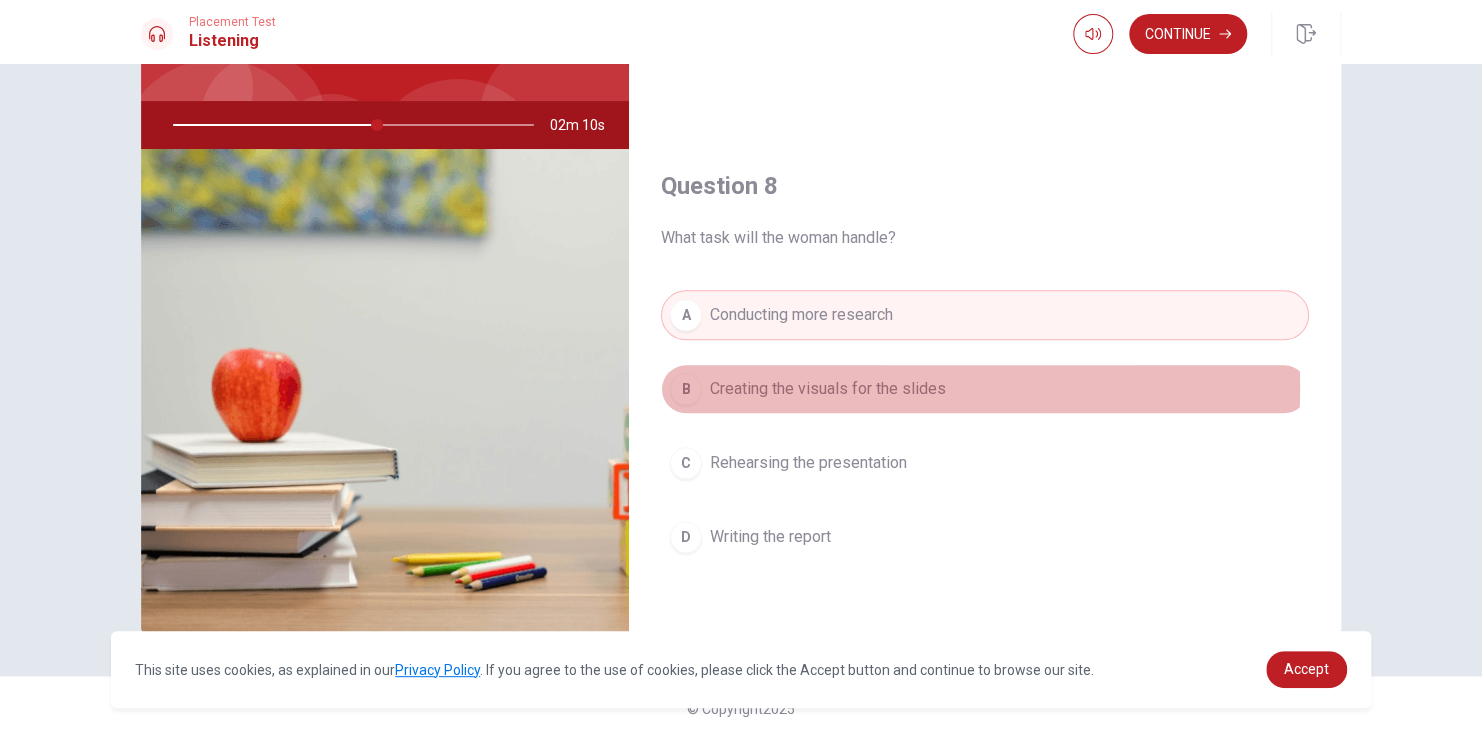 click on "Creating the visuals for the slides" at bounding box center (828, 389) 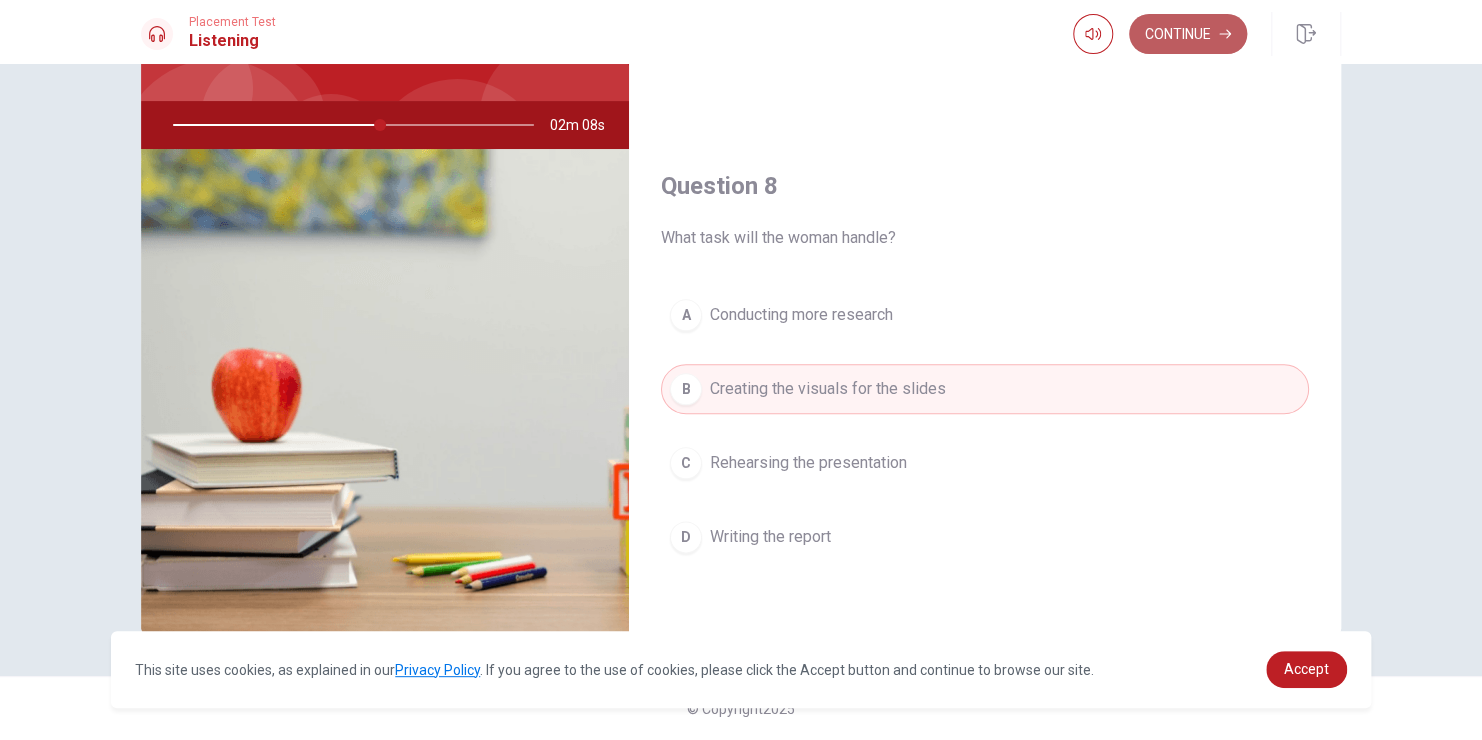 click on "Continue" at bounding box center (1188, 34) 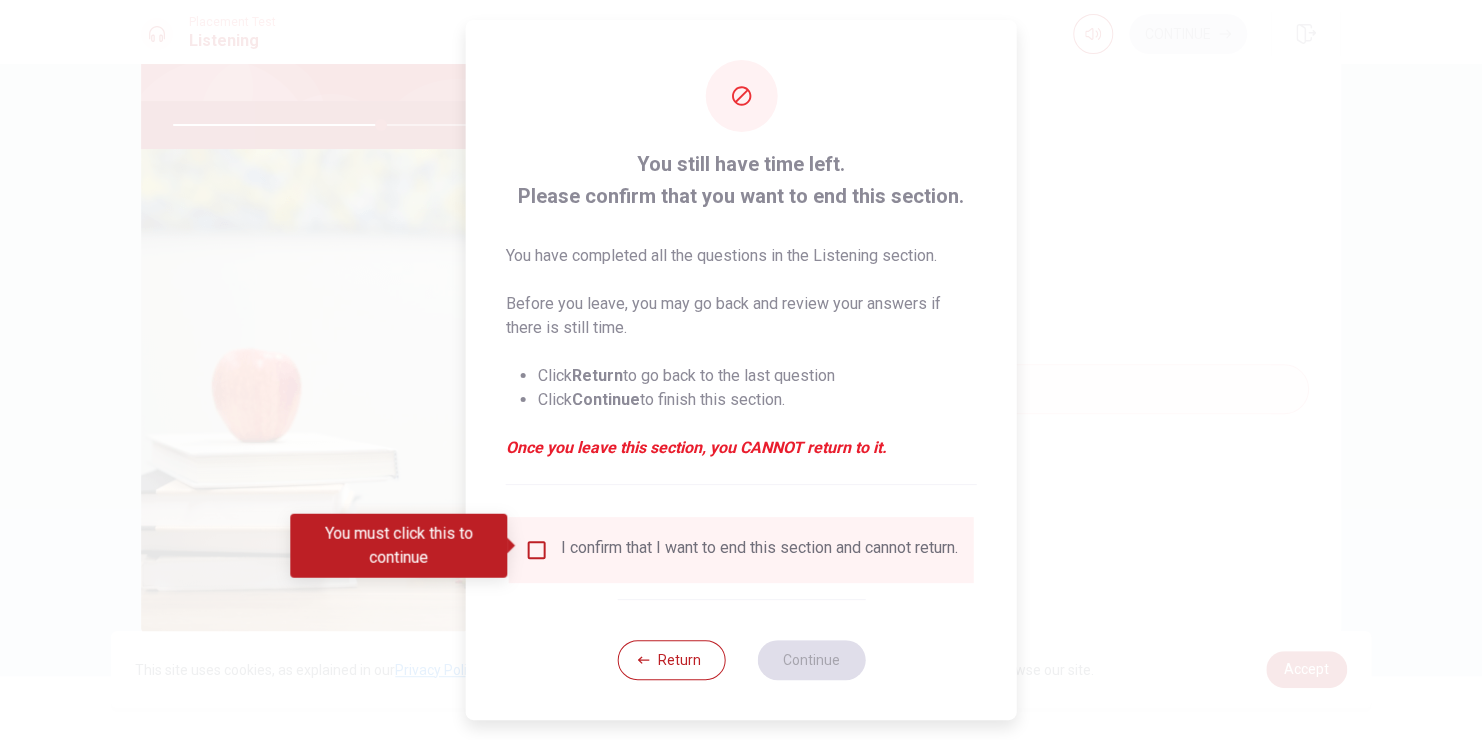 click on "I confirm that I want to end this section and cannot return." at bounding box center [759, 550] 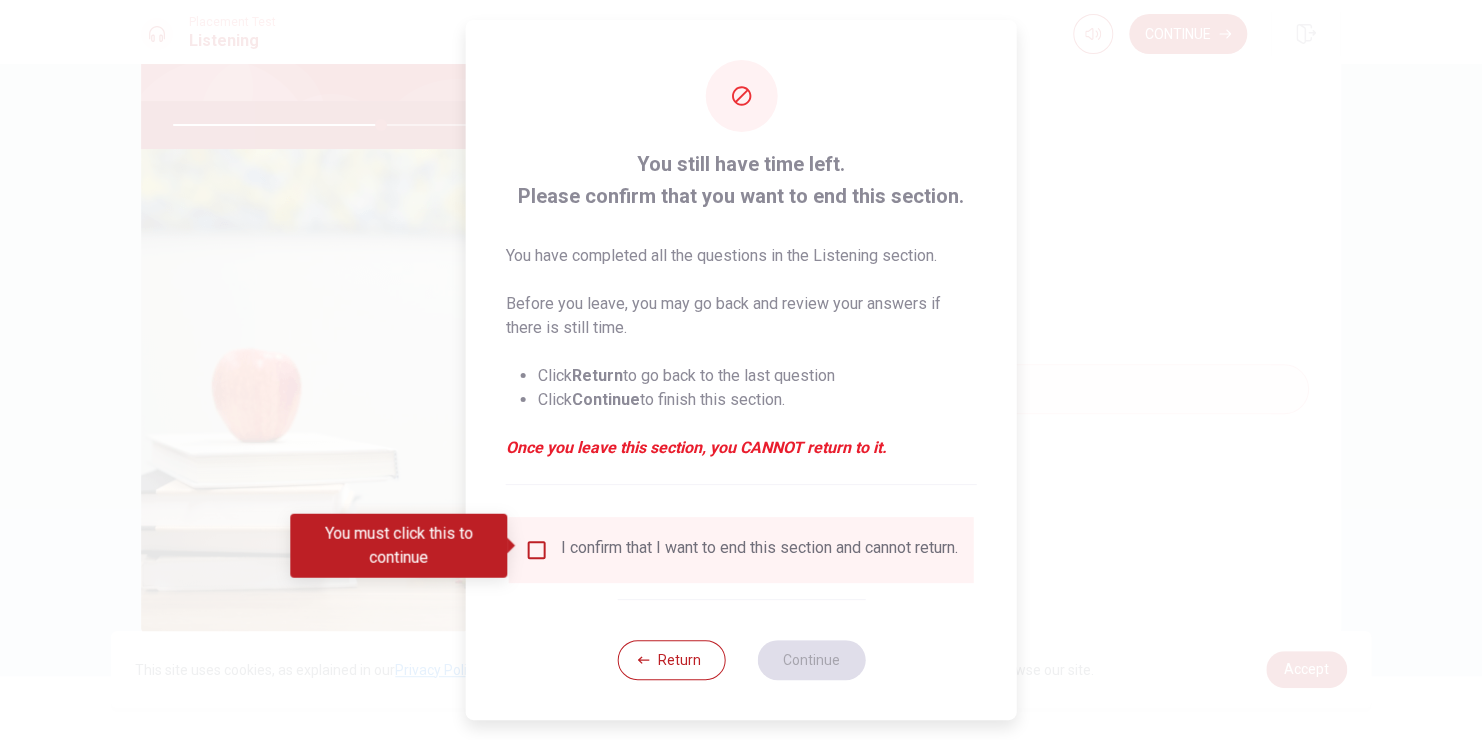 click on "I confirm that I want to end this section and cannot return." at bounding box center (759, 550) 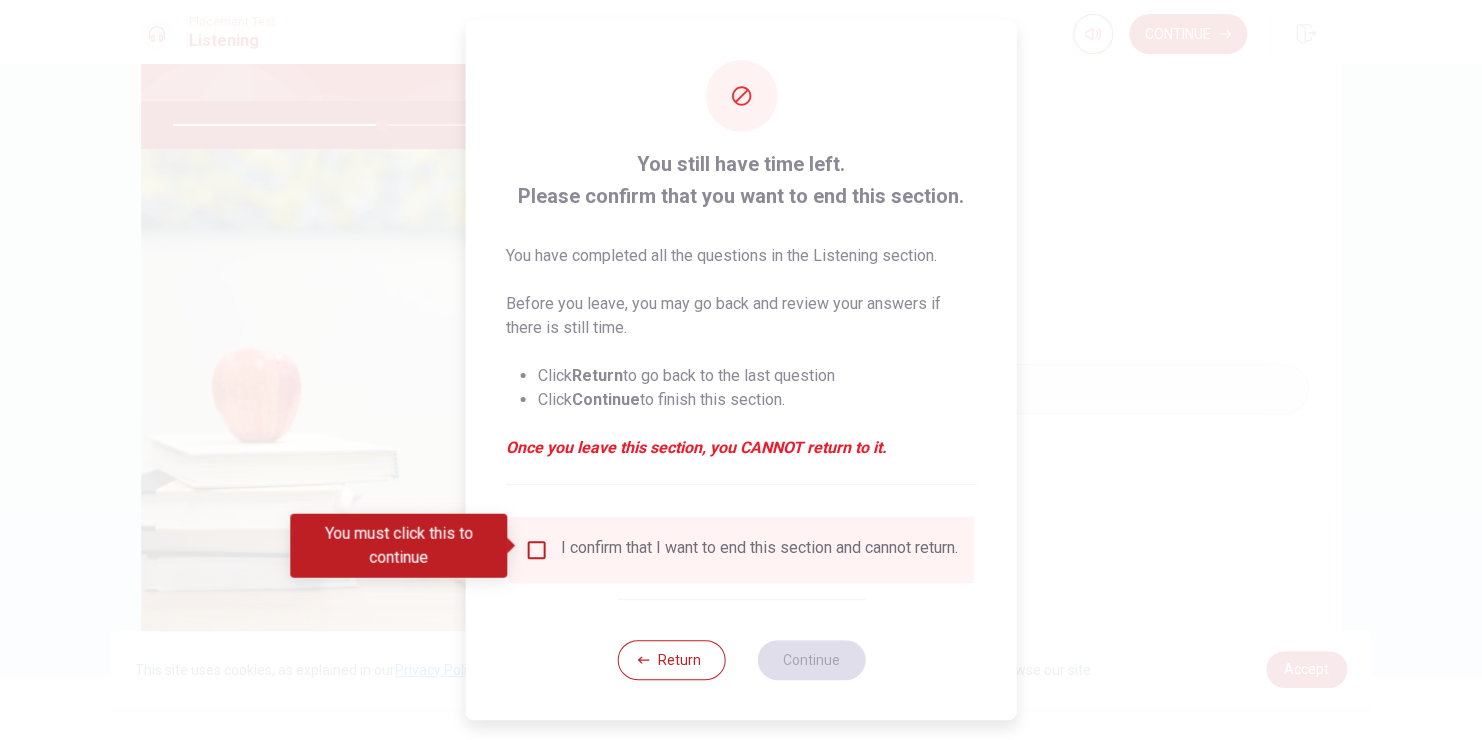 click on "I confirm that I want to end this section and cannot return." at bounding box center [741, 550] 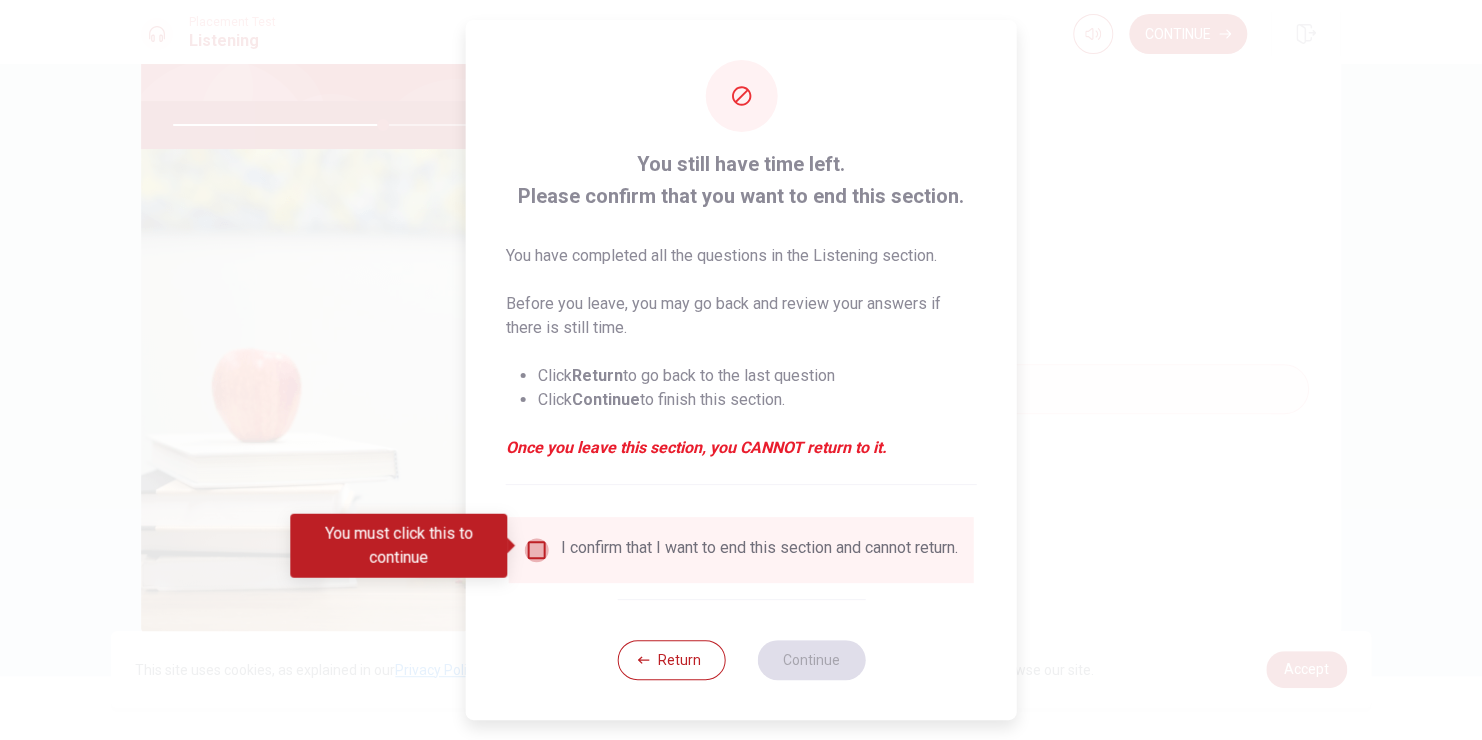 click at bounding box center (537, 550) 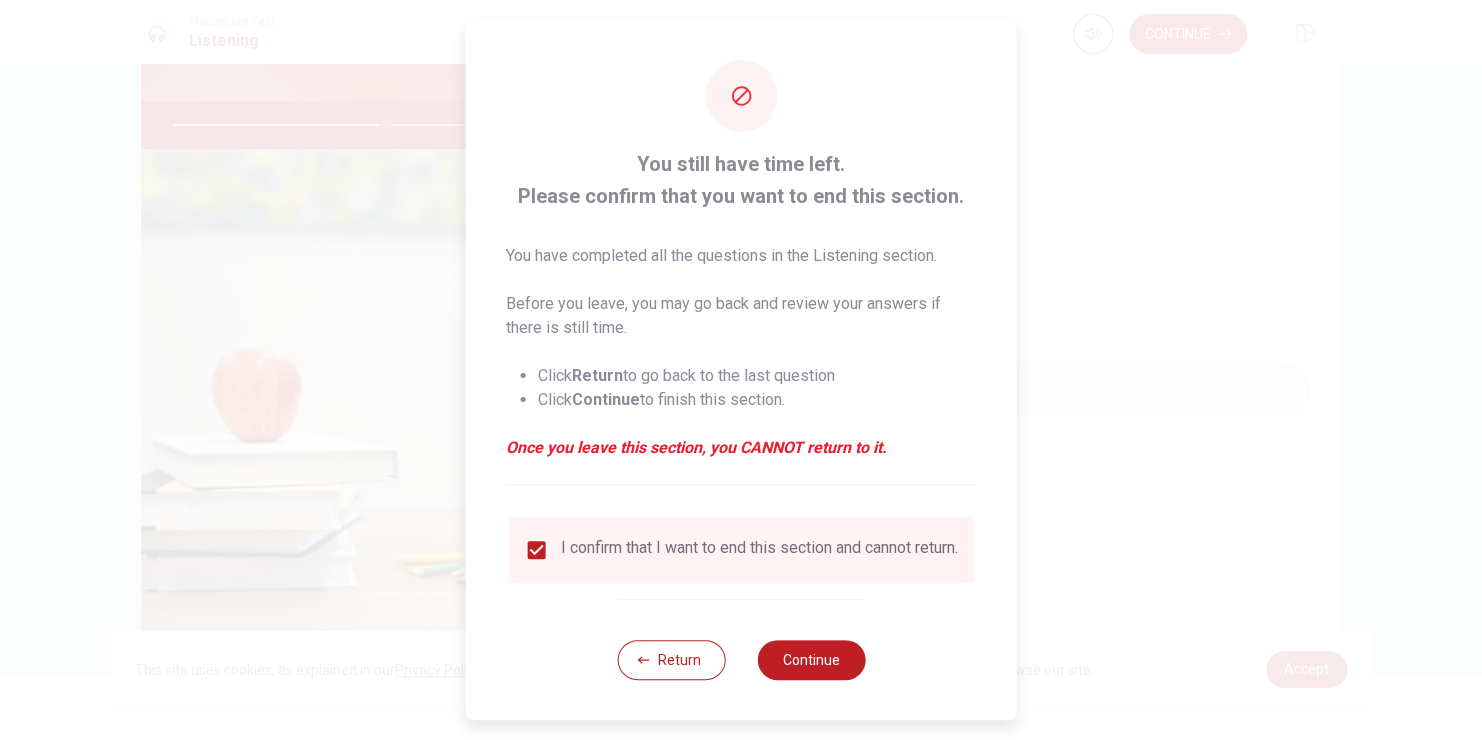 click on "Return Continue" at bounding box center [741, 659] 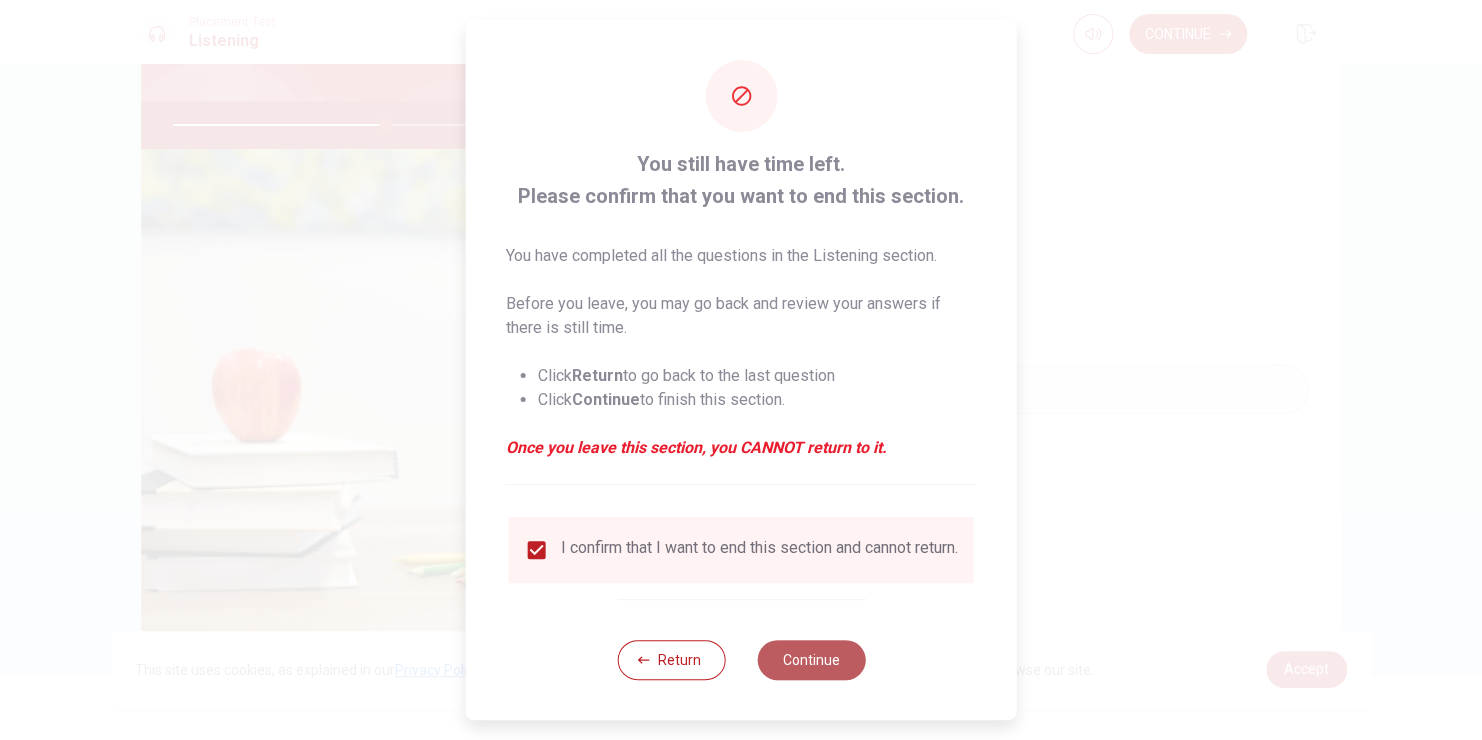 click on "Continue" at bounding box center (811, 660) 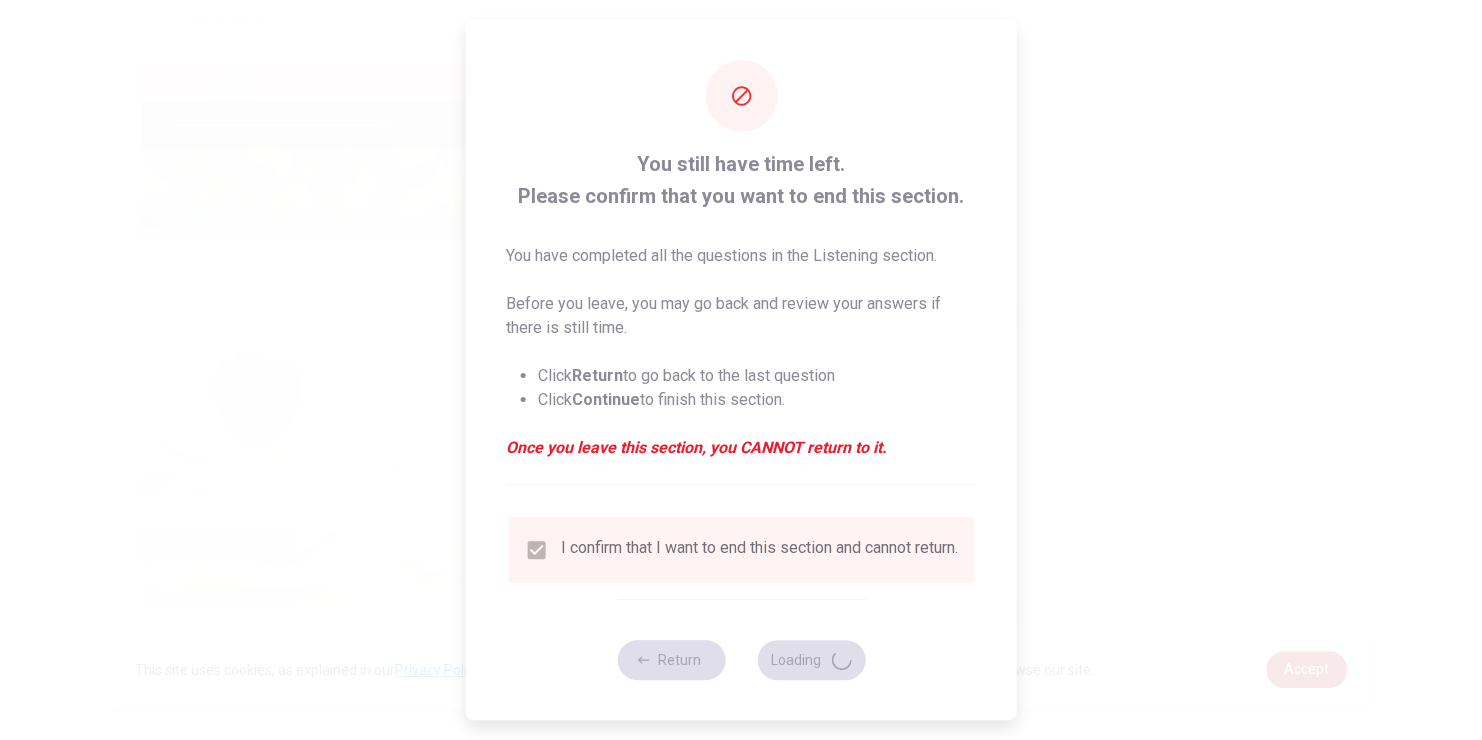 type on "59" 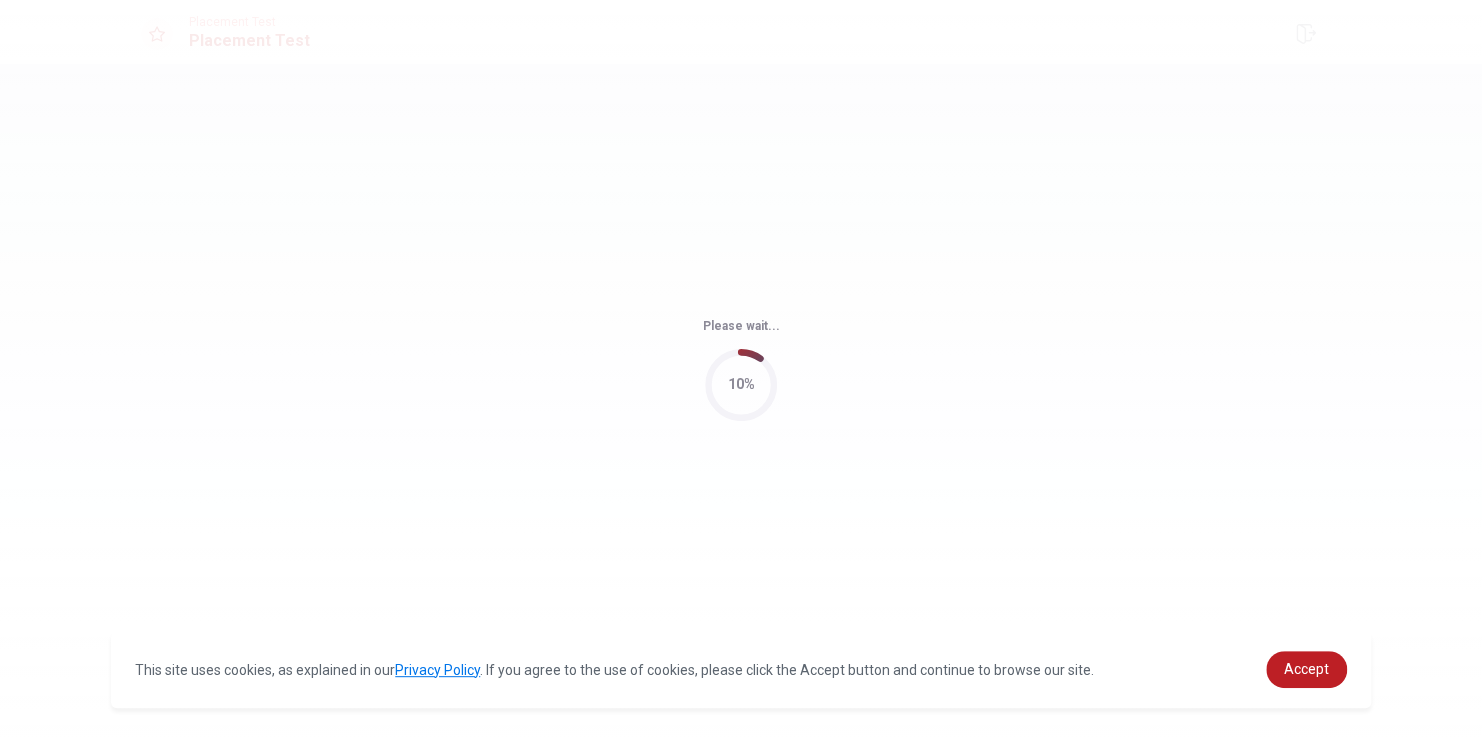 scroll, scrollTop: 0, scrollLeft: 0, axis: both 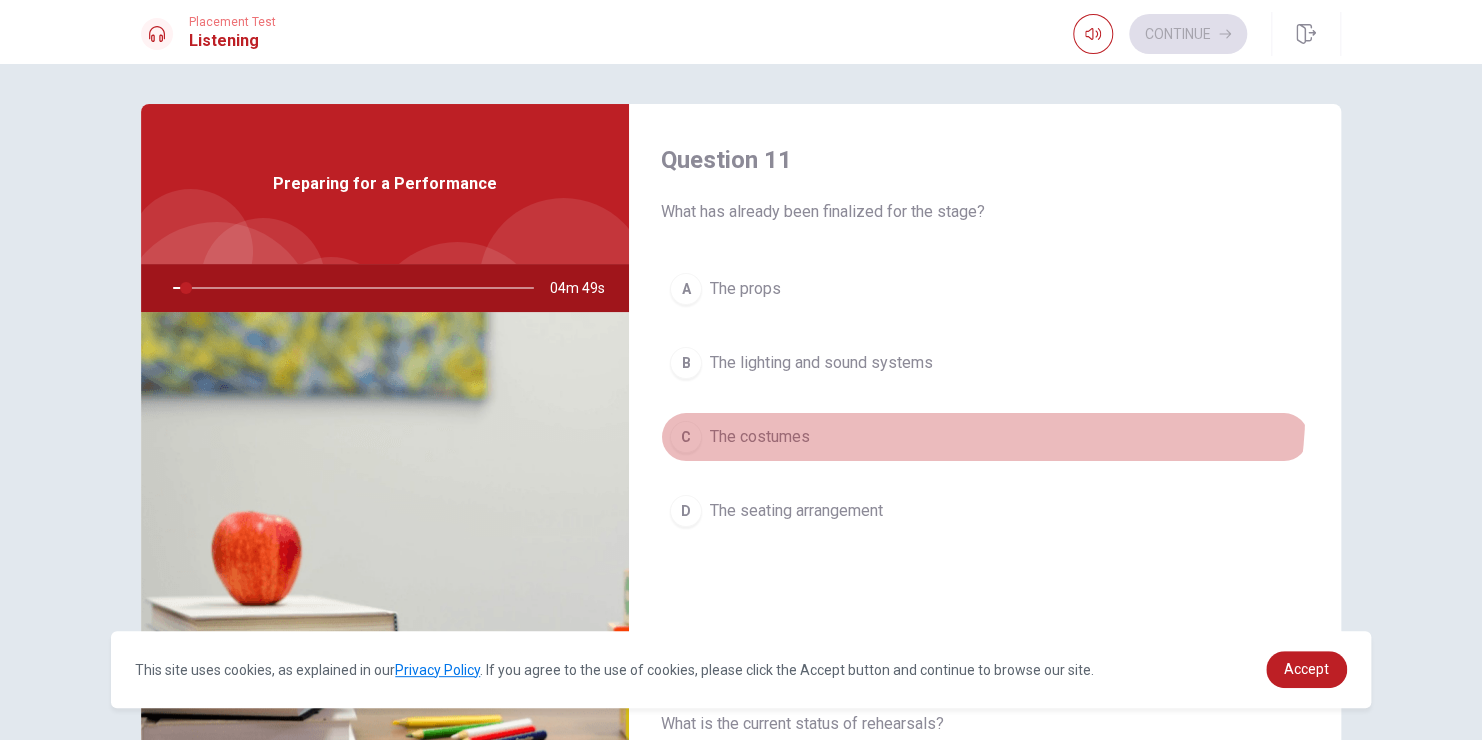 click on "C The costumes" at bounding box center (985, 437) 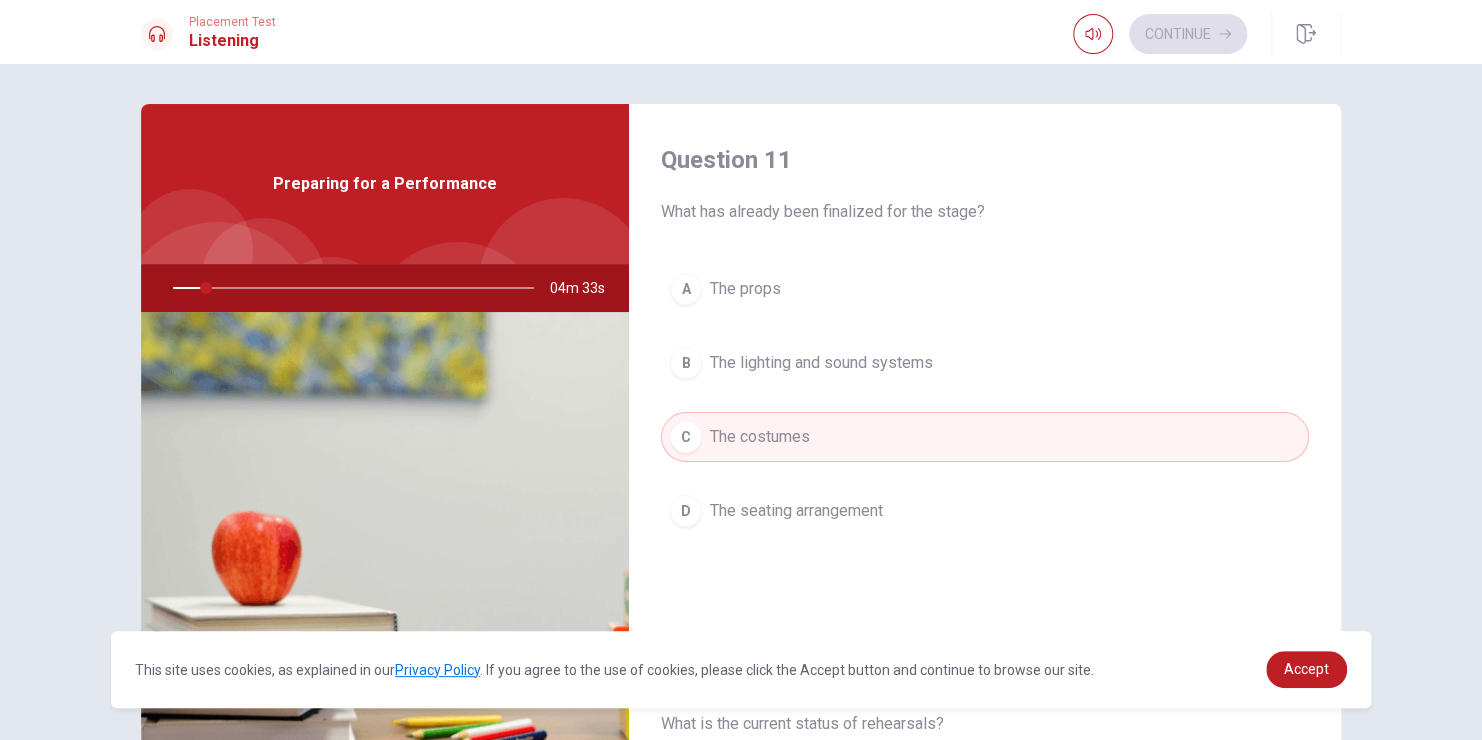 scroll, scrollTop: 4, scrollLeft: 0, axis: vertical 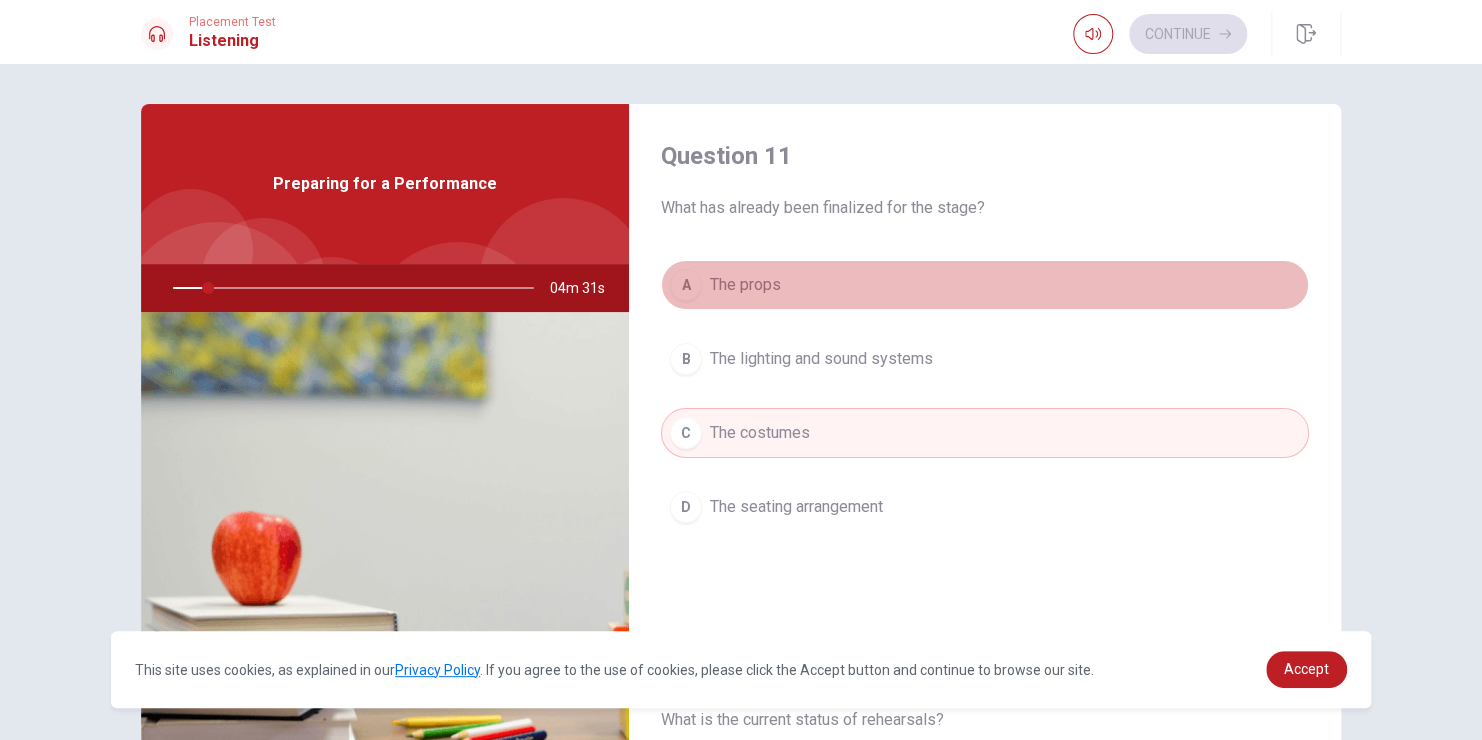 click on "A The props" at bounding box center (985, 285) 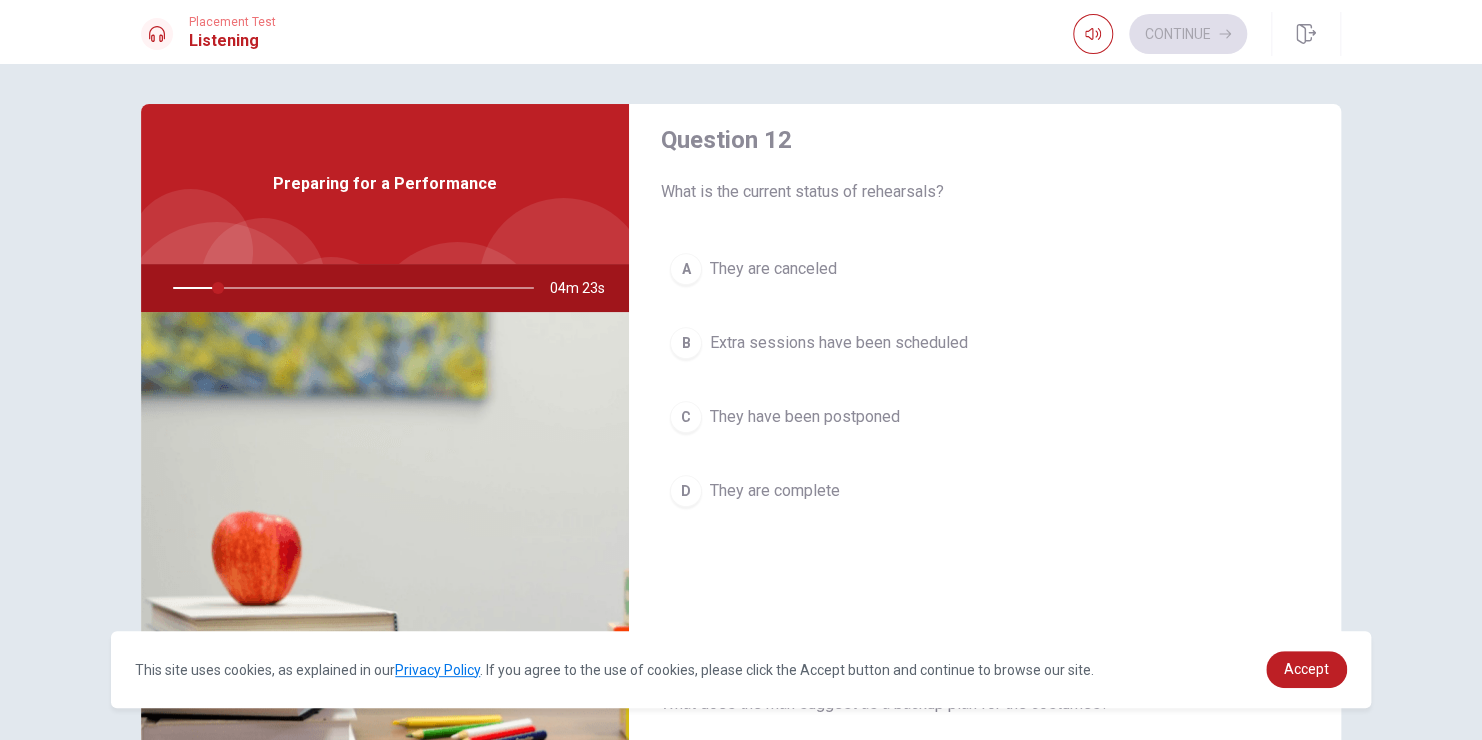scroll, scrollTop: 540, scrollLeft: 0, axis: vertical 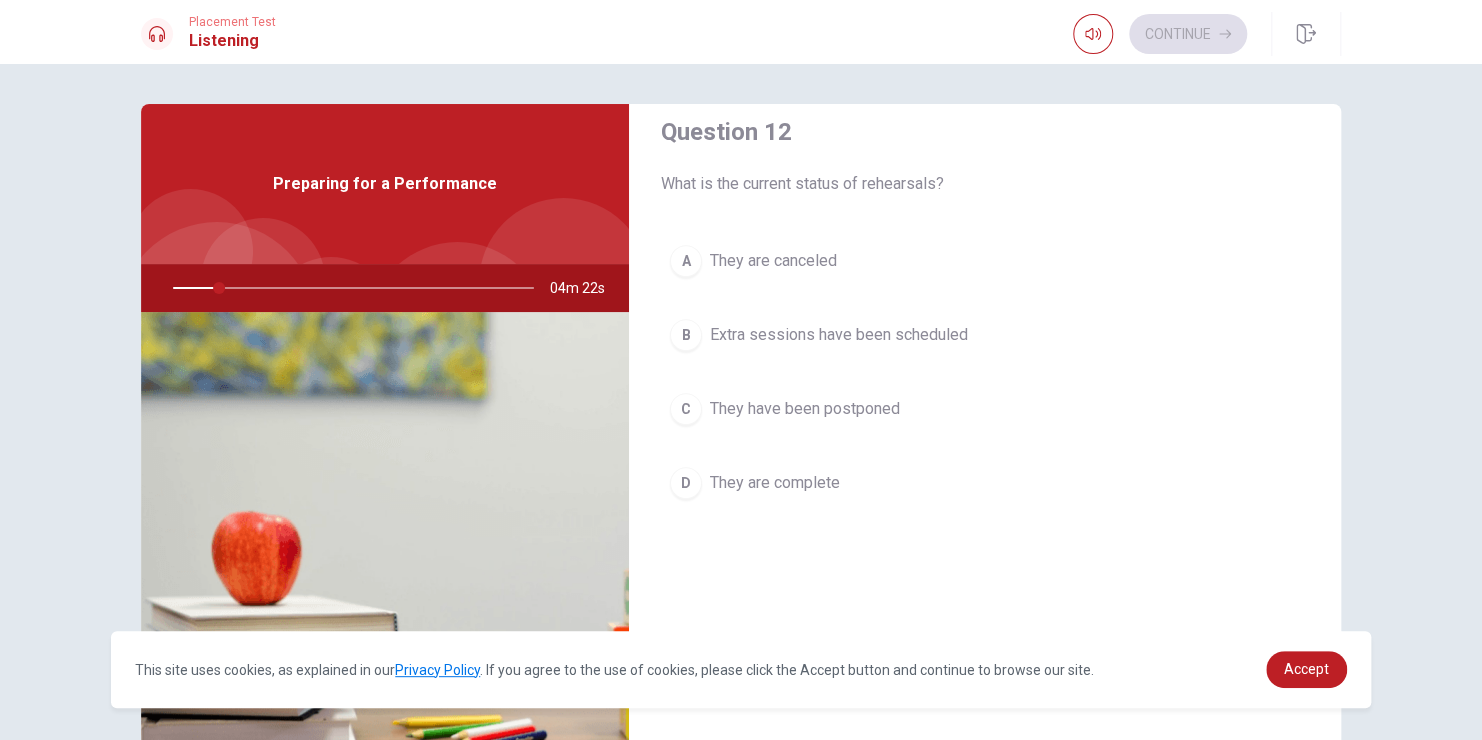 click on "Extra sessions have been scheduled" at bounding box center [839, 335] 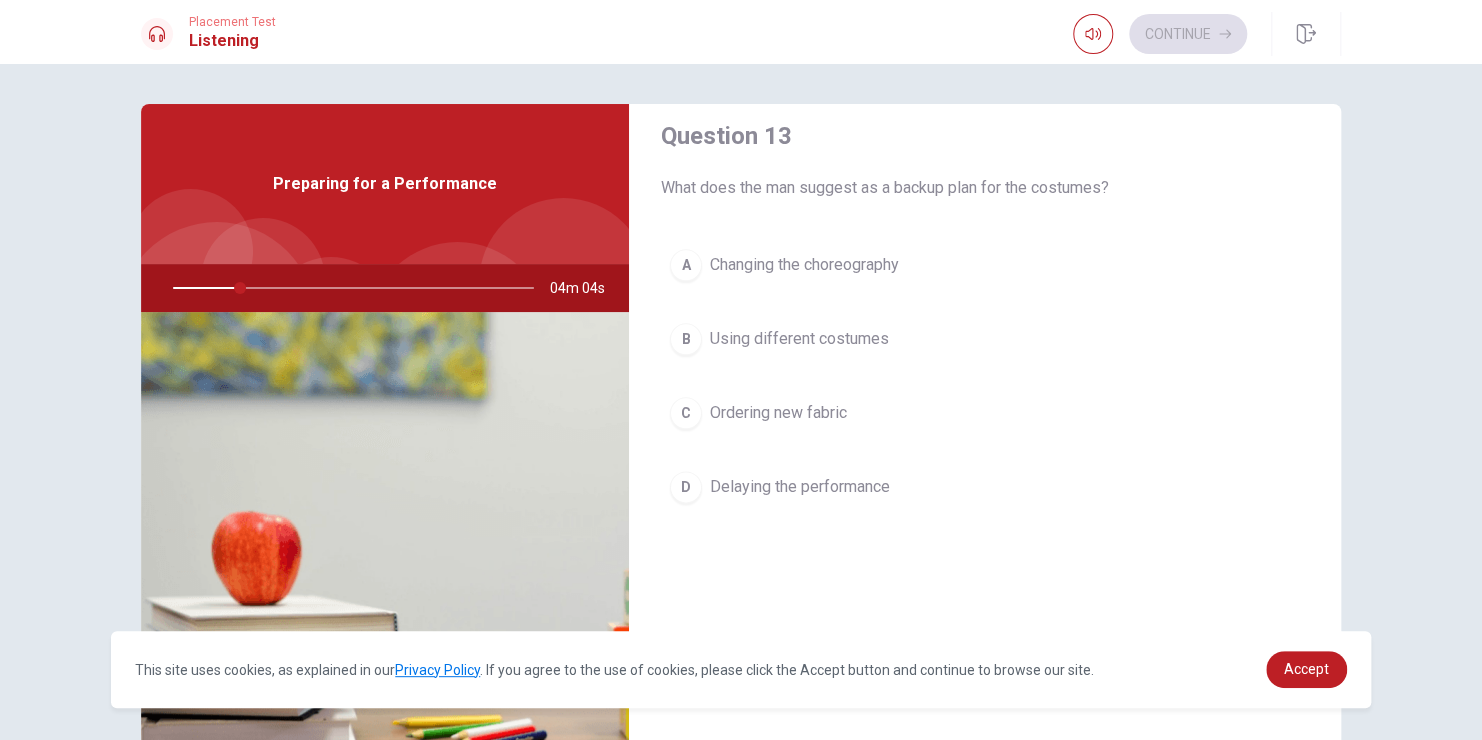 scroll, scrollTop: 1047, scrollLeft: 0, axis: vertical 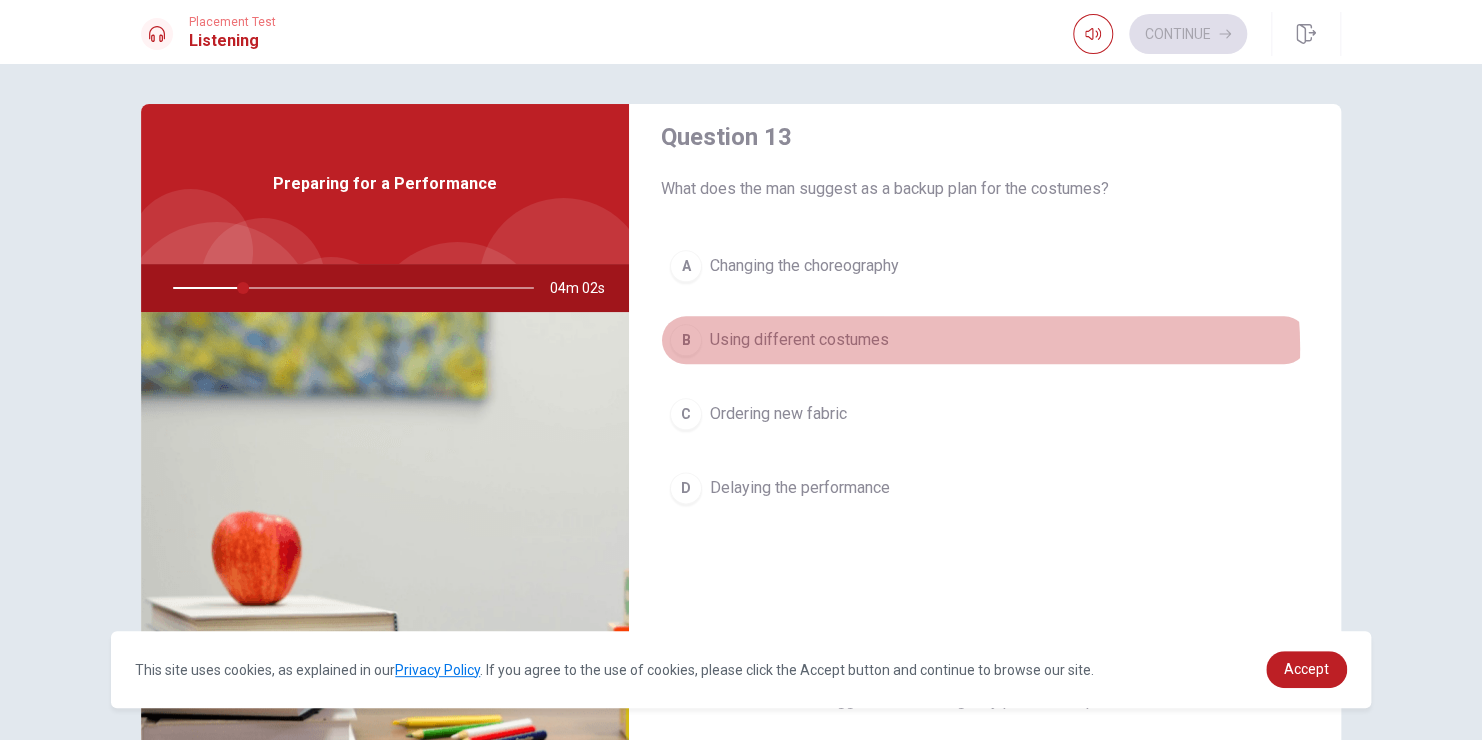 click on "B Using different costumes" at bounding box center [985, 340] 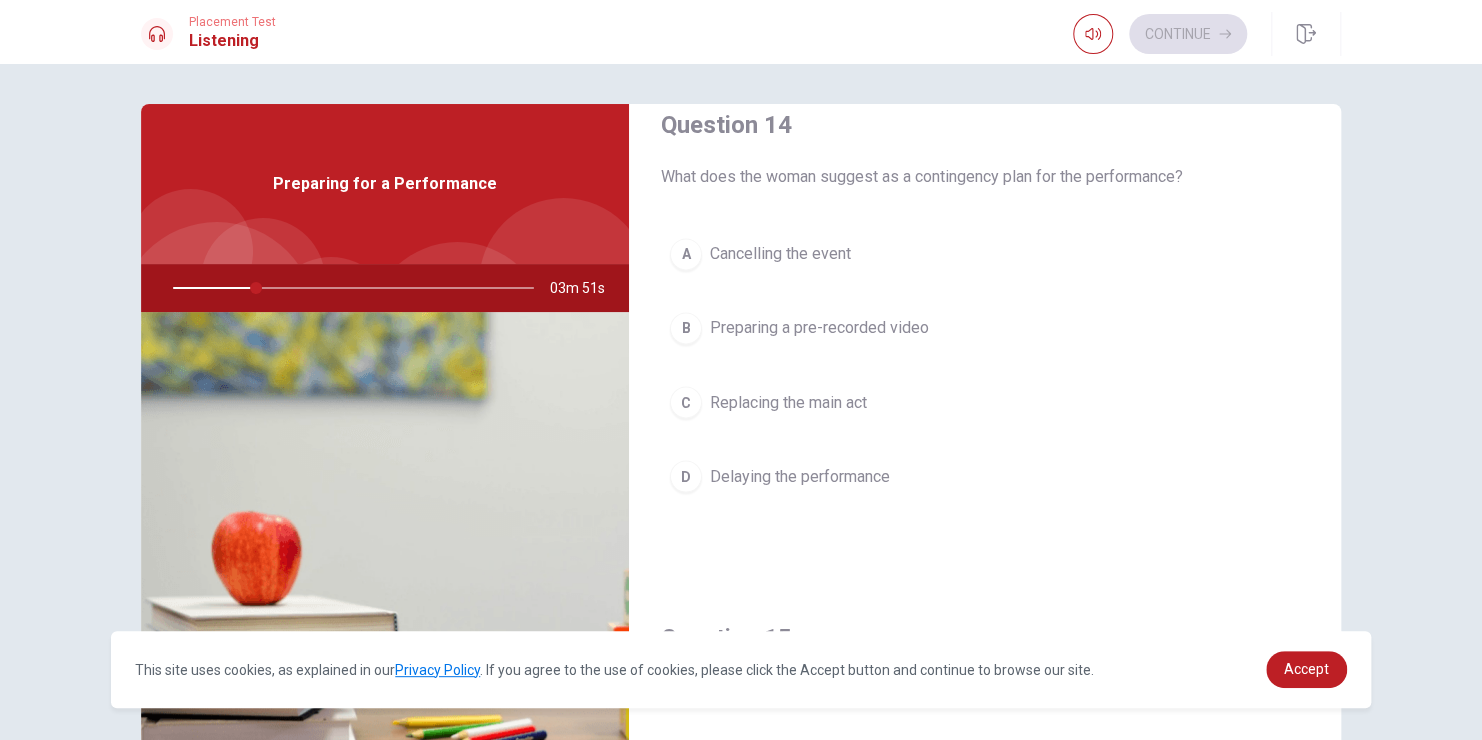 scroll, scrollTop: 1572, scrollLeft: 0, axis: vertical 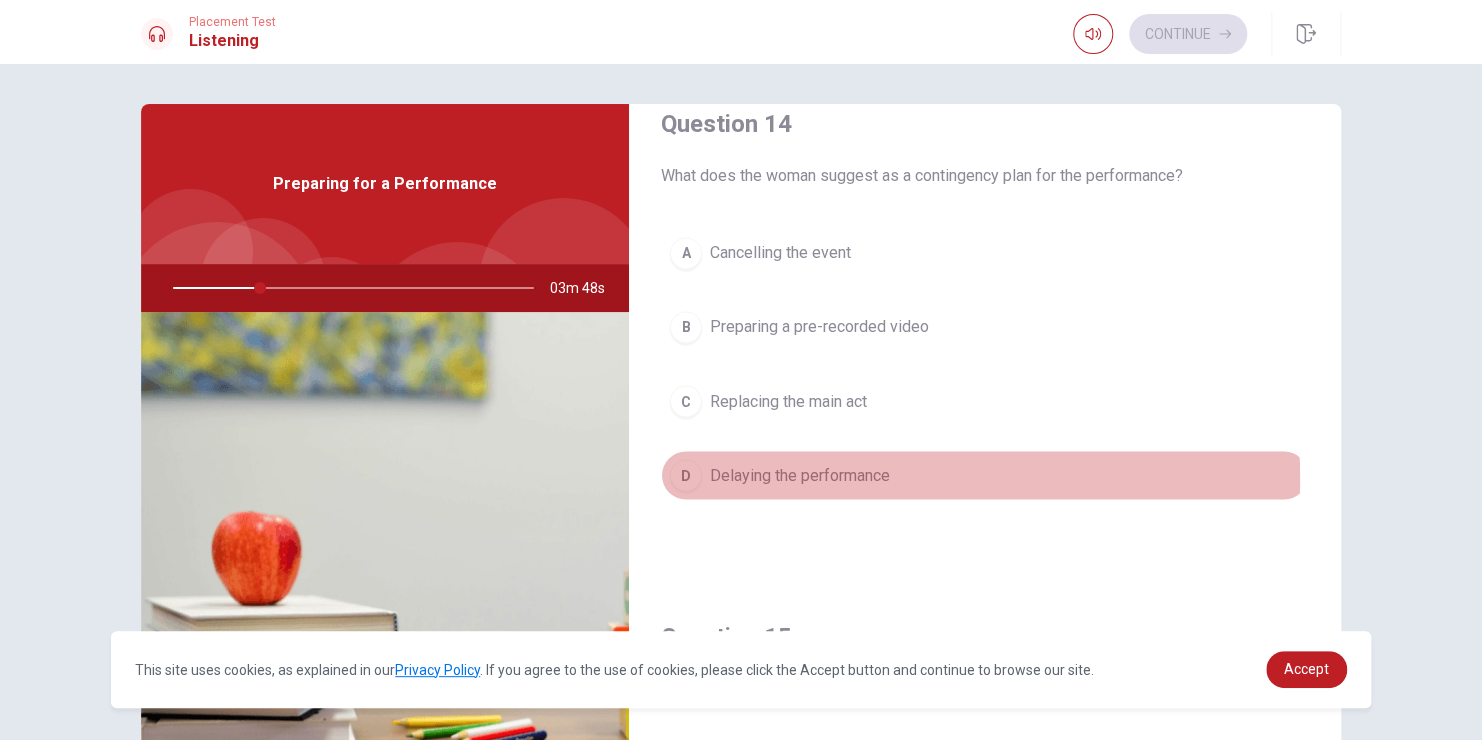 click on "Delaying the performance" at bounding box center [800, 475] 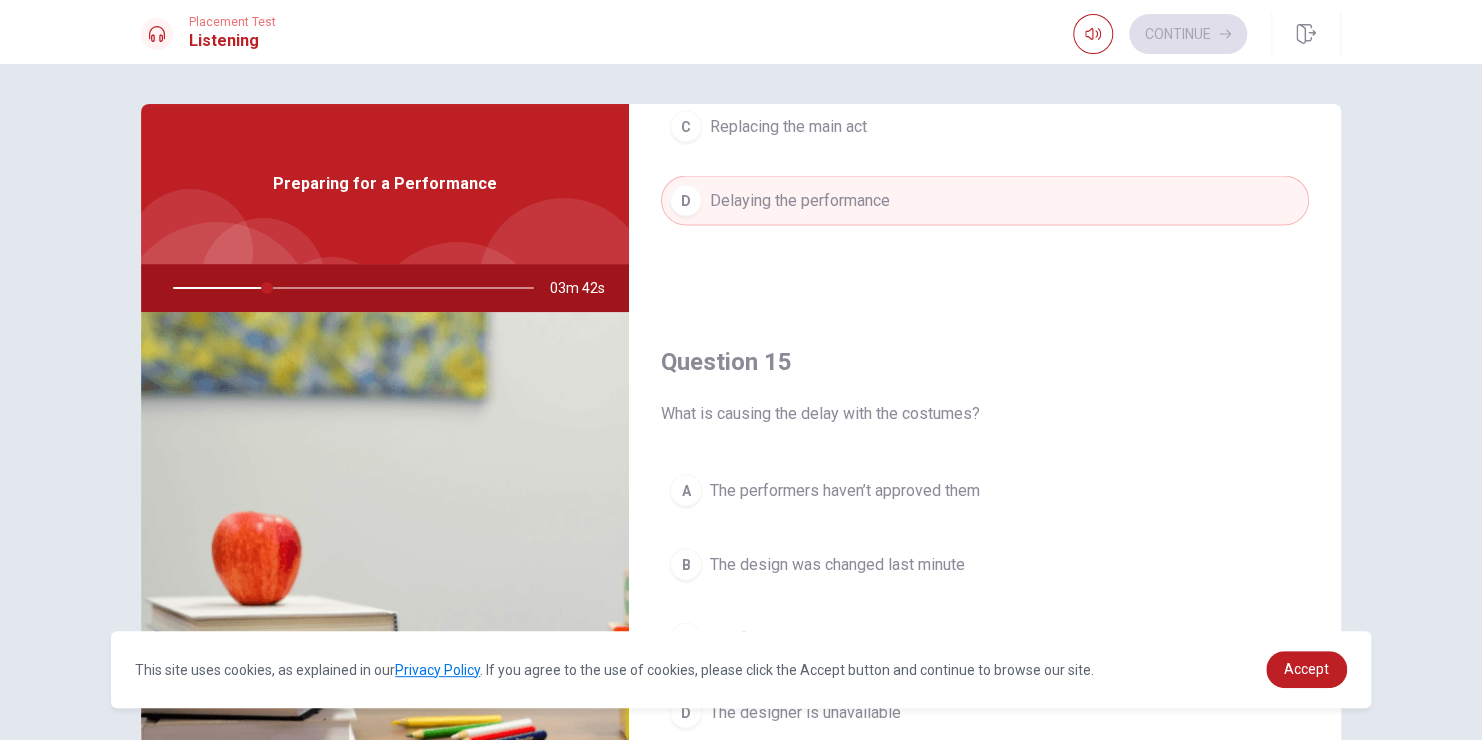 scroll, scrollTop: 1856, scrollLeft: 0, axis: vertical 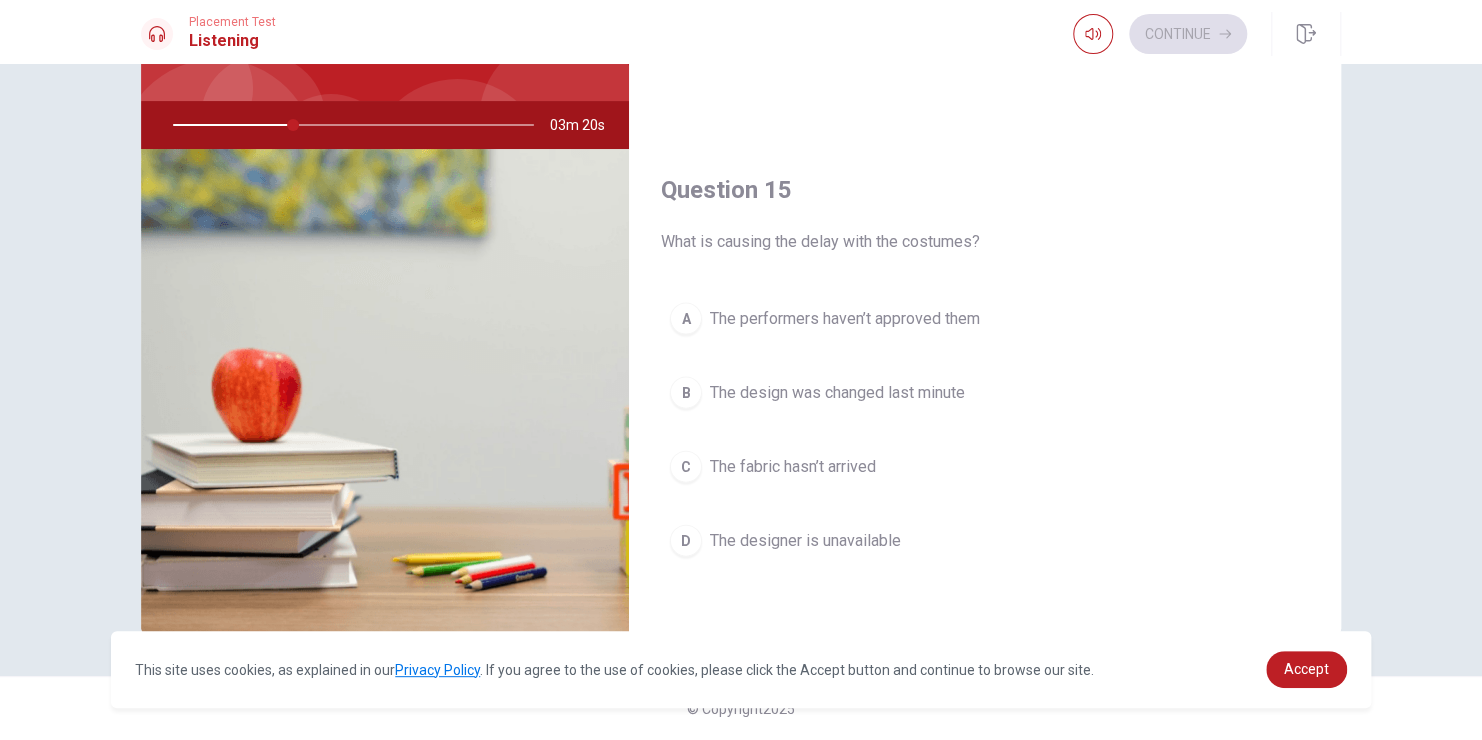 click on "C The fabric hasn’t arrived" at bounding box center [985, 466] 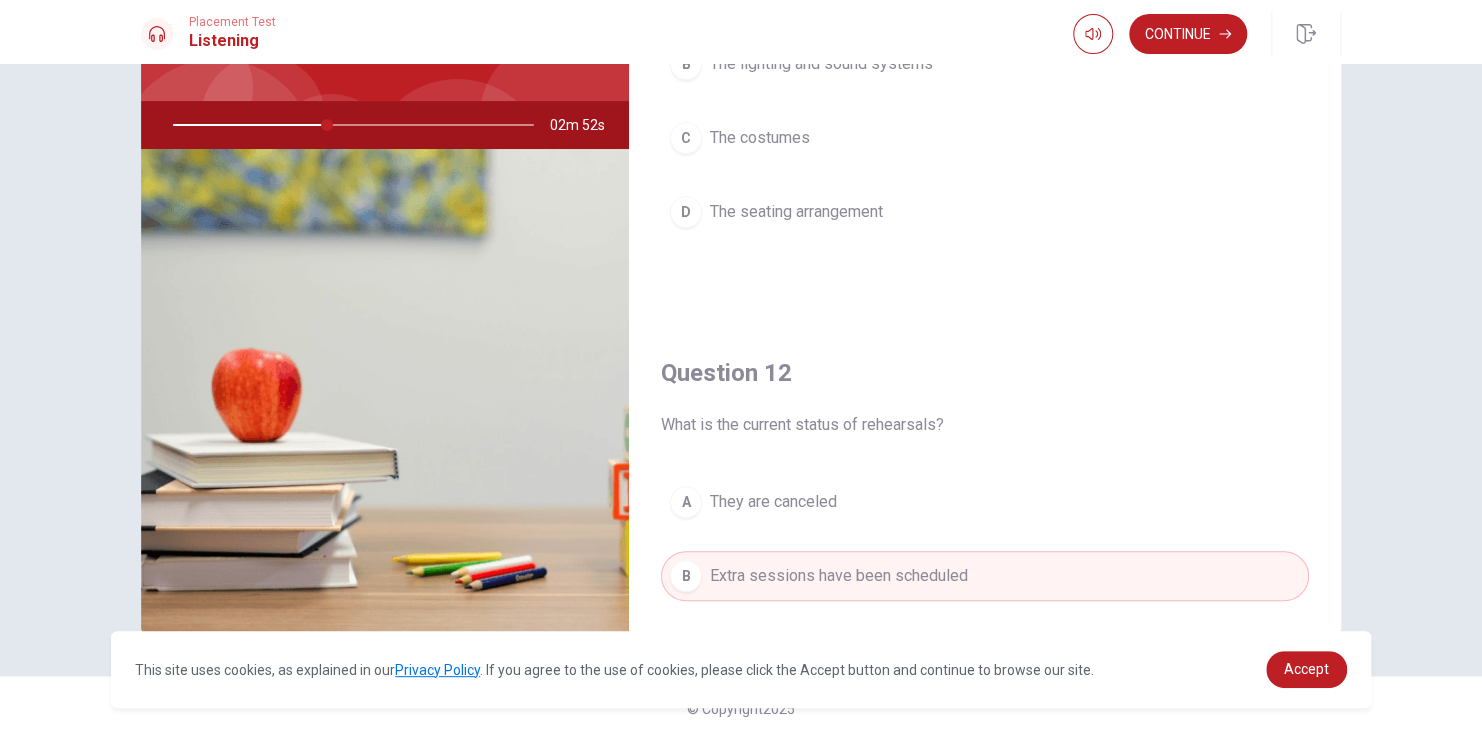 scroll, scrollTop: 0, scrollLeft: 0, axis: both 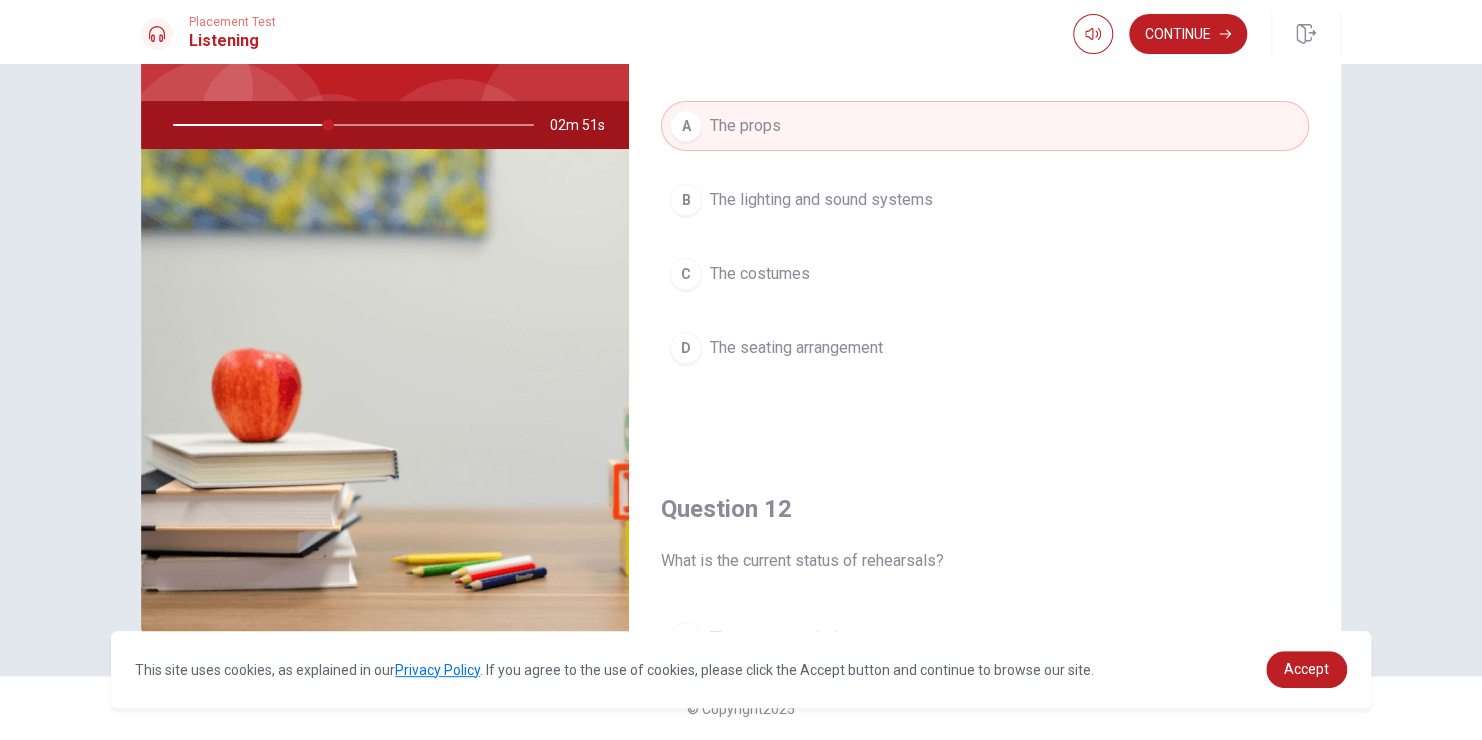 click on "The lighting and sound systems" at bounding box center (821, 200) 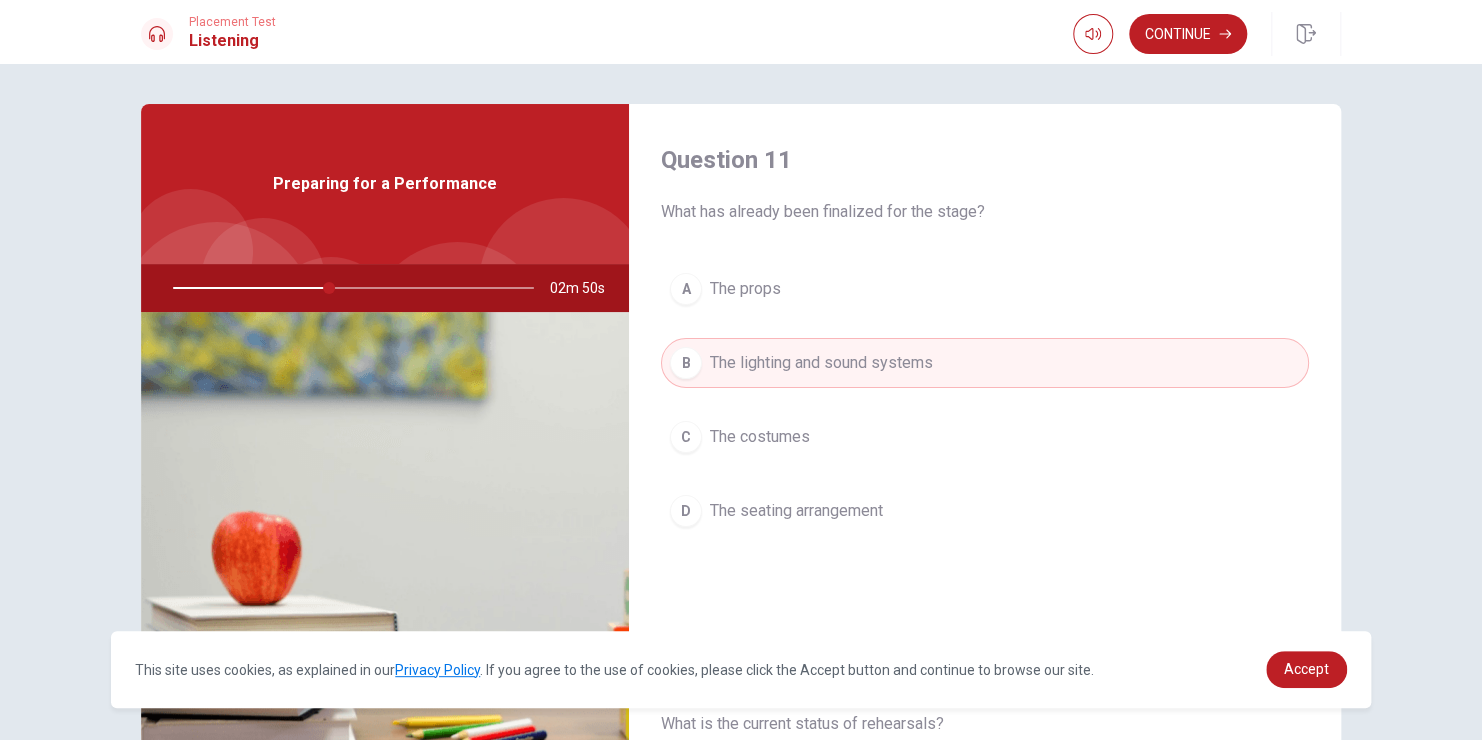 scroll, scrollTop: 2, scrollLeft: 0, axis: vertical 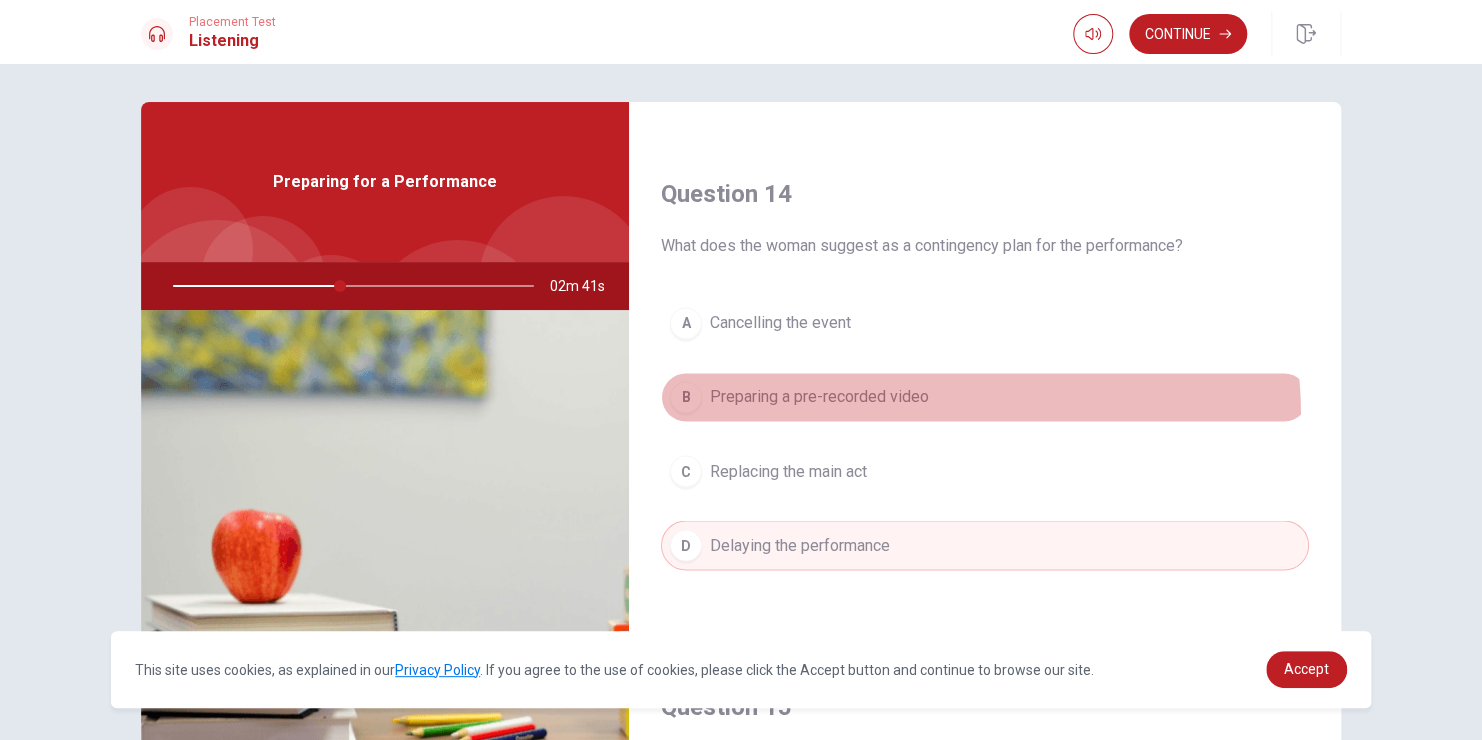 click on "B Preparing a pre-recorded video" at bounding box center [985, 397] 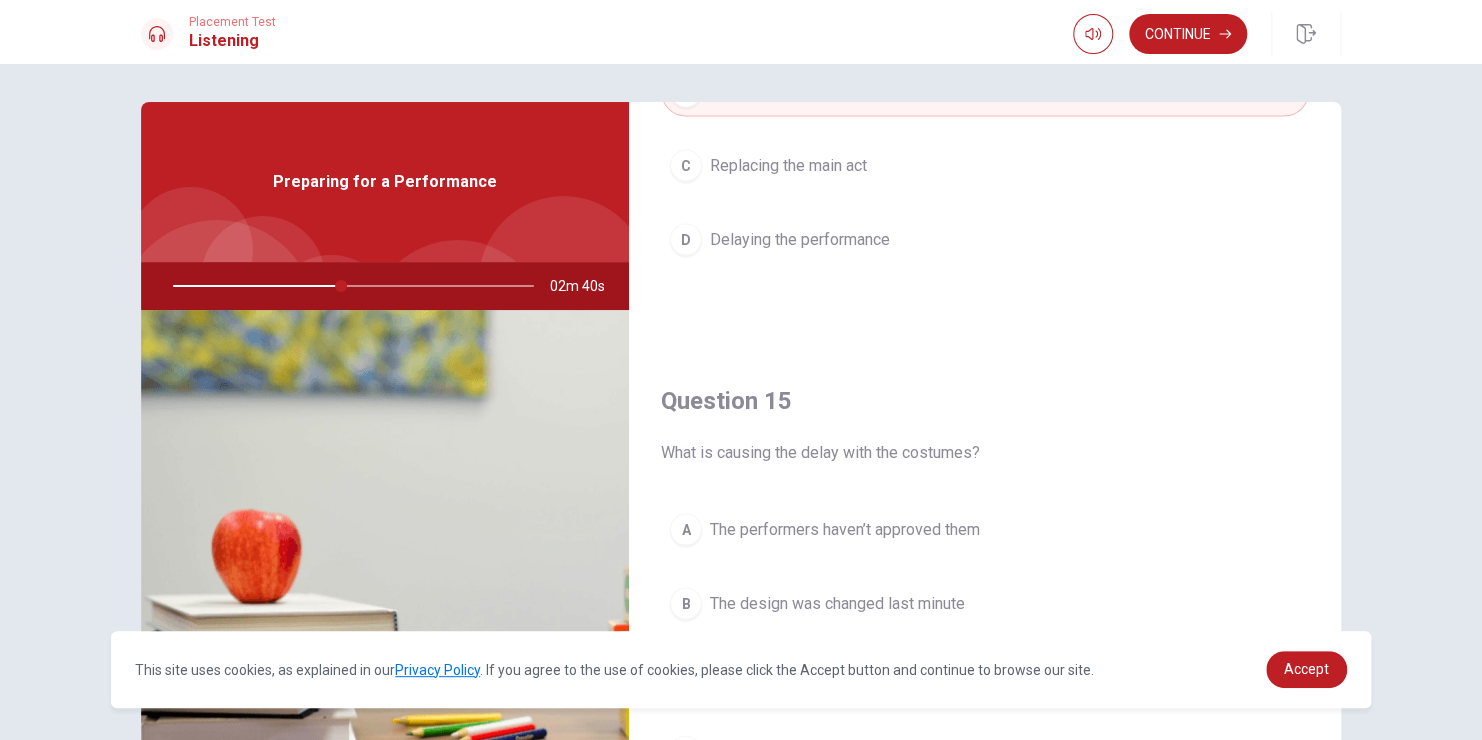 scroll, scrollTop: 1856, scrollLeft: 0, axis: vertical 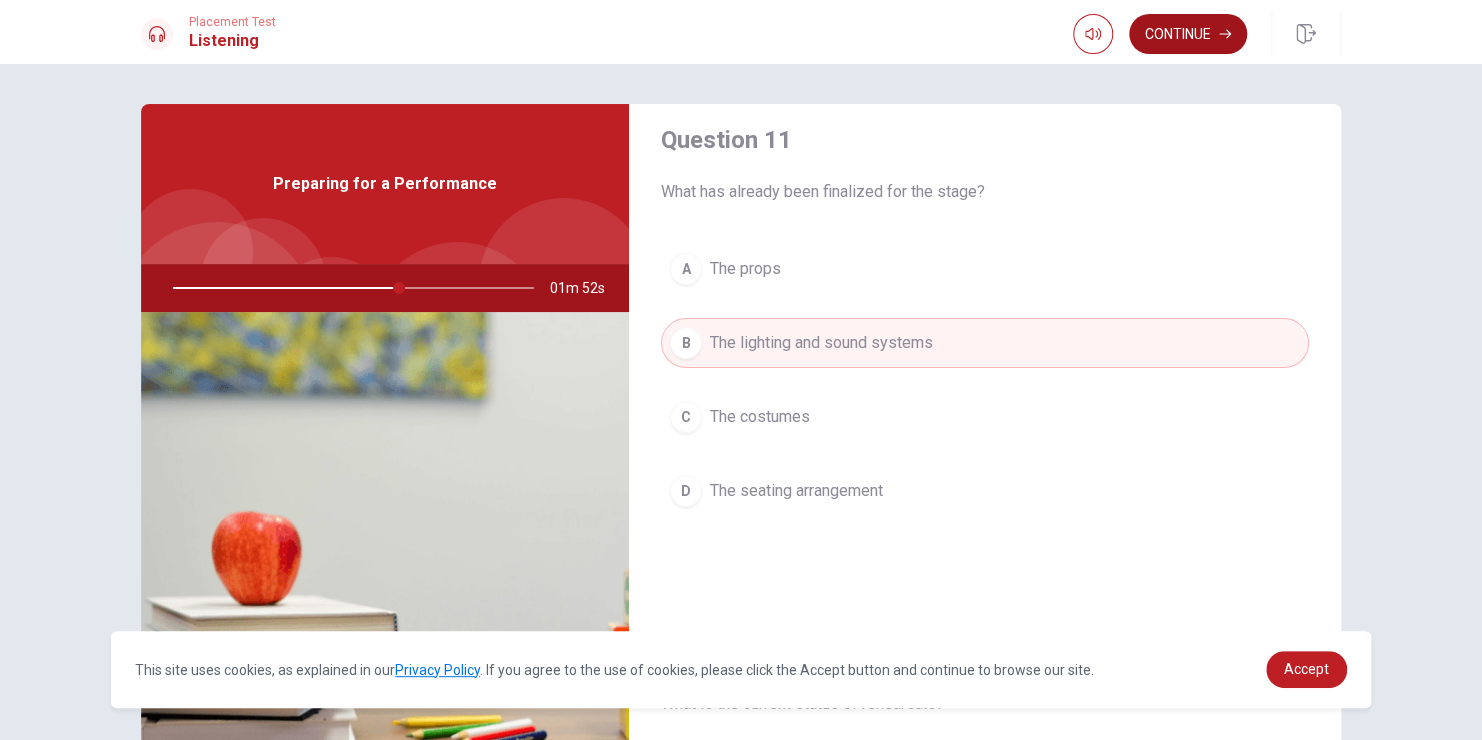 click on "Continue" at bounding box center (1188, 34) 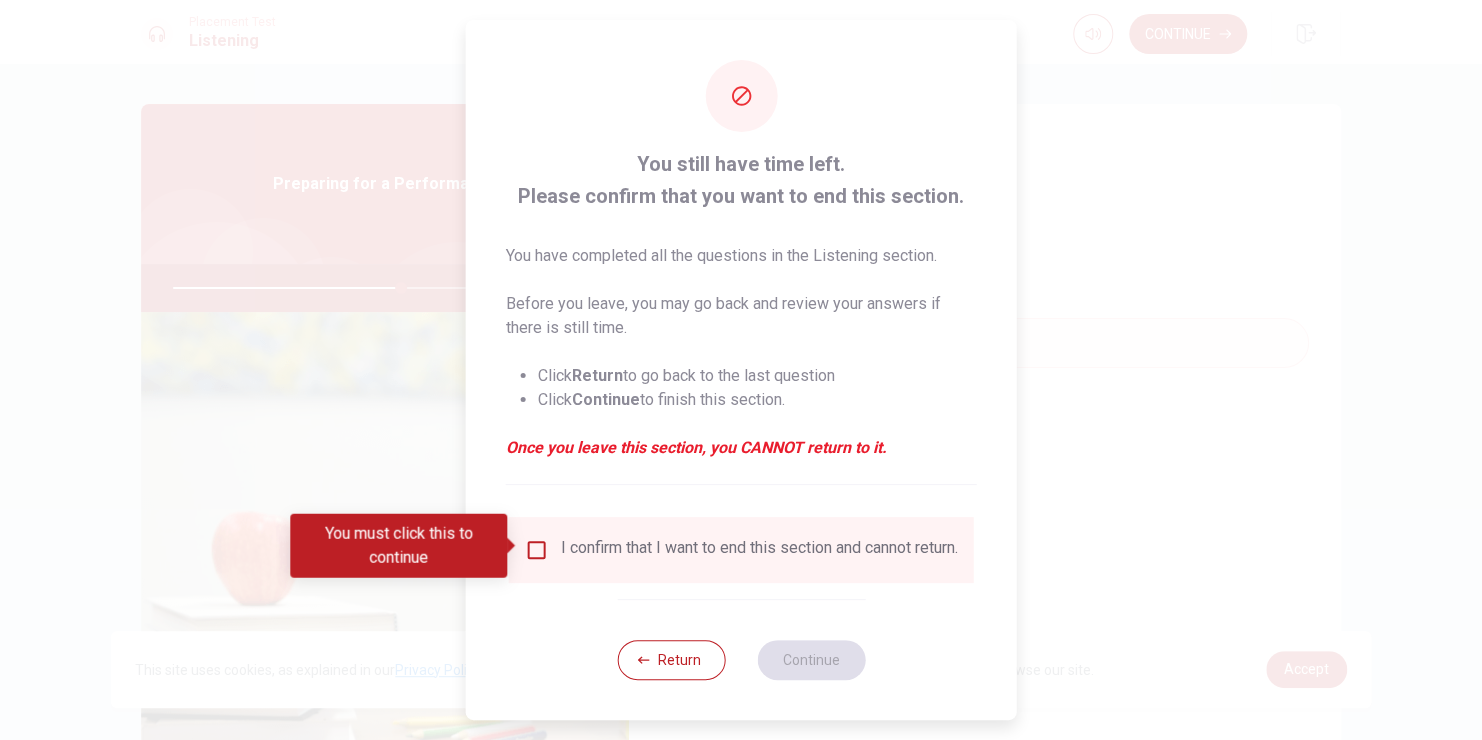 click on "You must click this to continue" at bounding box center [405, 546] 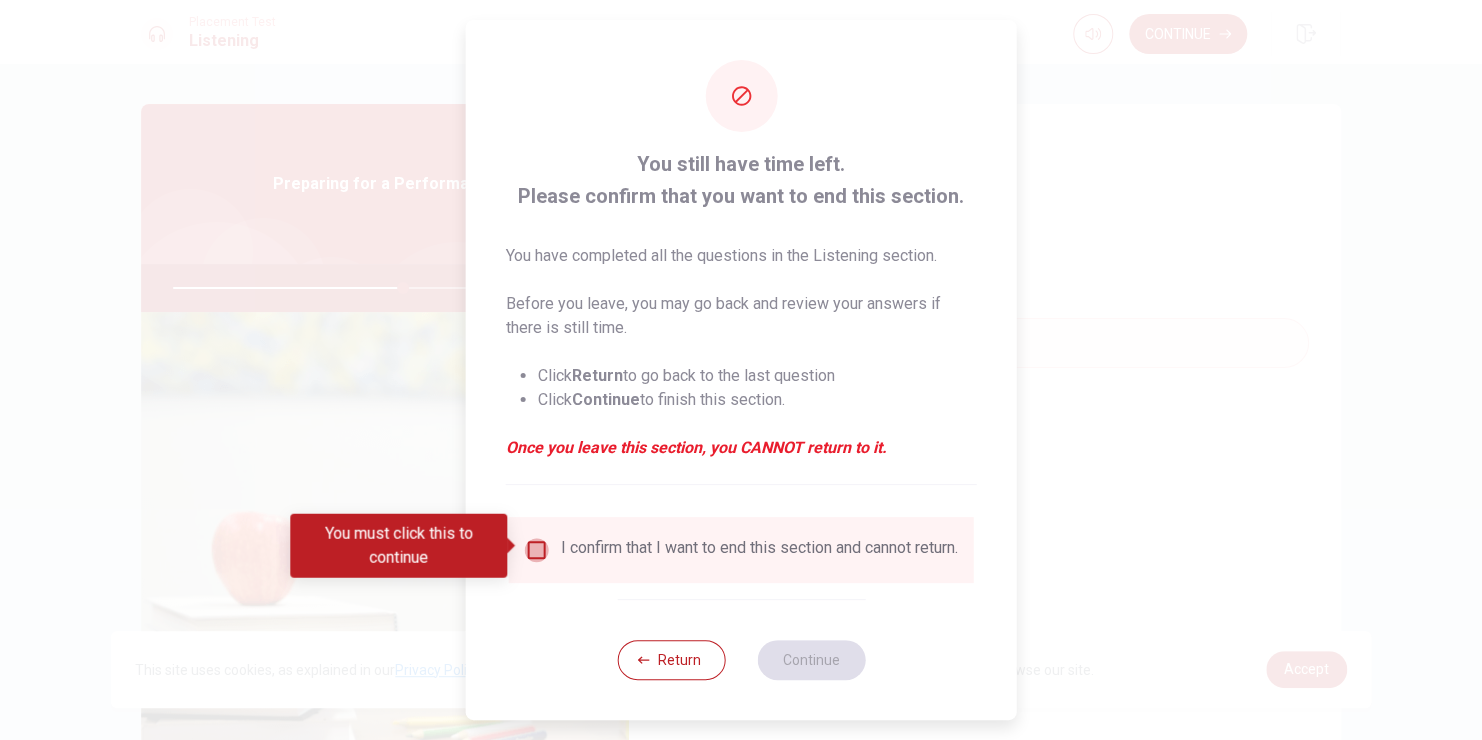 click at bounding box center (537, 550) 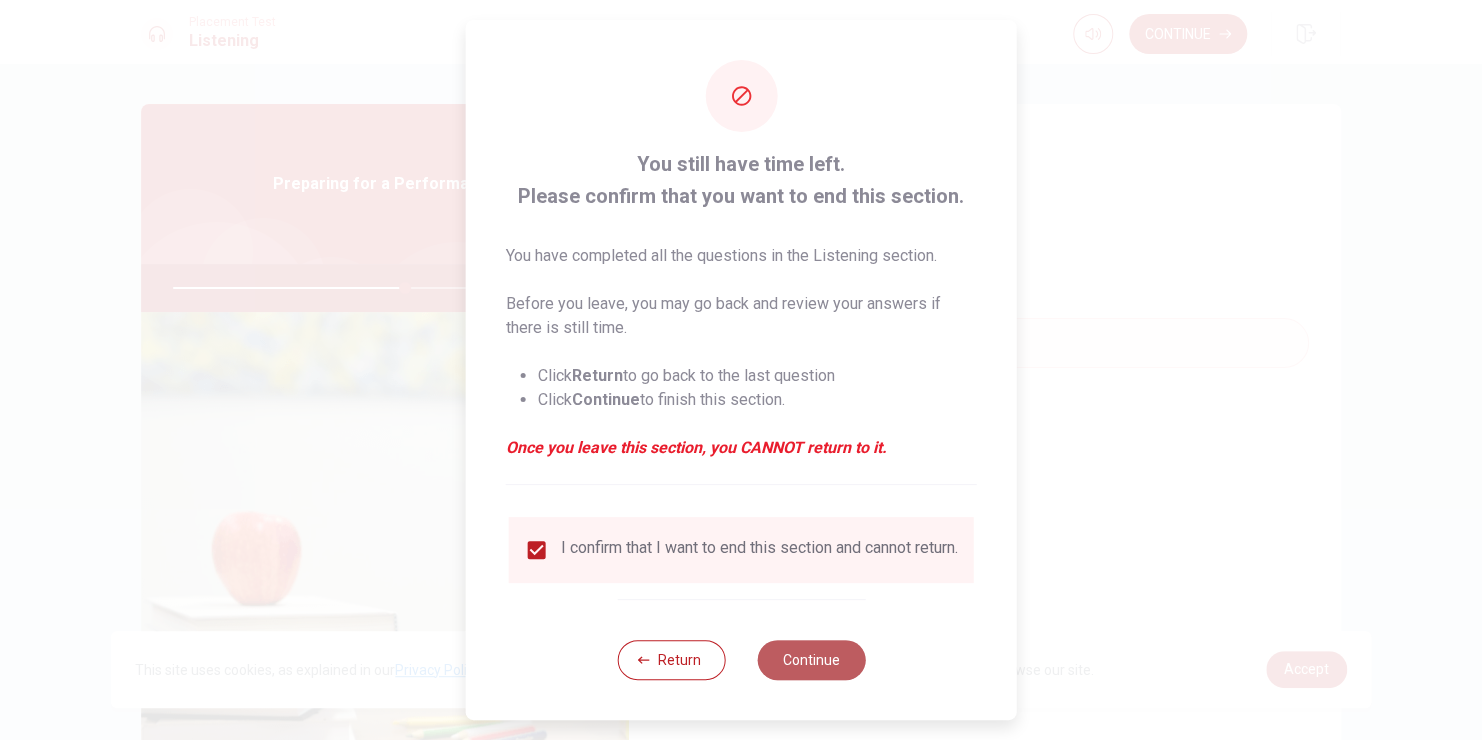 click on "Continue" at bounding box center (811, 660) 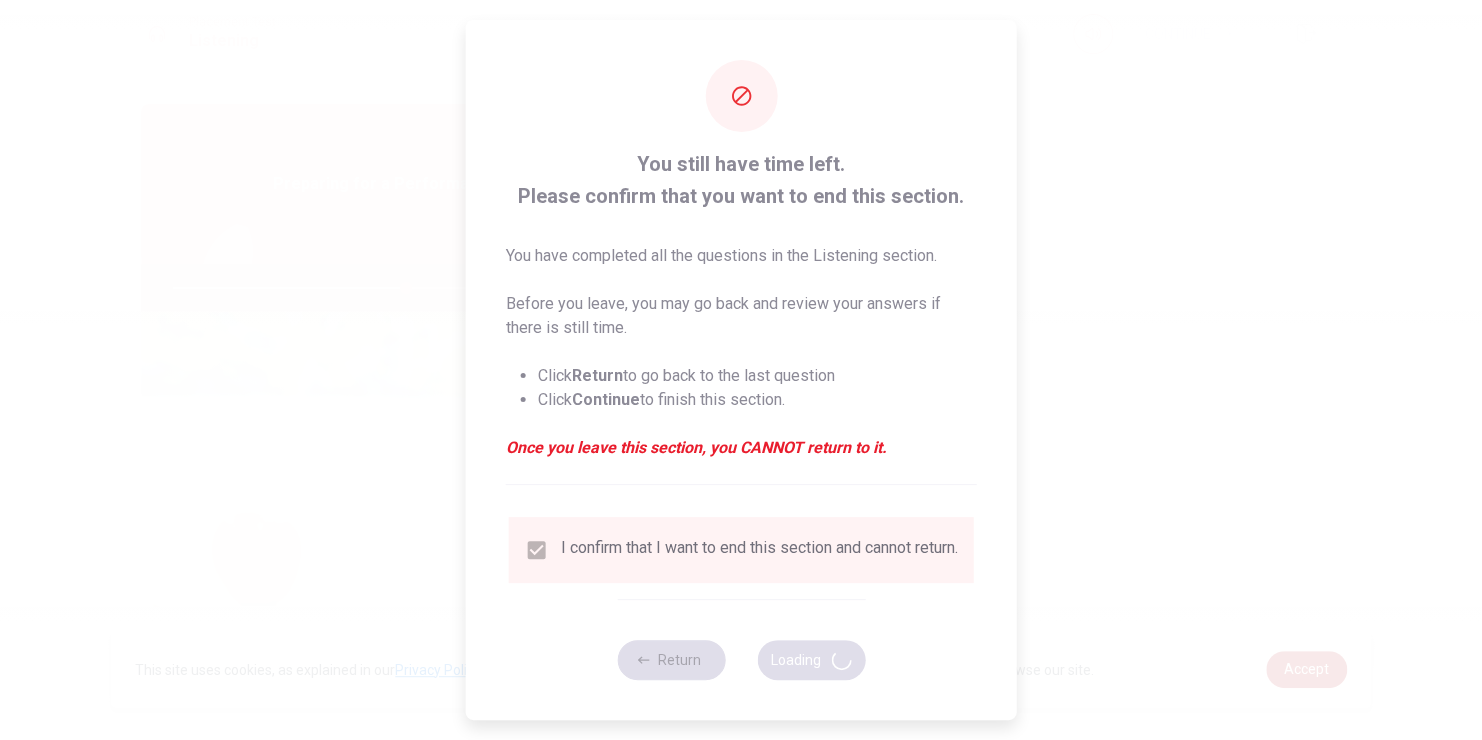 type on "65" 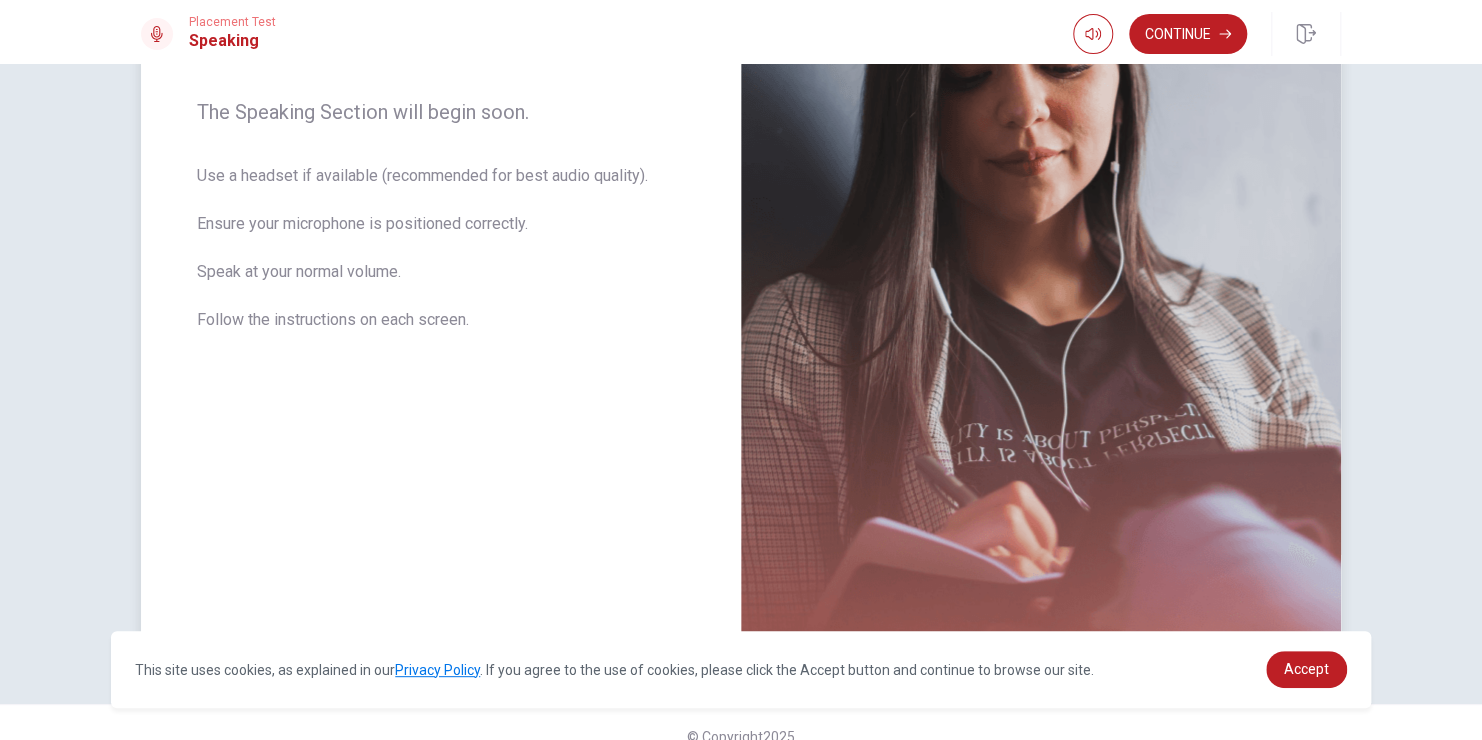 scroll, scrollTop: 340, scrollLeft: 0, axis: vertical 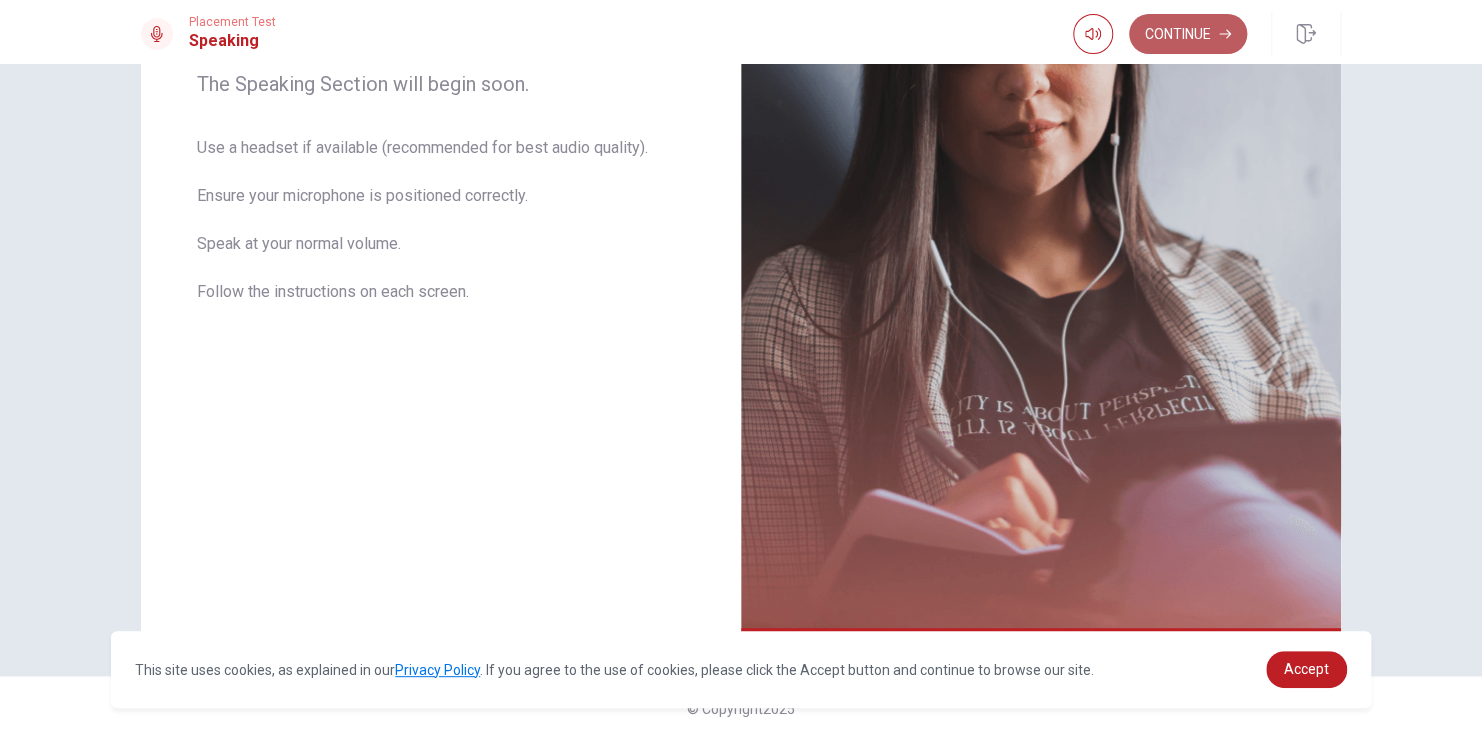 click on "Continue" at bounding box center (1188, 34) 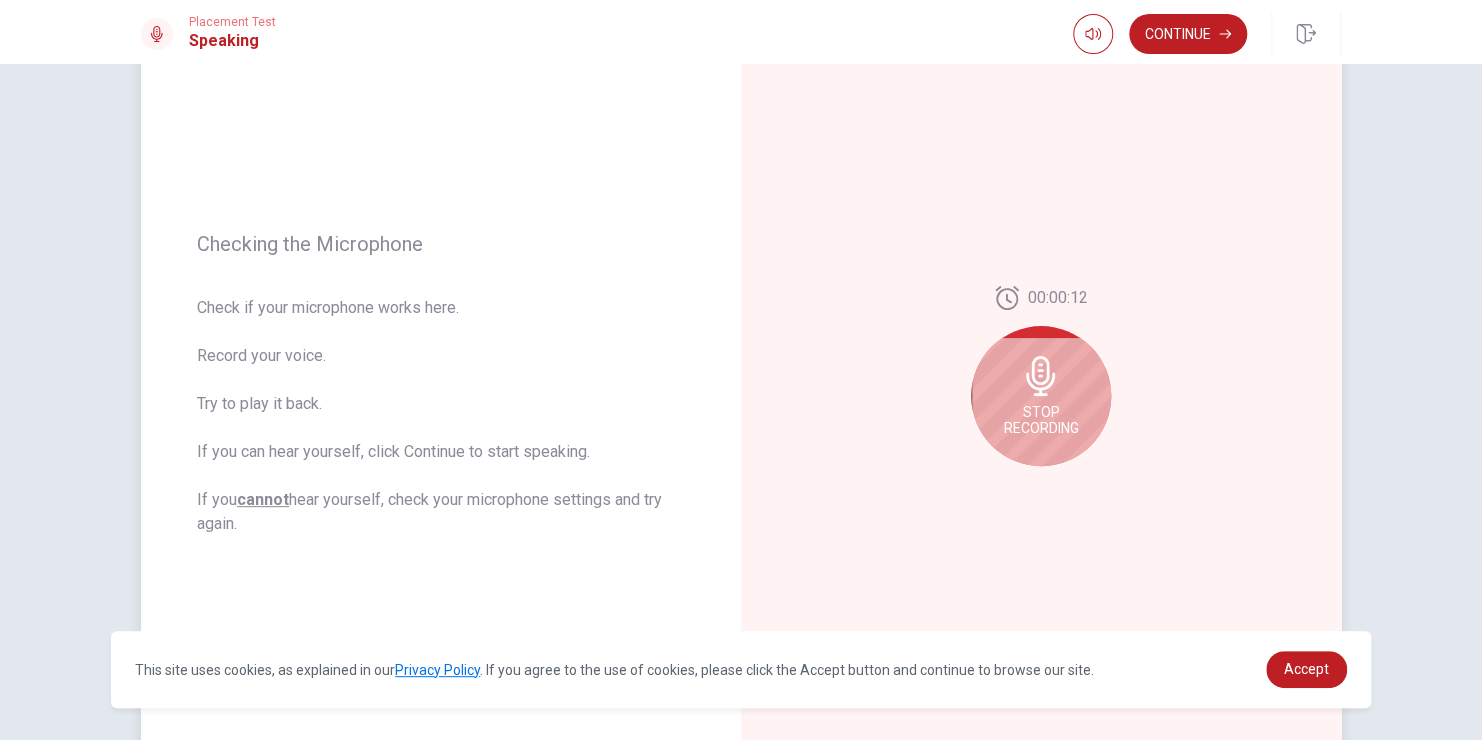 scroll, scrollTop: 166, scrollLeft: 0, axis: vertical 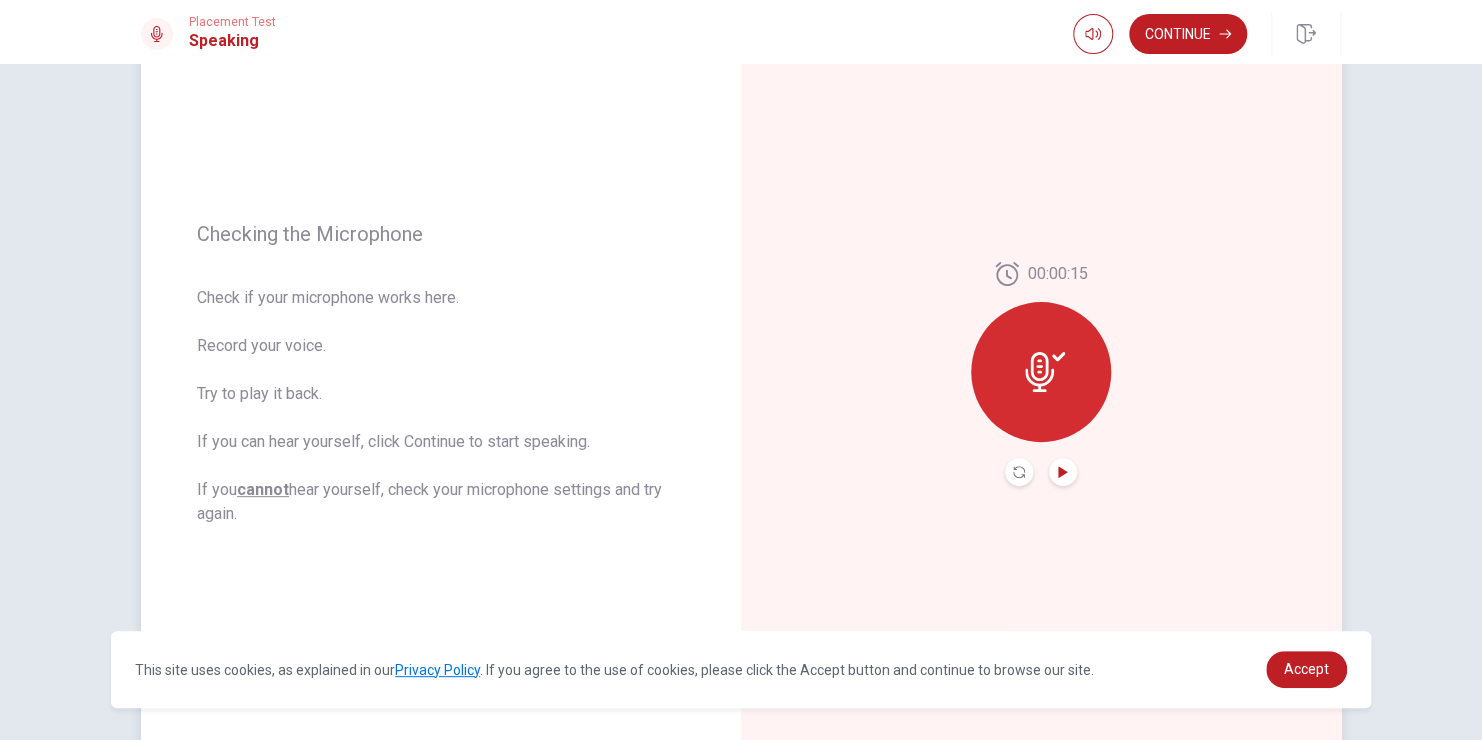 click 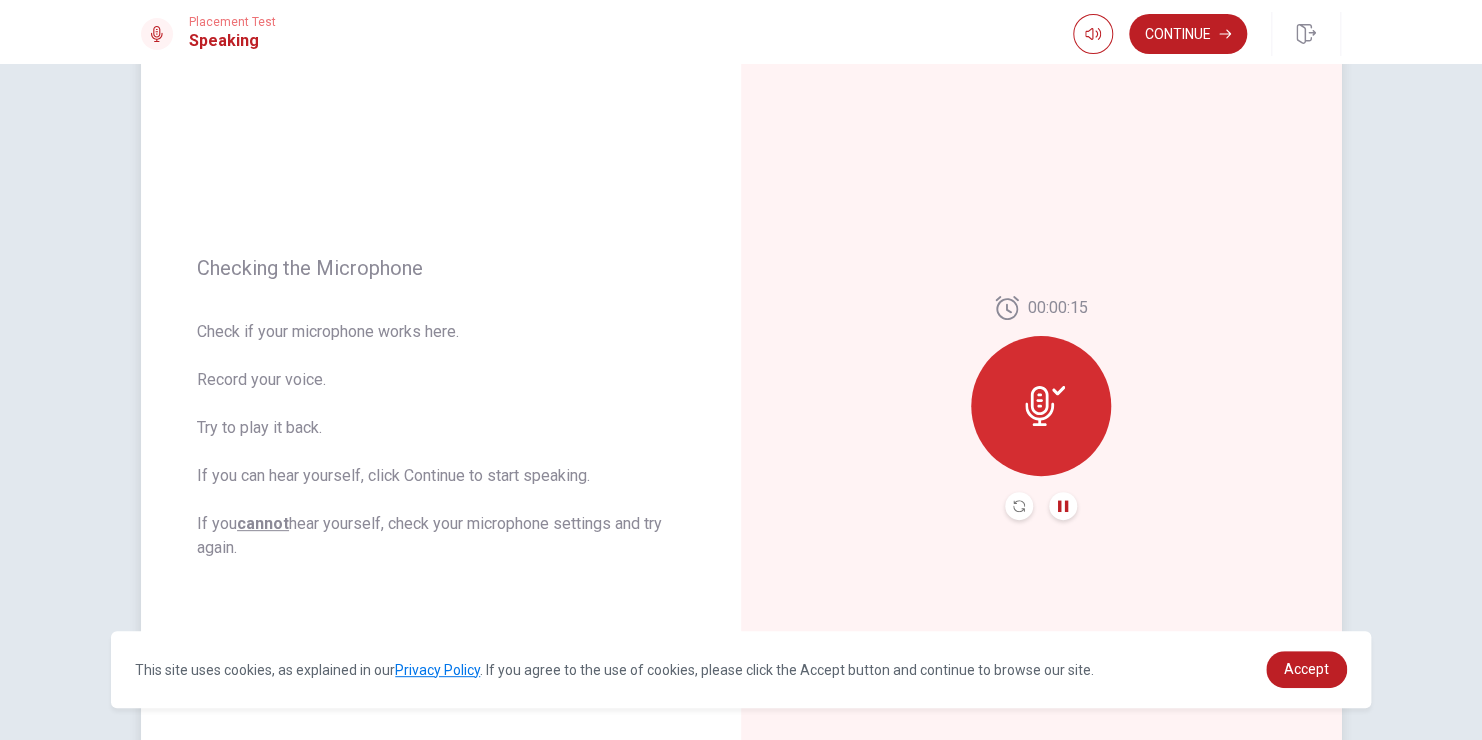scroll, scrollTop: 135, scrollLeft: 0, axis: vertical 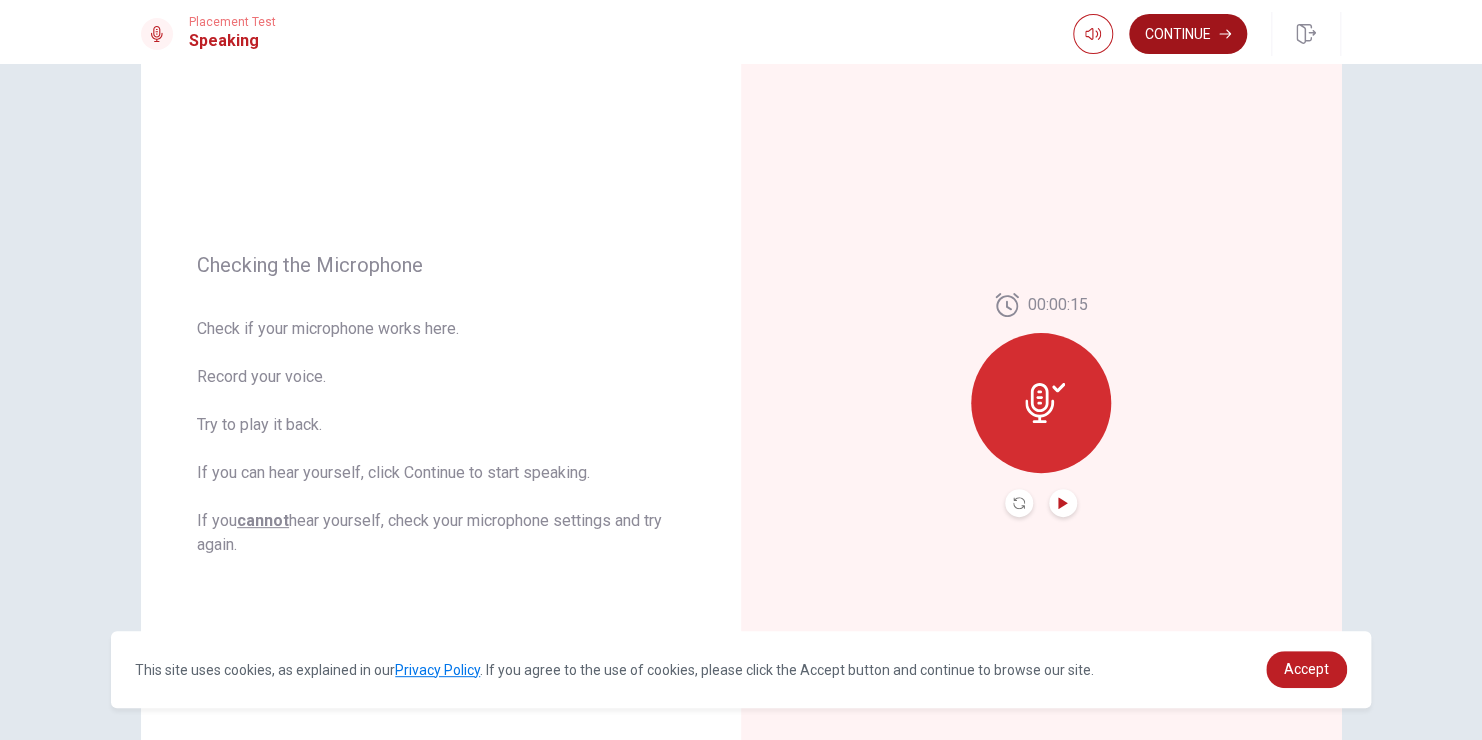 click on "Continue" at bounding box center [1188, 34] 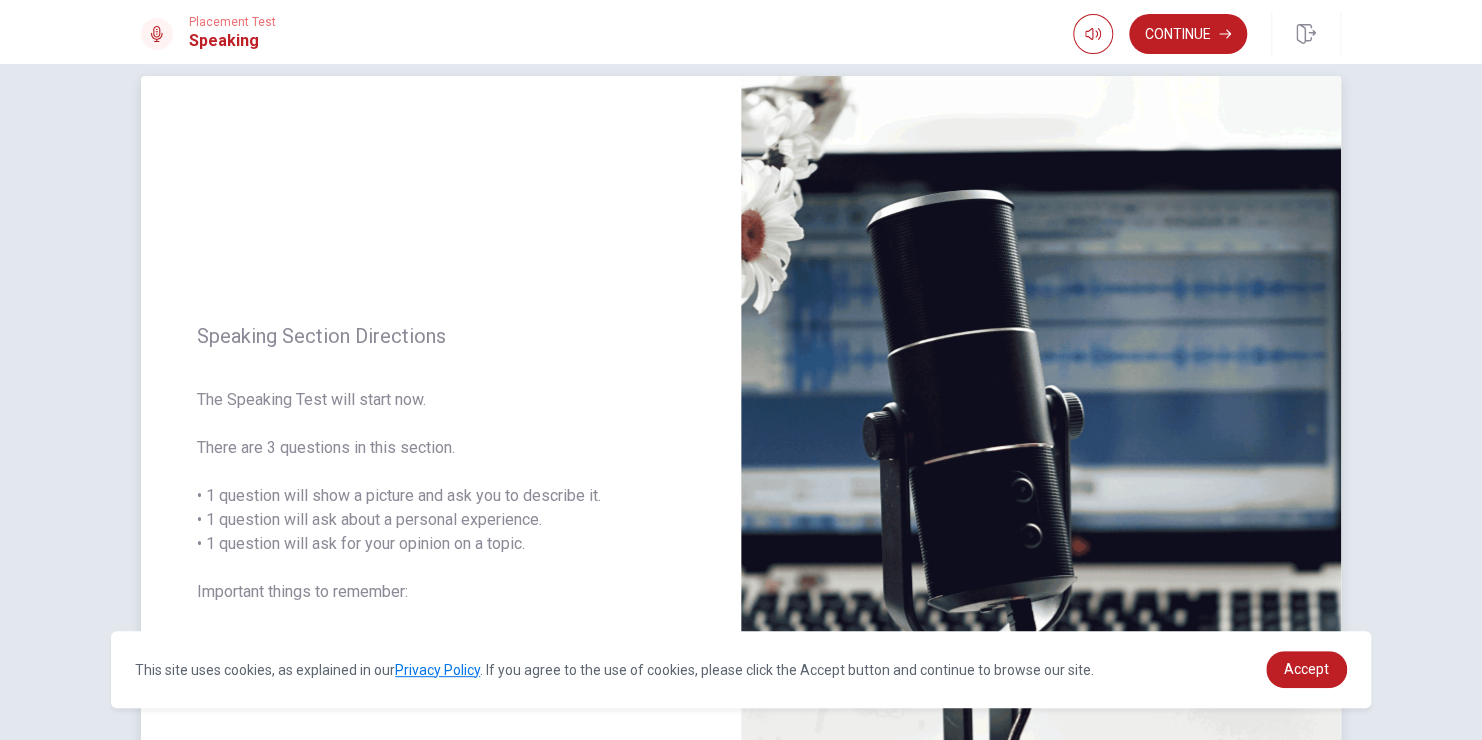scroll, scrollTop: 0, scrollLeft: 0, axis: both 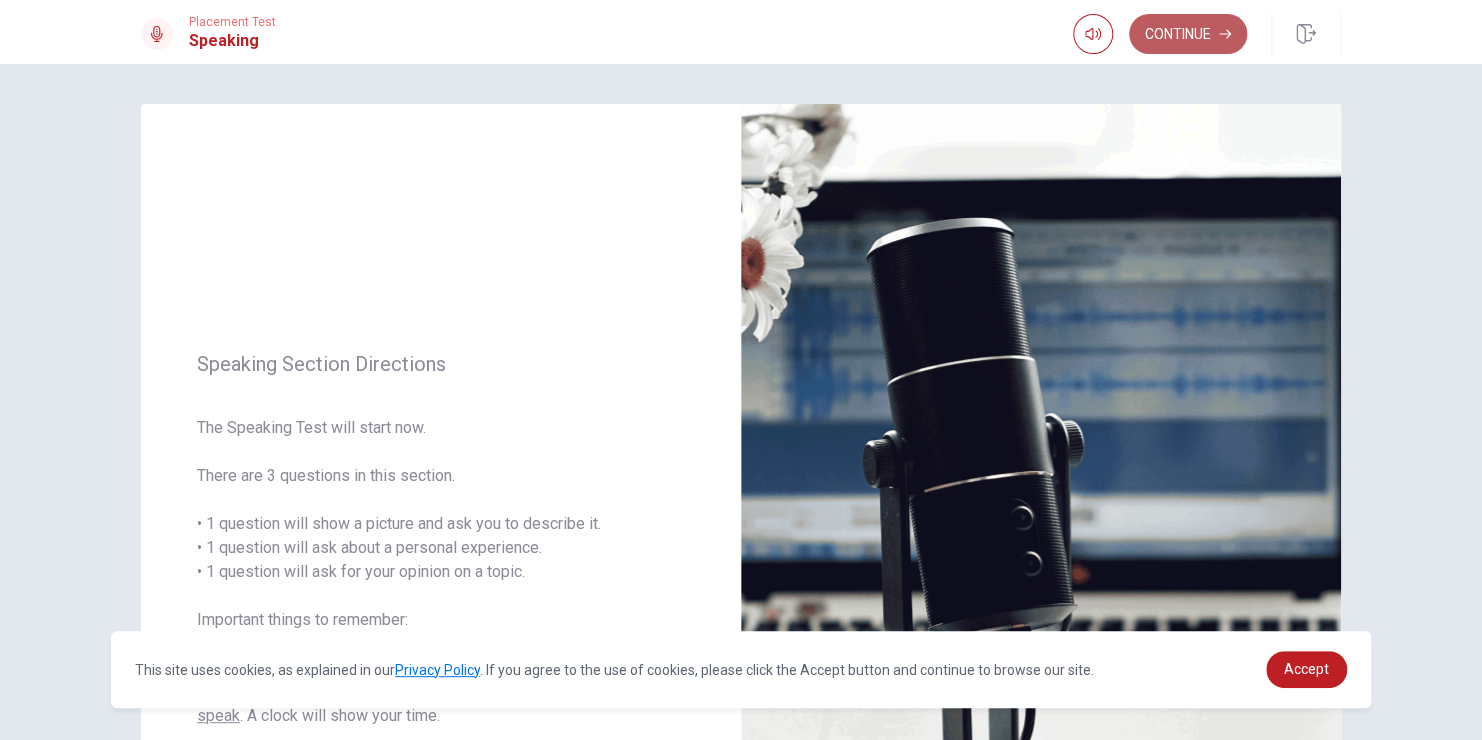 click on "Continue" at bounding box center (1188, 34) 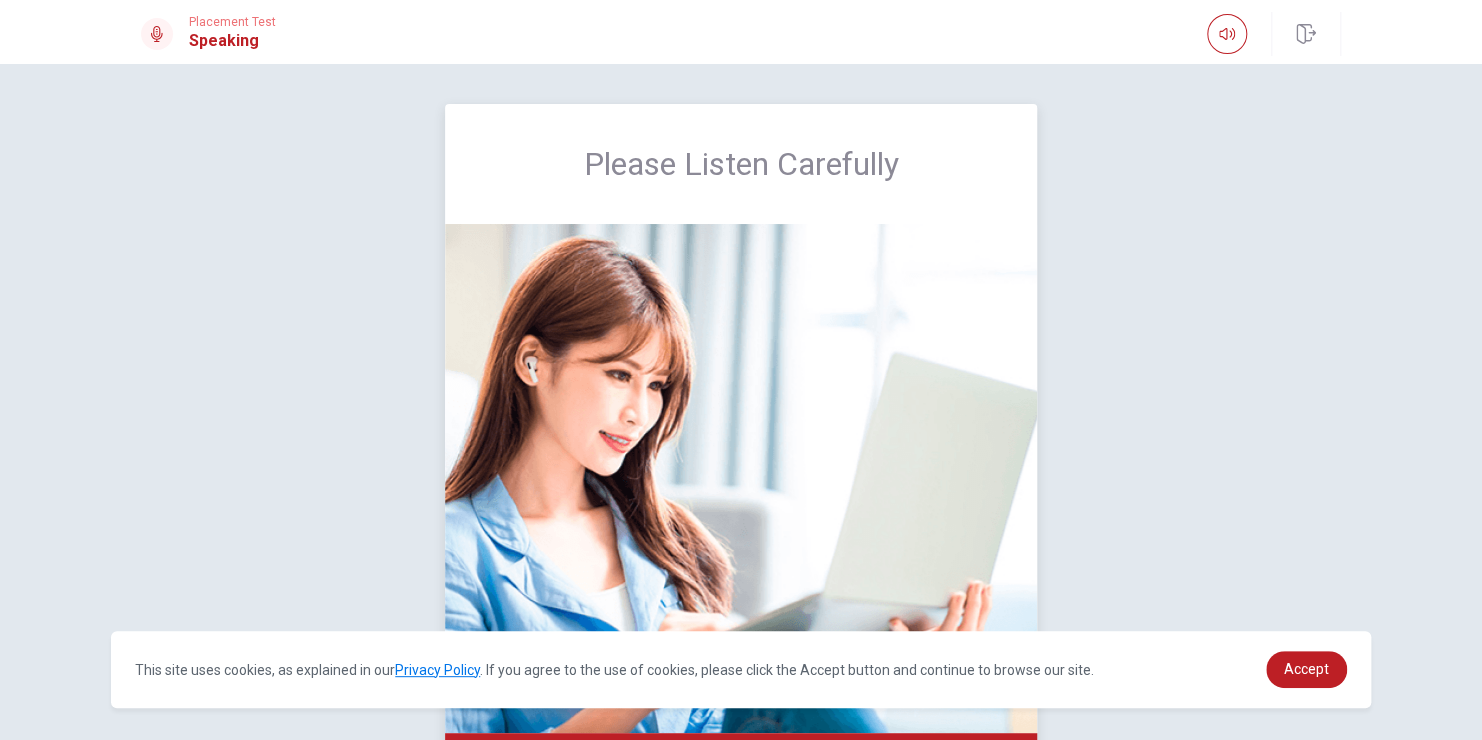 scroll, scrollTop: 136, scrollLeft: 0, axis: vertical 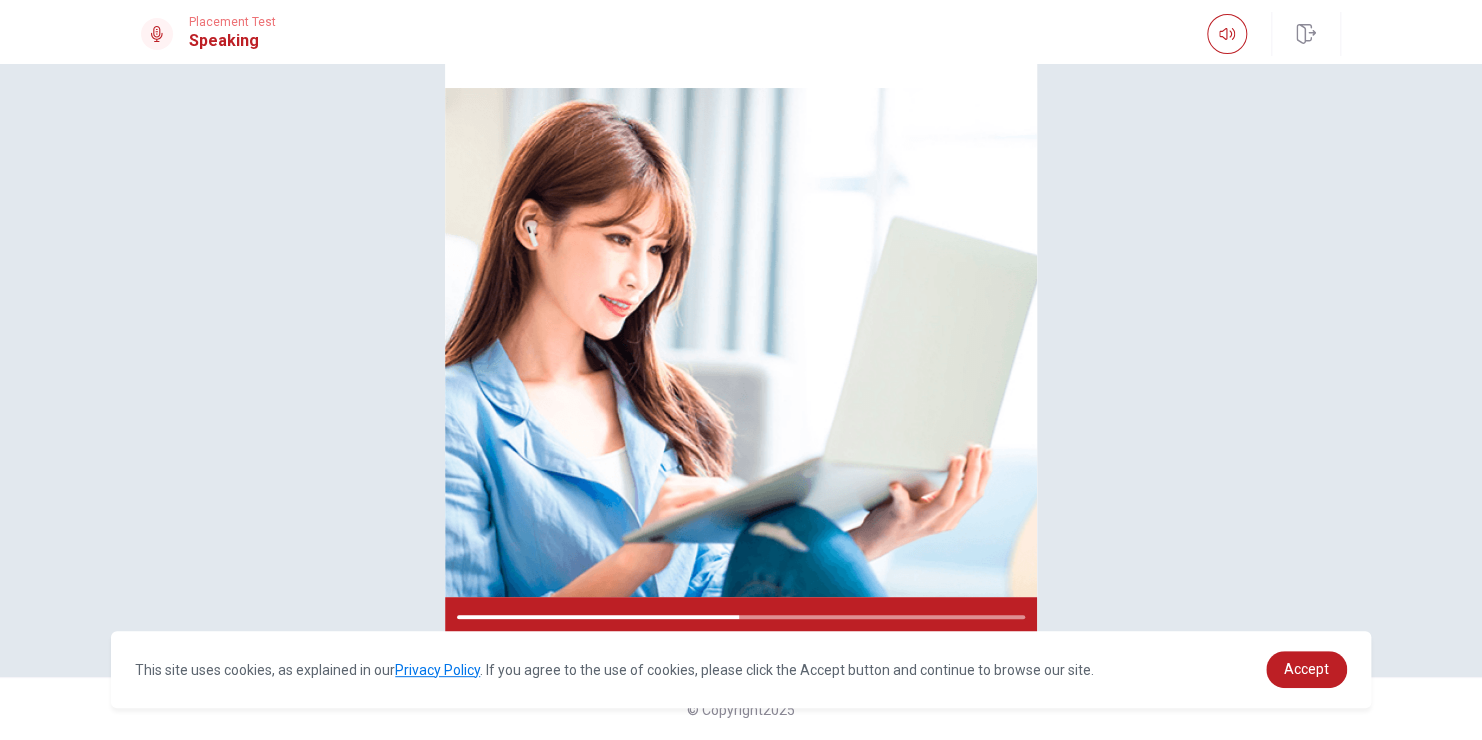 click on "Please Listen Carefully" at bounding box center [741, 302] 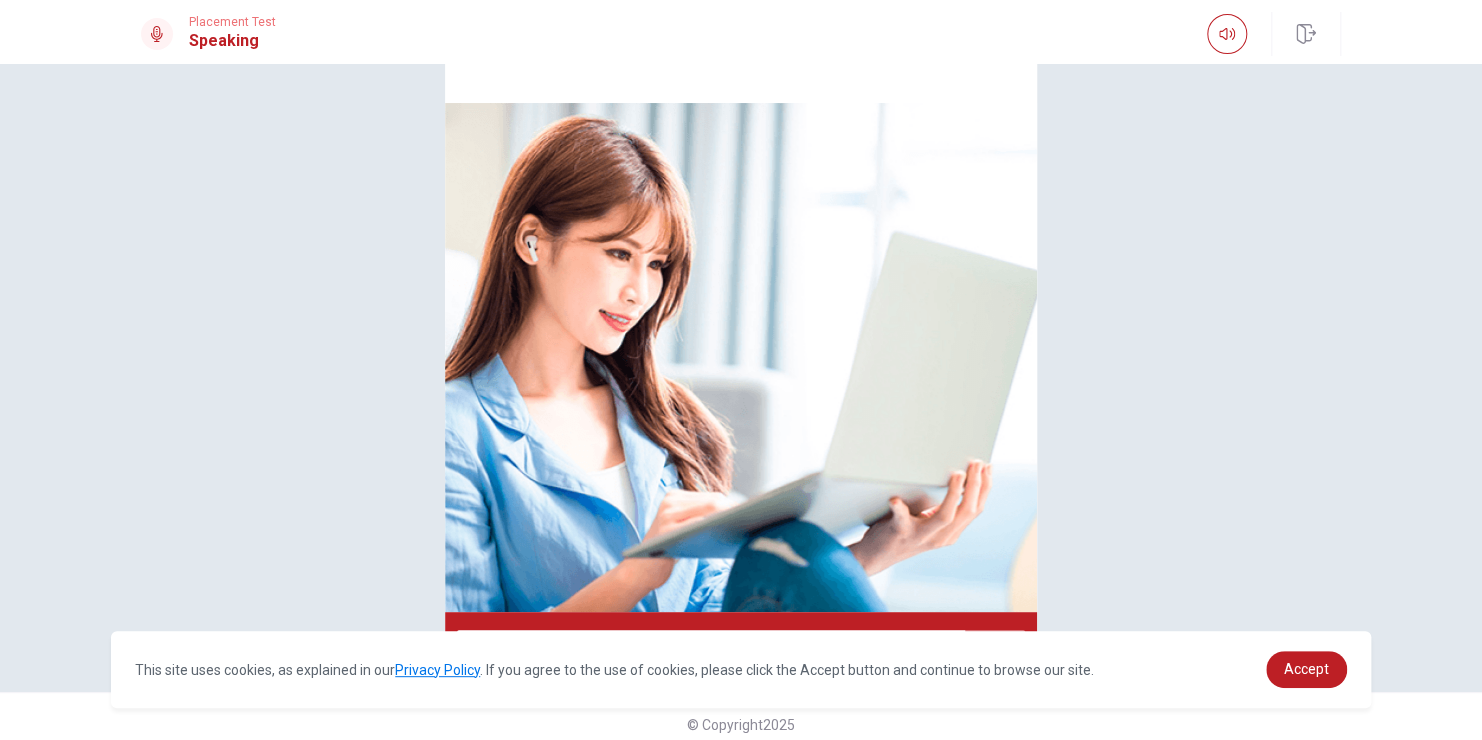 scroll, scrollTop: 136, scrollLeft: 0, axis: vertical 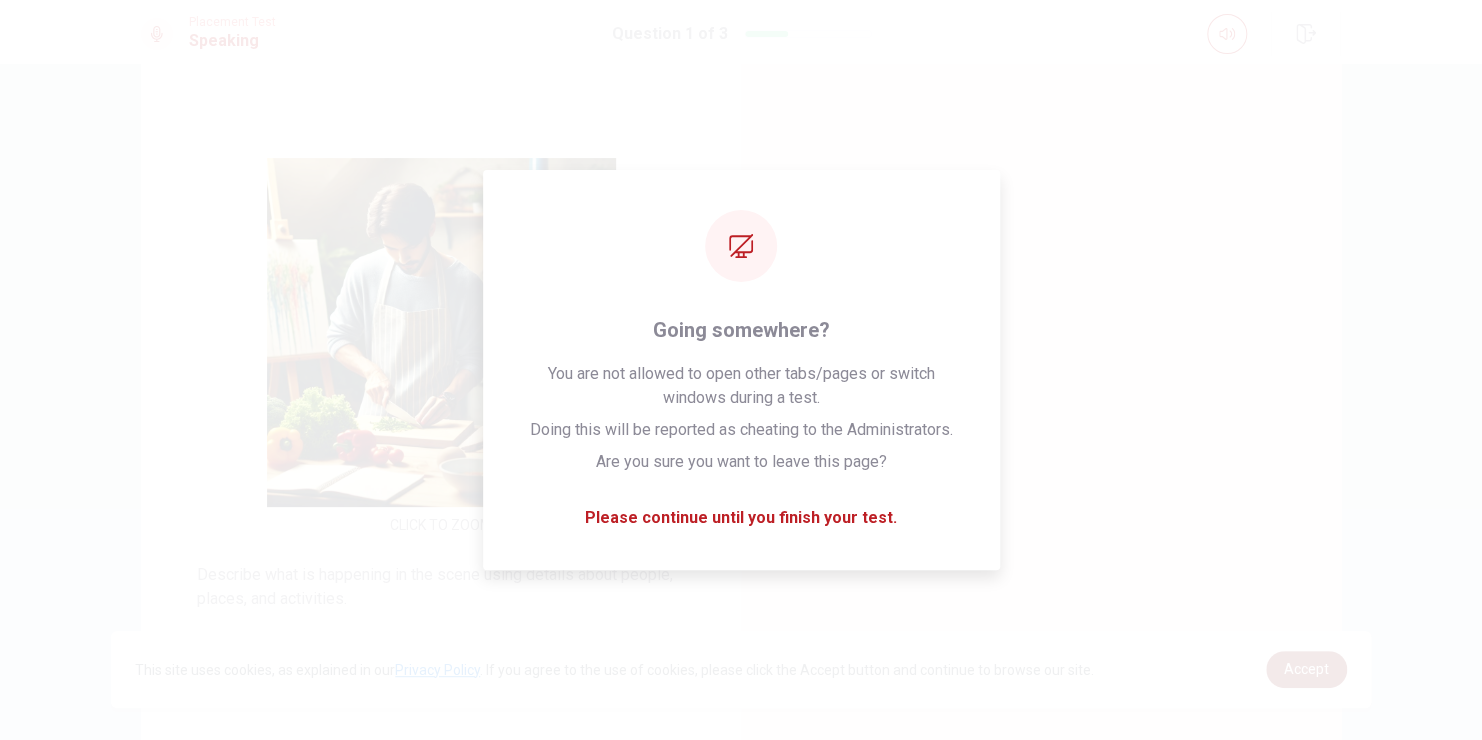 click on "Accept" at bounding box center (1306, 669) 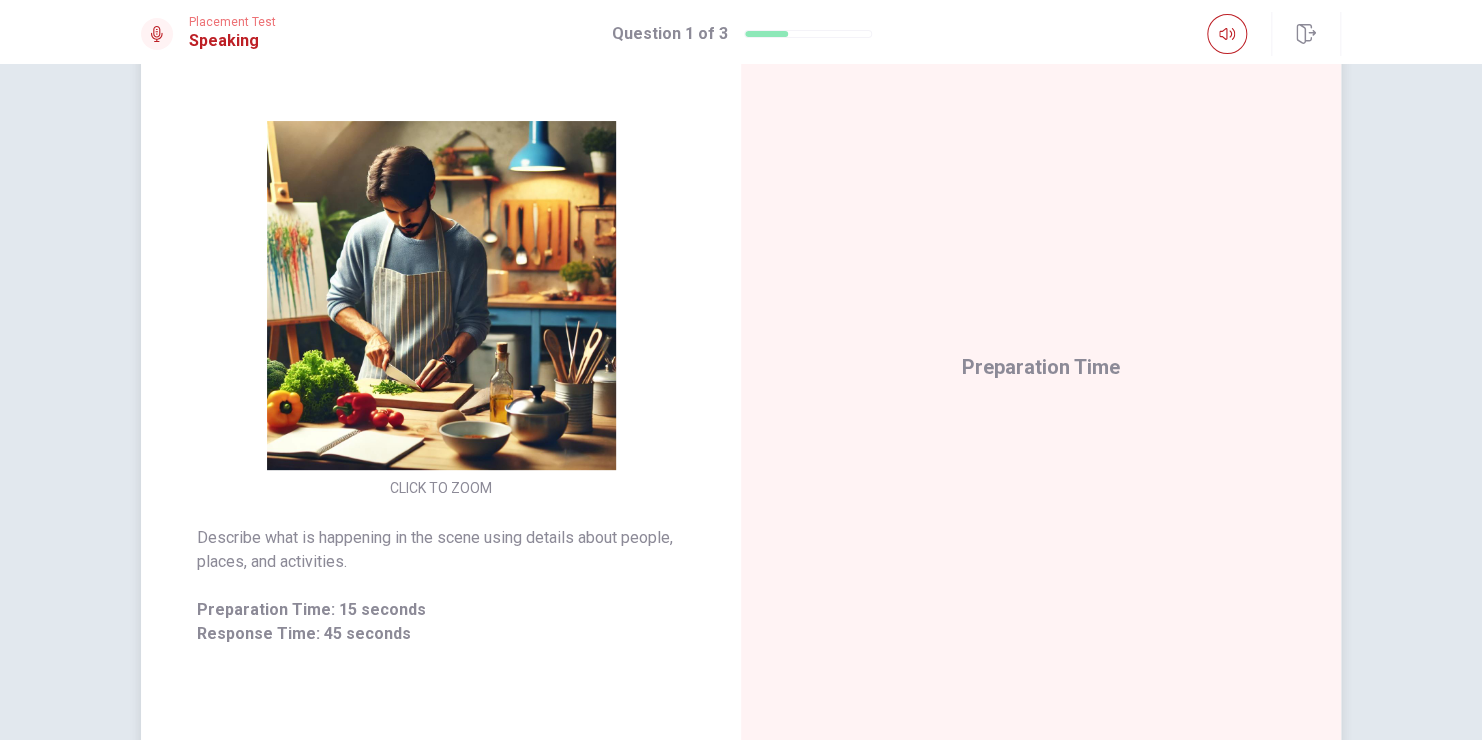 scroll, scrollTop: 172, scrollLeft: 0, axis: vertical 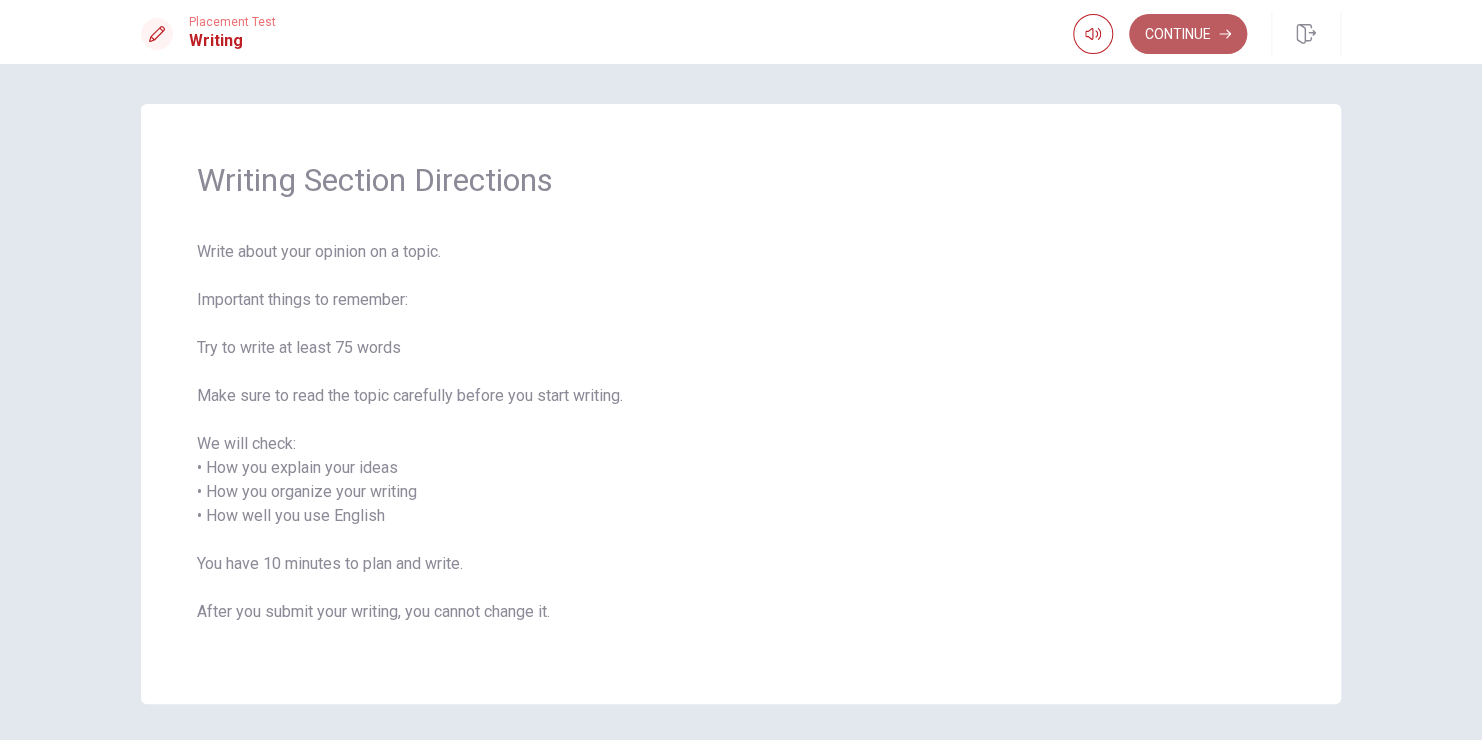 click on "Continue" at bounding box center [1188, 34] 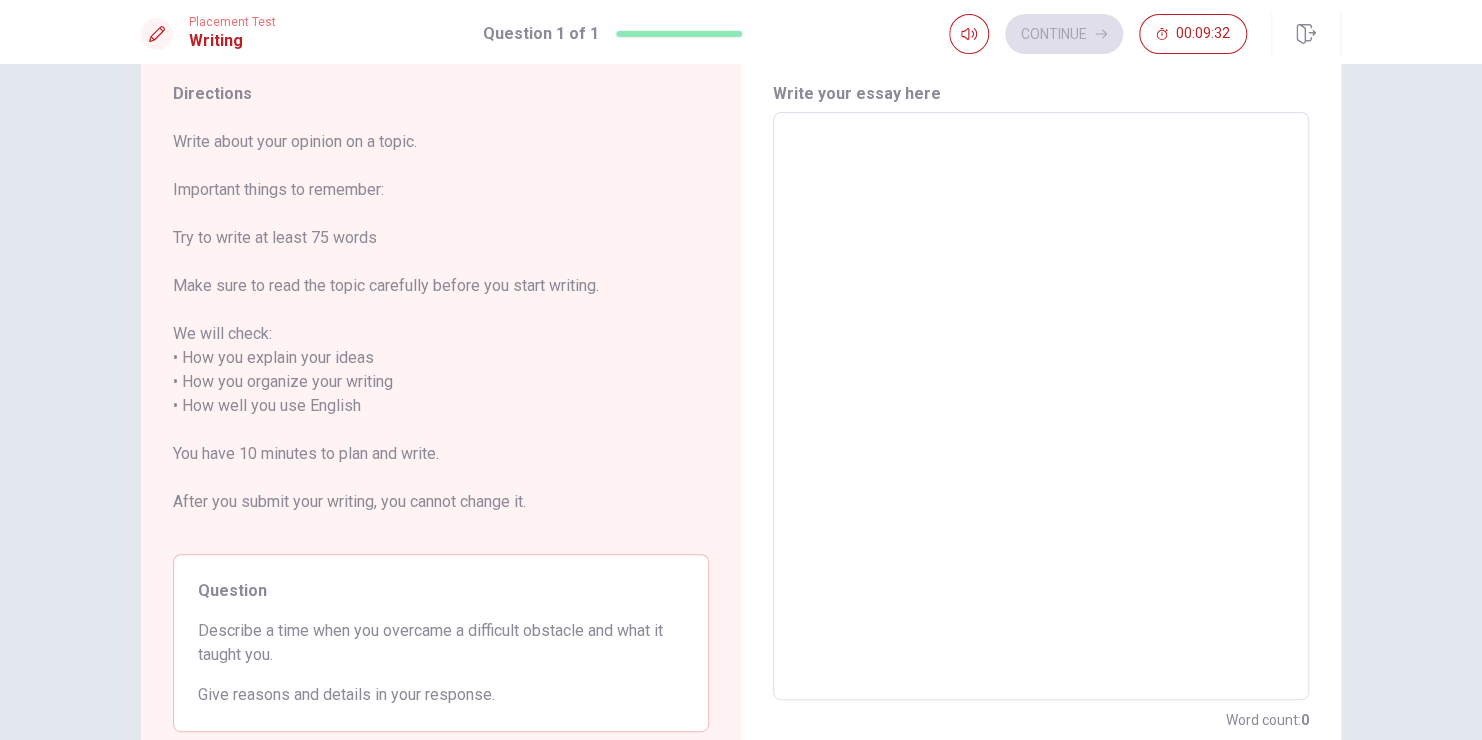 scroll, scrollTop: 62, scrollLeft: 0, axis: vertical 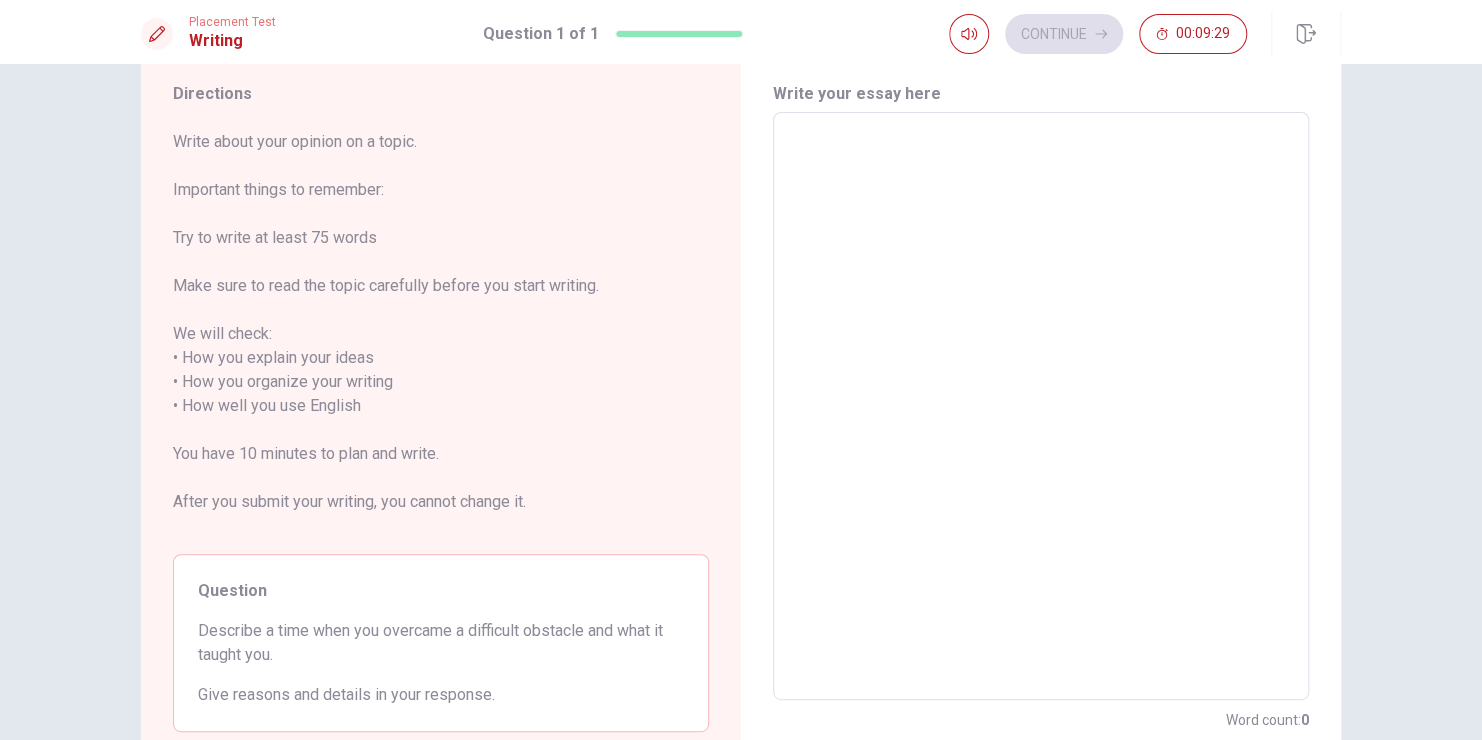 type on "S" 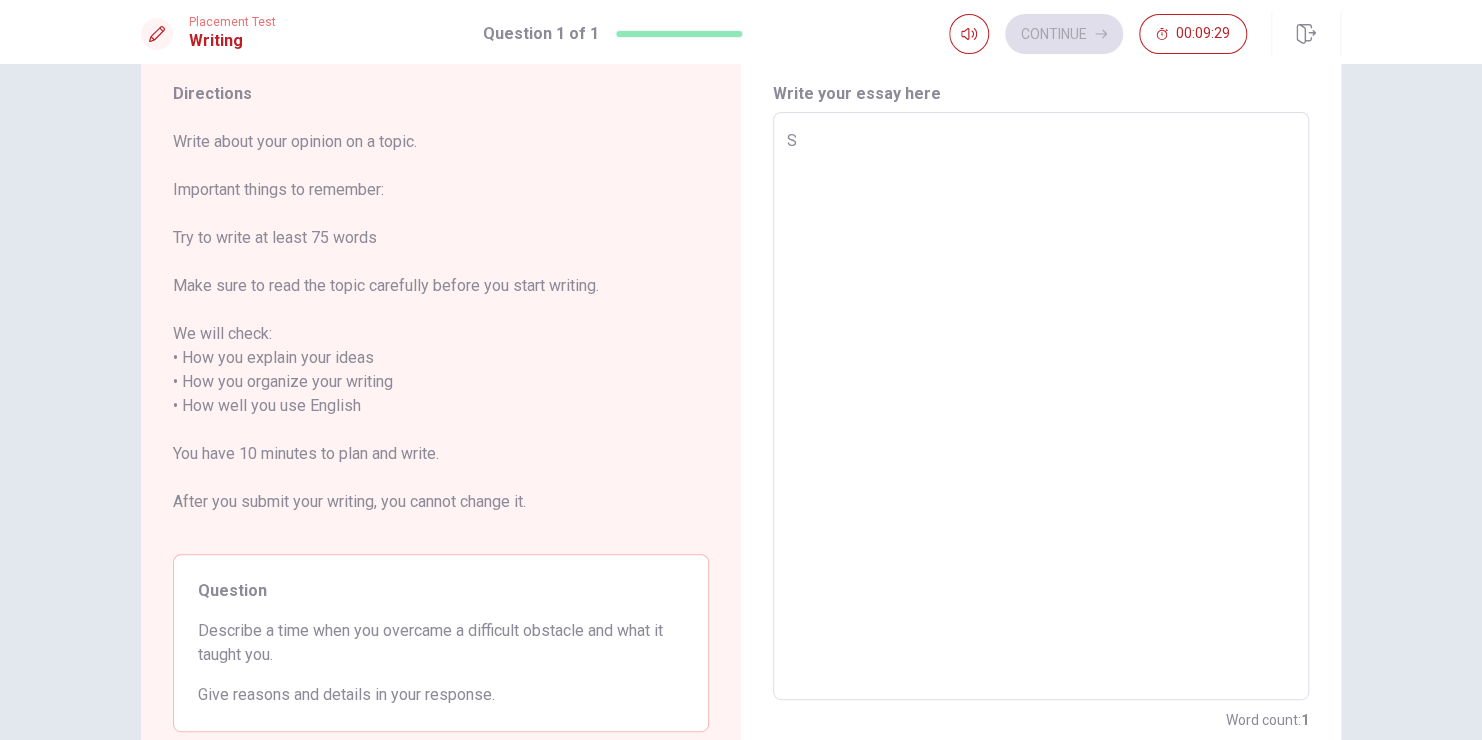 type on "x" 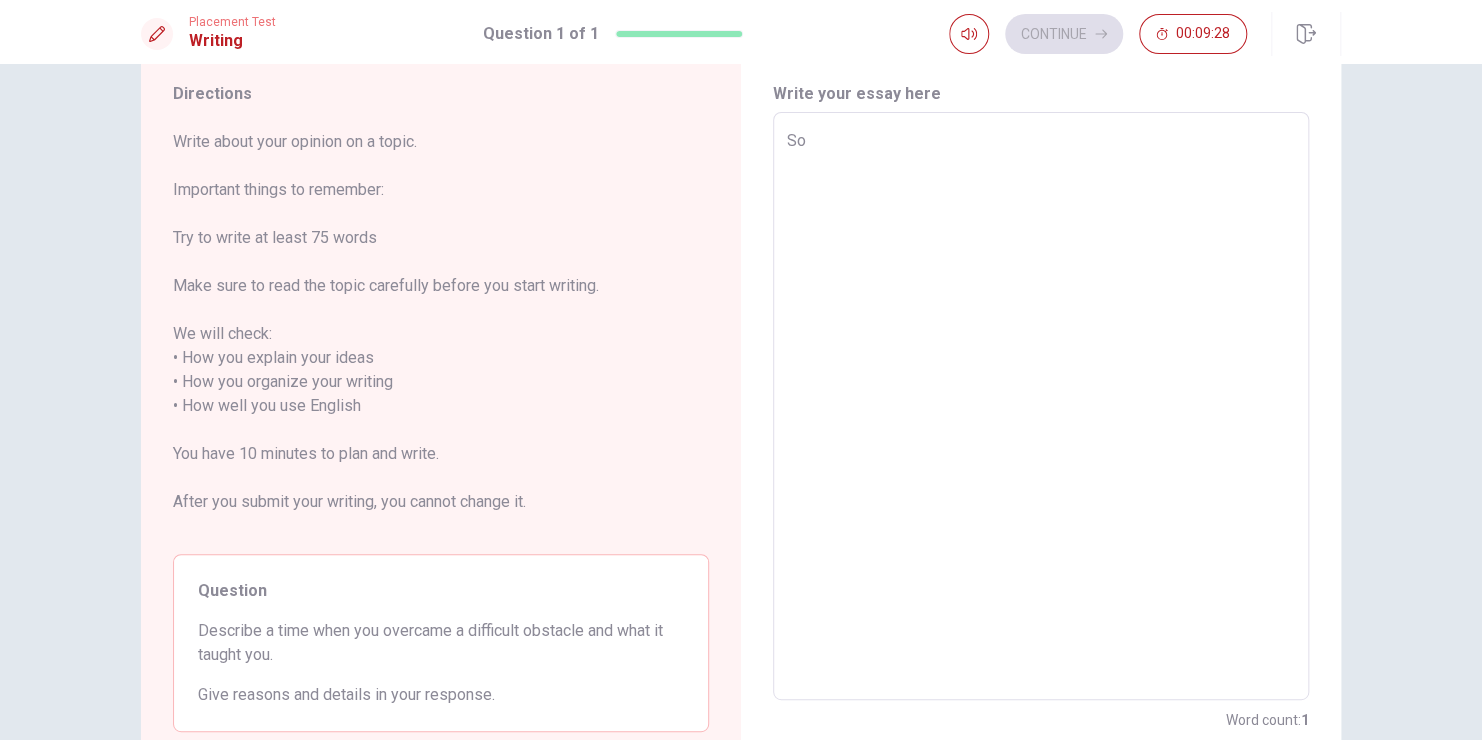 type on "x" 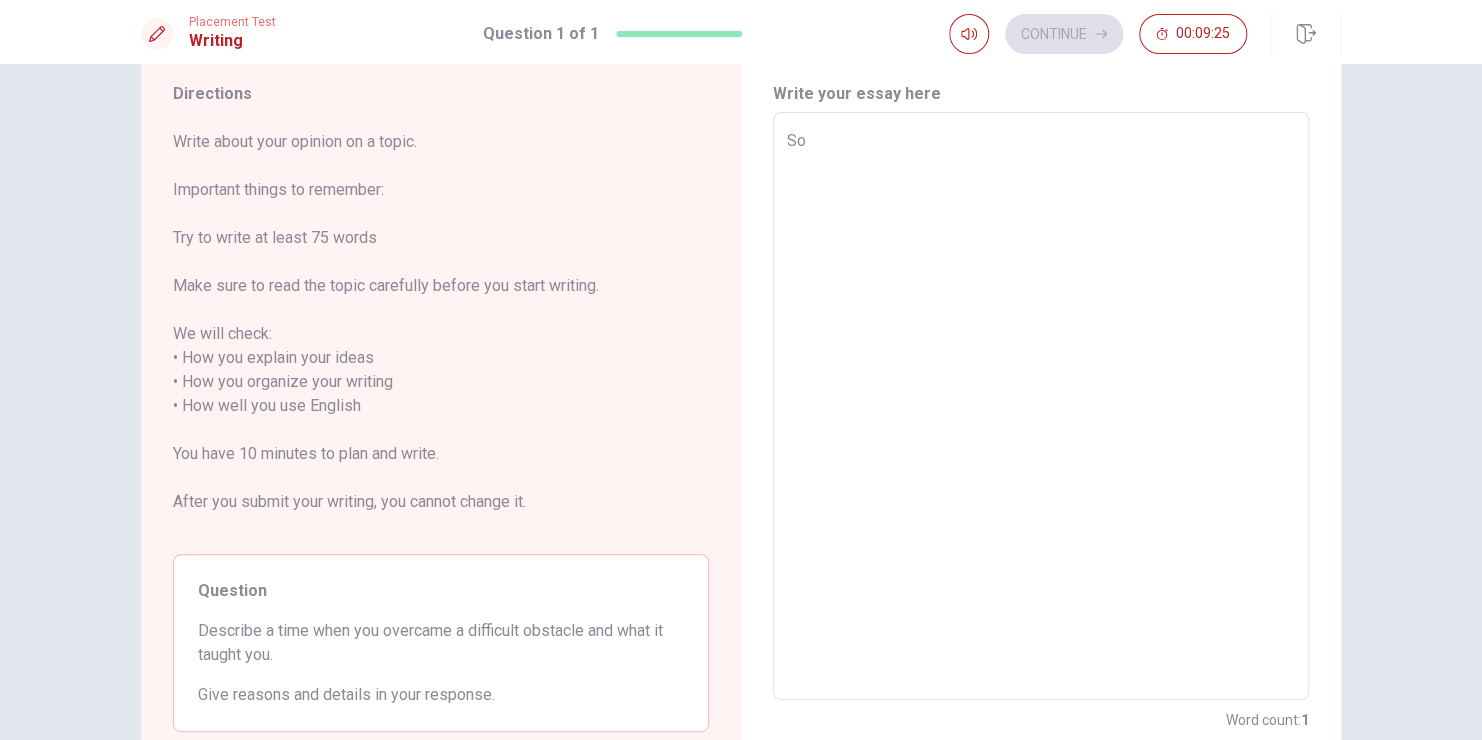 type on "x" 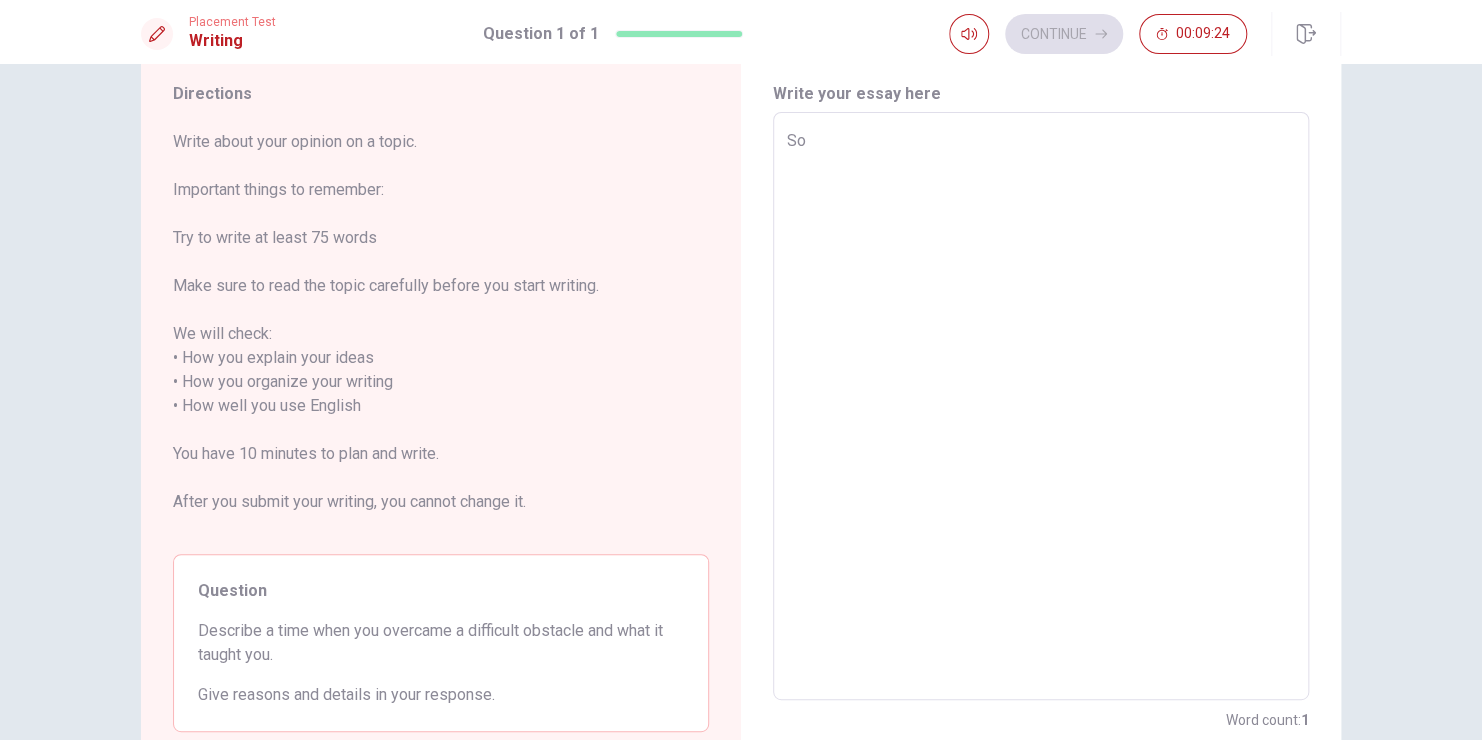 type on "So b" 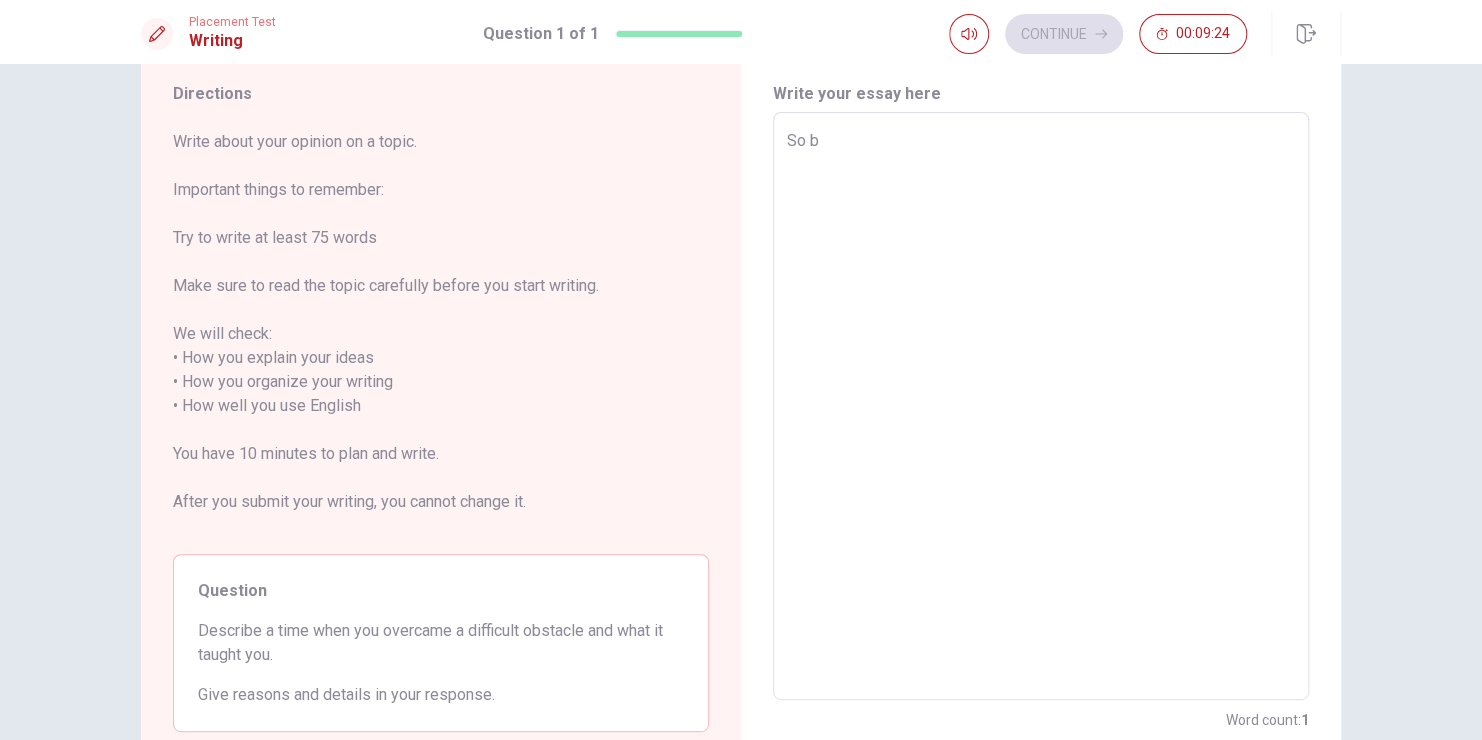 type on "x" 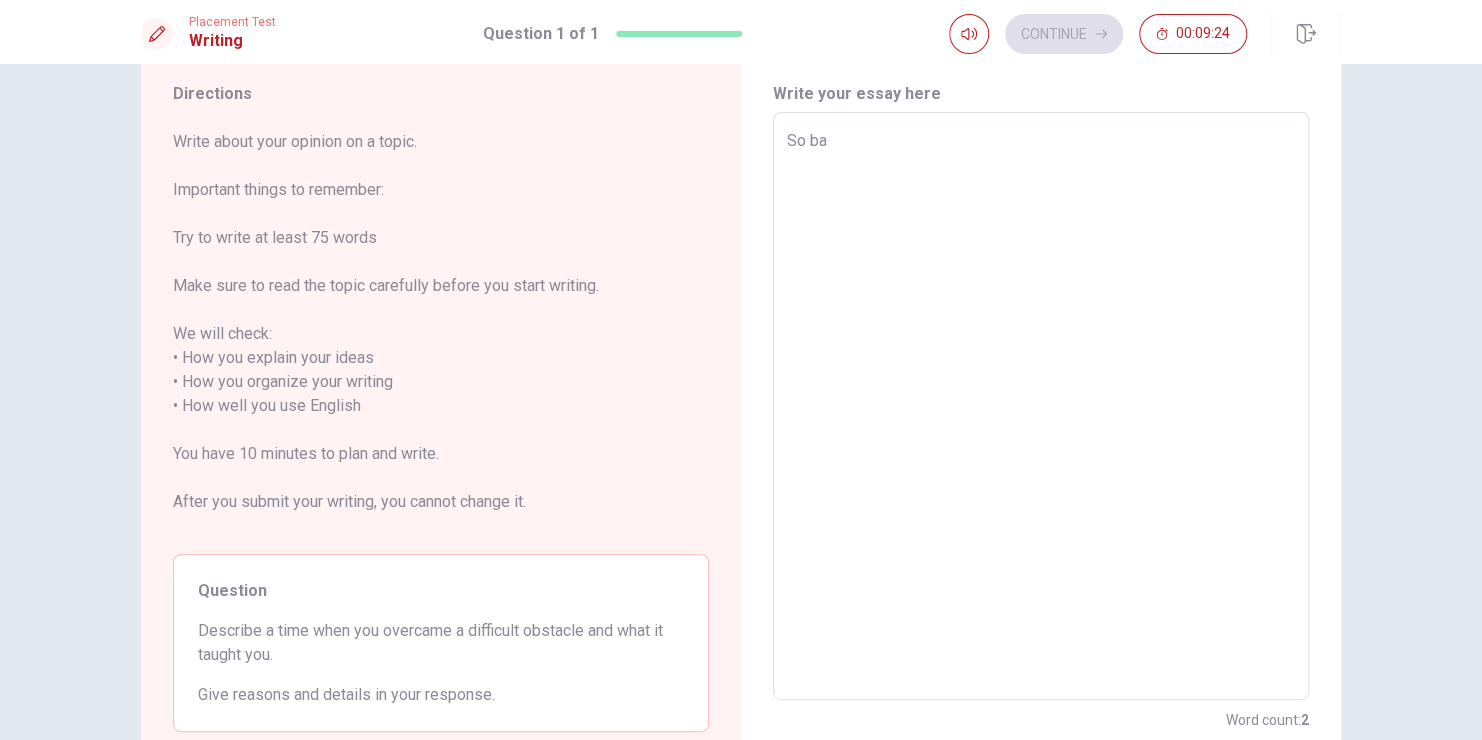 type on "x" 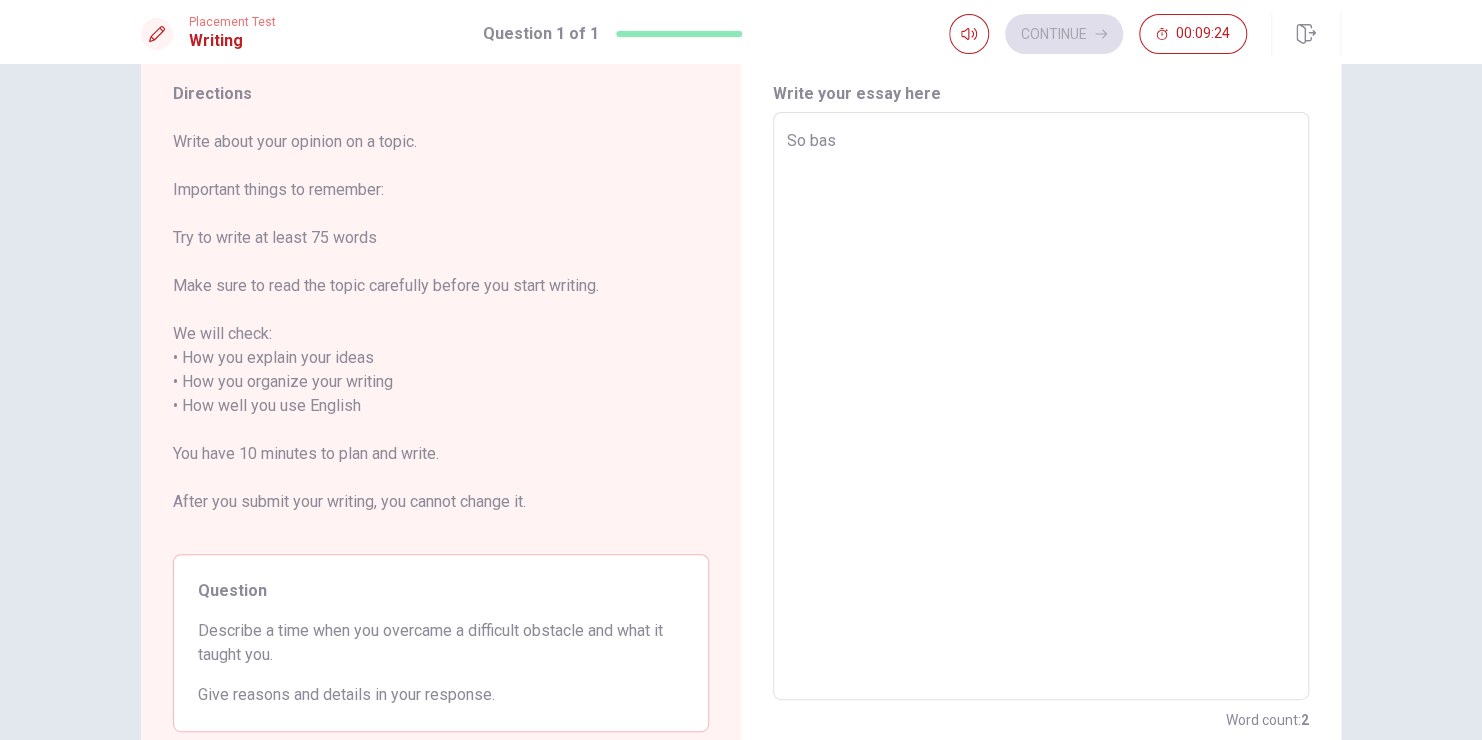 type on "x" 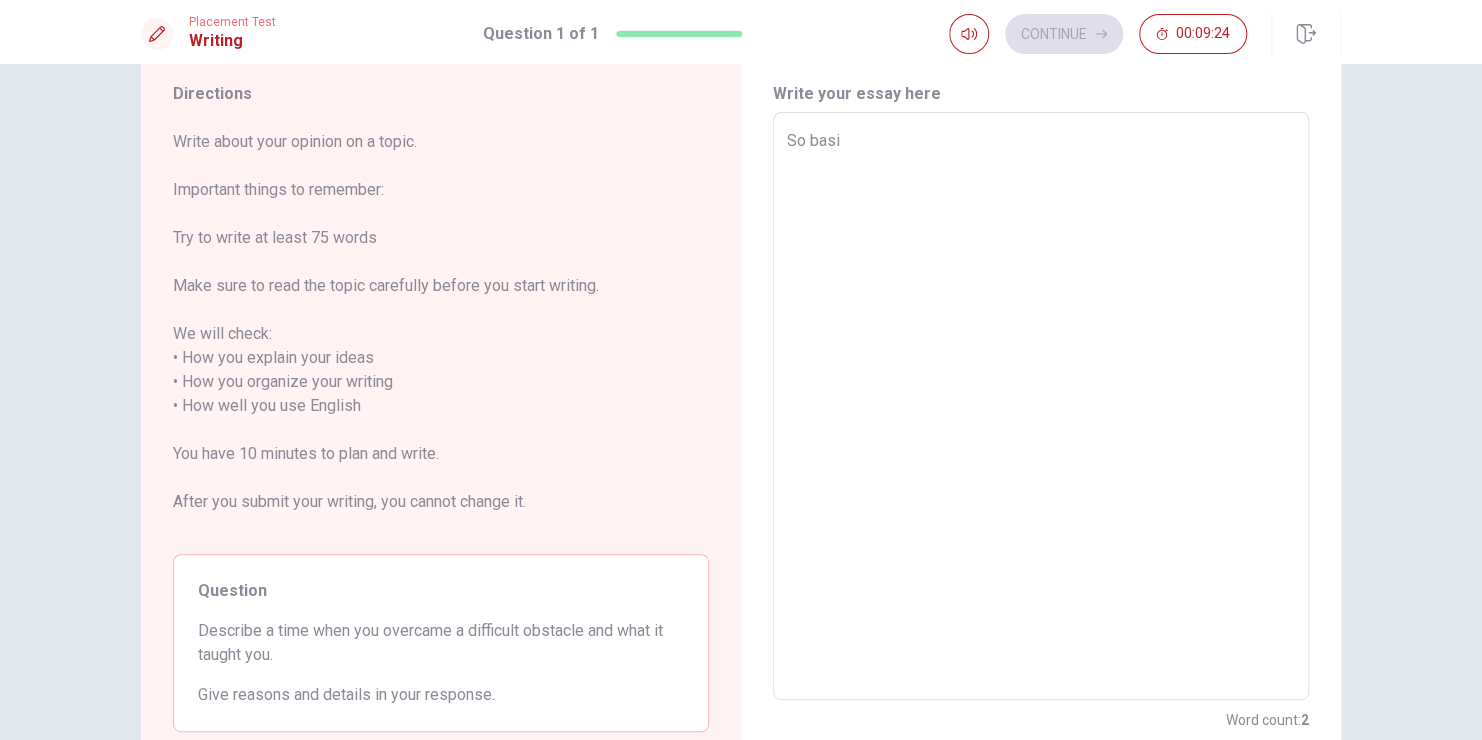 type on "So basic" 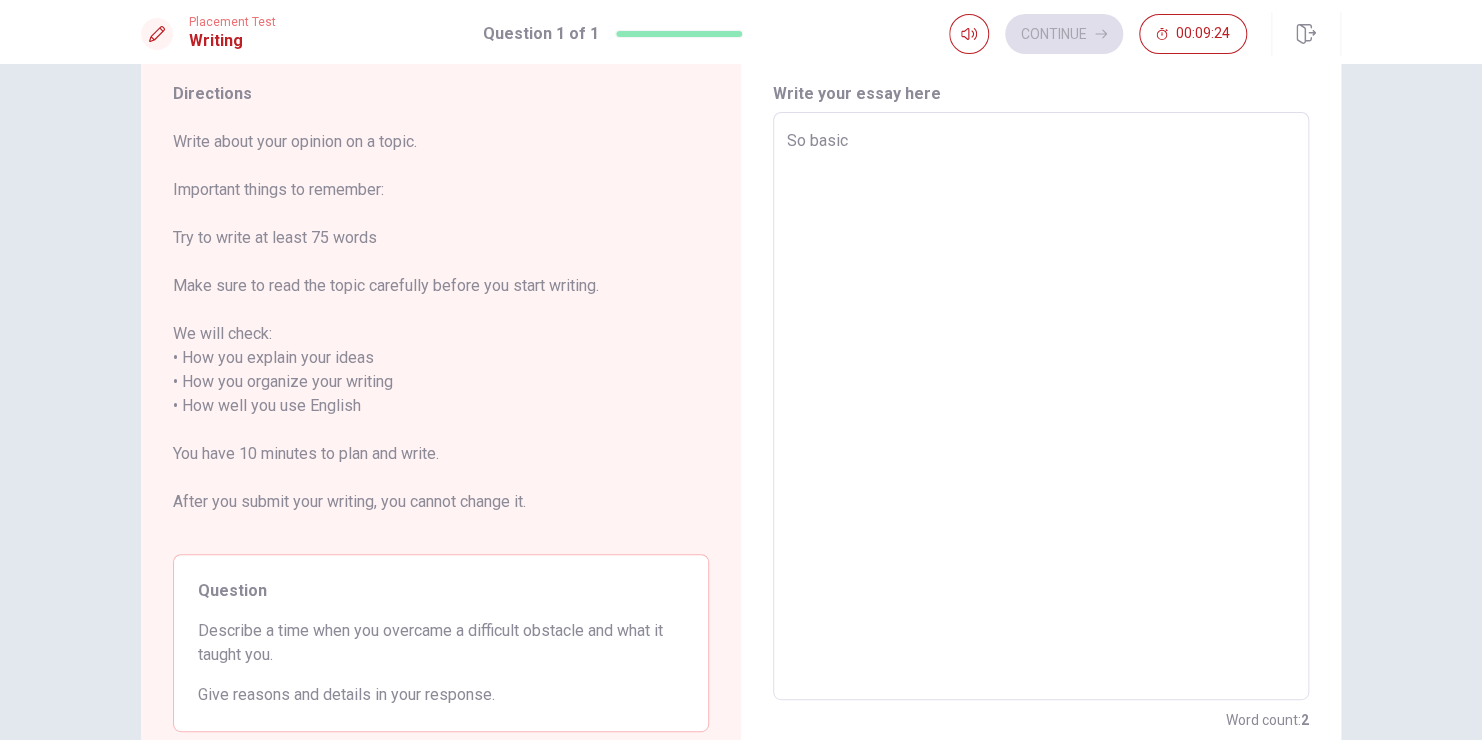 type on "x" 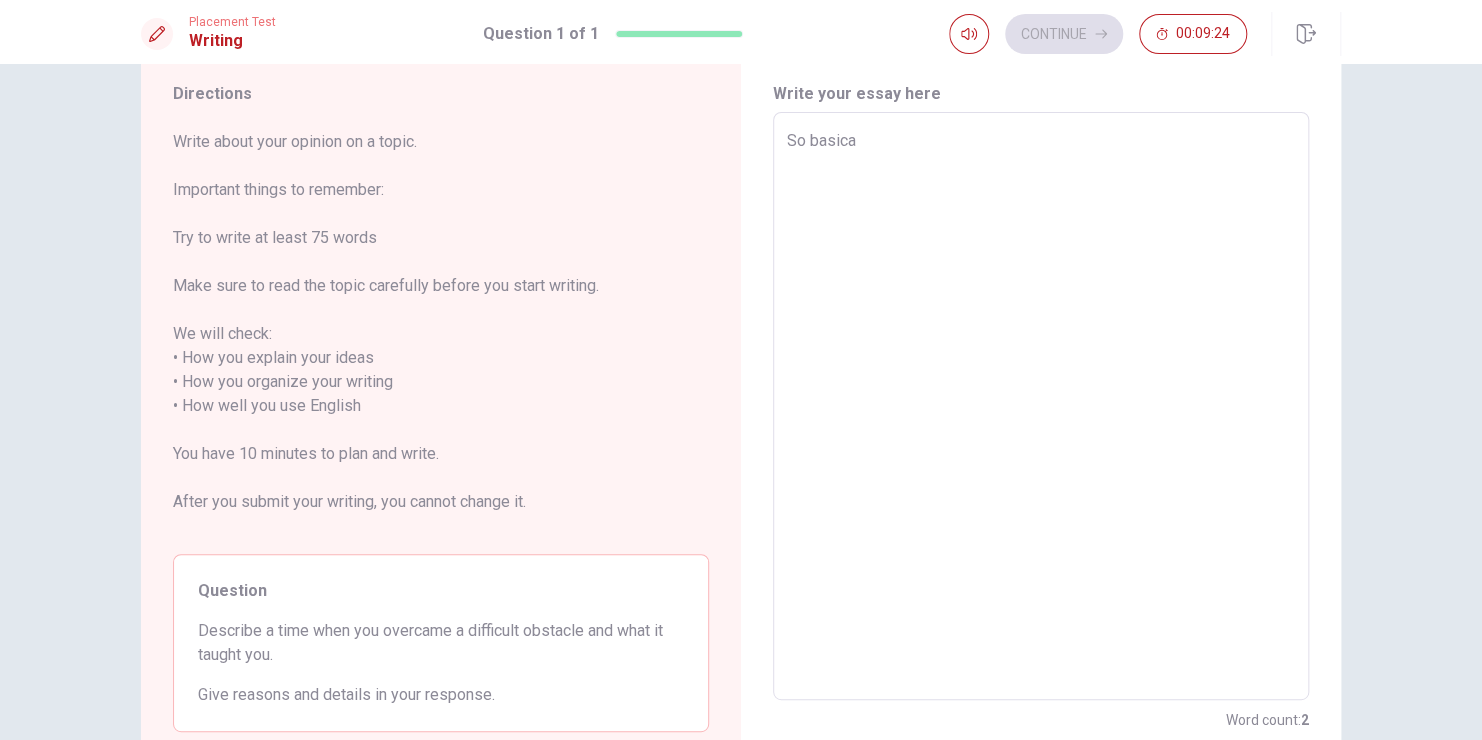 type on "x" 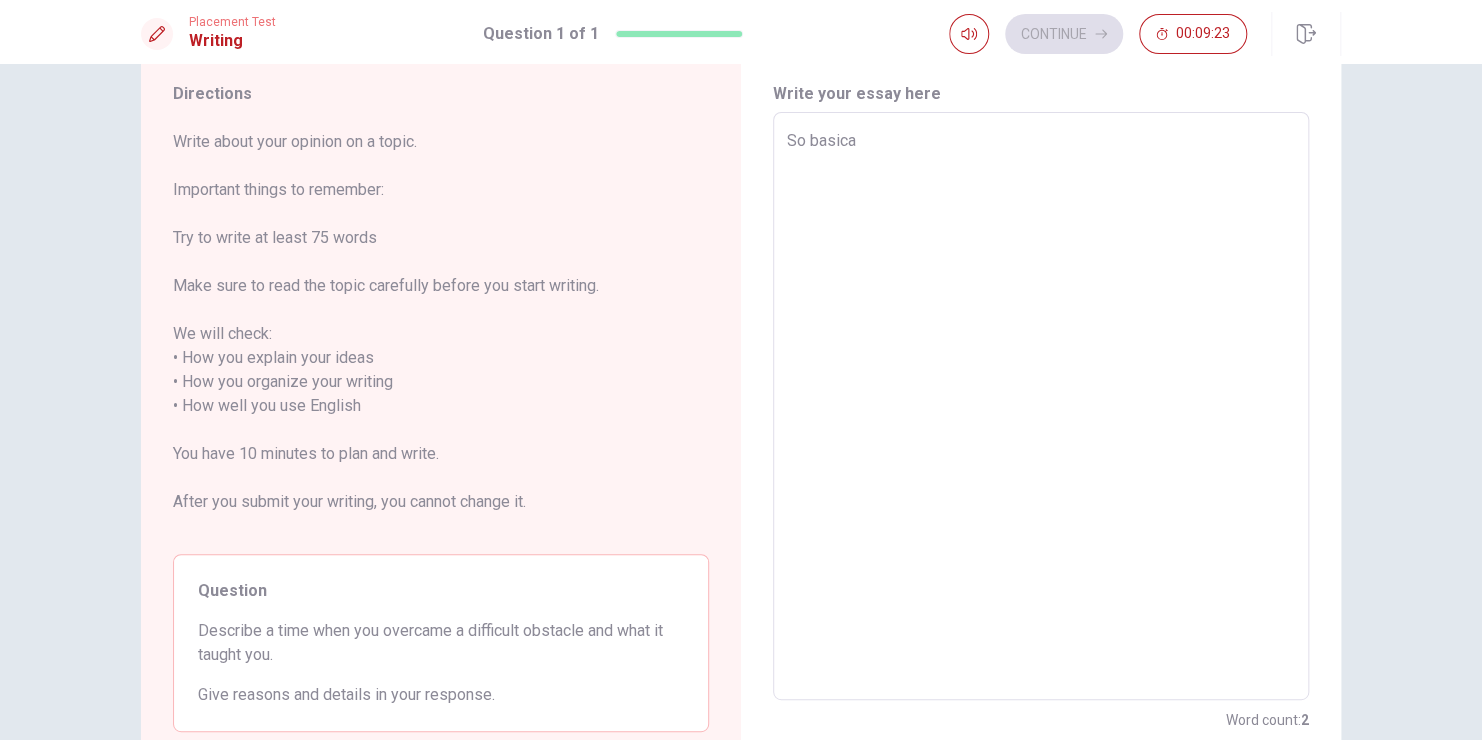 type on "So basical" 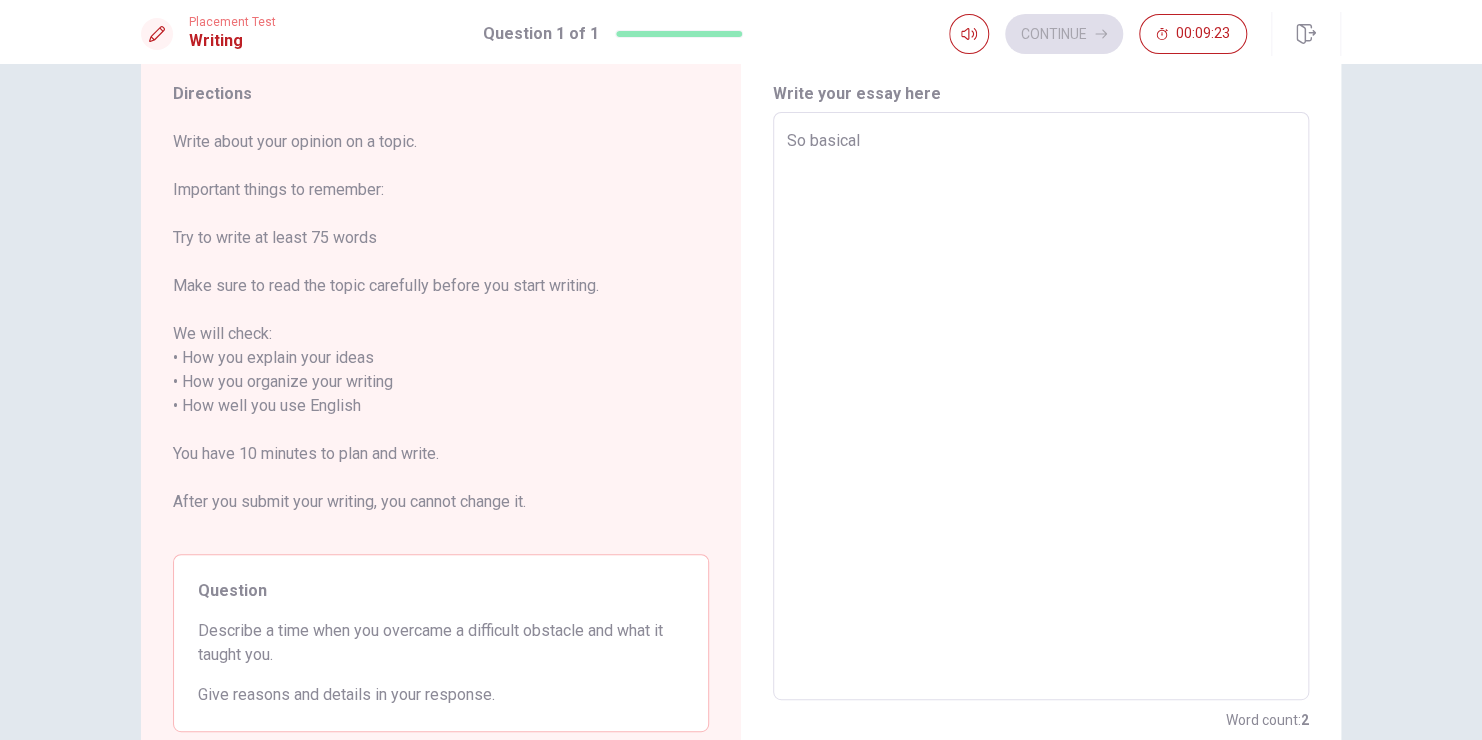 type on "So basicall" 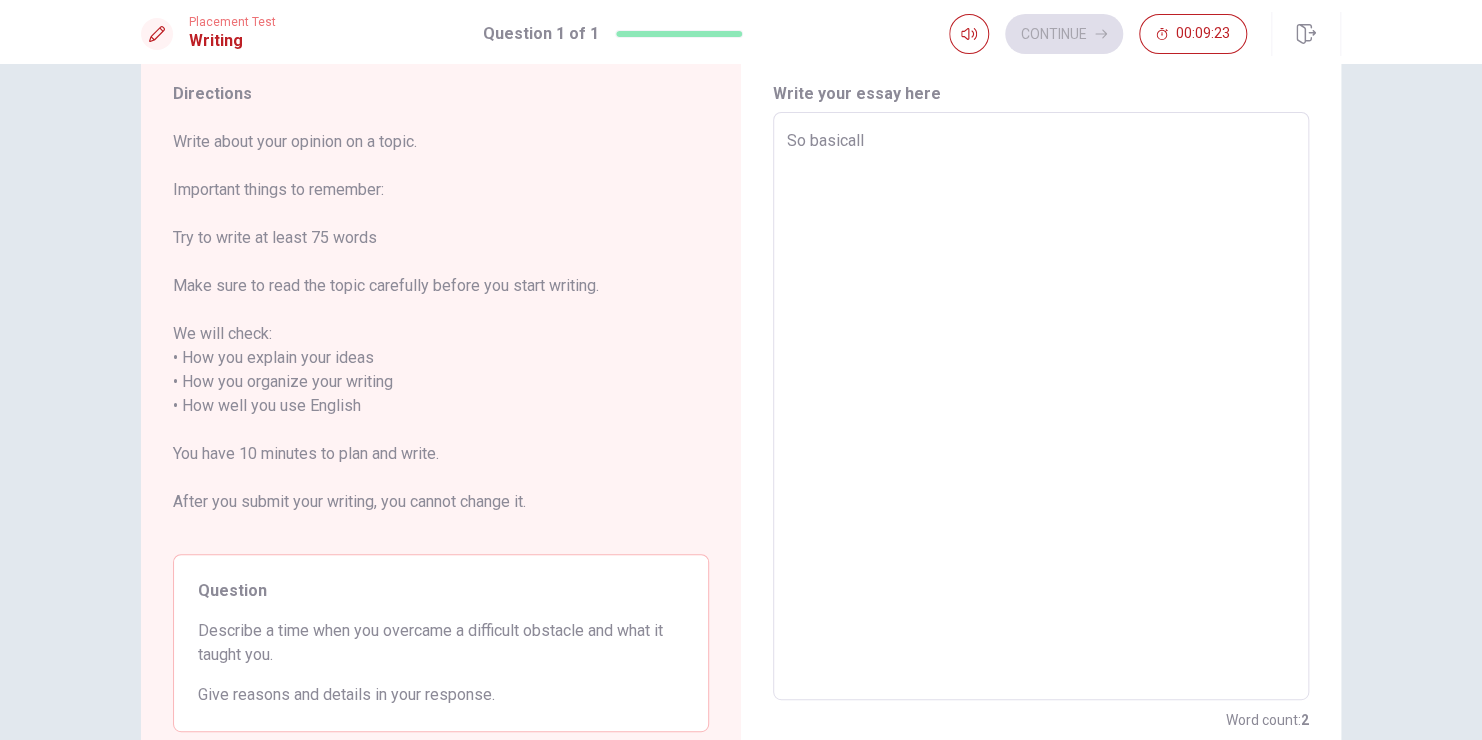 type on "x" 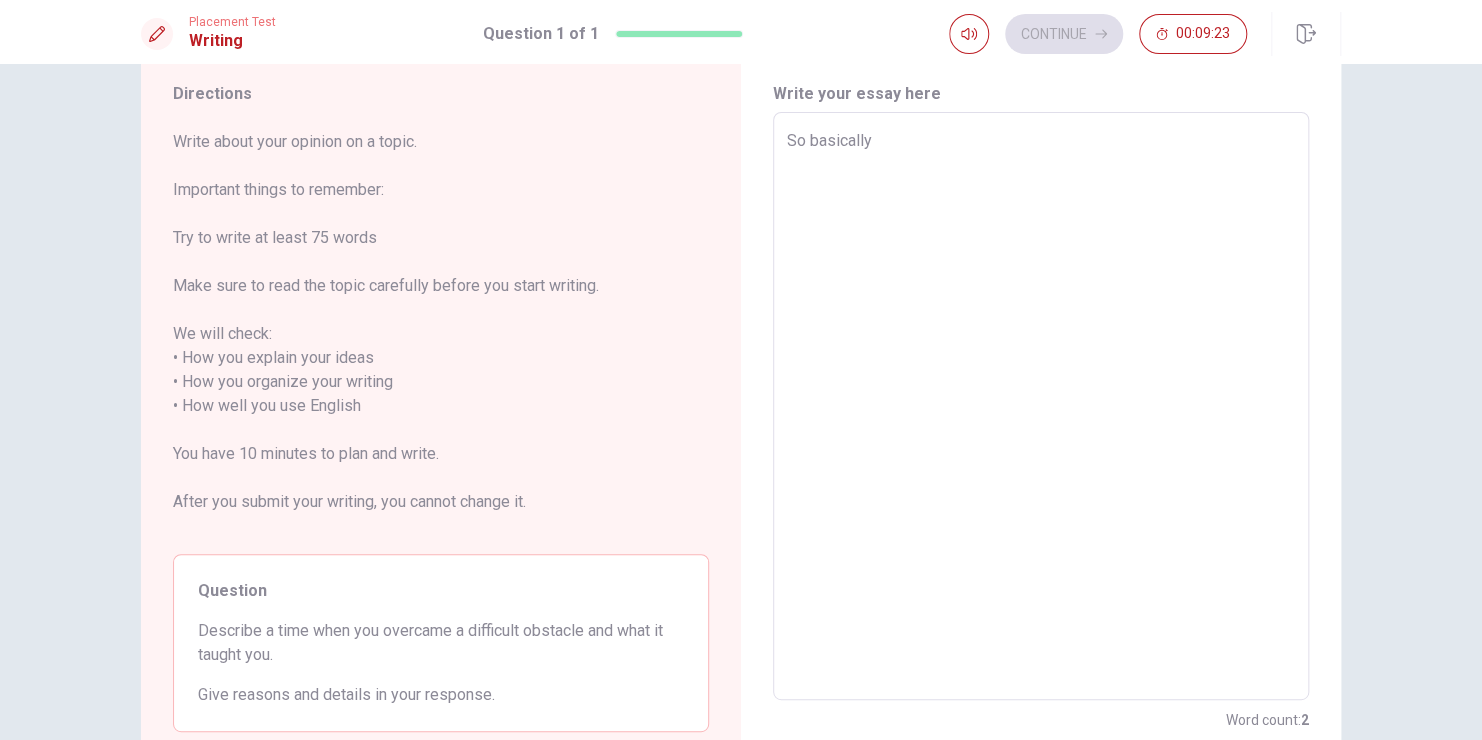 type on "x" 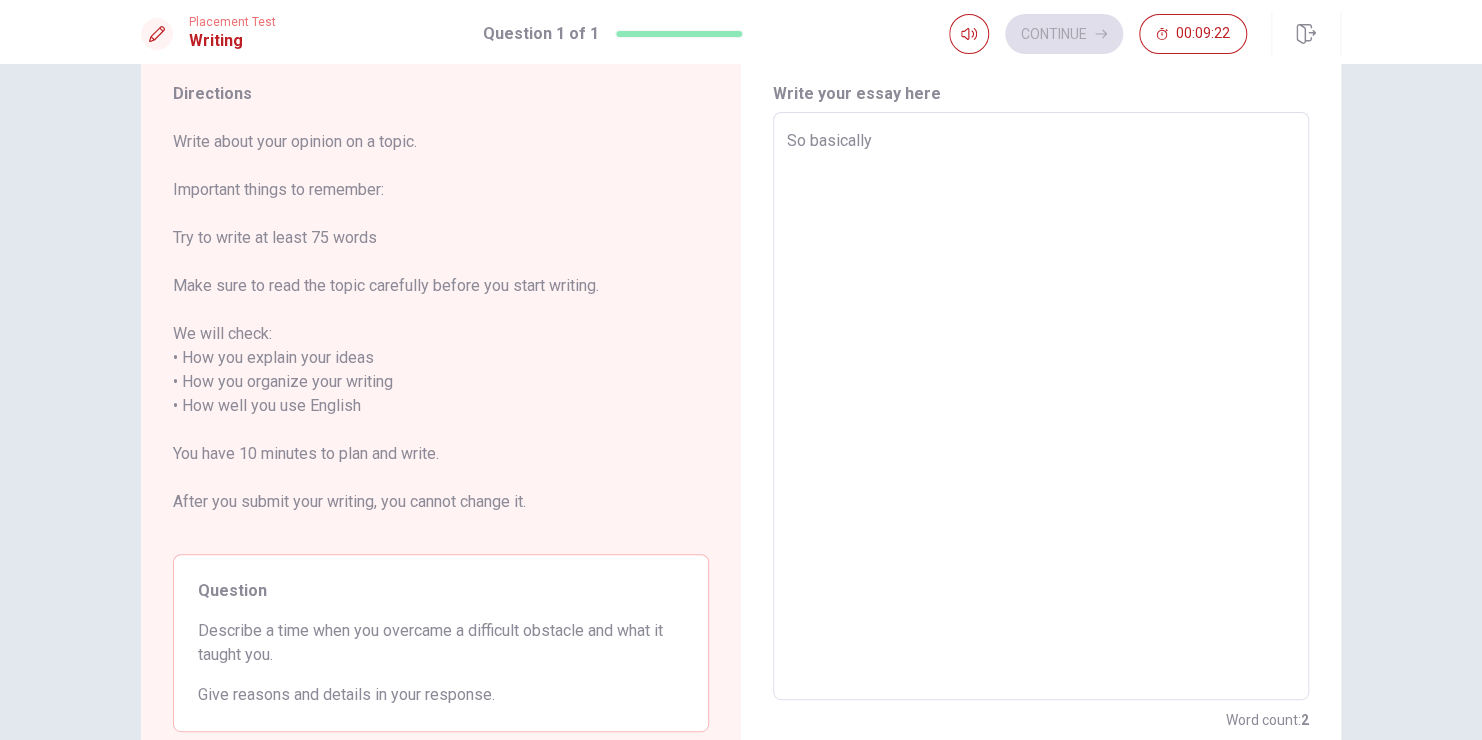 type on "So basically," 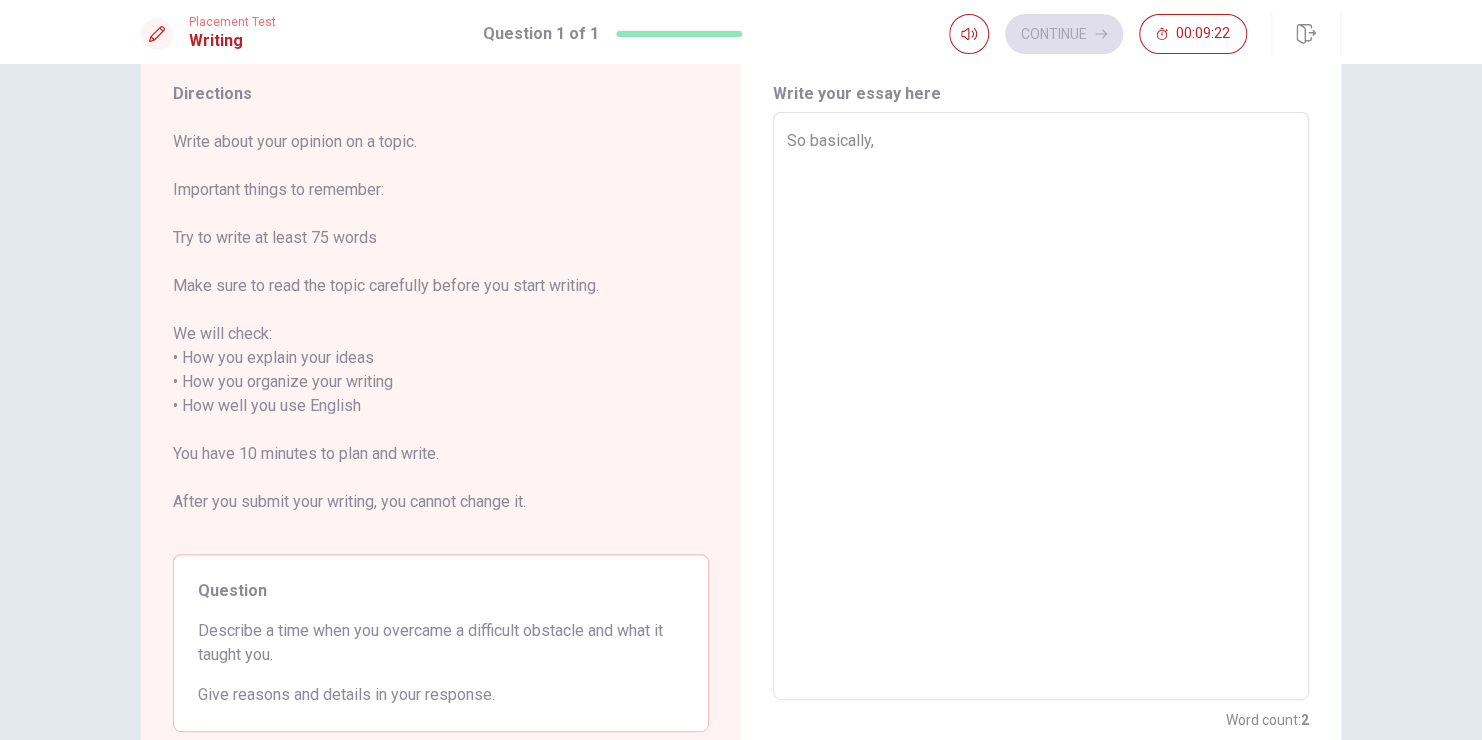 type on "x" 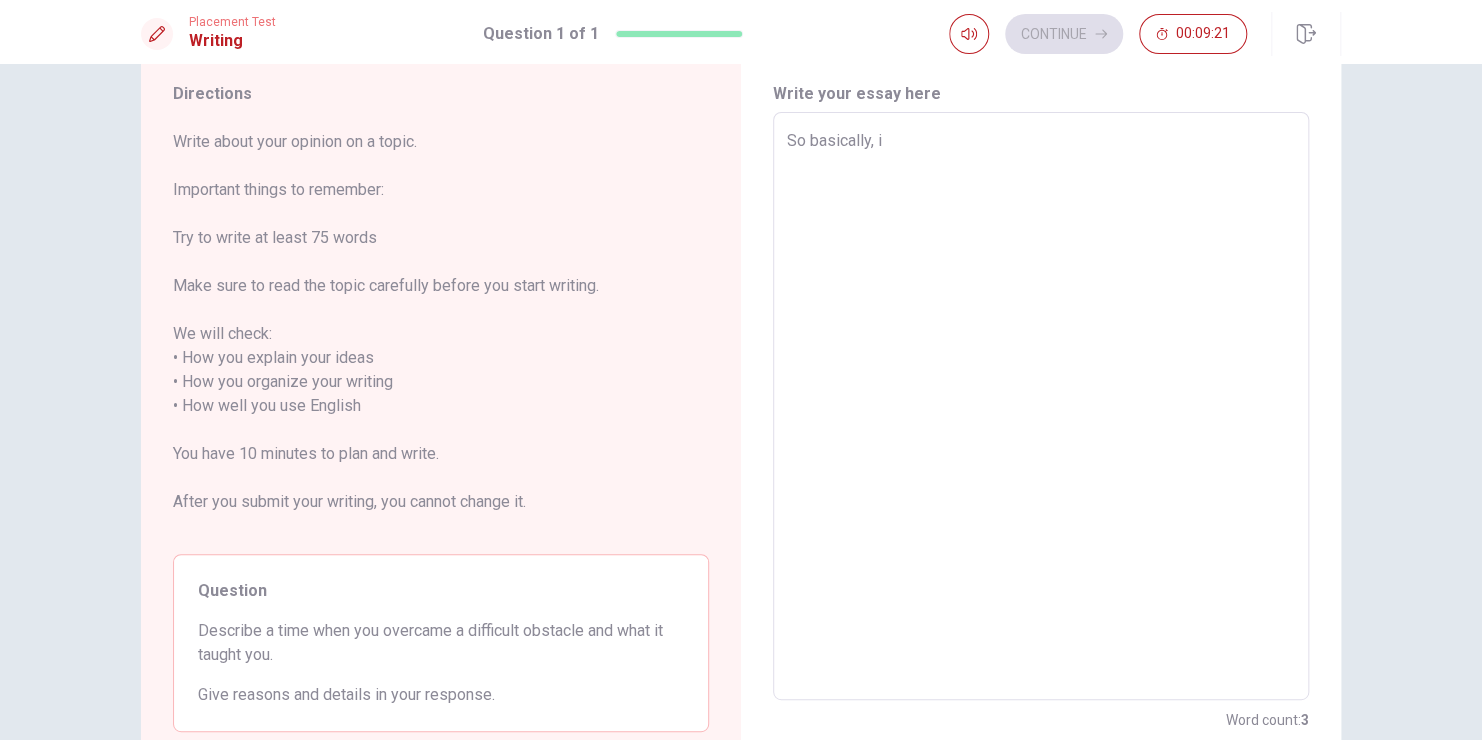 type on "x" 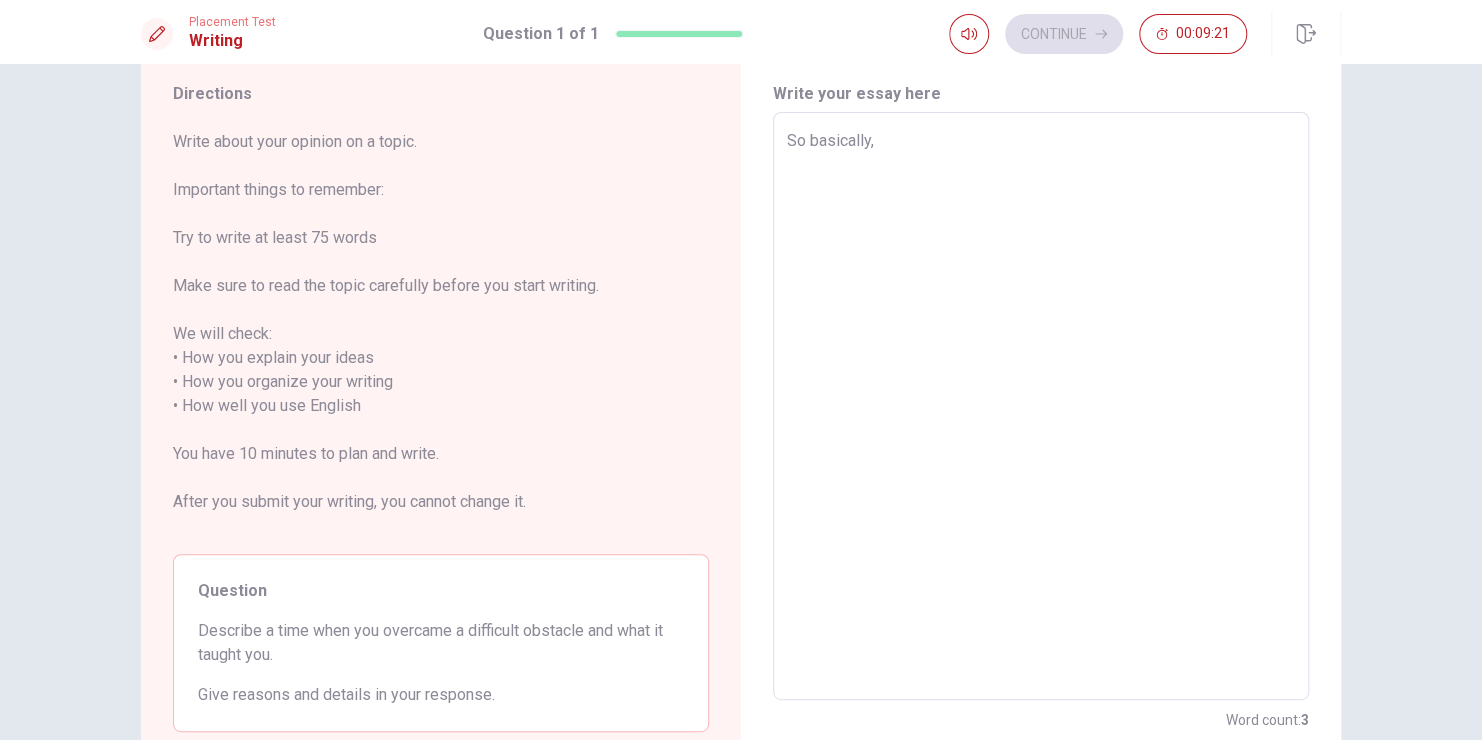 type on "x" 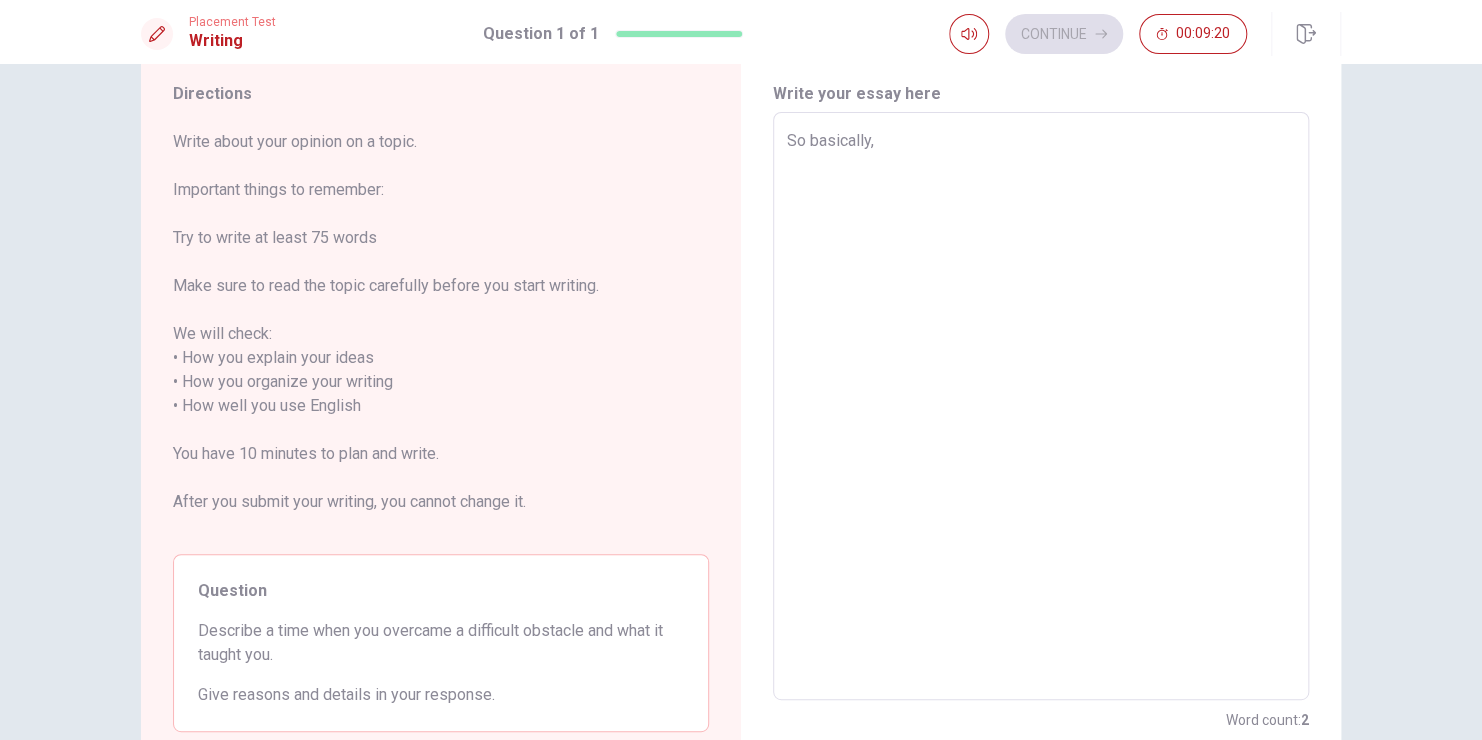 type on "So basically, s" 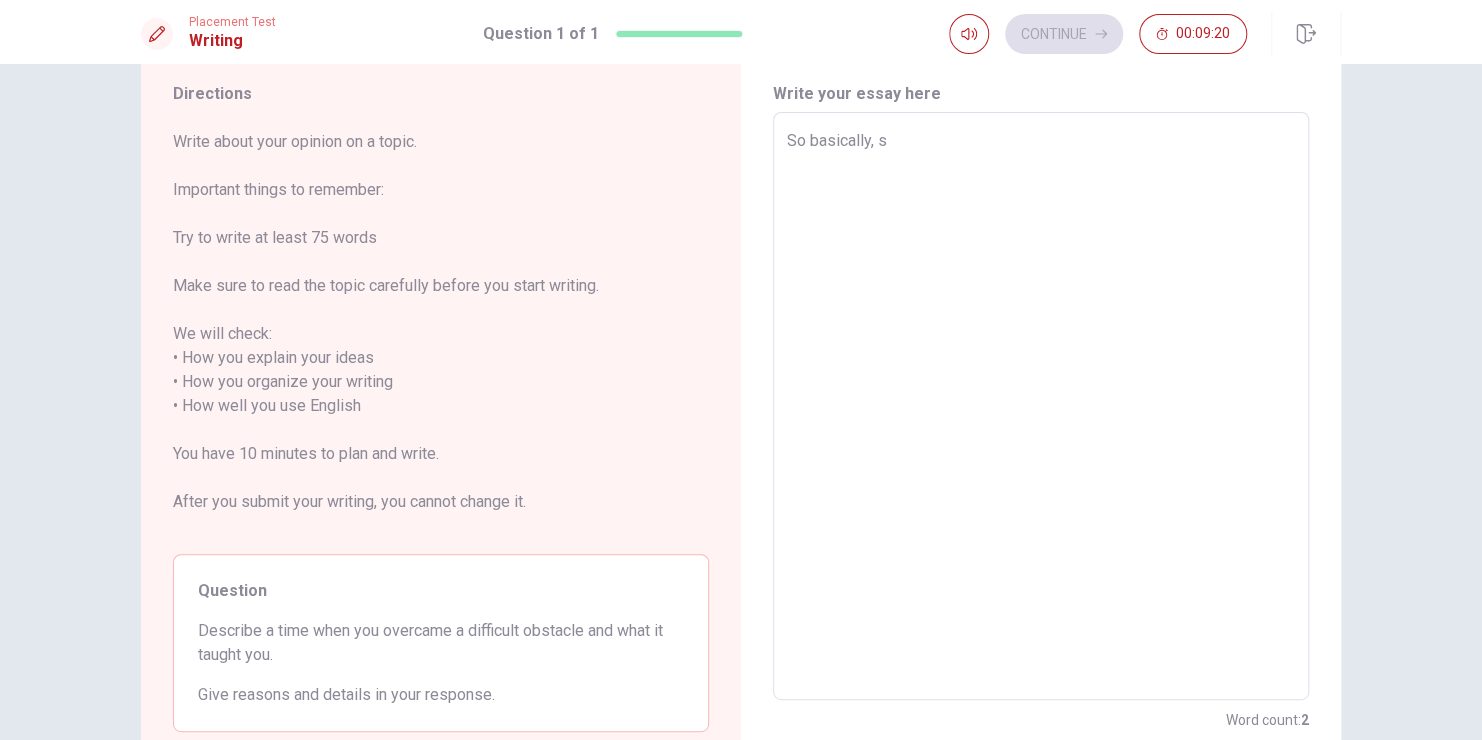 type on "x" 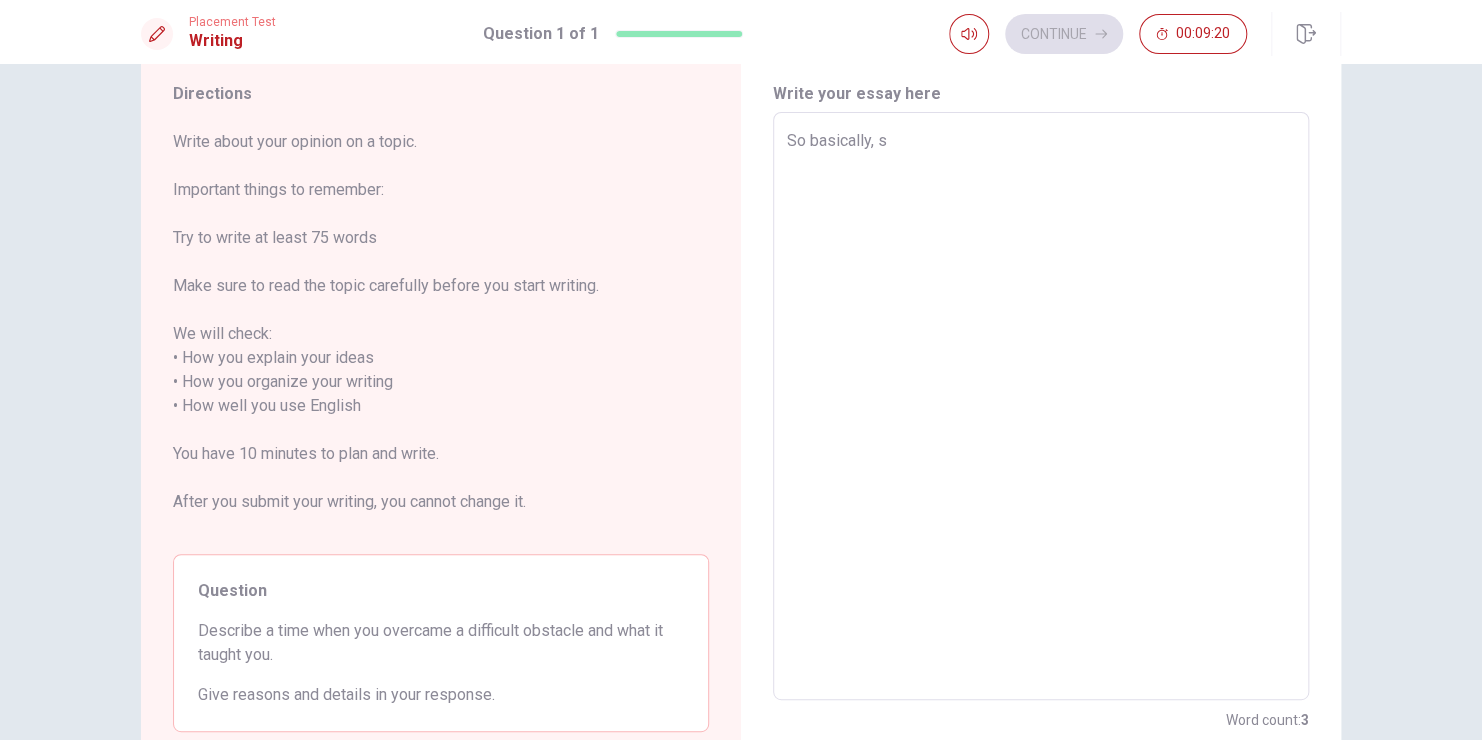 type on "So basically, si" 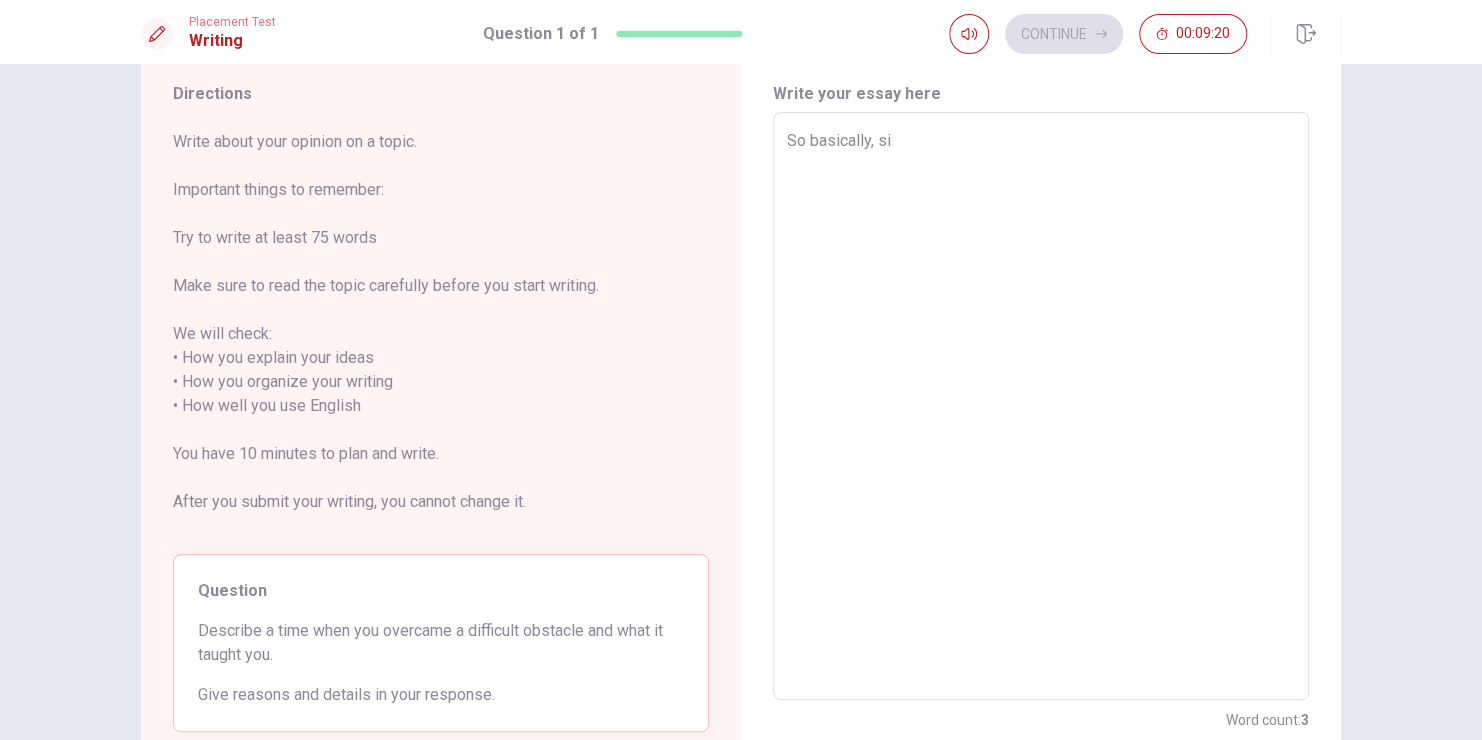type on "x" 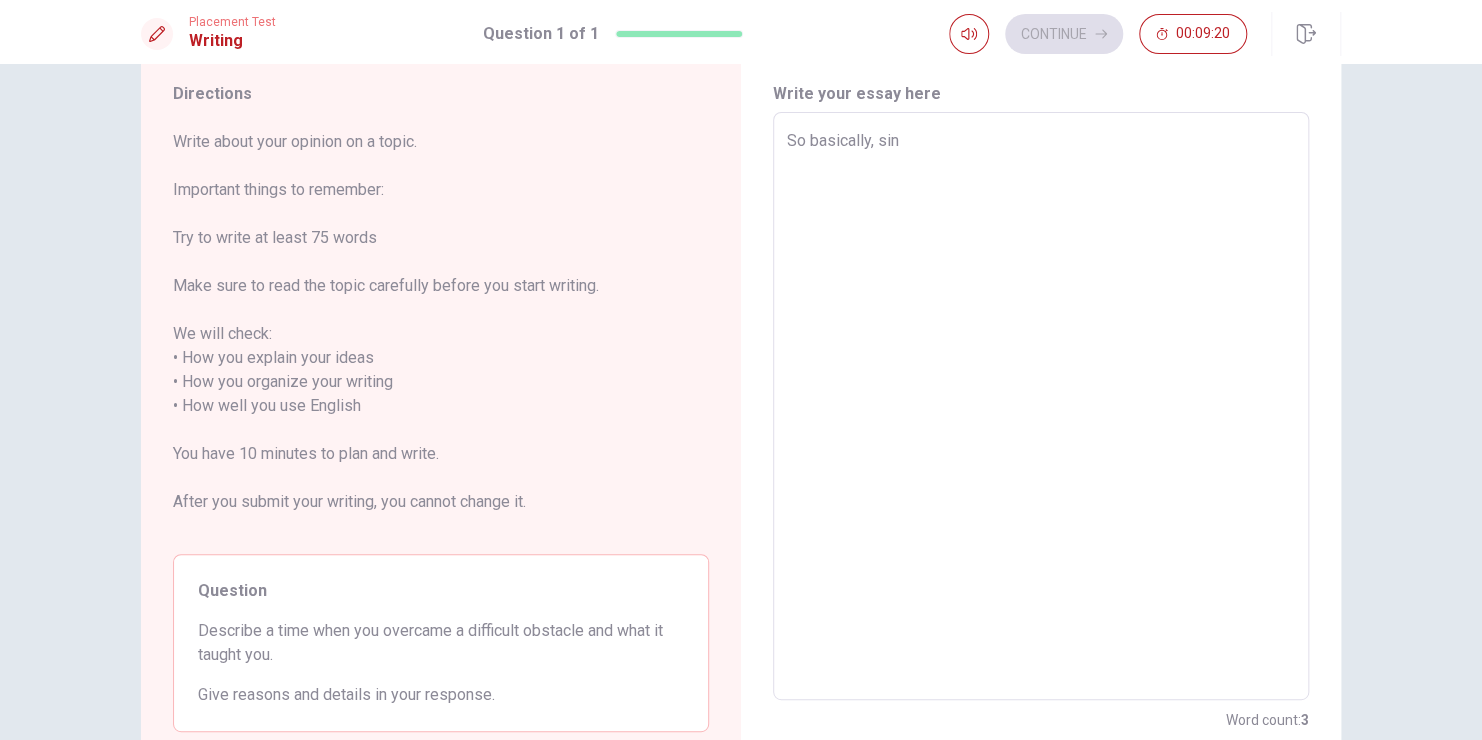 type on "x" 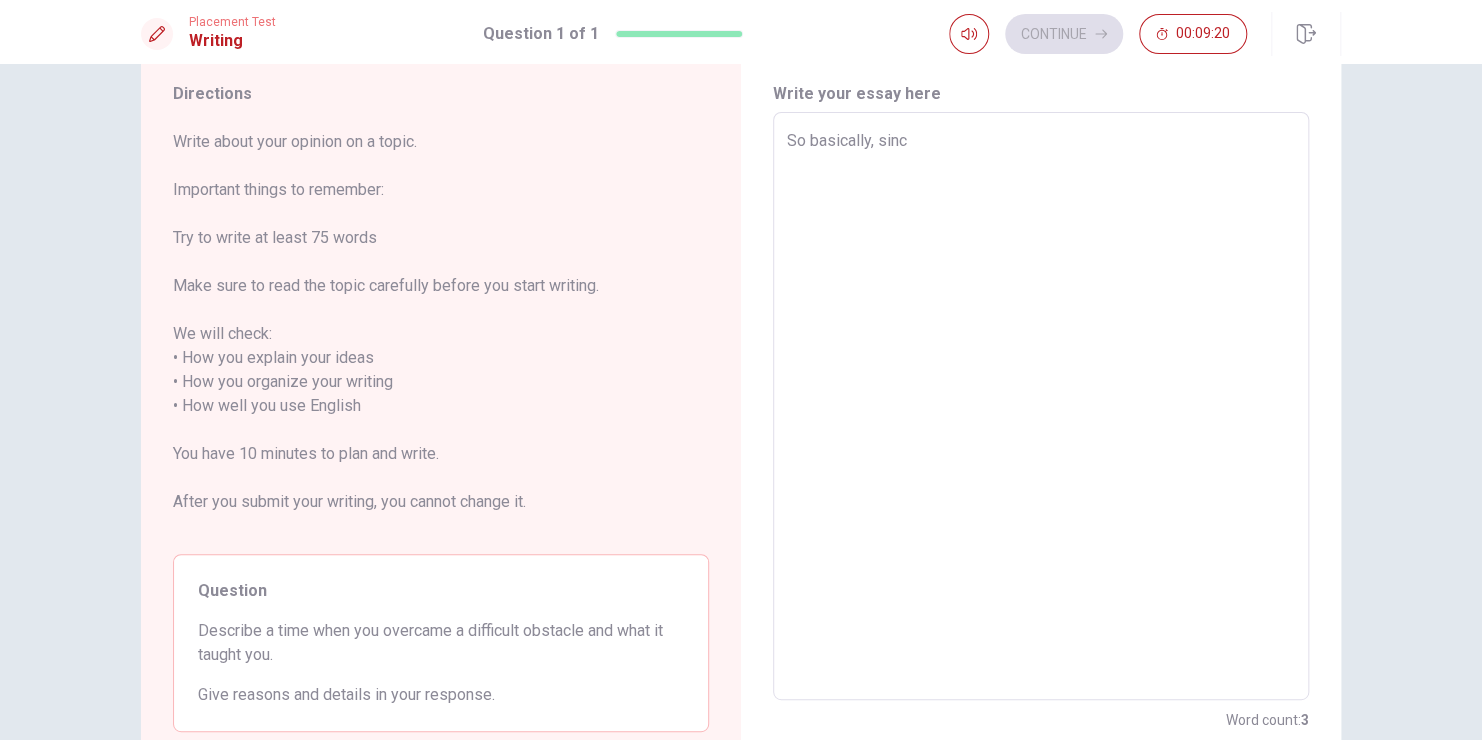 type on "x" 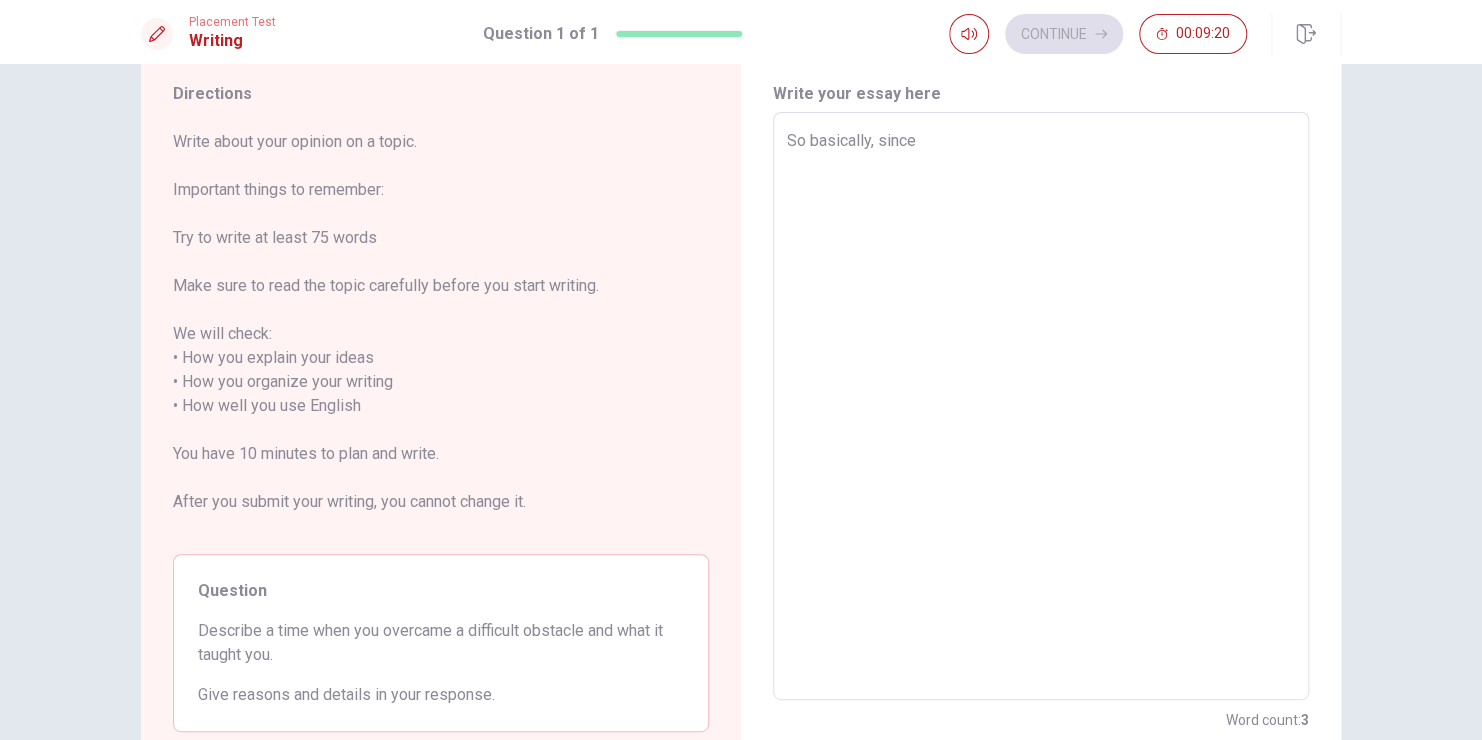 type on "x" 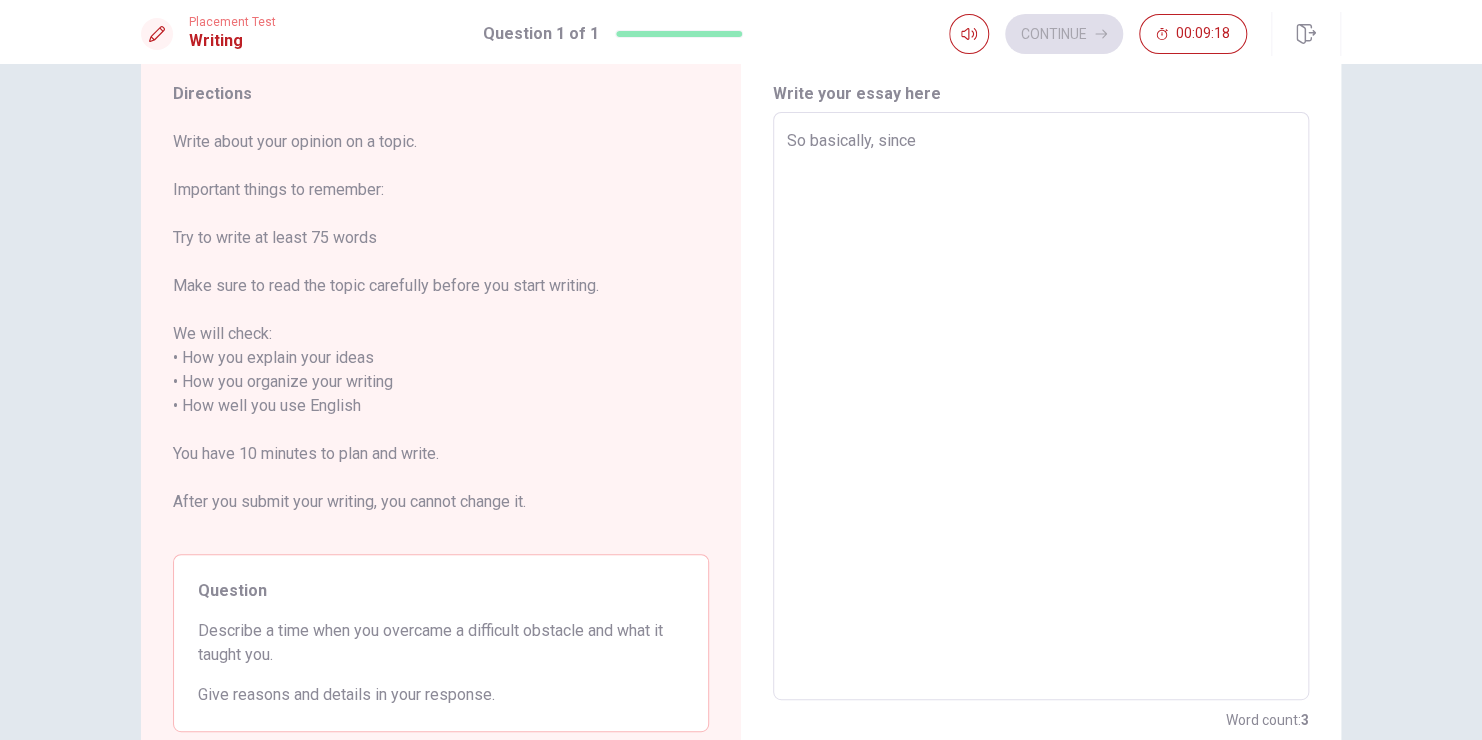 type on "x" 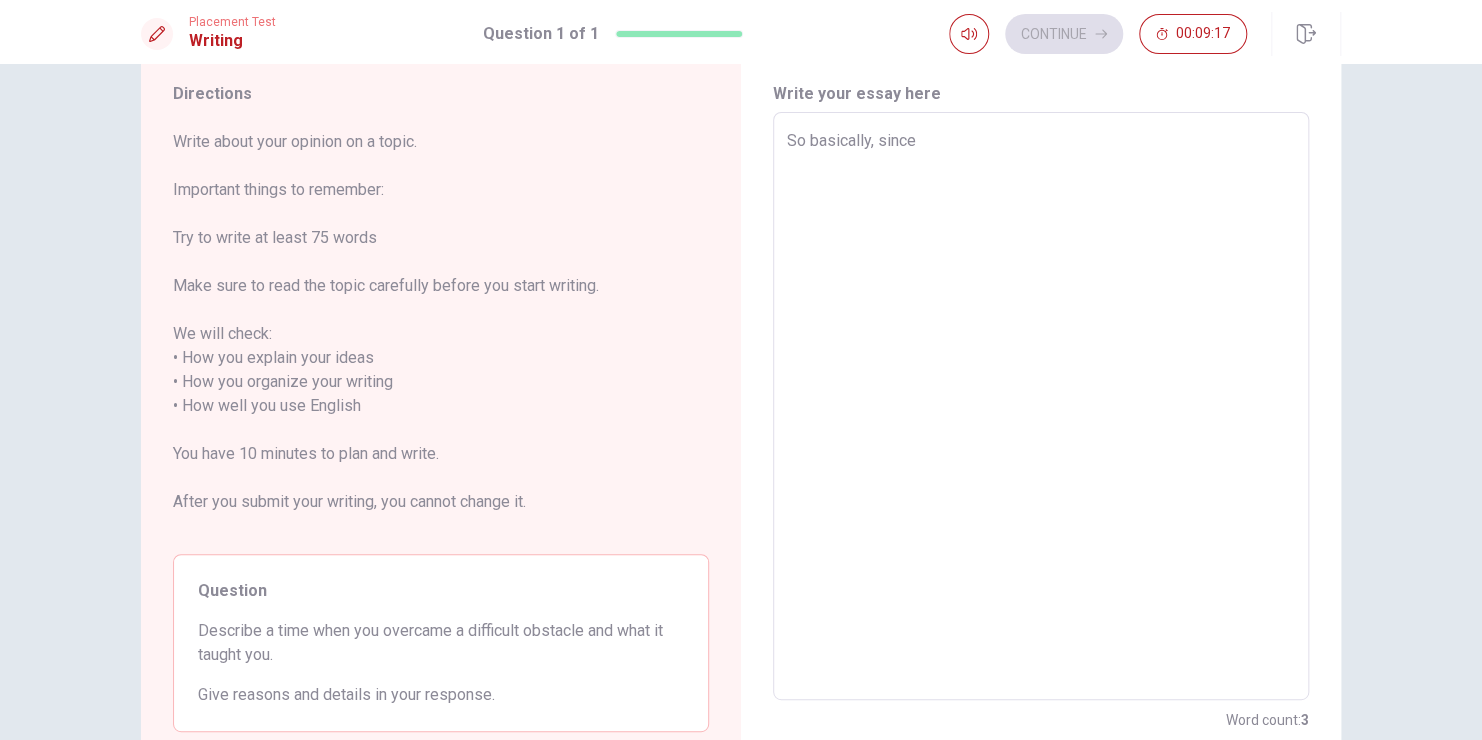 type on "So basically, since i" 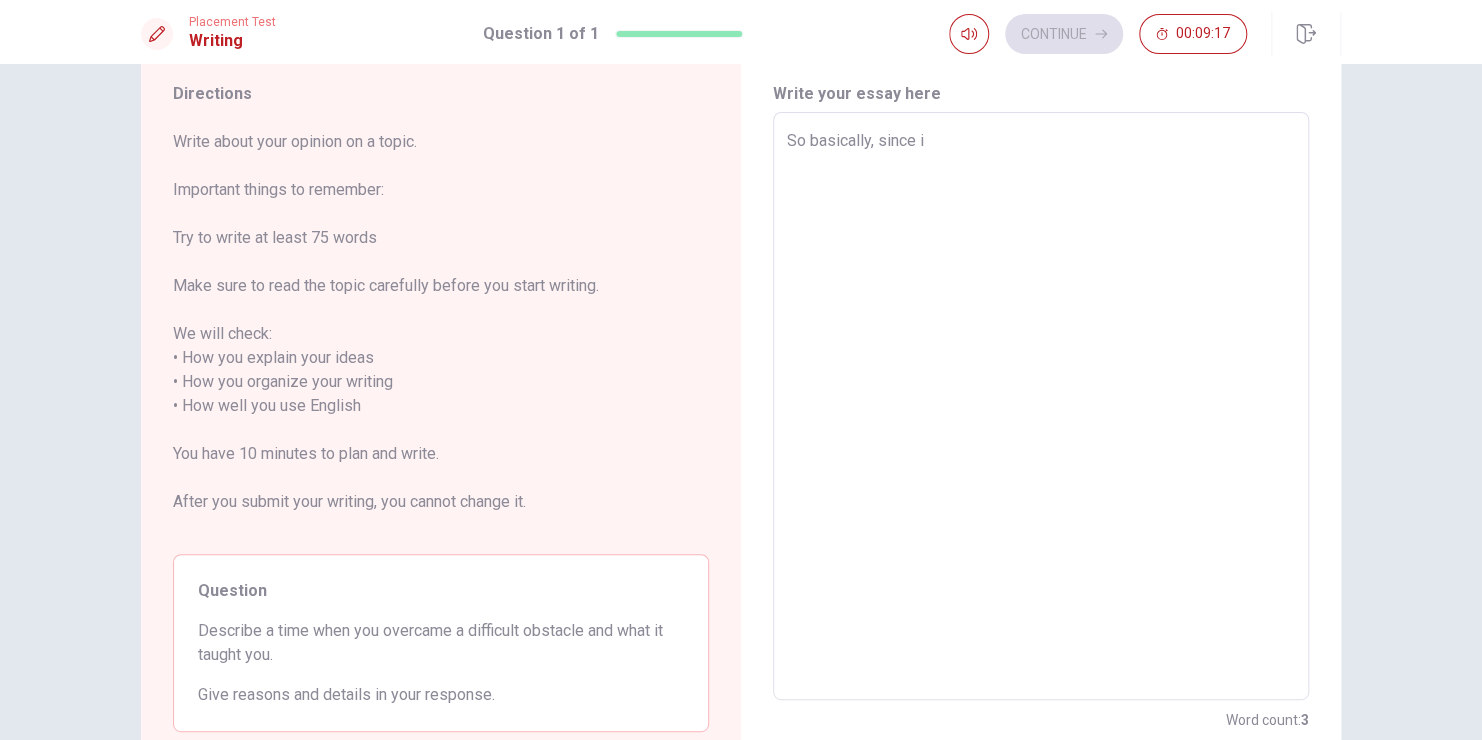 type on "x" 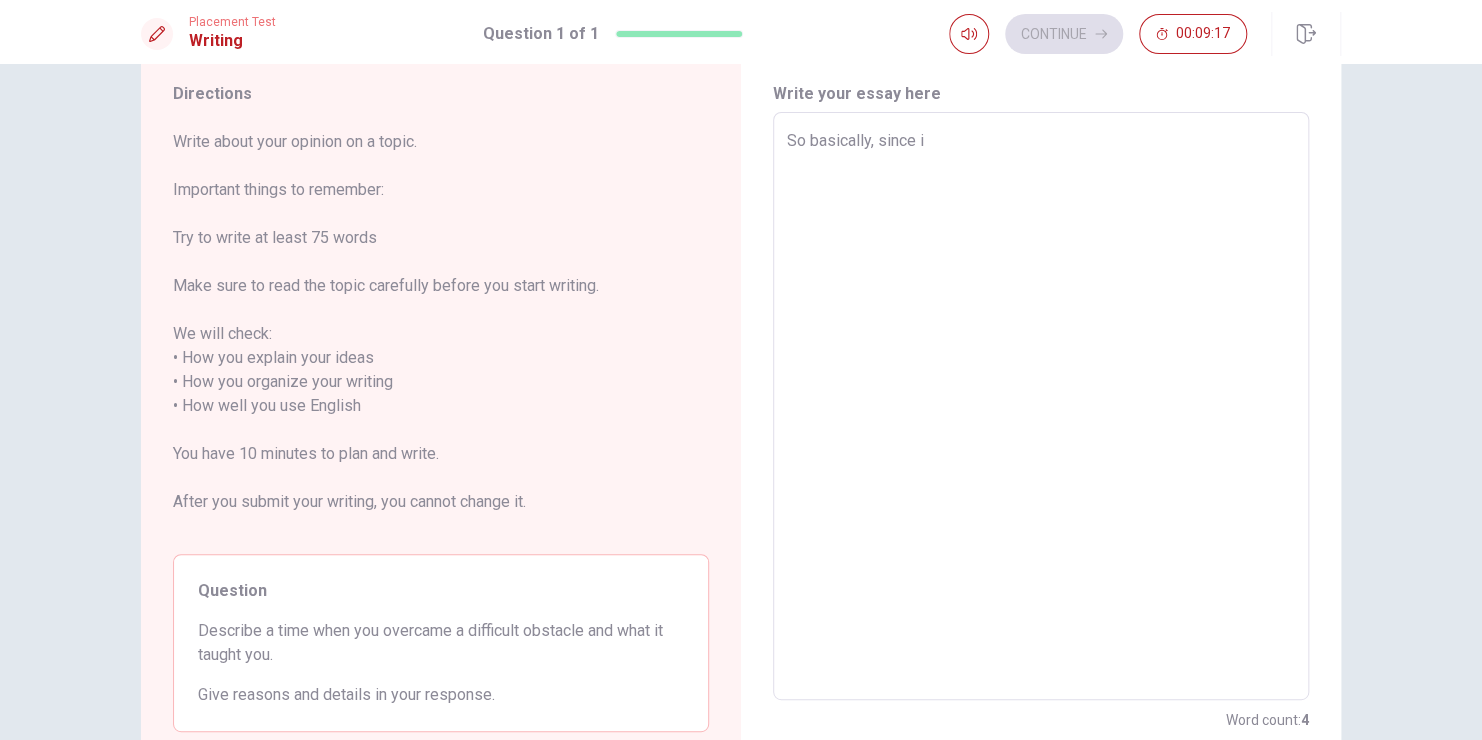 type on "So basically, since i" 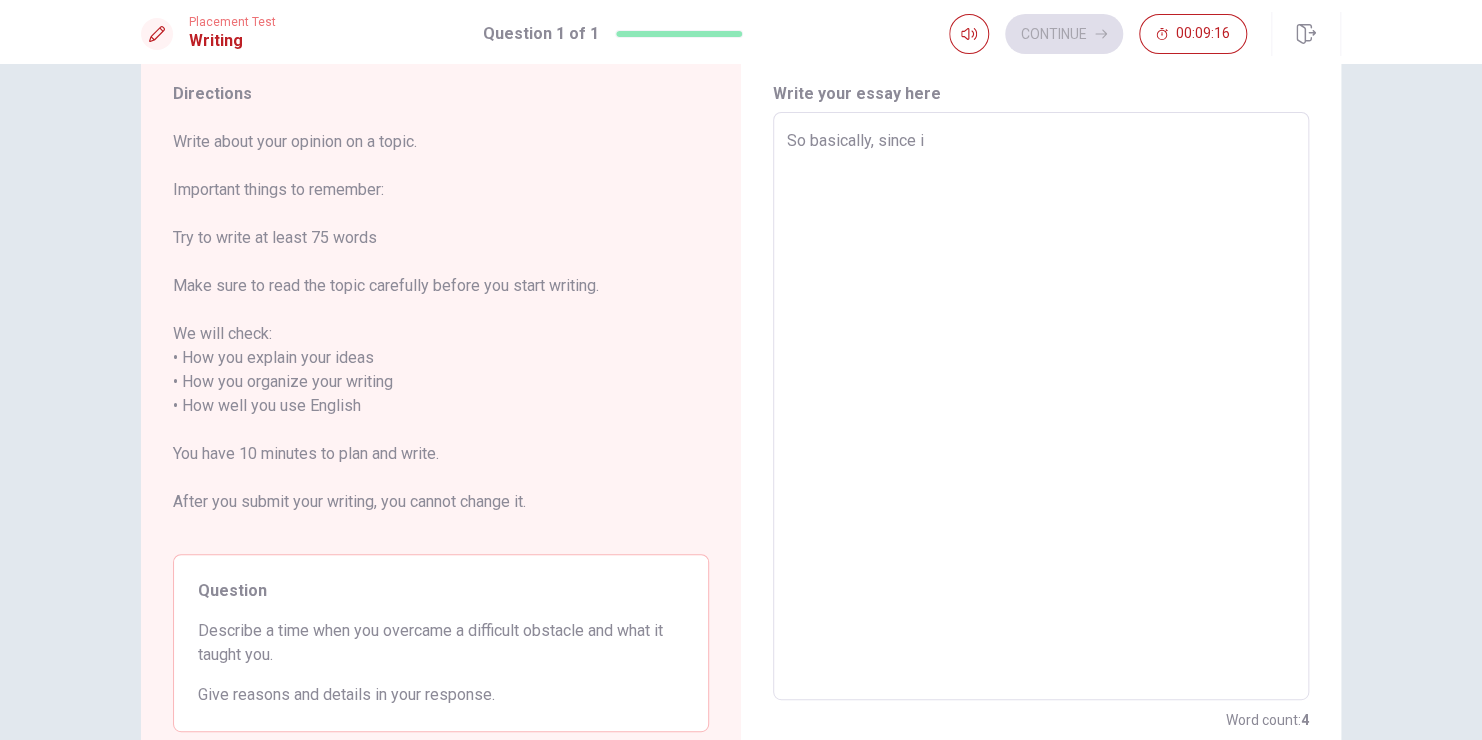 type on "So basically, since i" 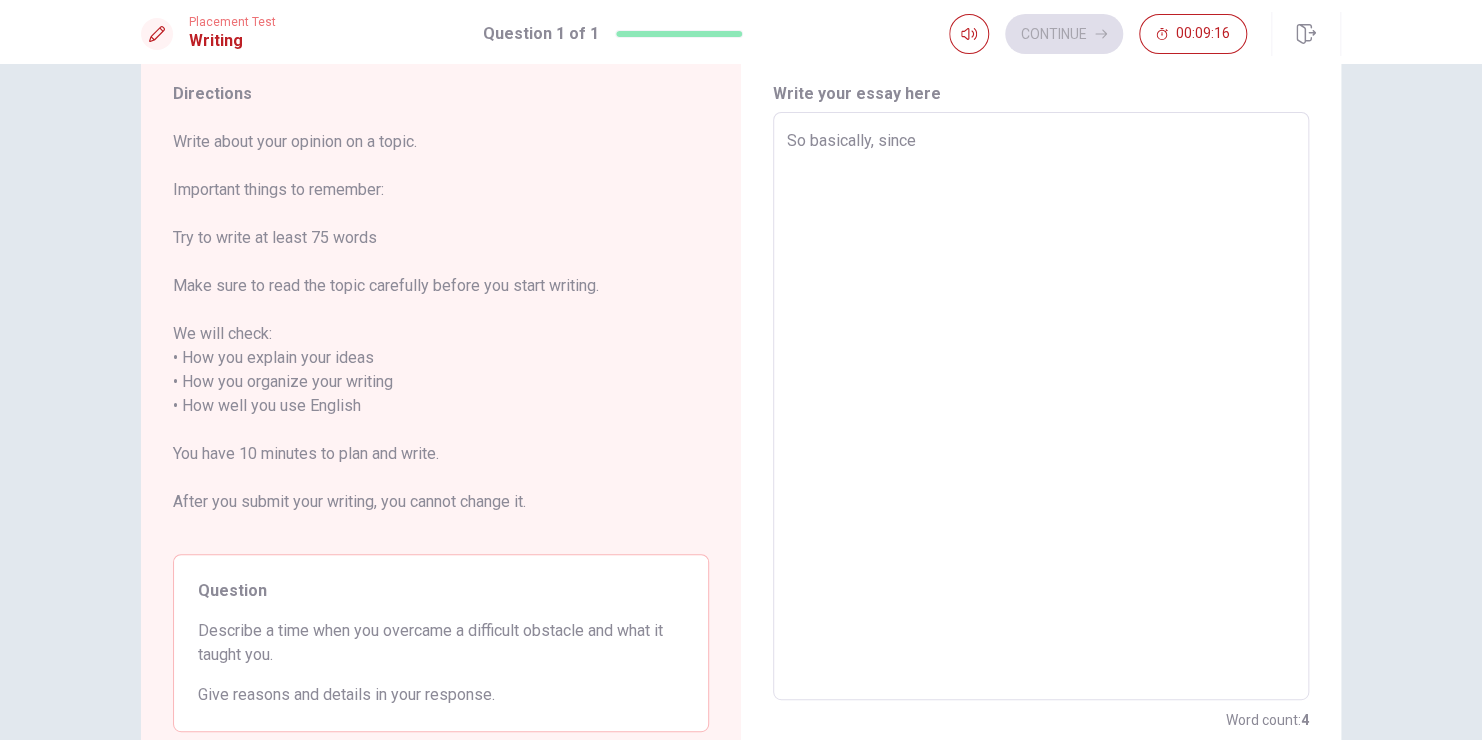 type on "x" 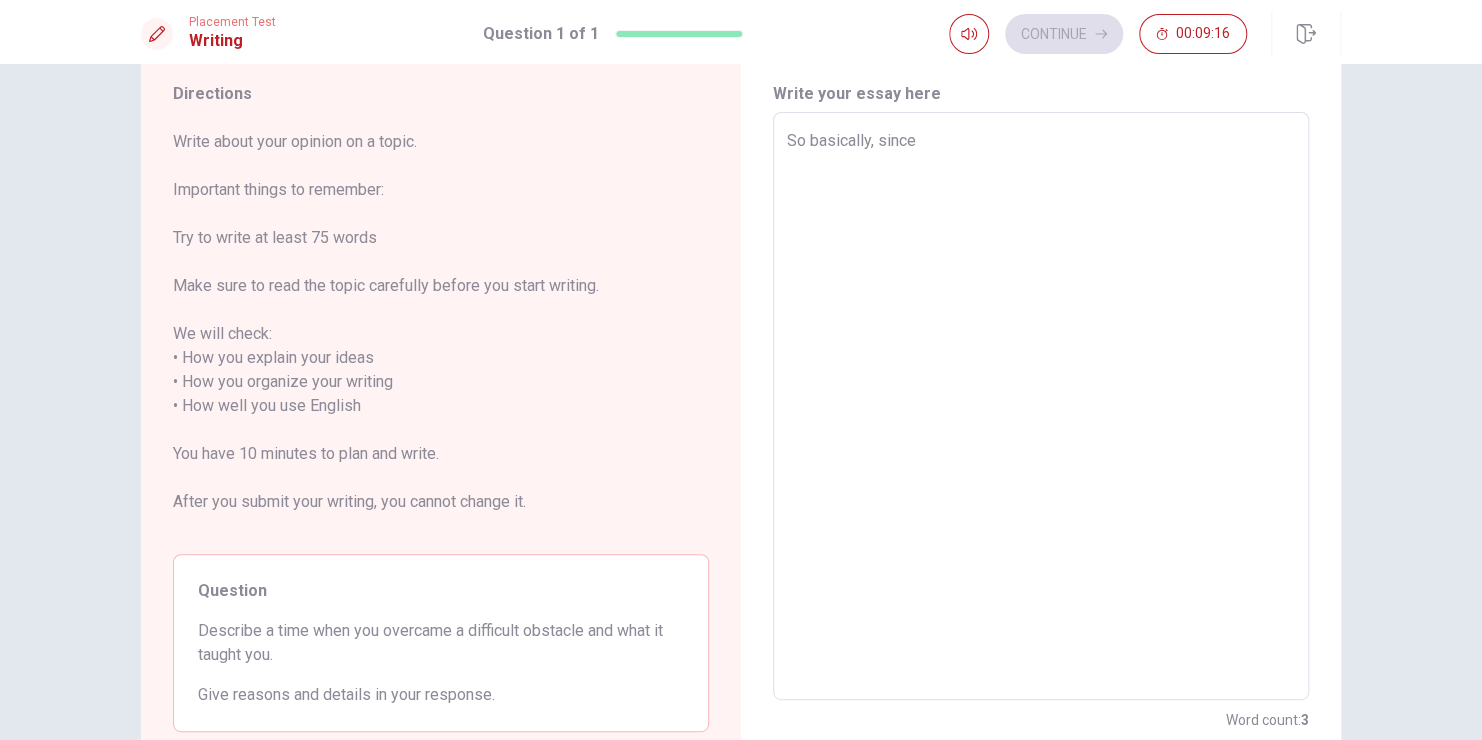 type on "So basically, since I" 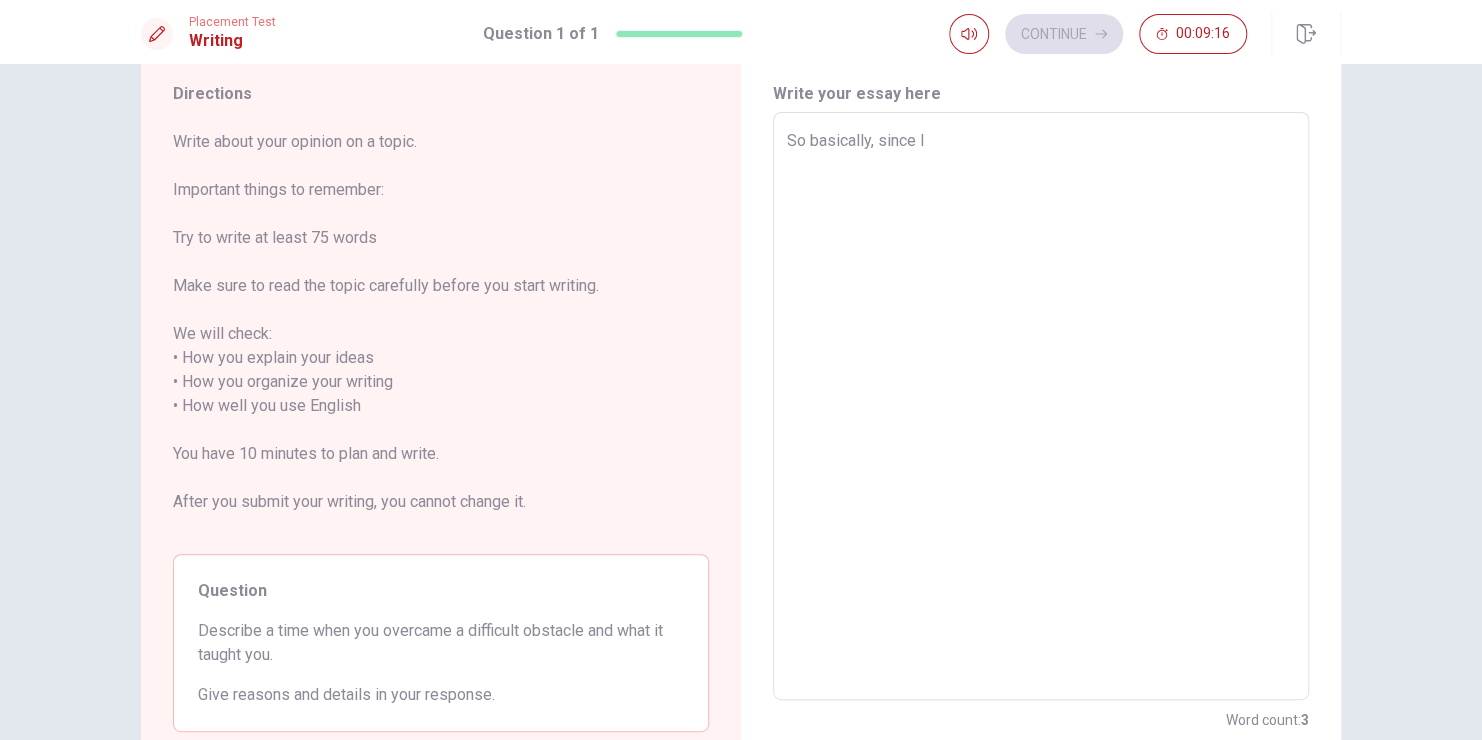 type on "x" 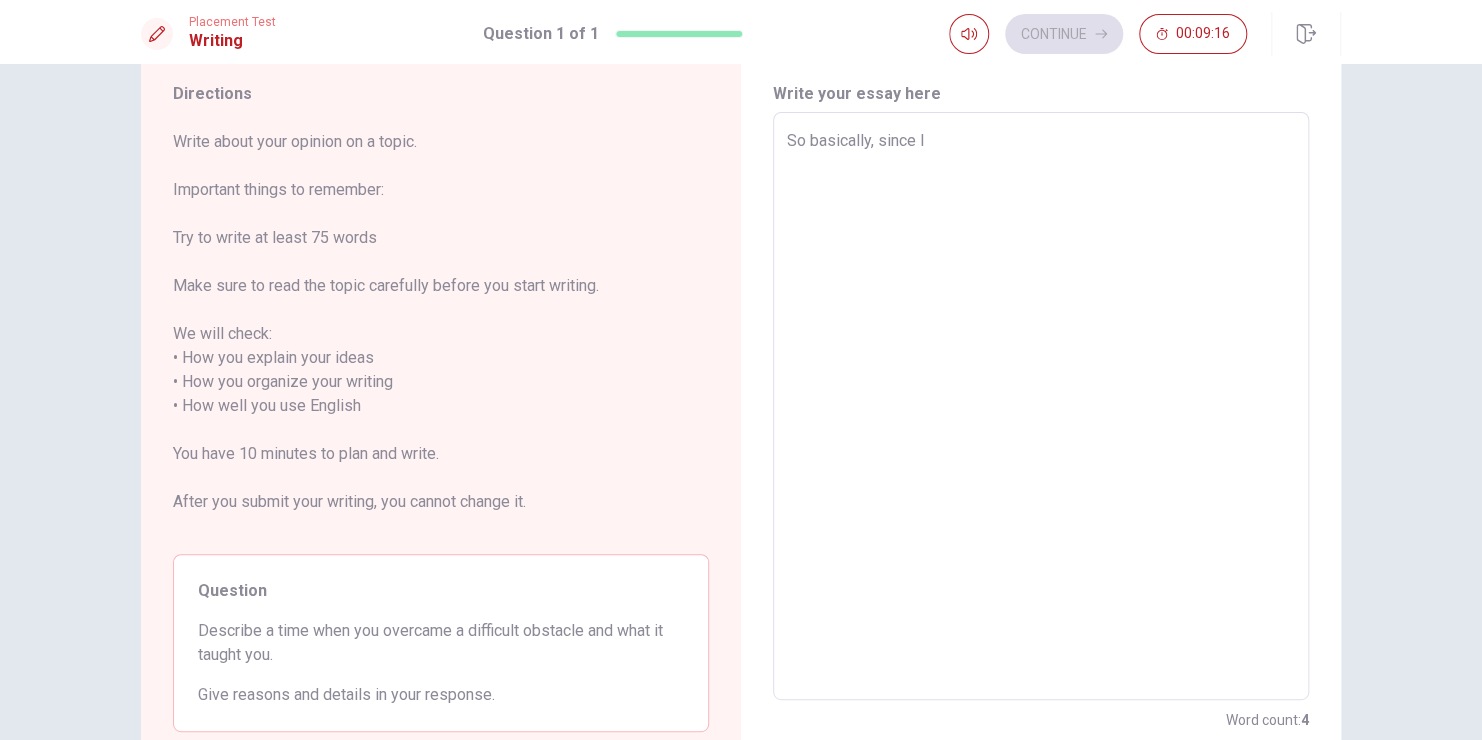 type on "So basically, since I" 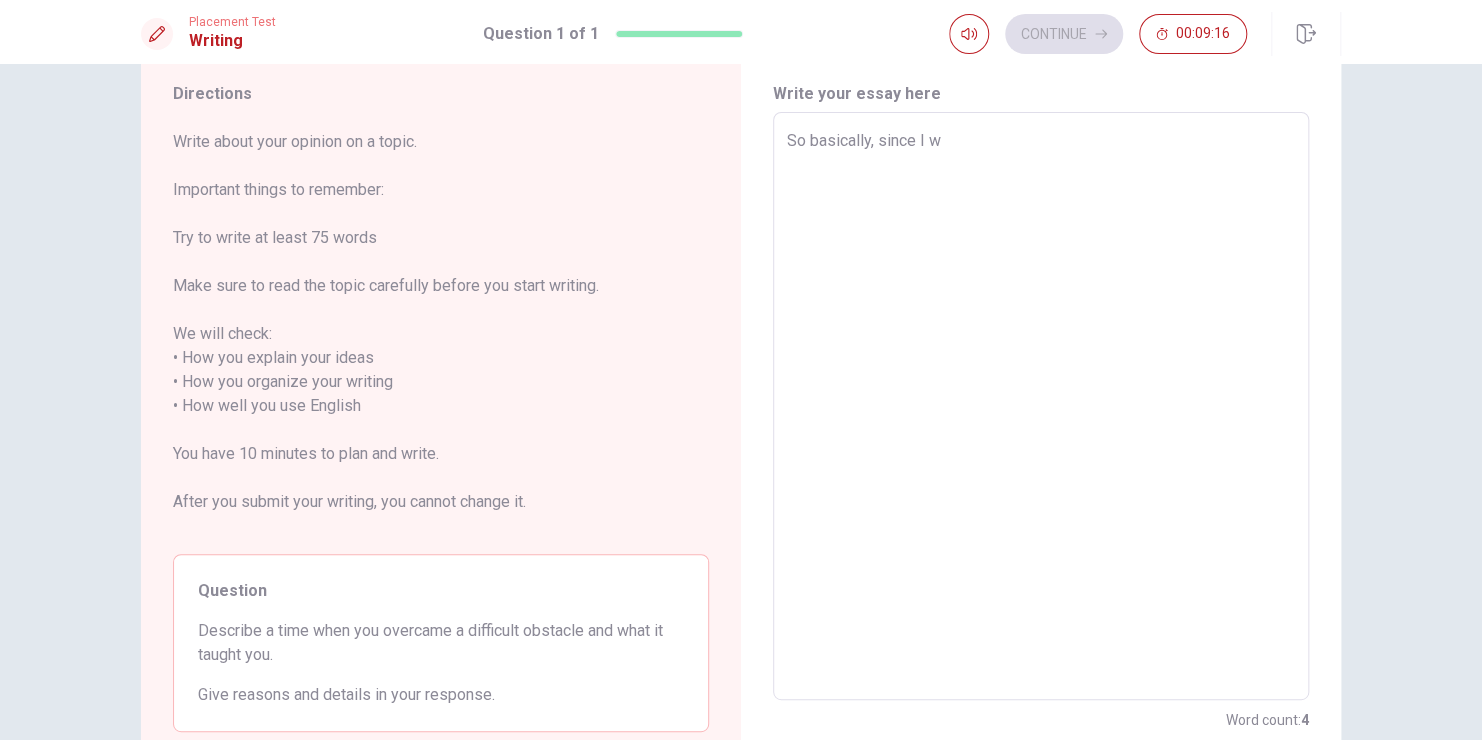 type on "x" 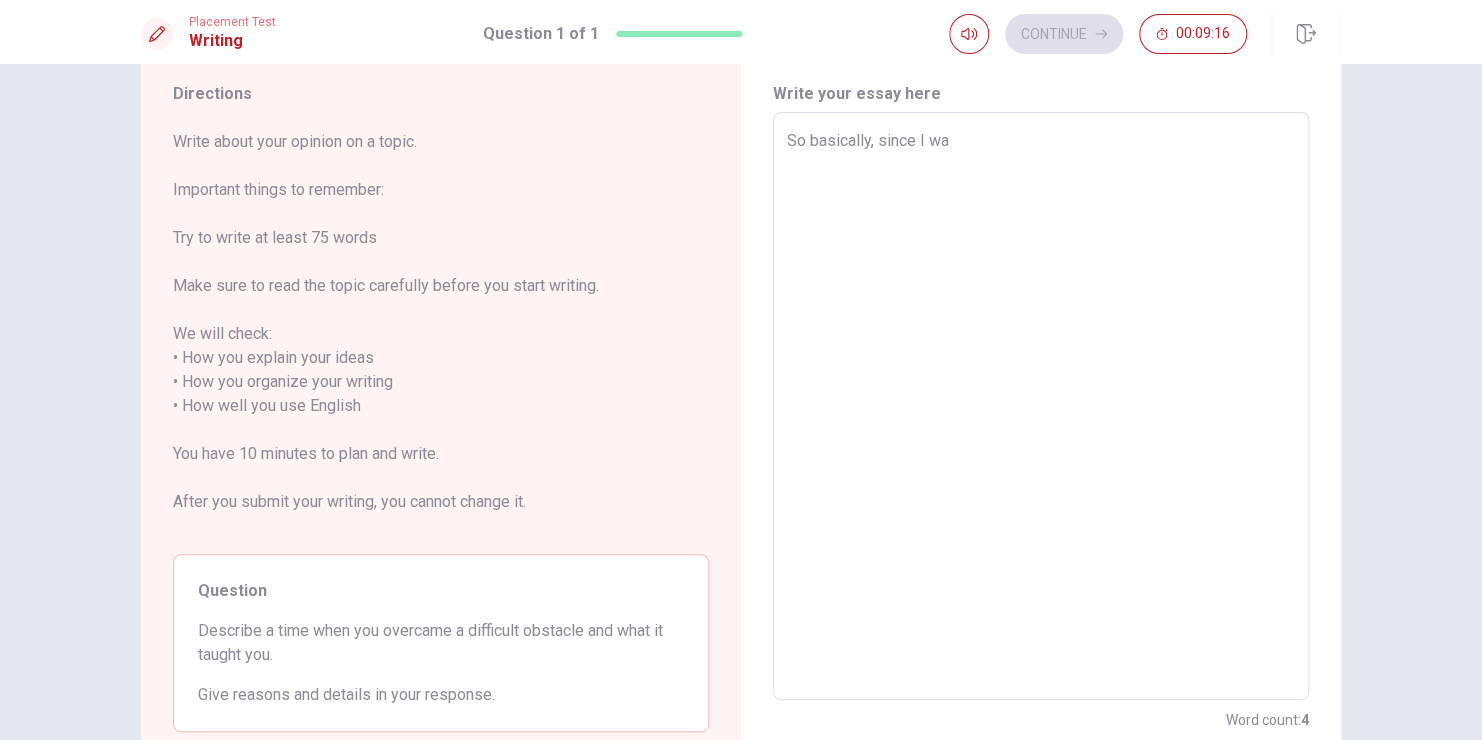 type on "x" 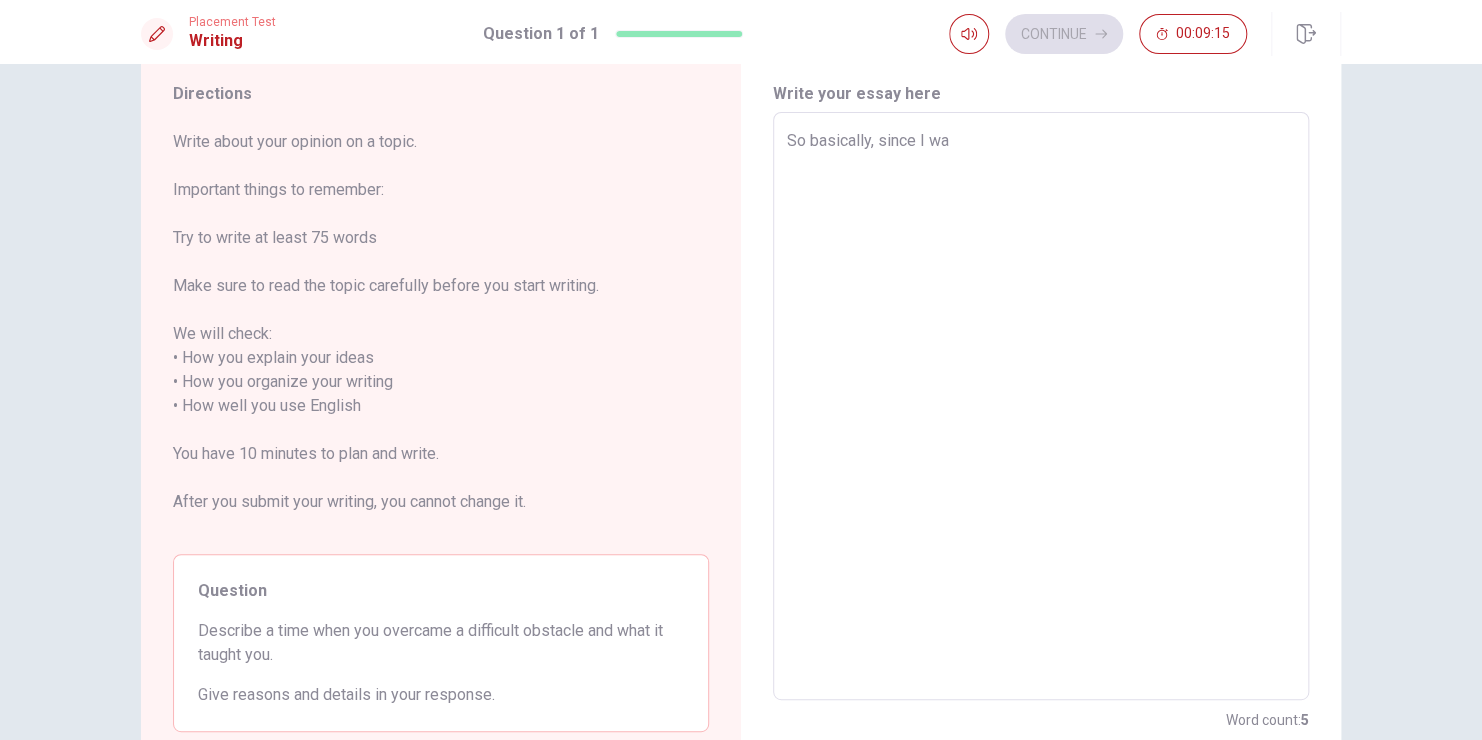 type on "So basically, since I was" 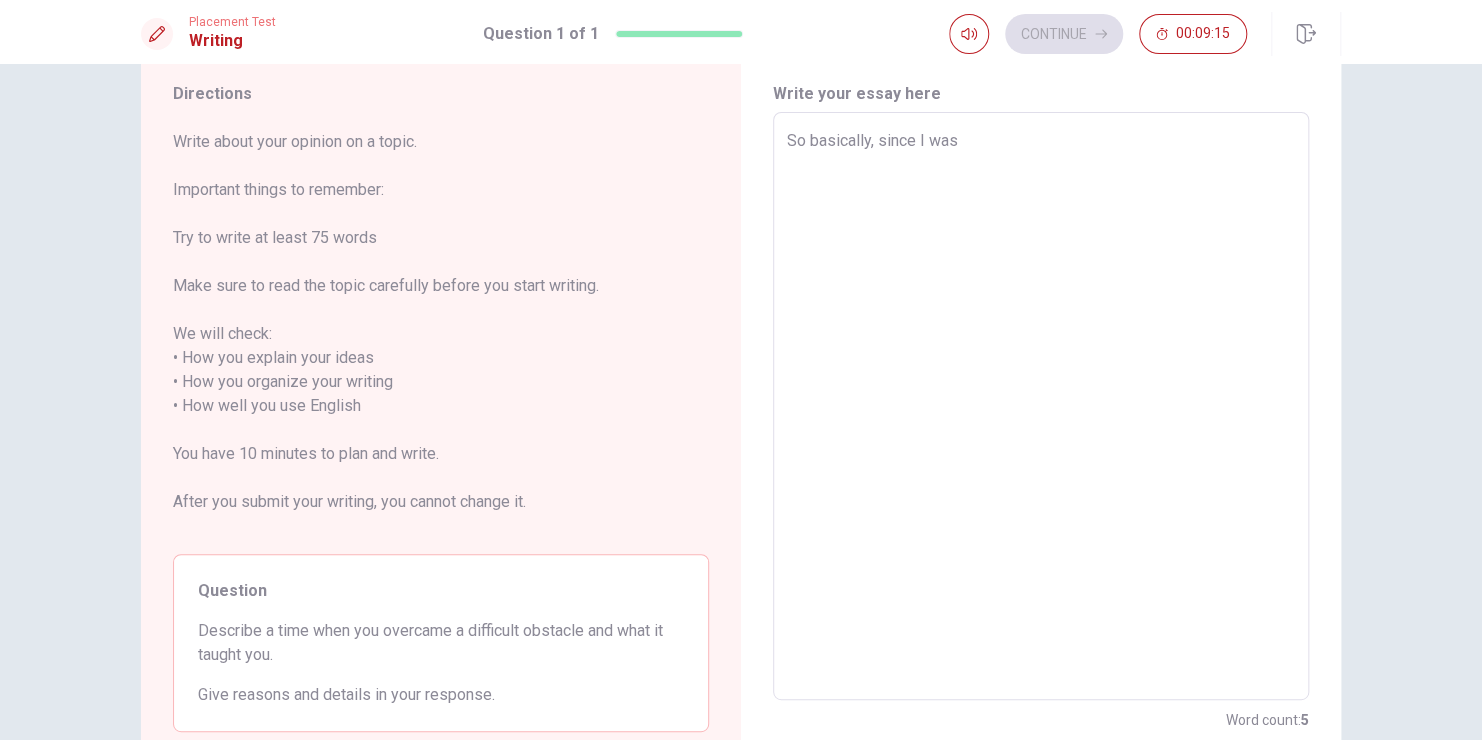 type on "x" 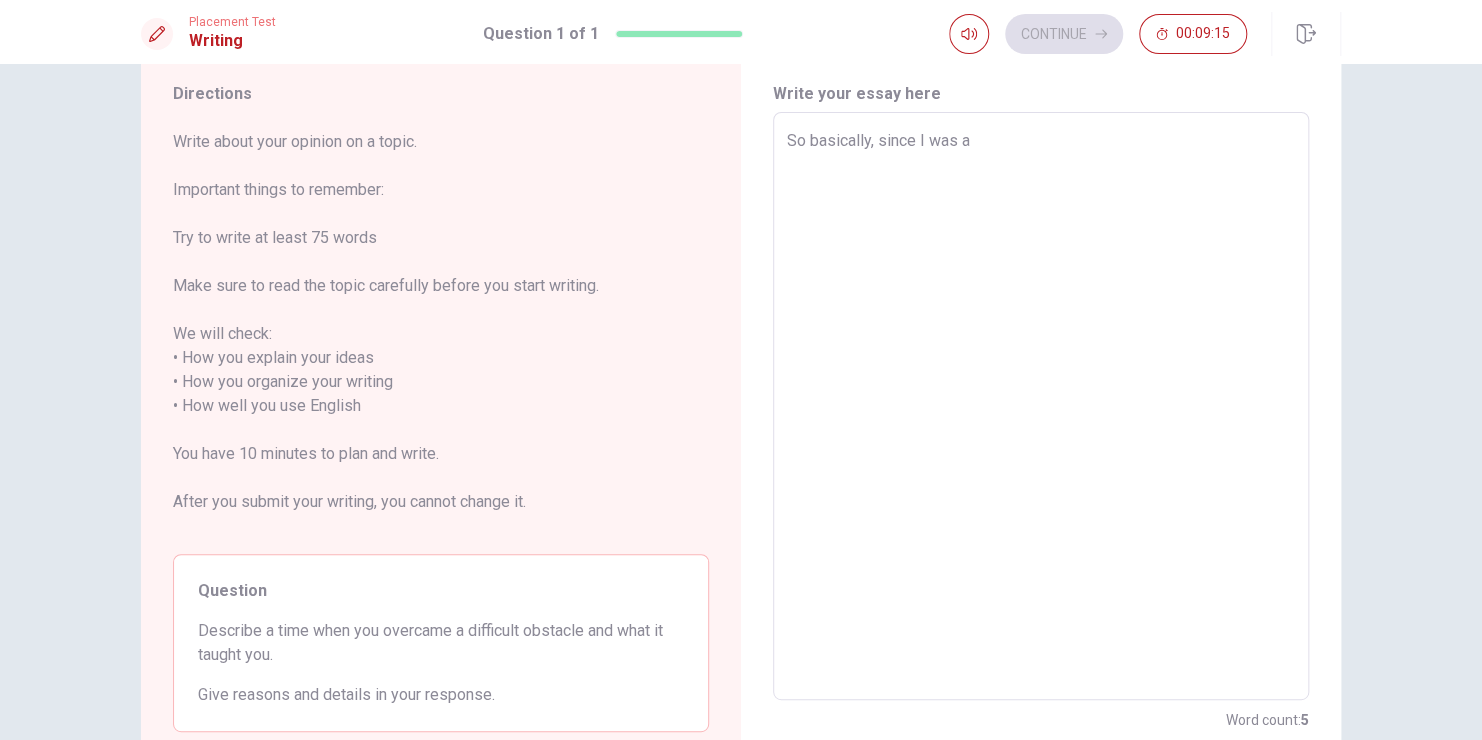 type on "x" 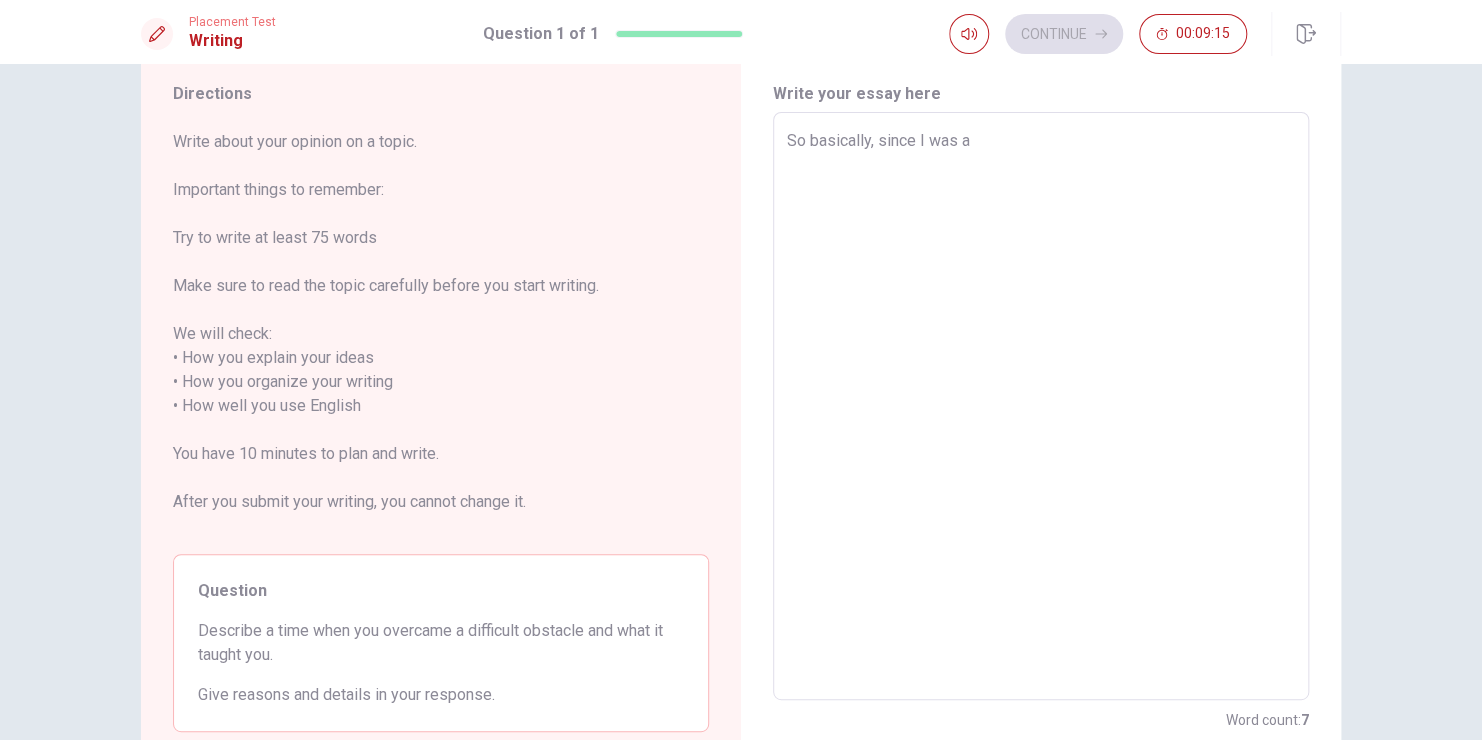 type on "So basically, since I was a k" 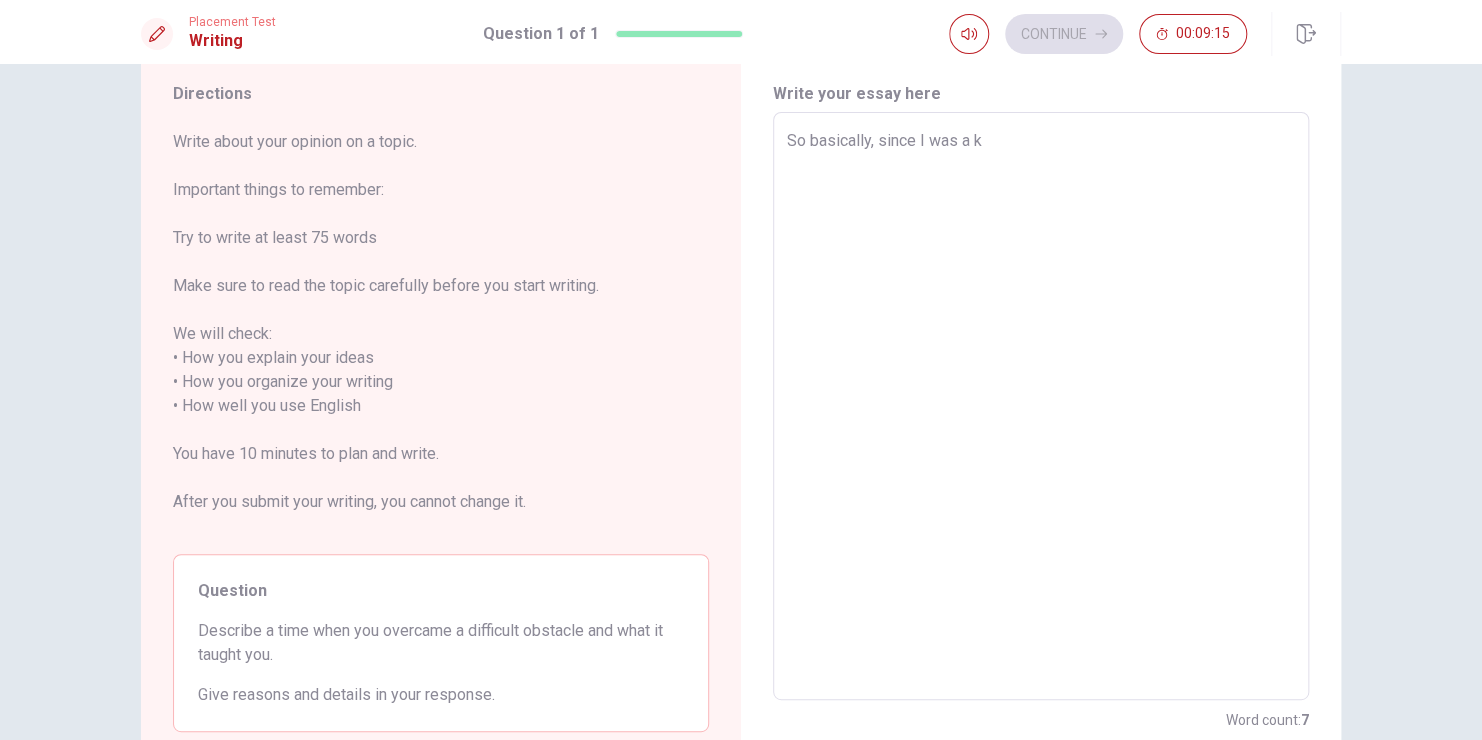 type on "So basically, since I was a ki" 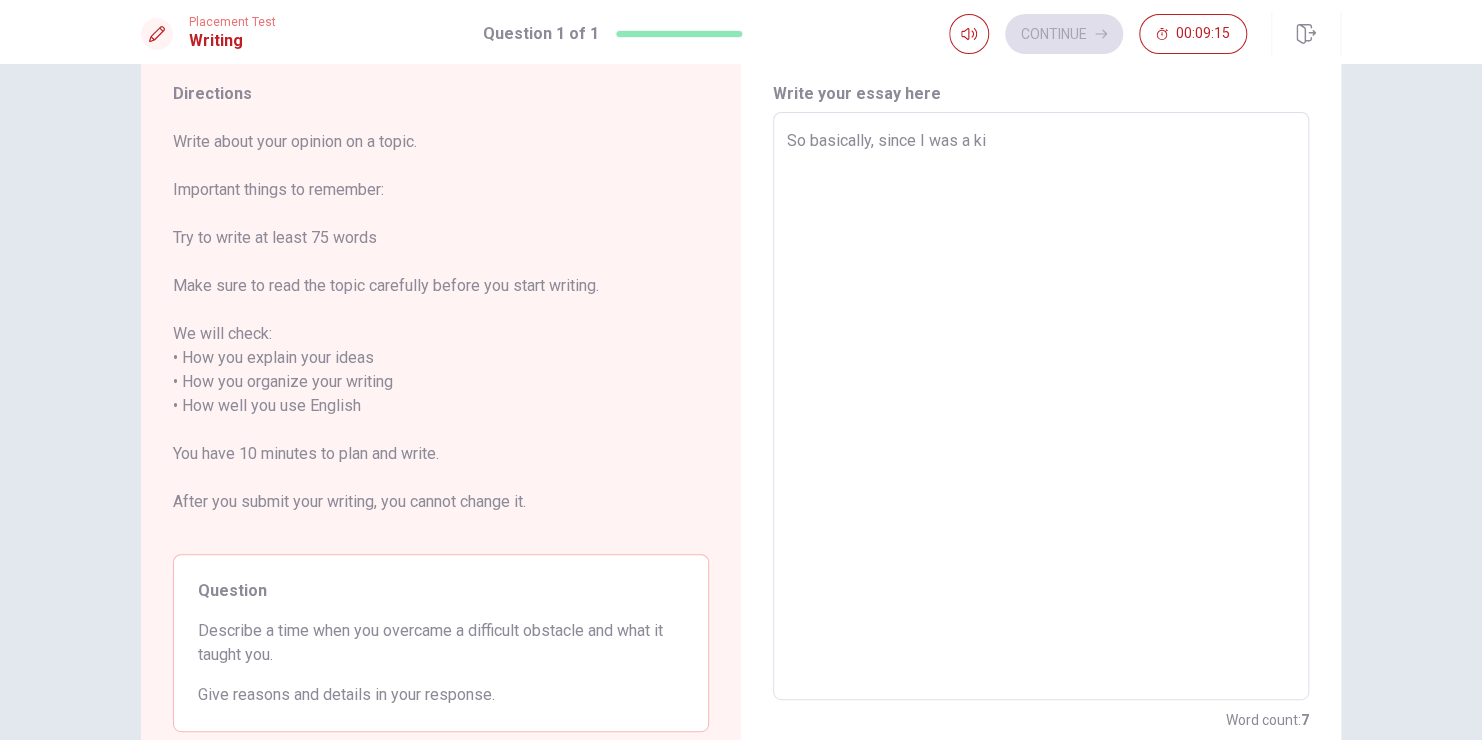 type on "x" 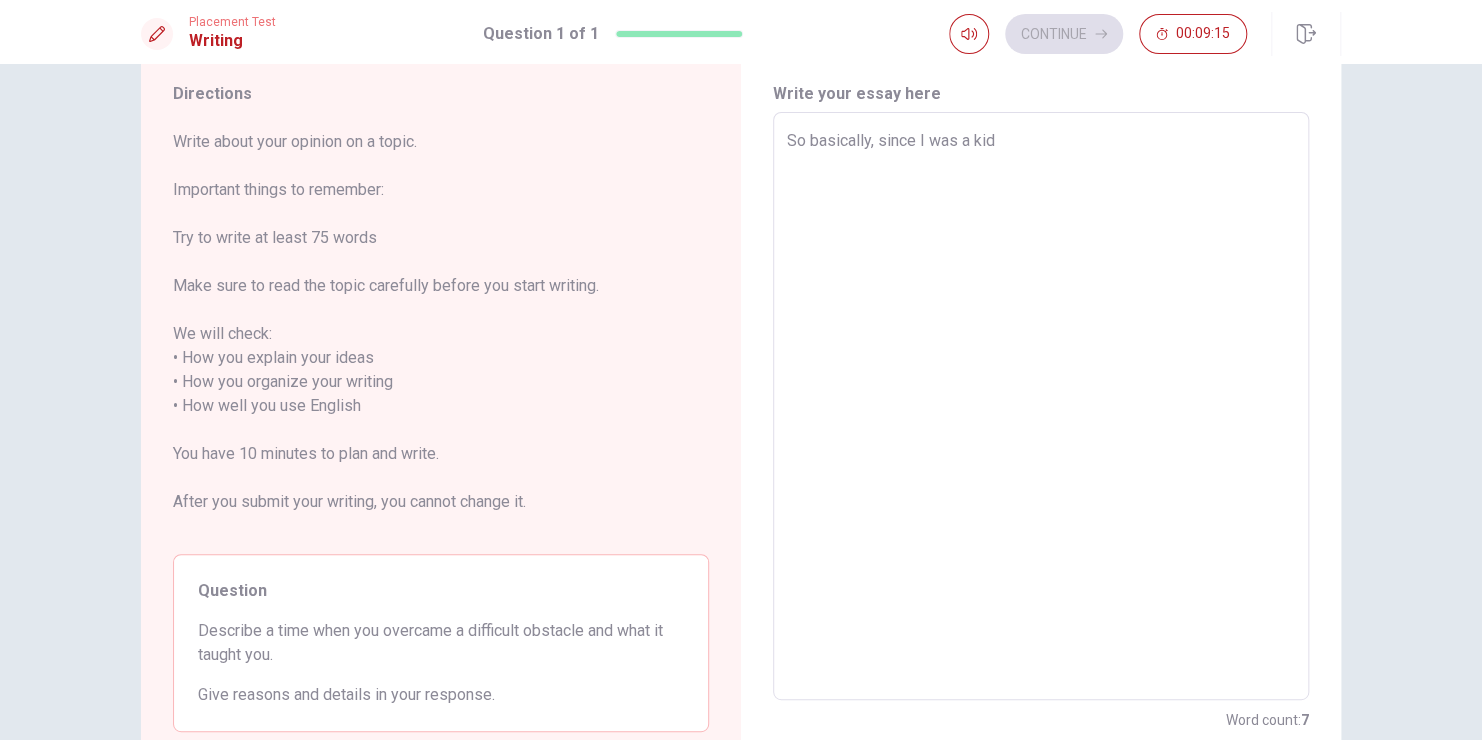 type on "x" 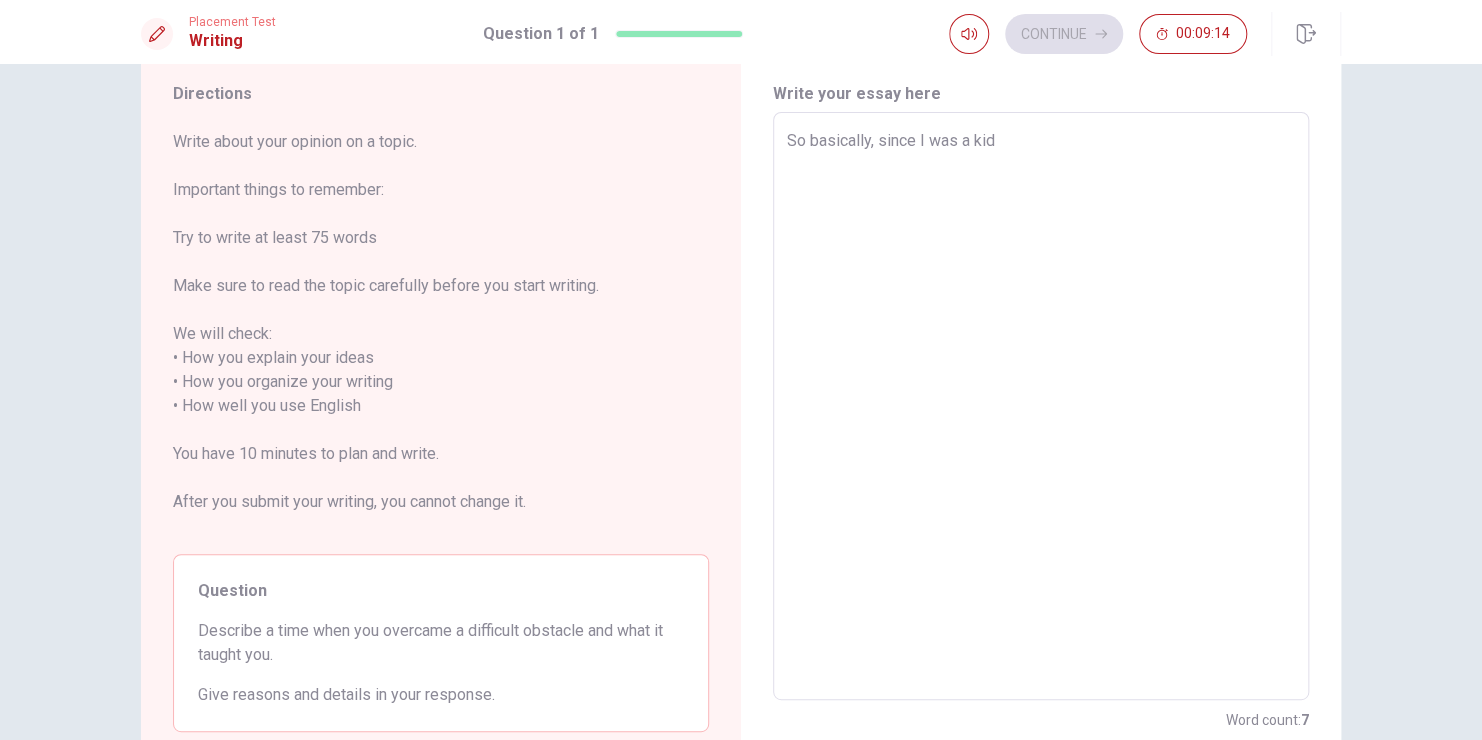 type on "x" 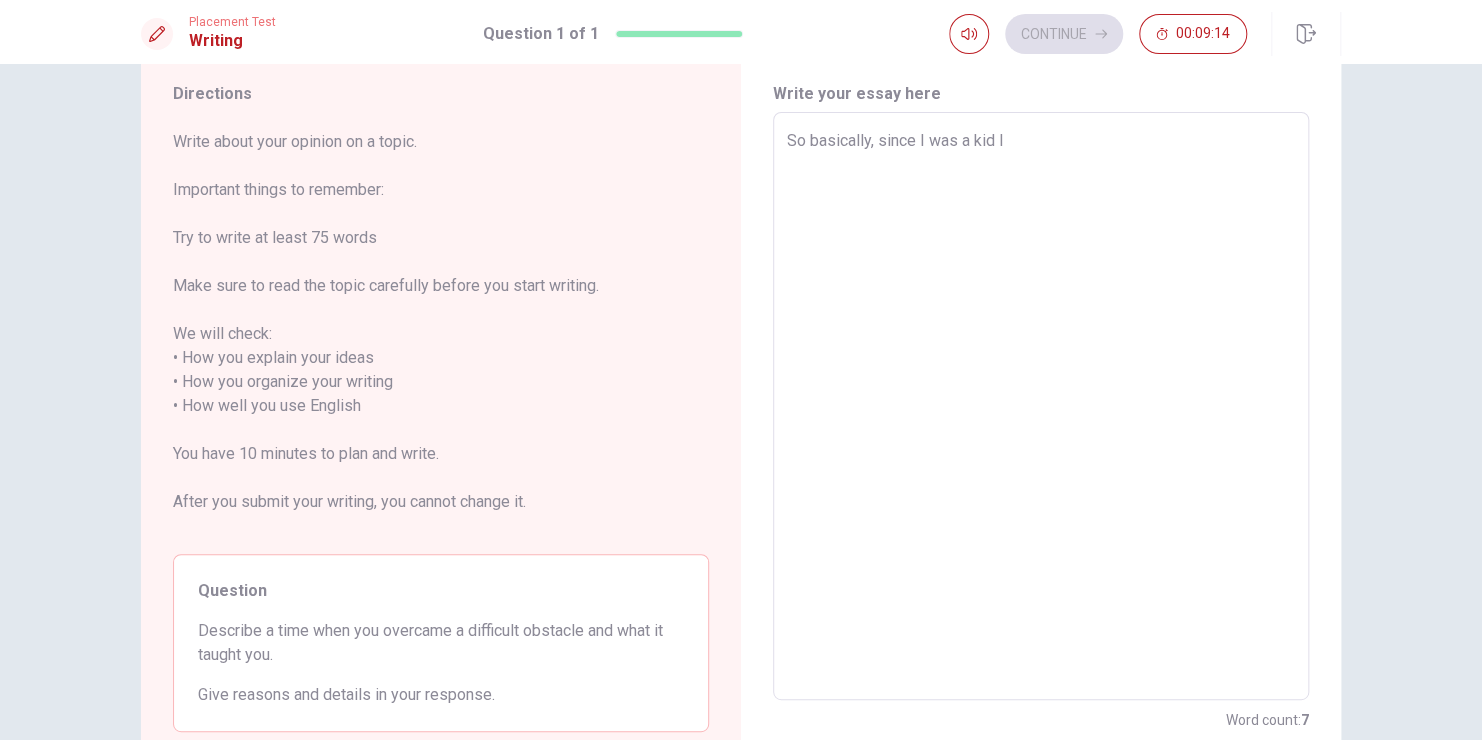 type on "x" 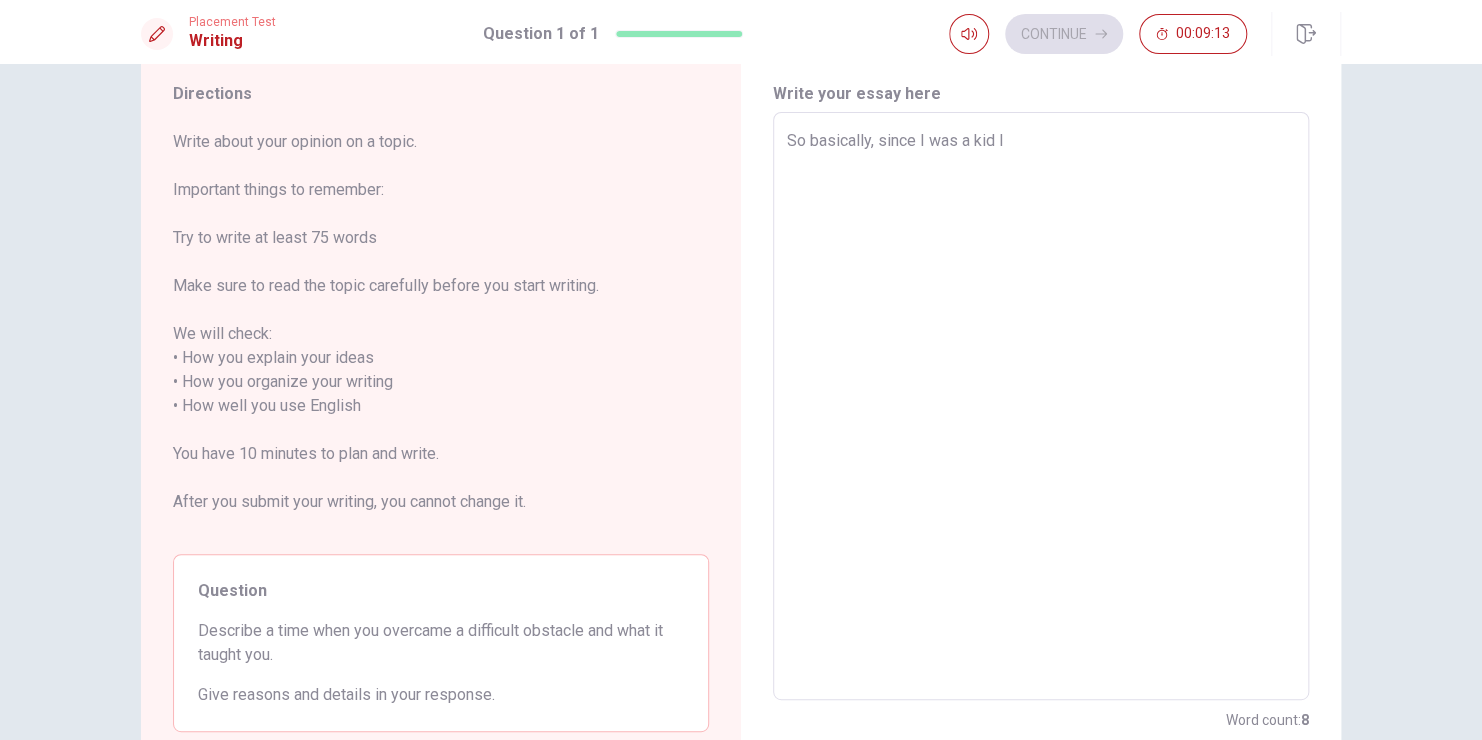type on "So basically, since I was a kid" 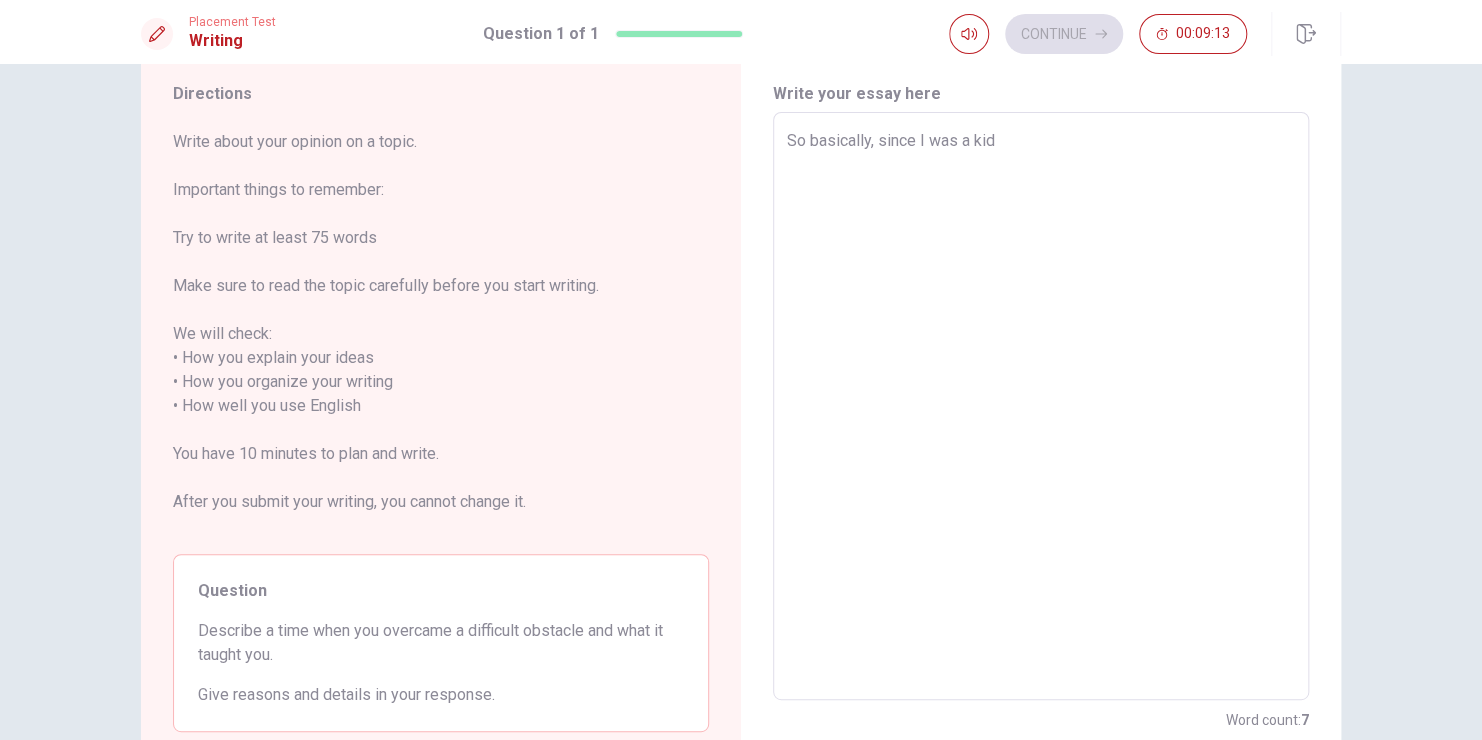 type on "x" 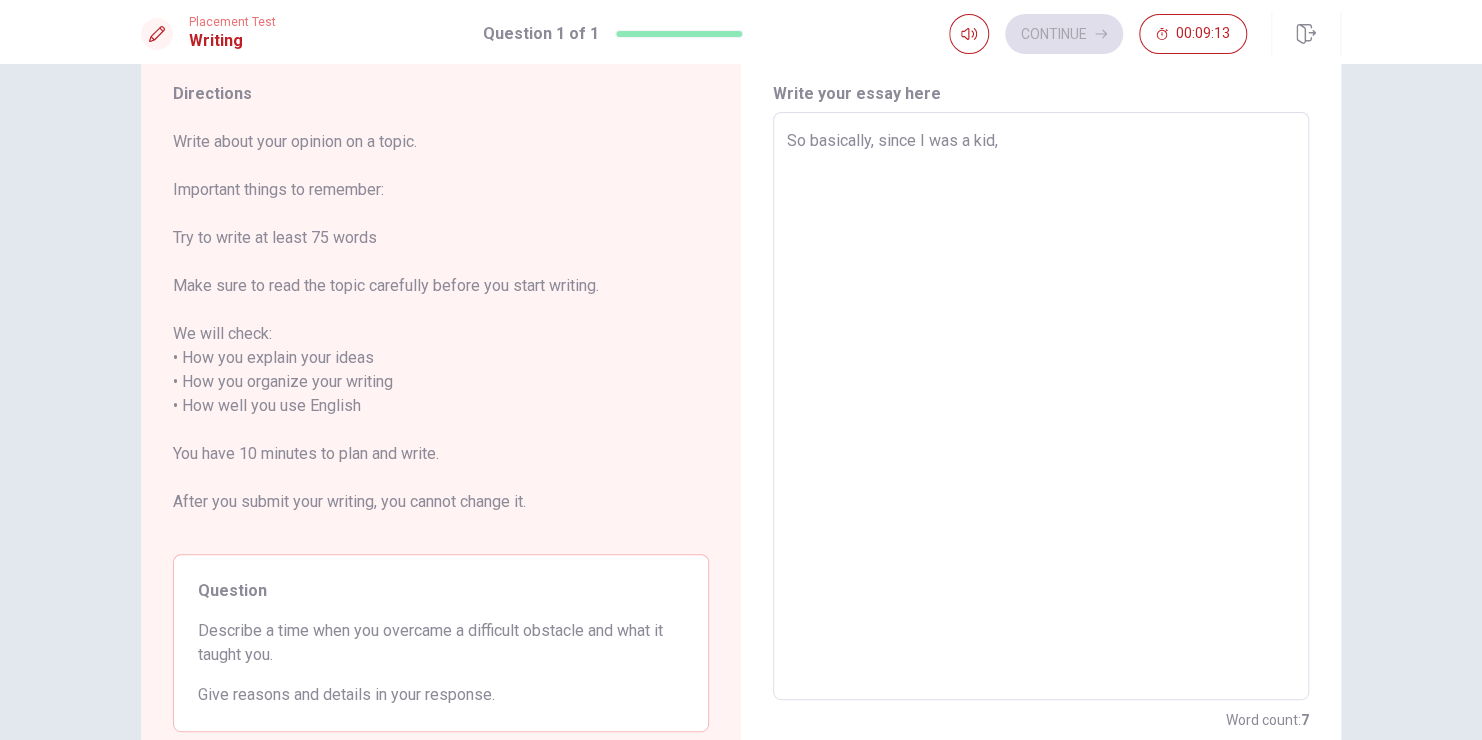 type on "x" 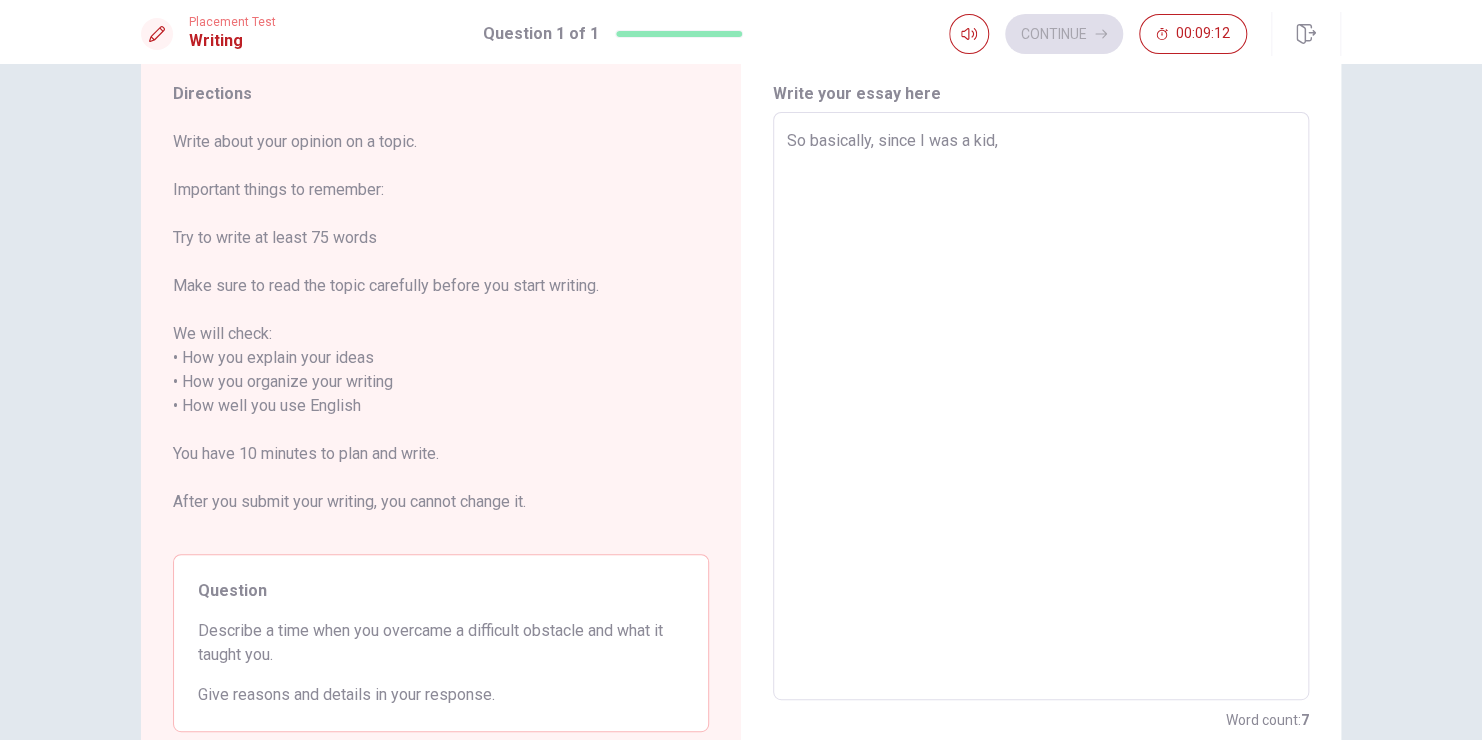 type on "So basically, since I was a kid," 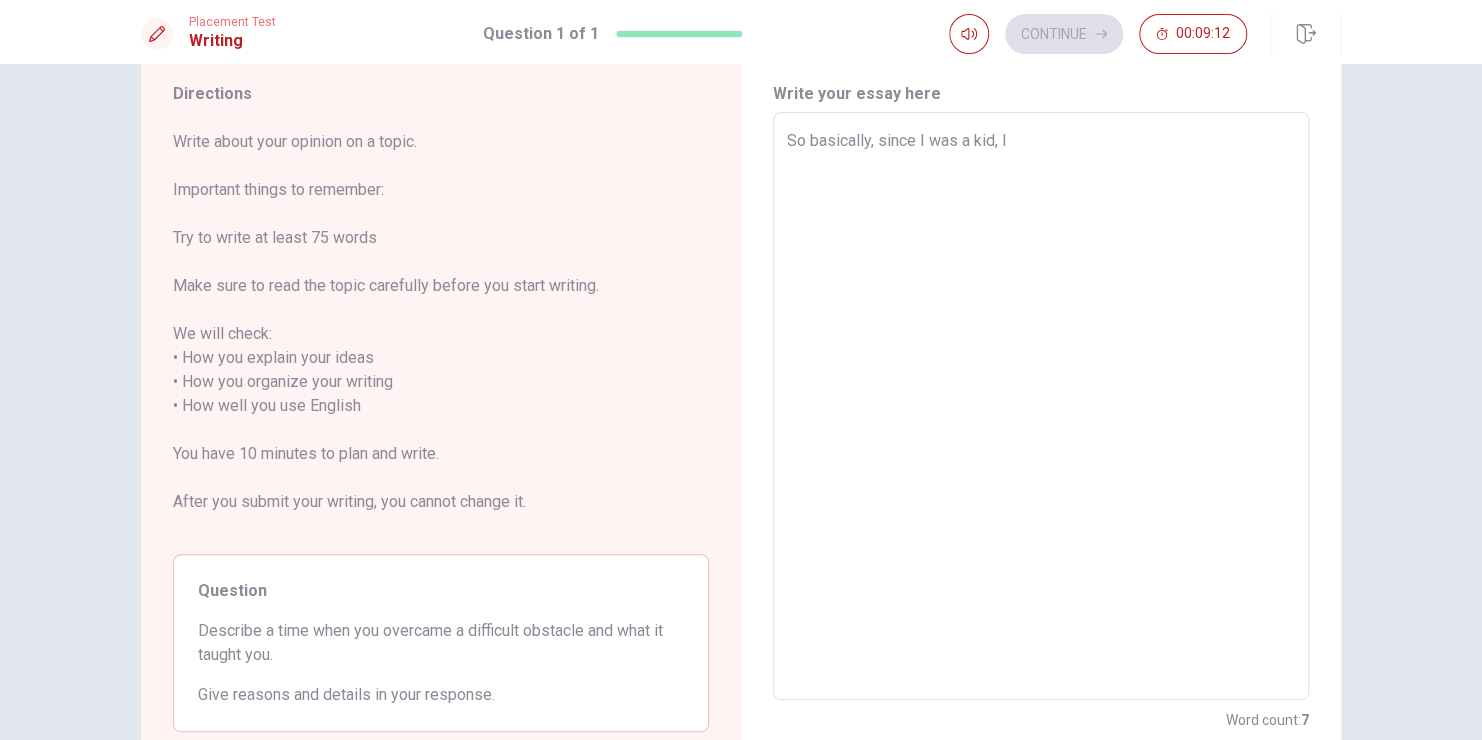 type on "x" 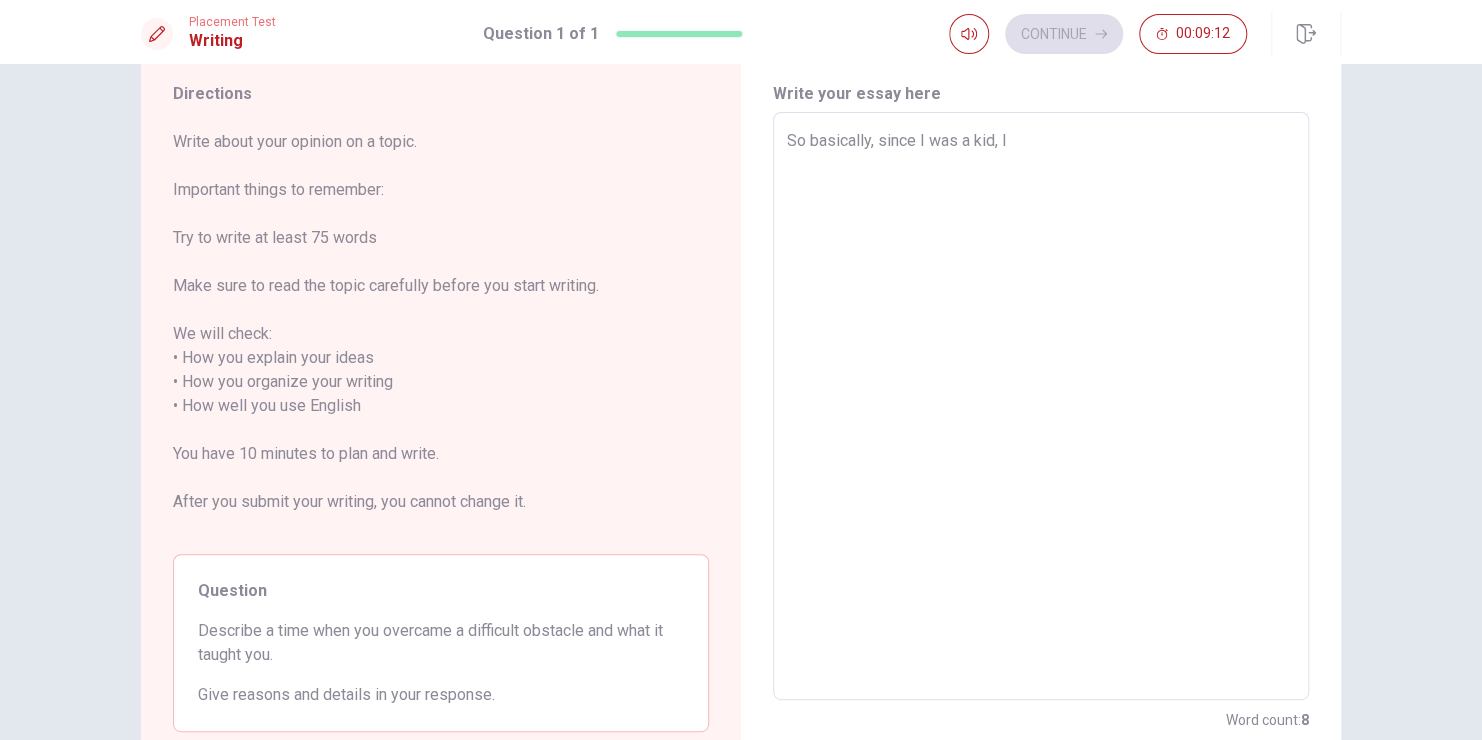 type on "So basically, since I was a kid, I" 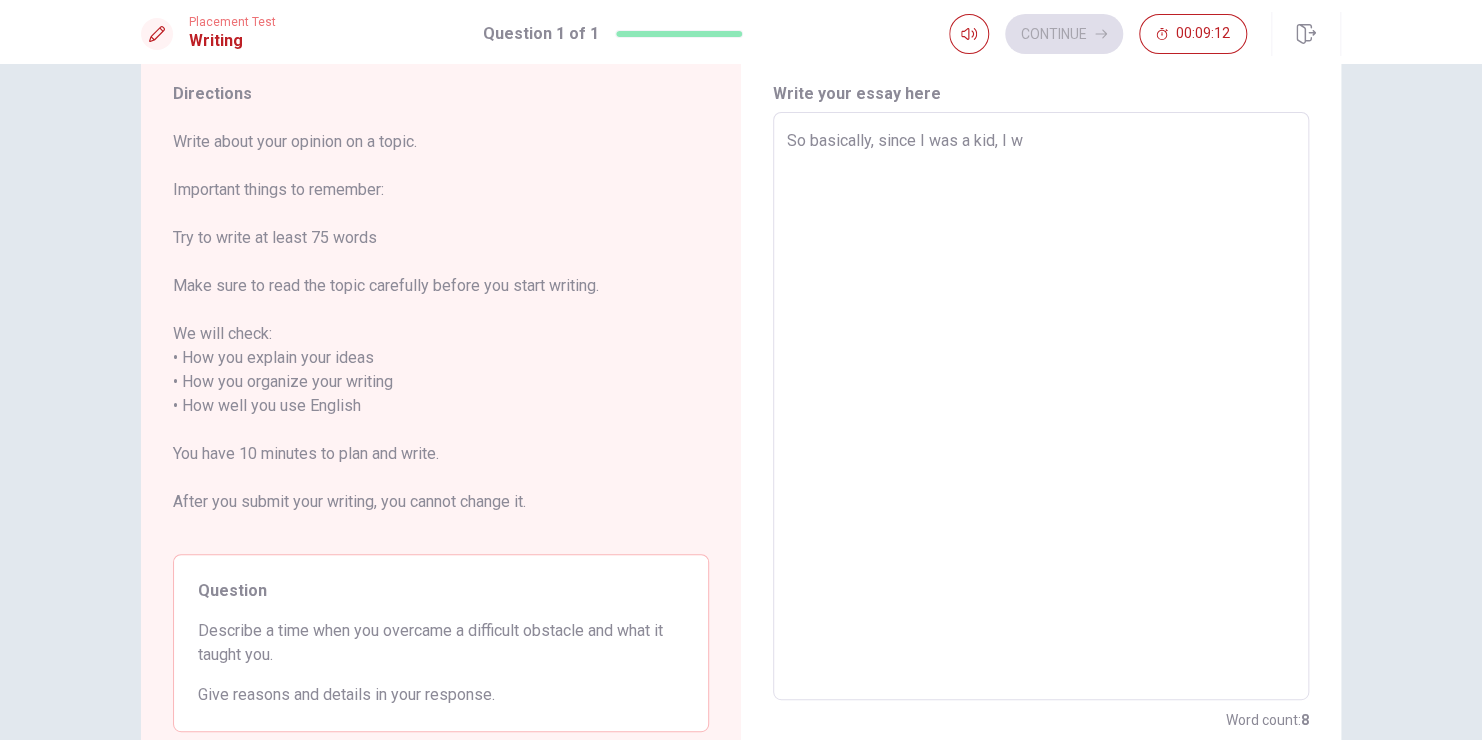 type on "x" 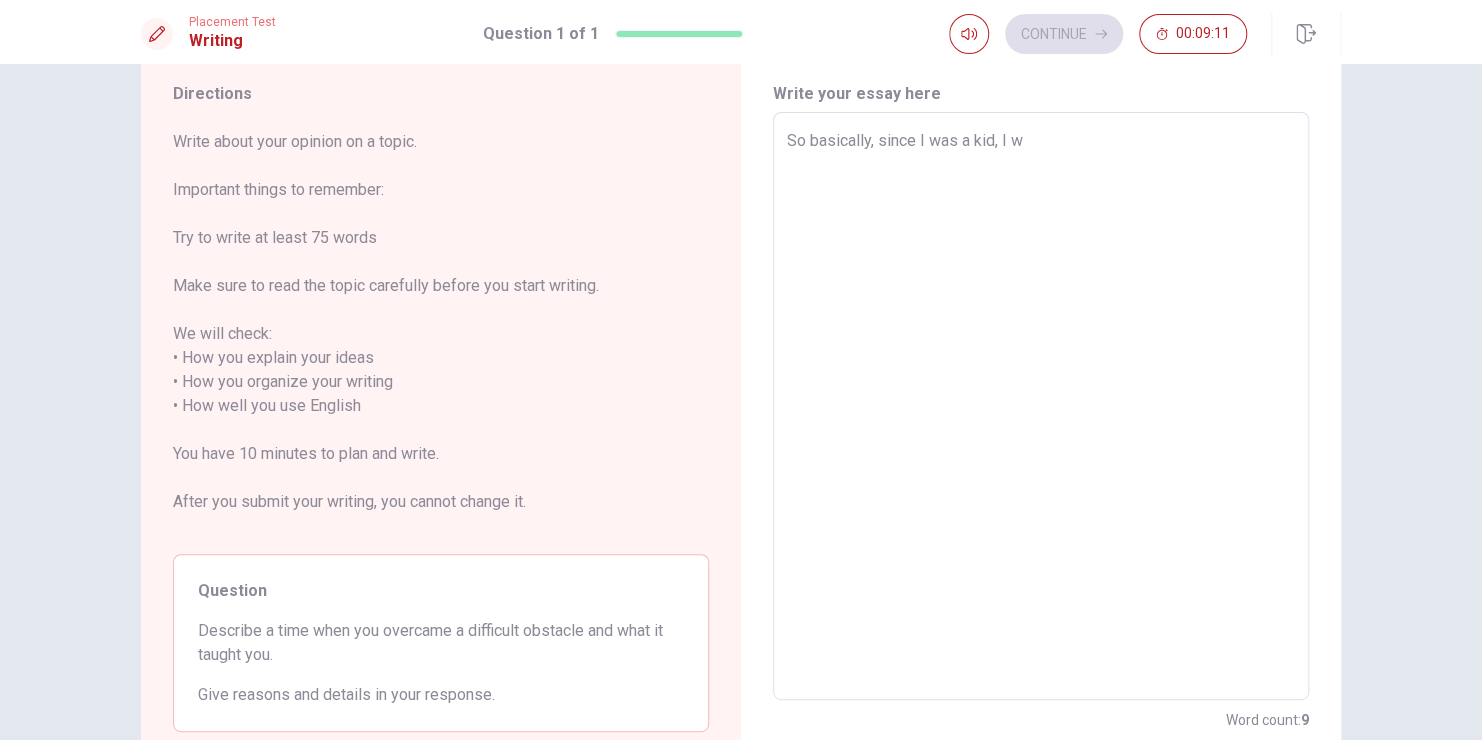 type on "So basically, since I was a kid, I wa" 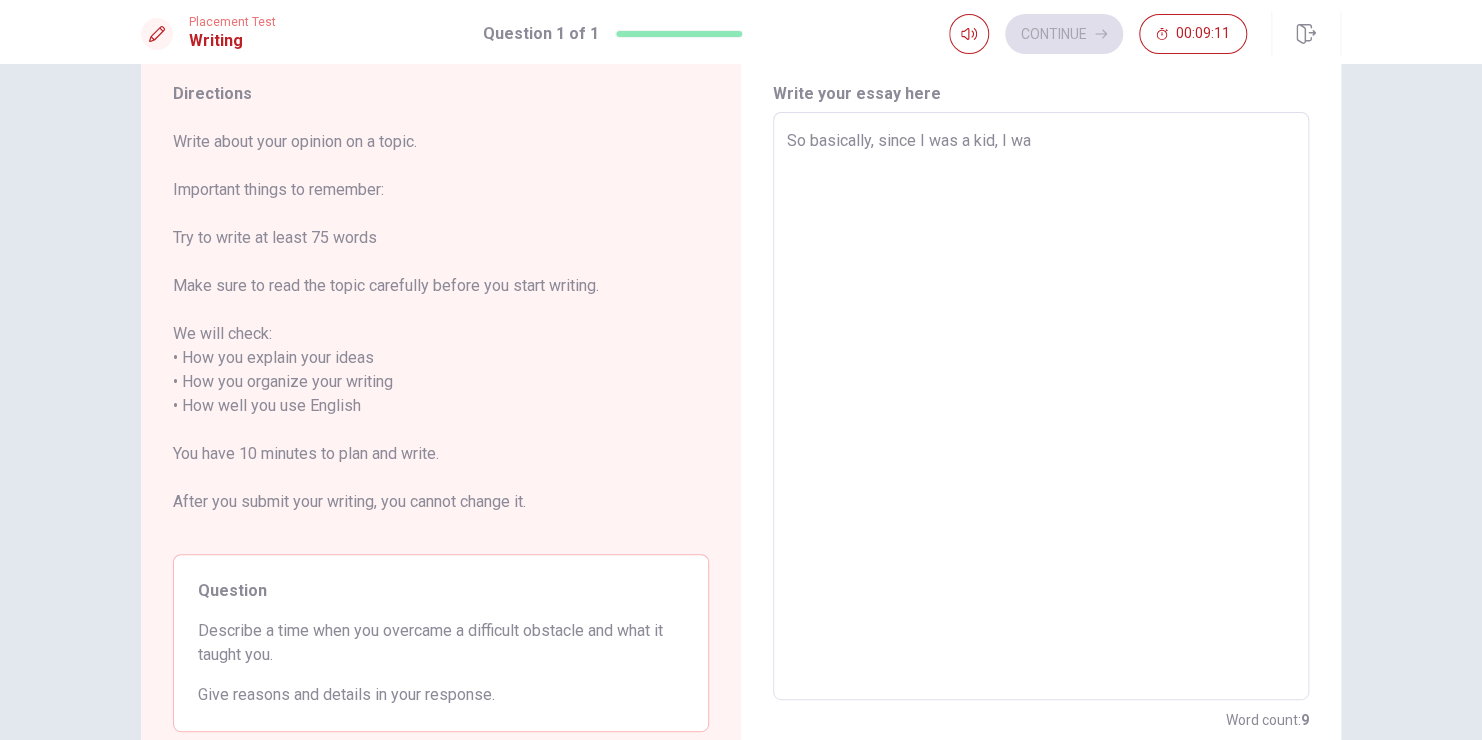 type on "x" 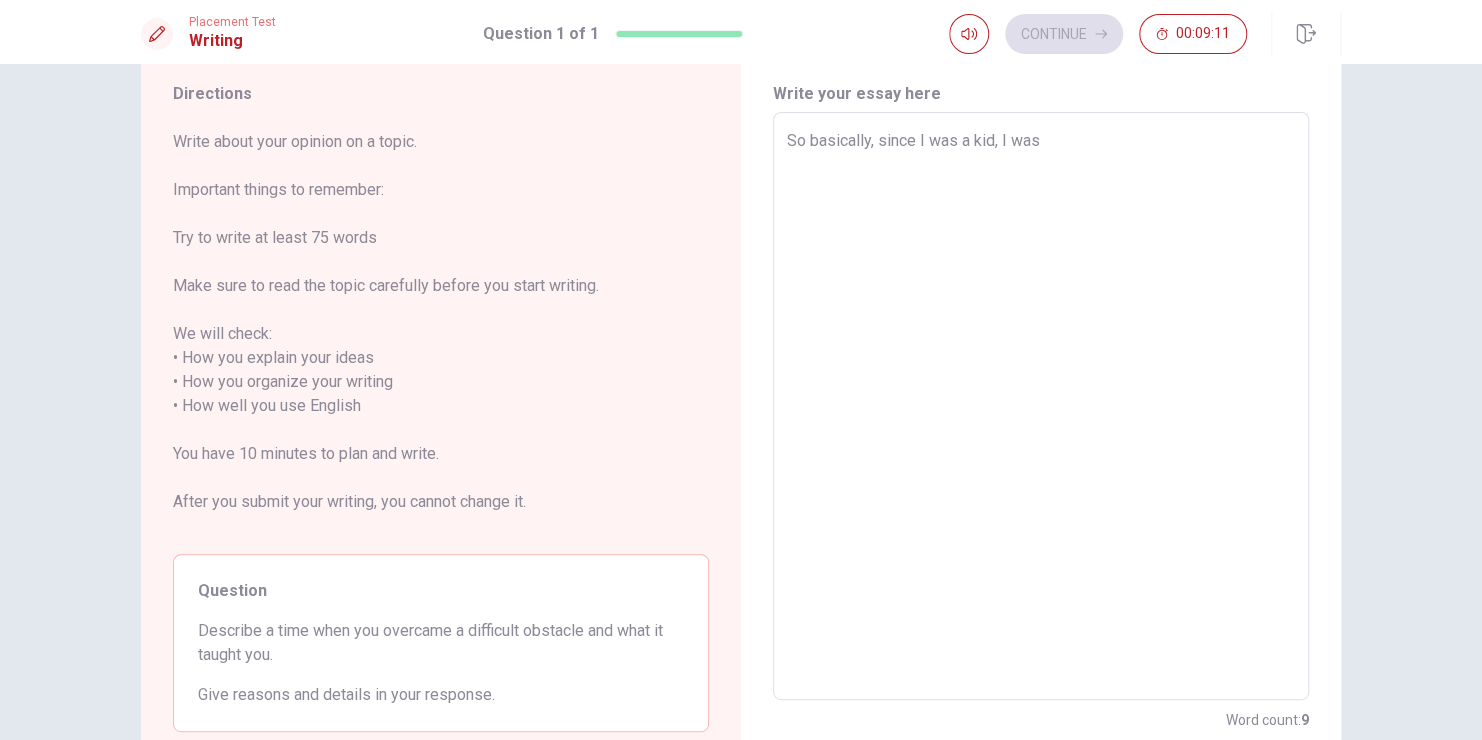 type on "x" 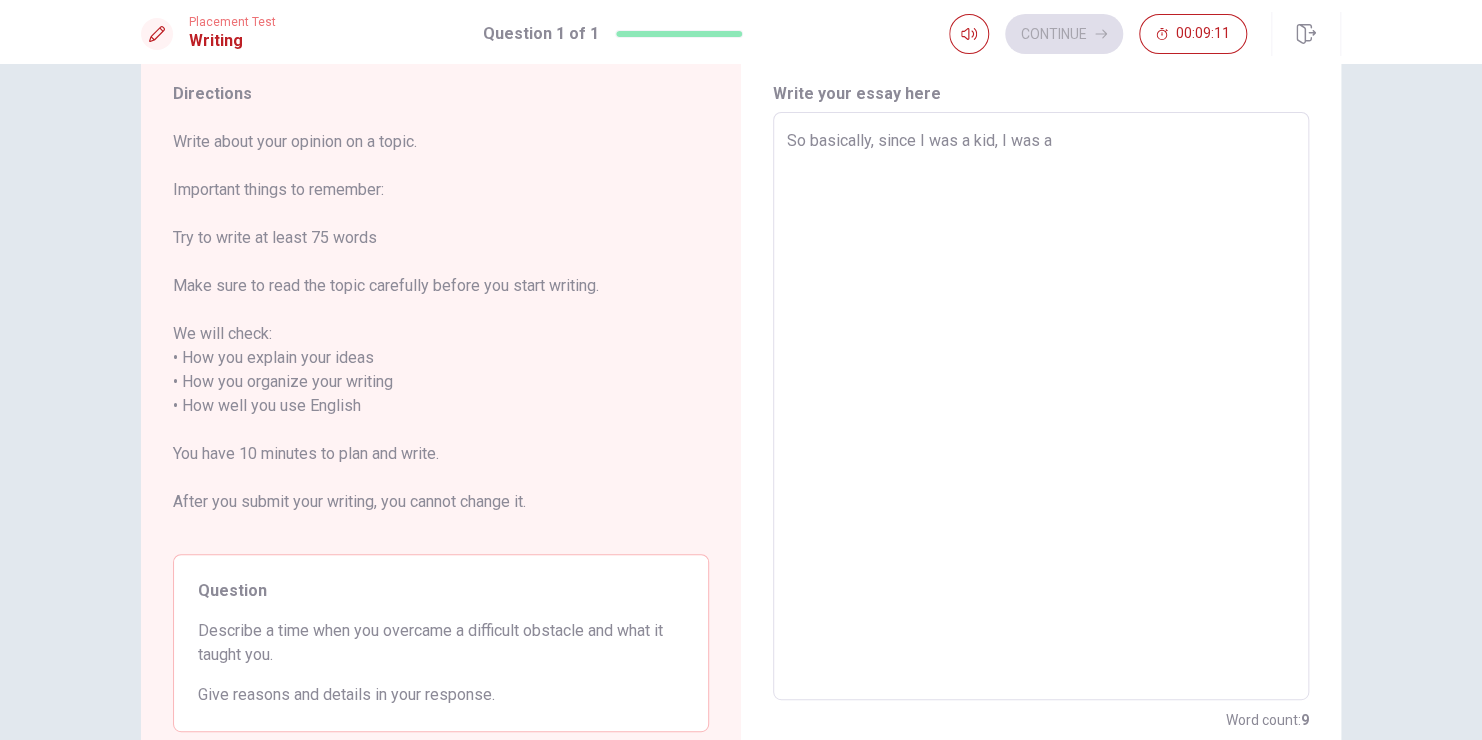 type on "x" 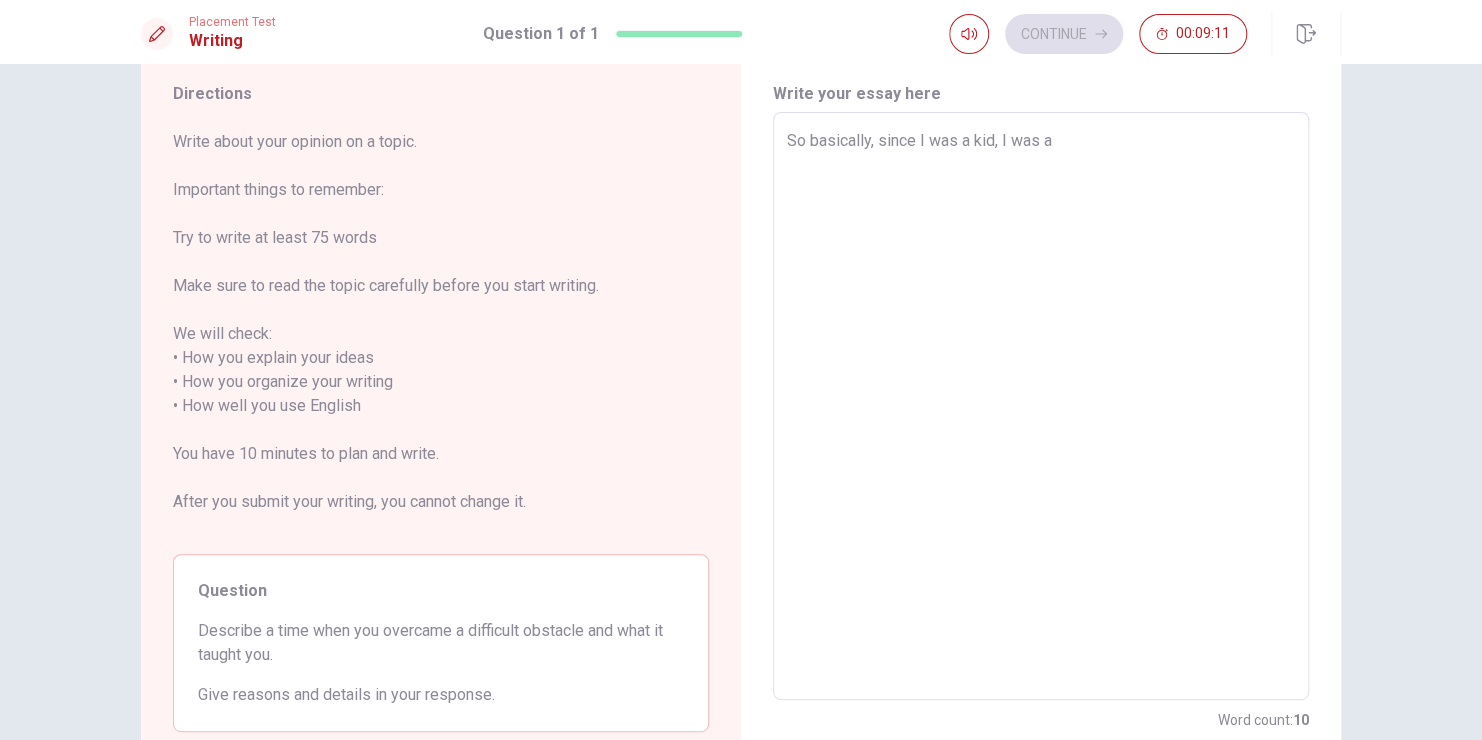 type on "So basically, since I was a kid, I was al" 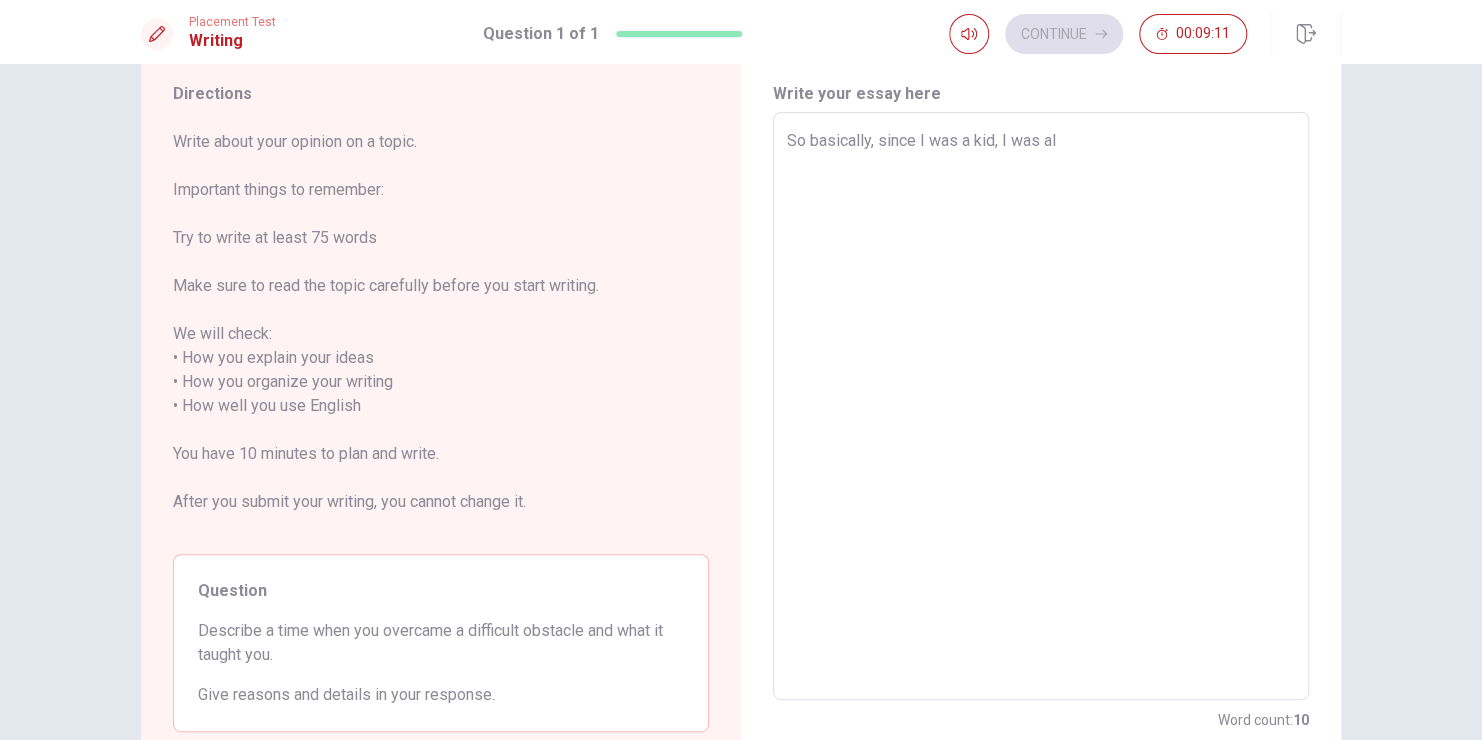 type on "x" 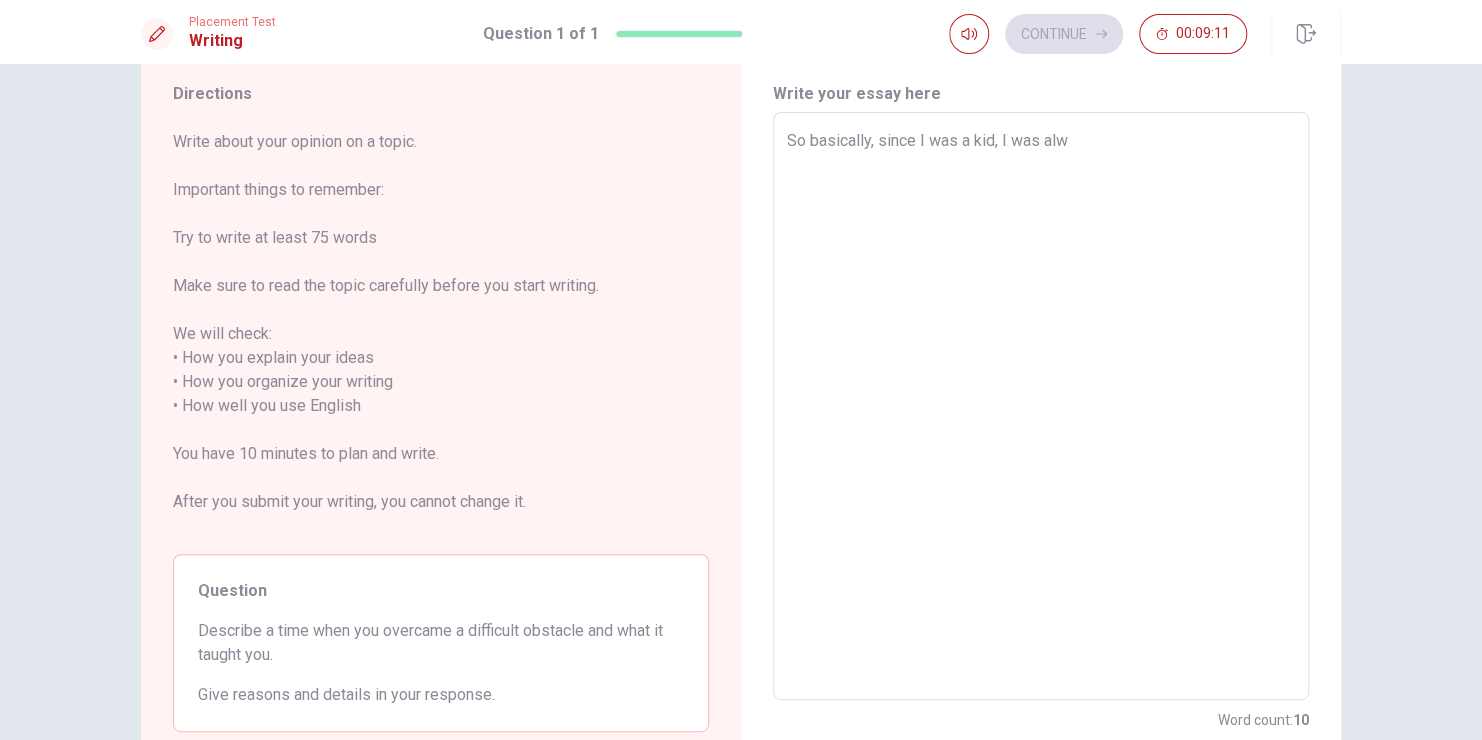 type on "So basically, since I was a kid, I was alwa" 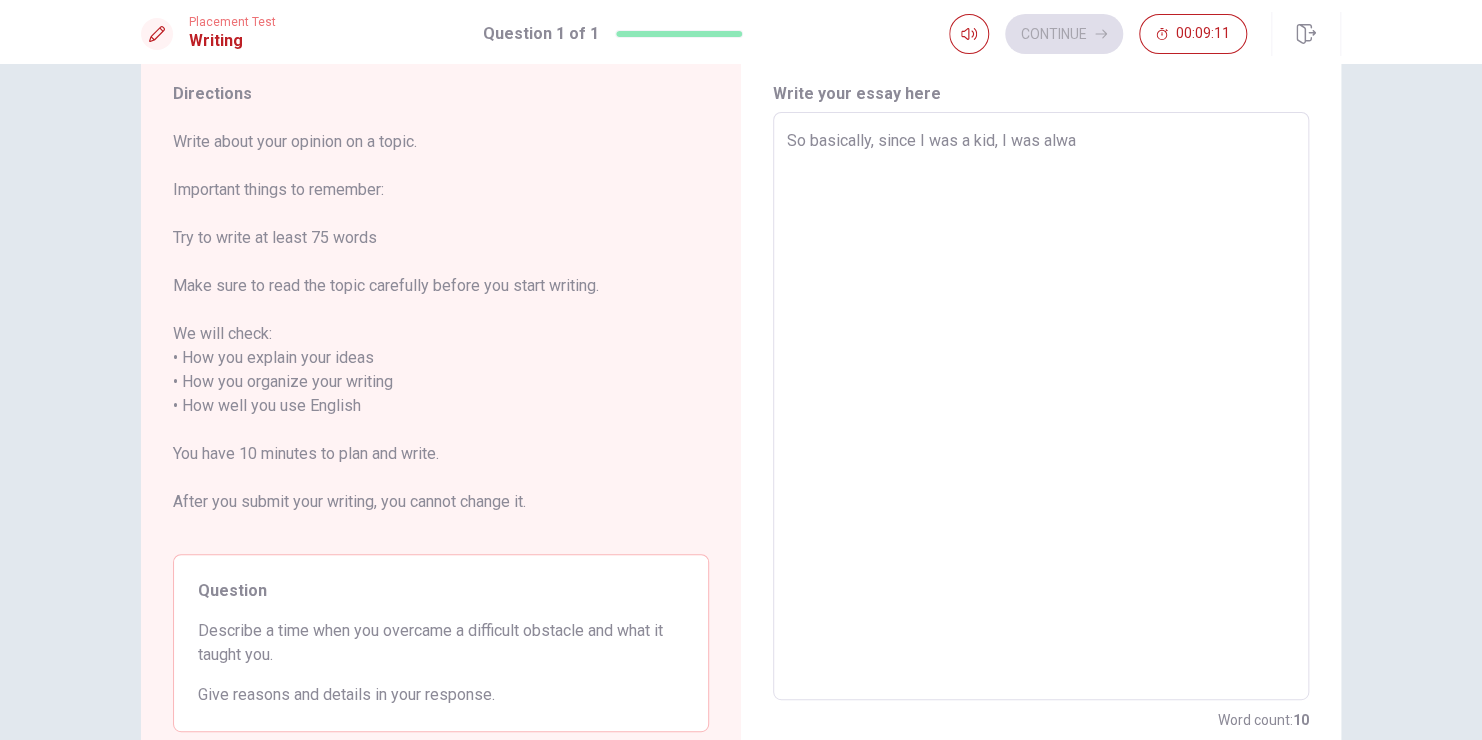 type on "x" 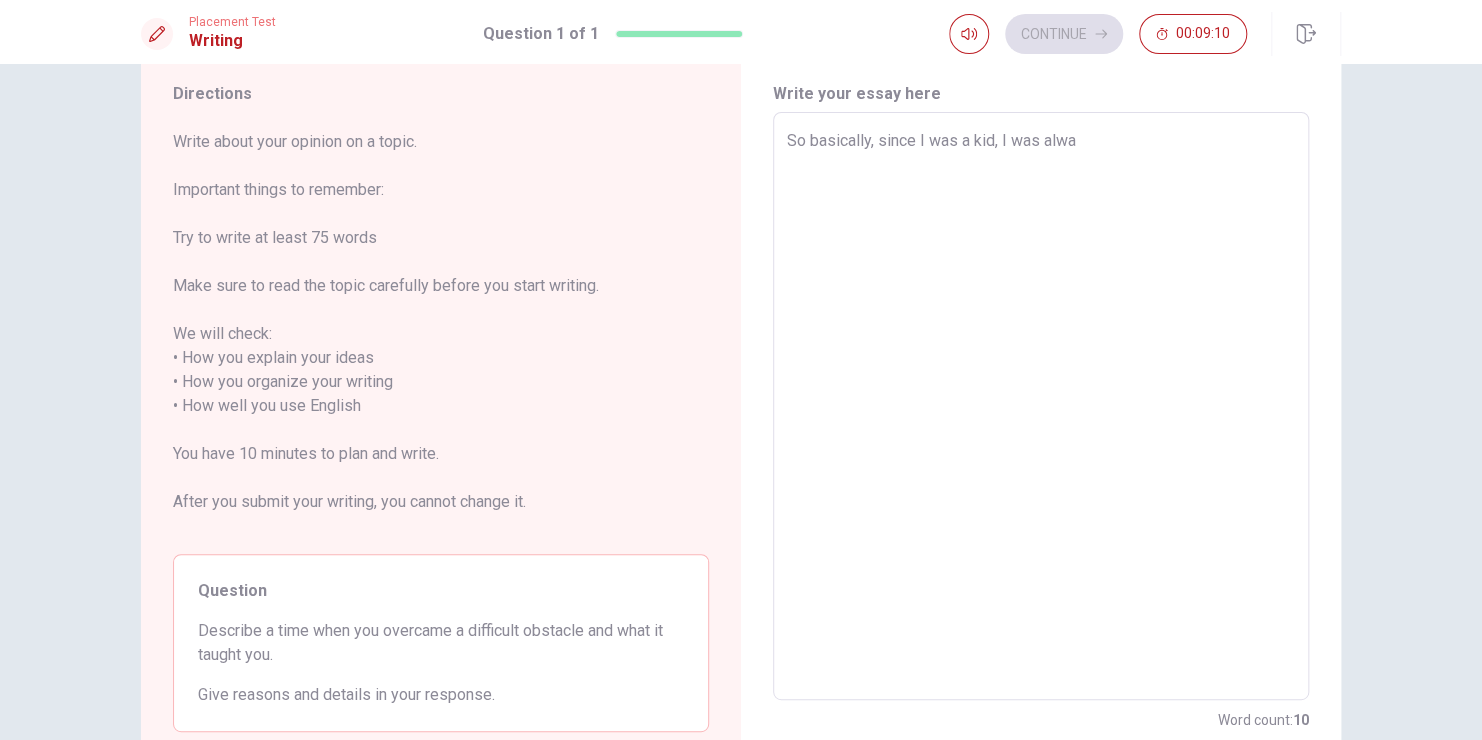 type on "So basically, since I was a kid, I was alway" 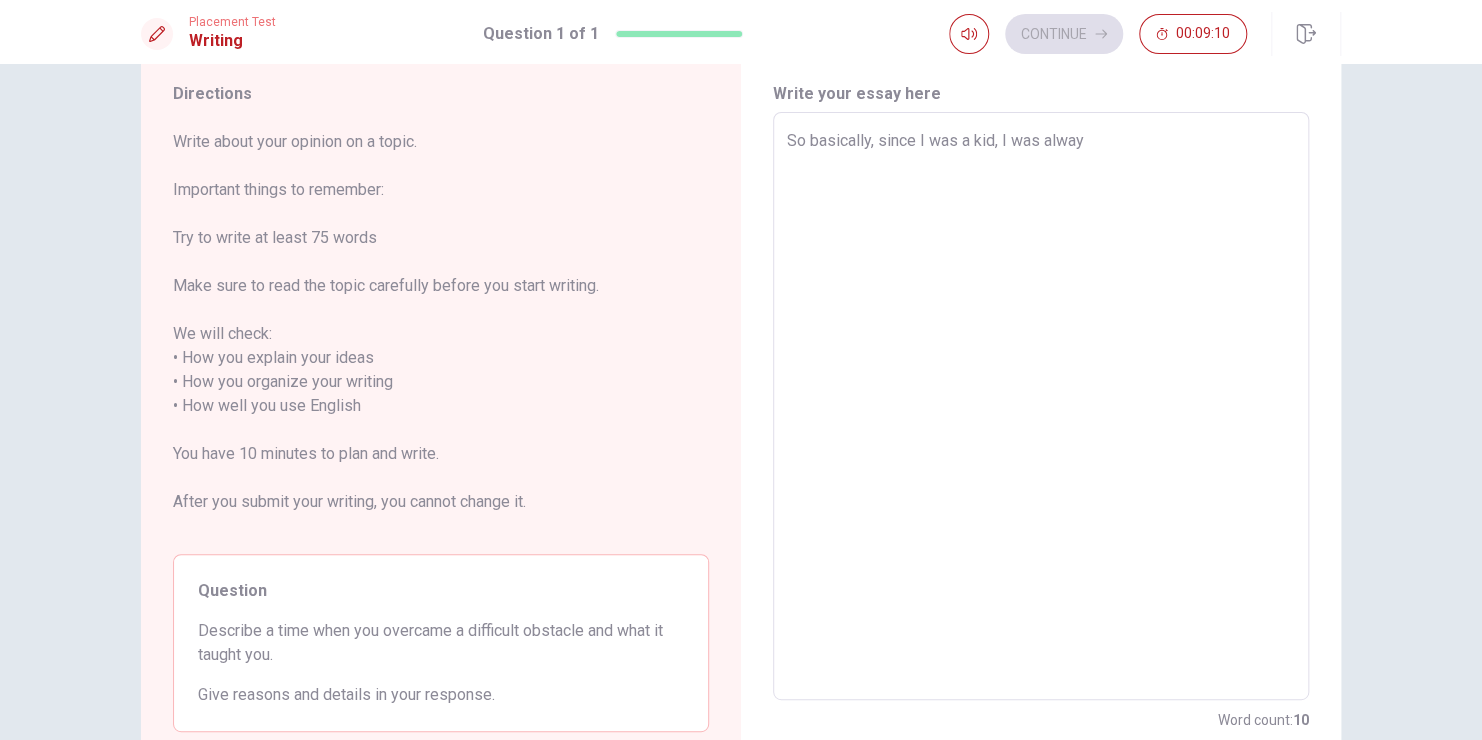 type on "x" 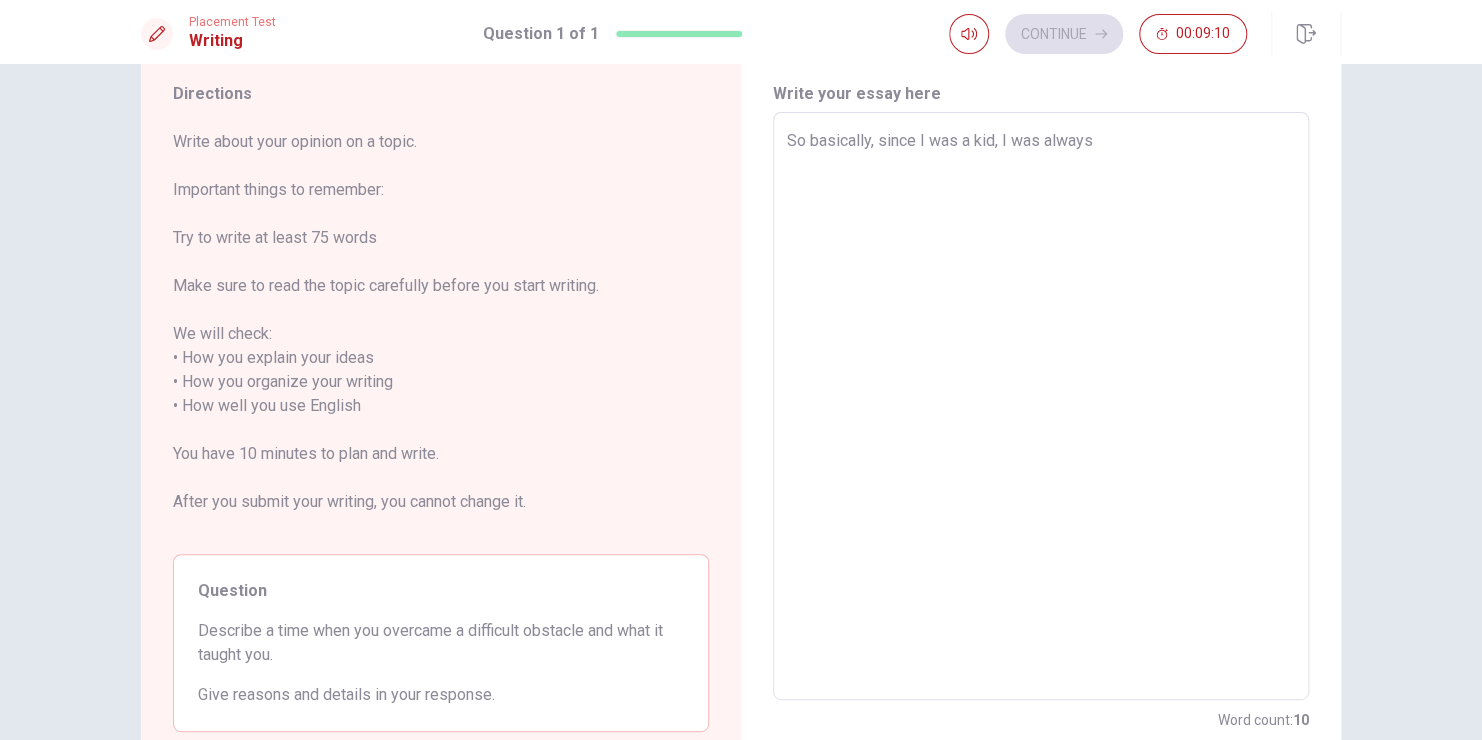 type on "x" 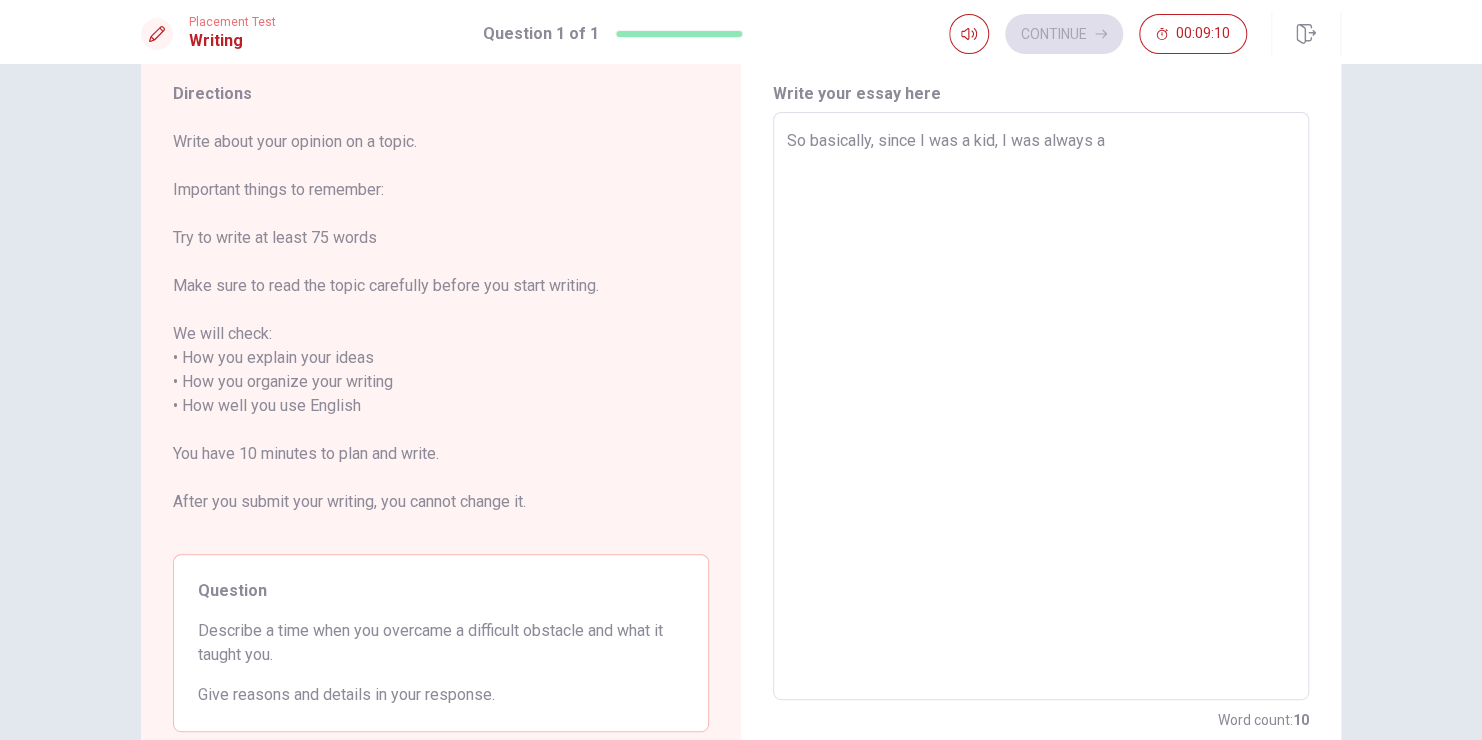 type on "x" 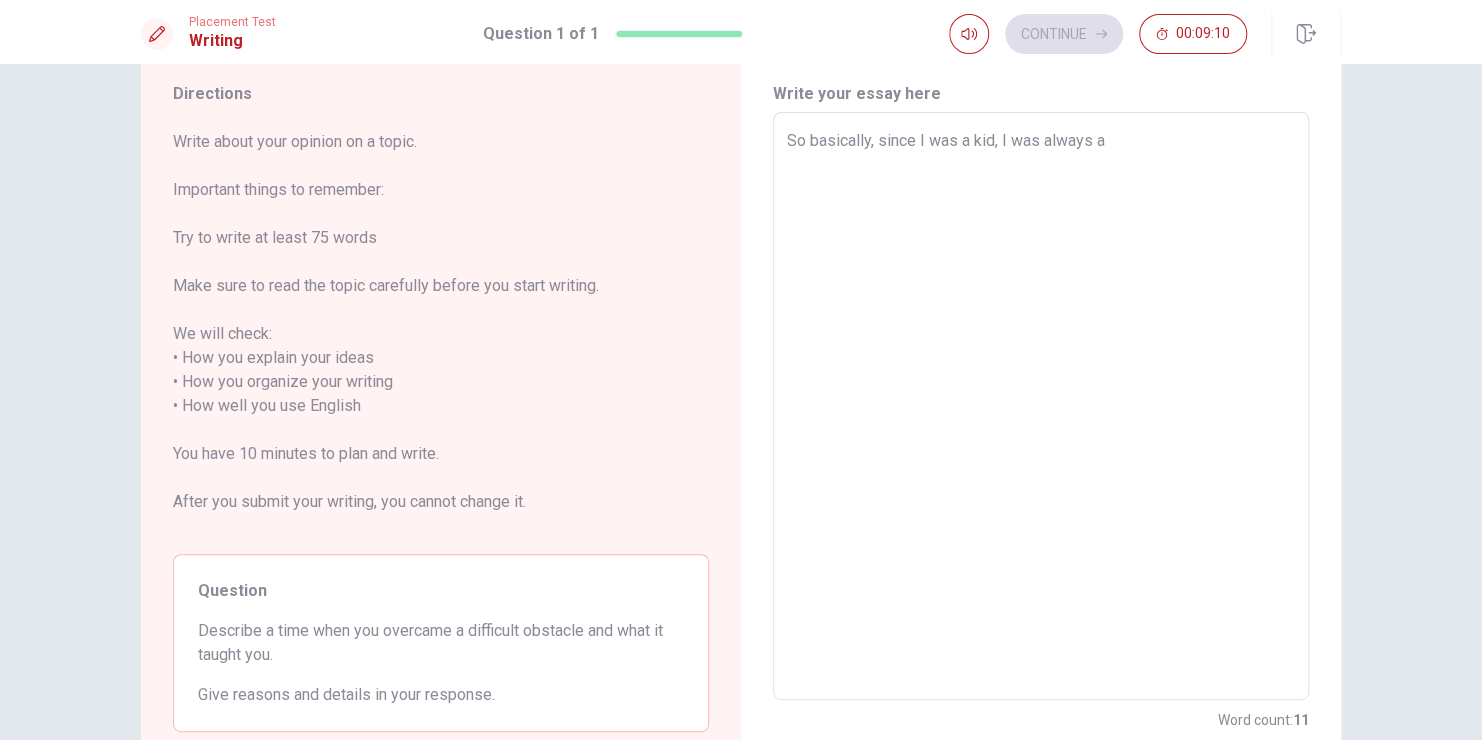 type on "So basically, since I was a kid, I was always af" 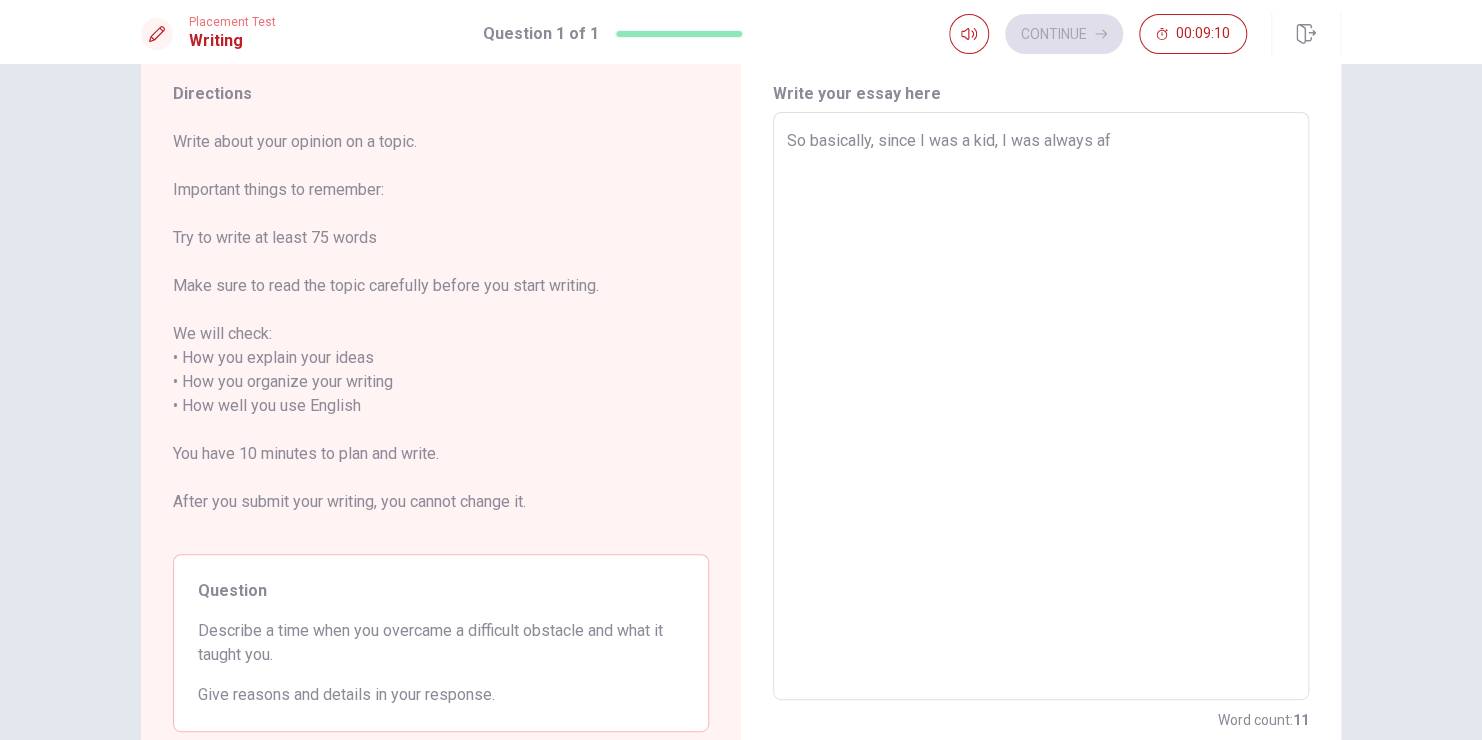 type on "x" 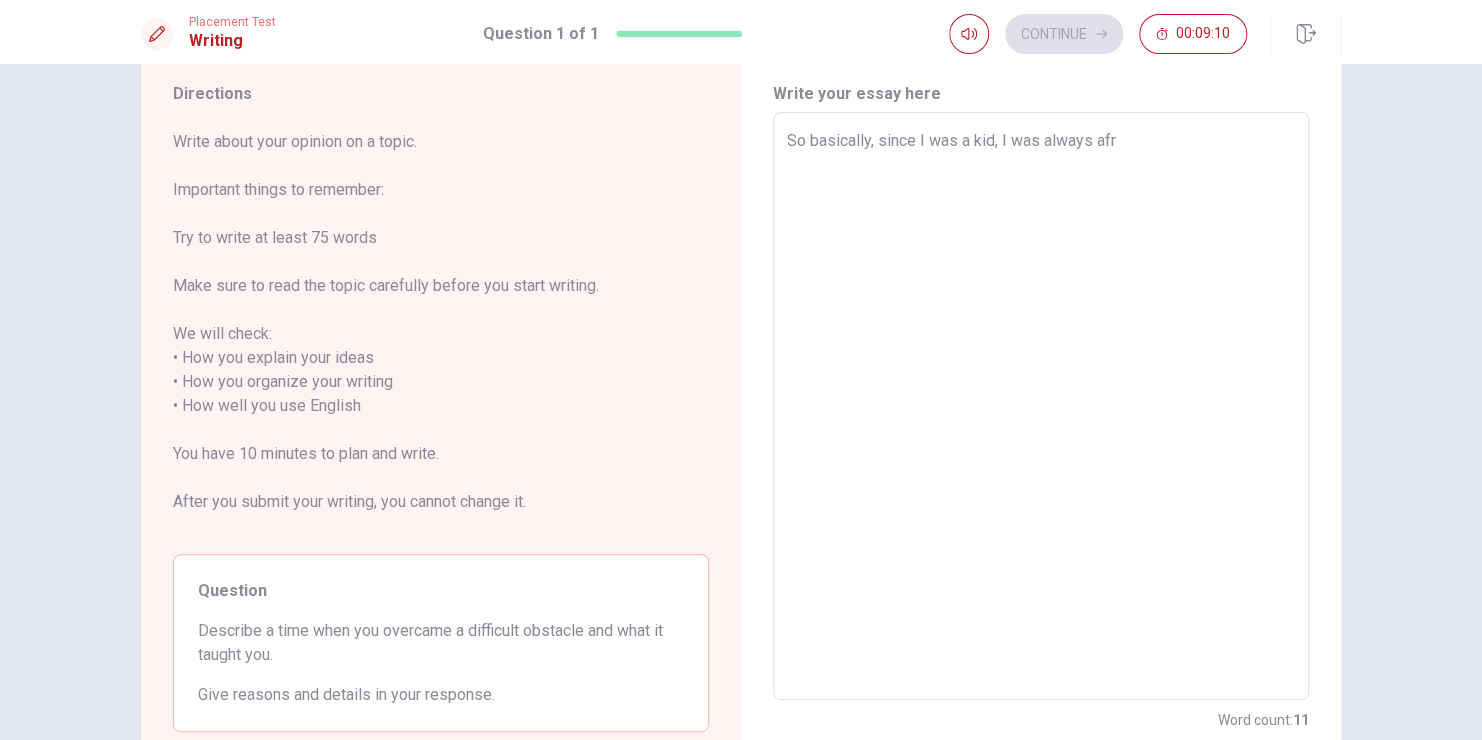 type on "x" 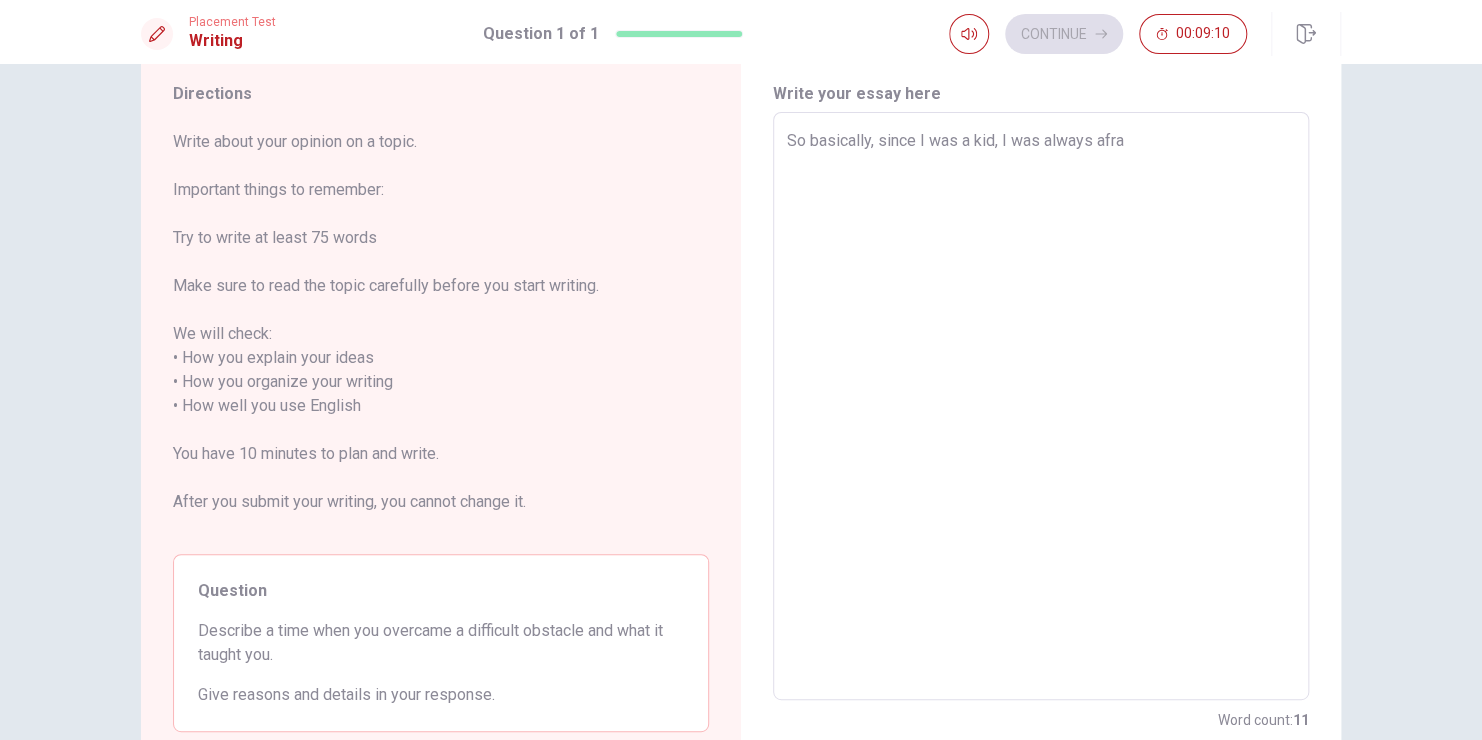 type on "x" 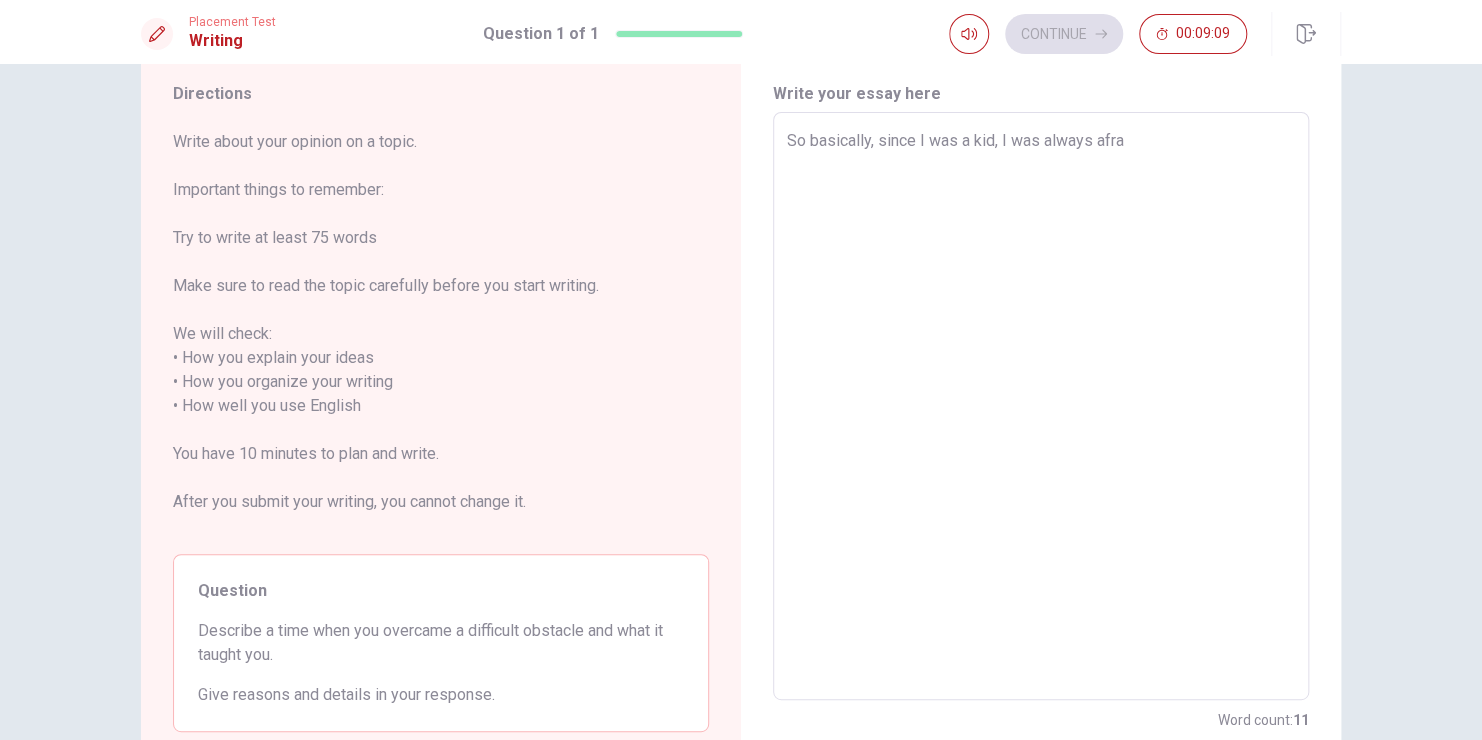 type on "So basically, since I was a kid, I was always afrai" 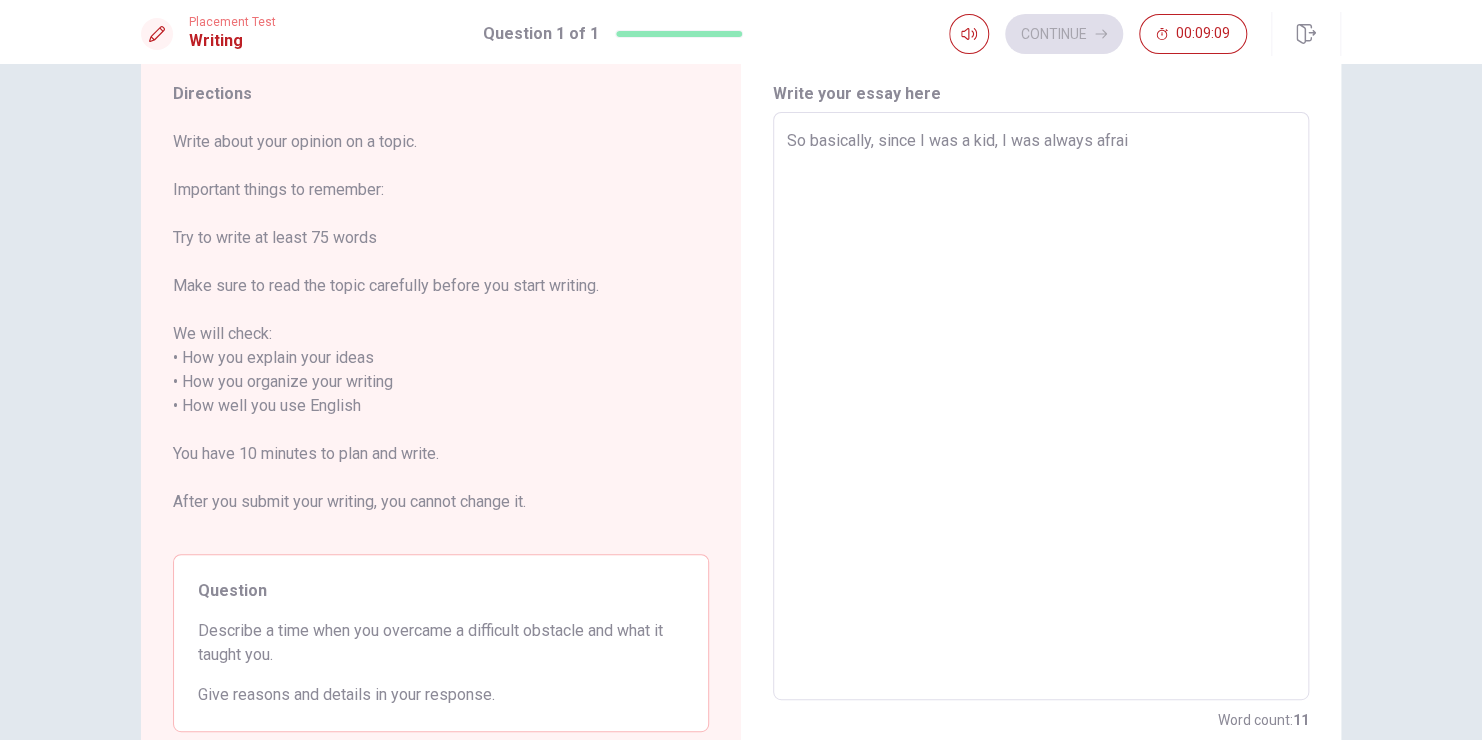 type on "So basically, since I was a kid, I was always afraid" 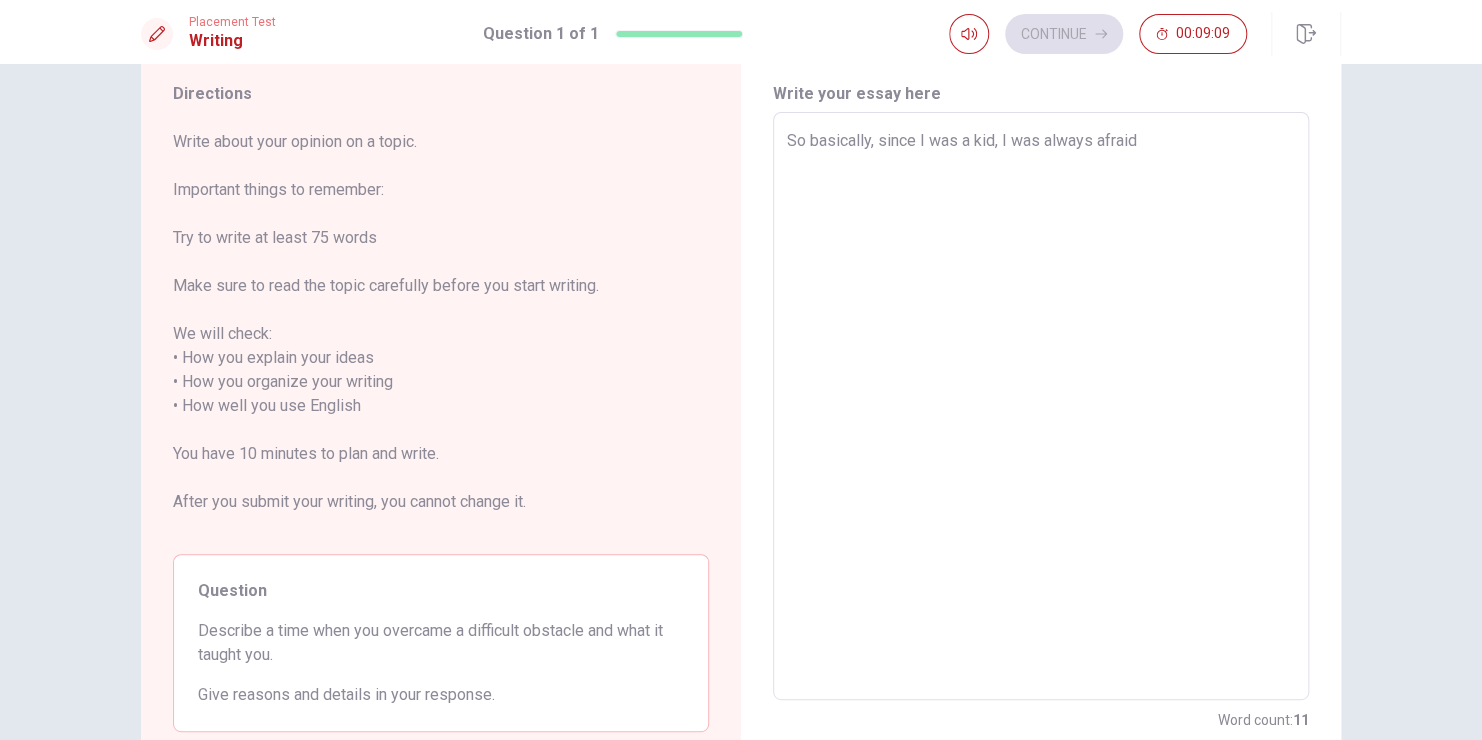 type on "x" 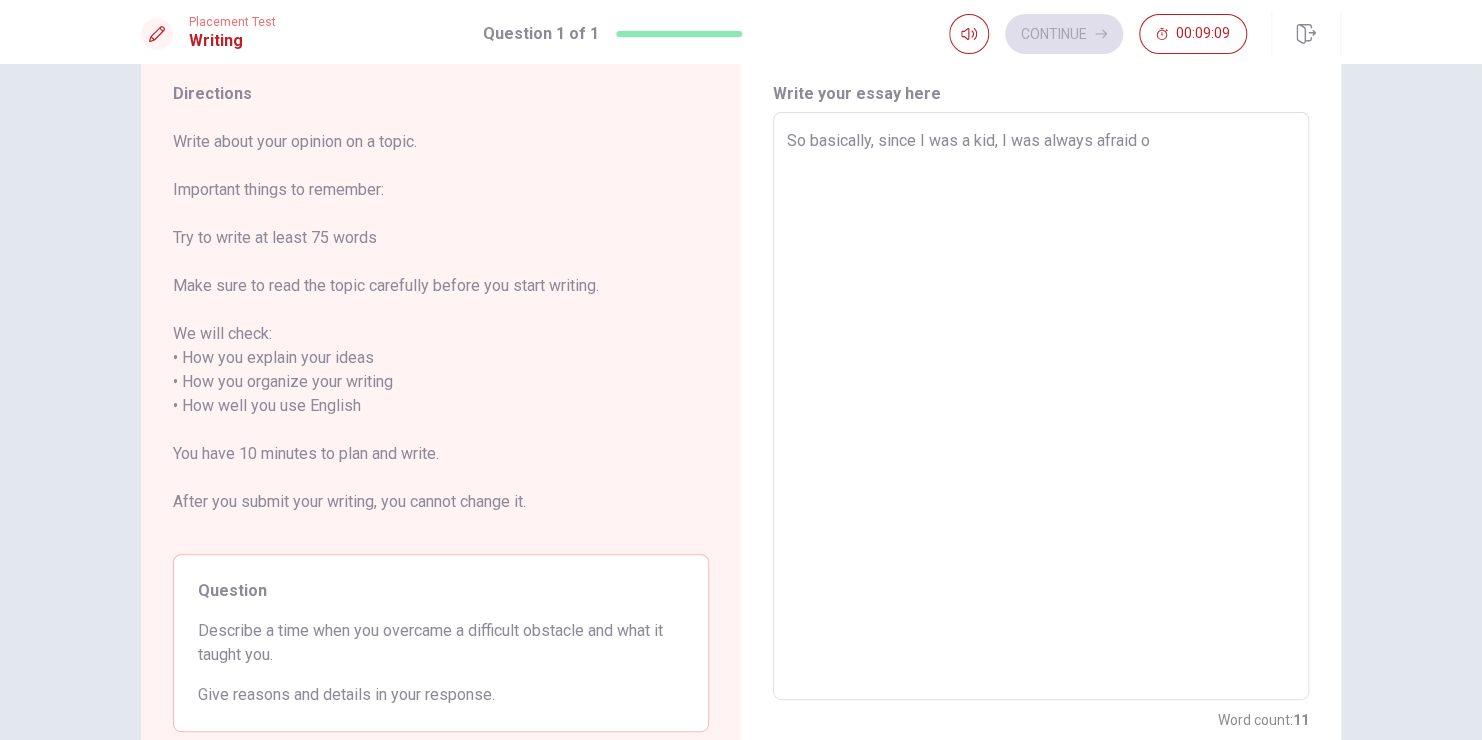 type on "x" 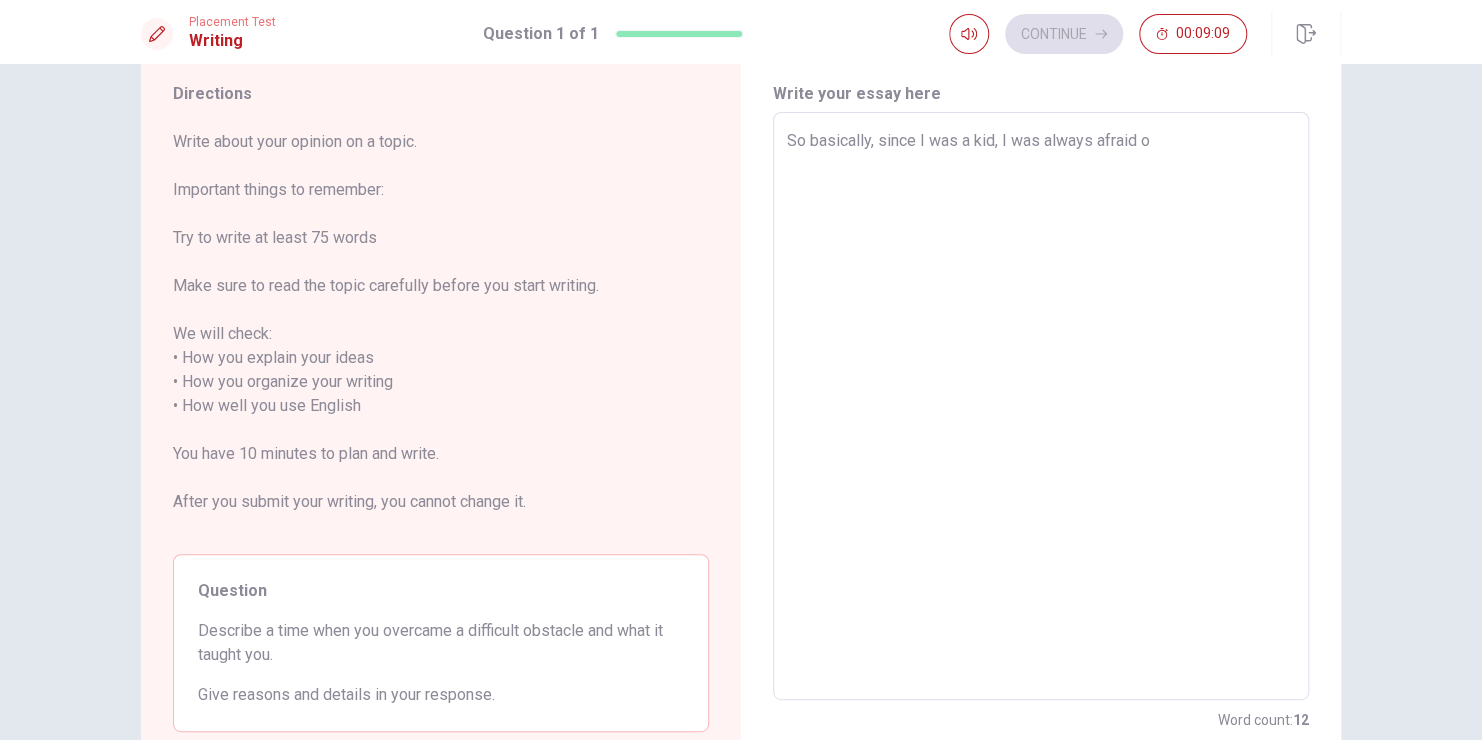 type on "So basically, since I was a kid, I was always afraid of" 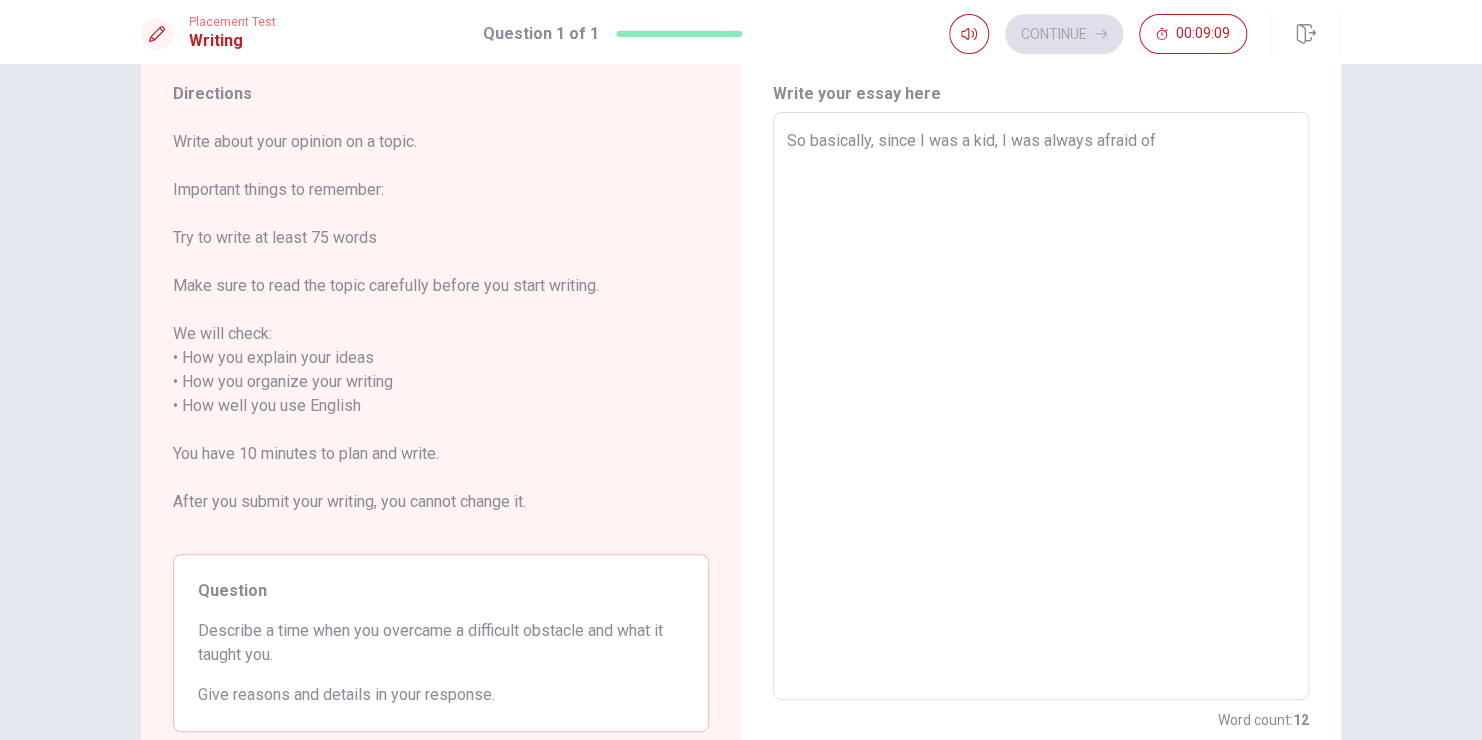 type on "x" 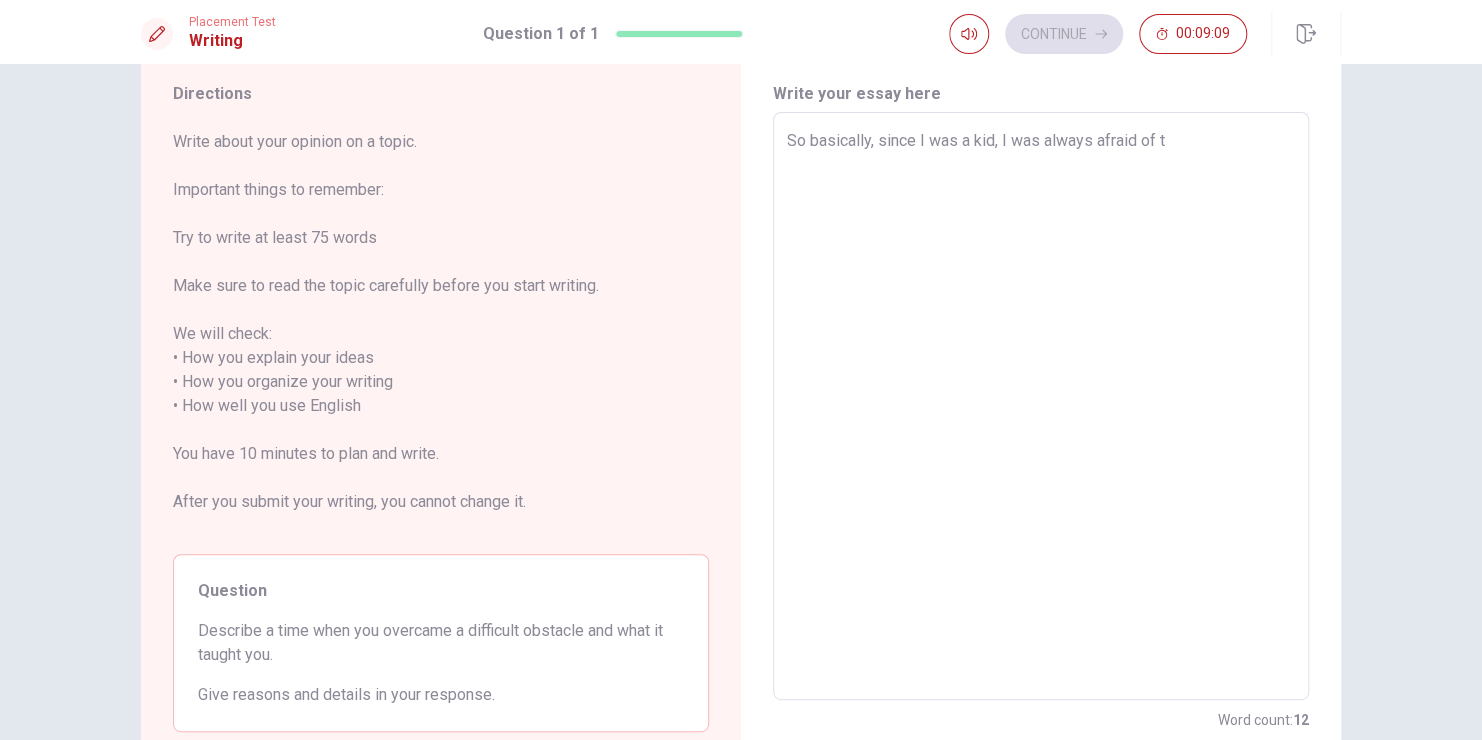 type on "x" 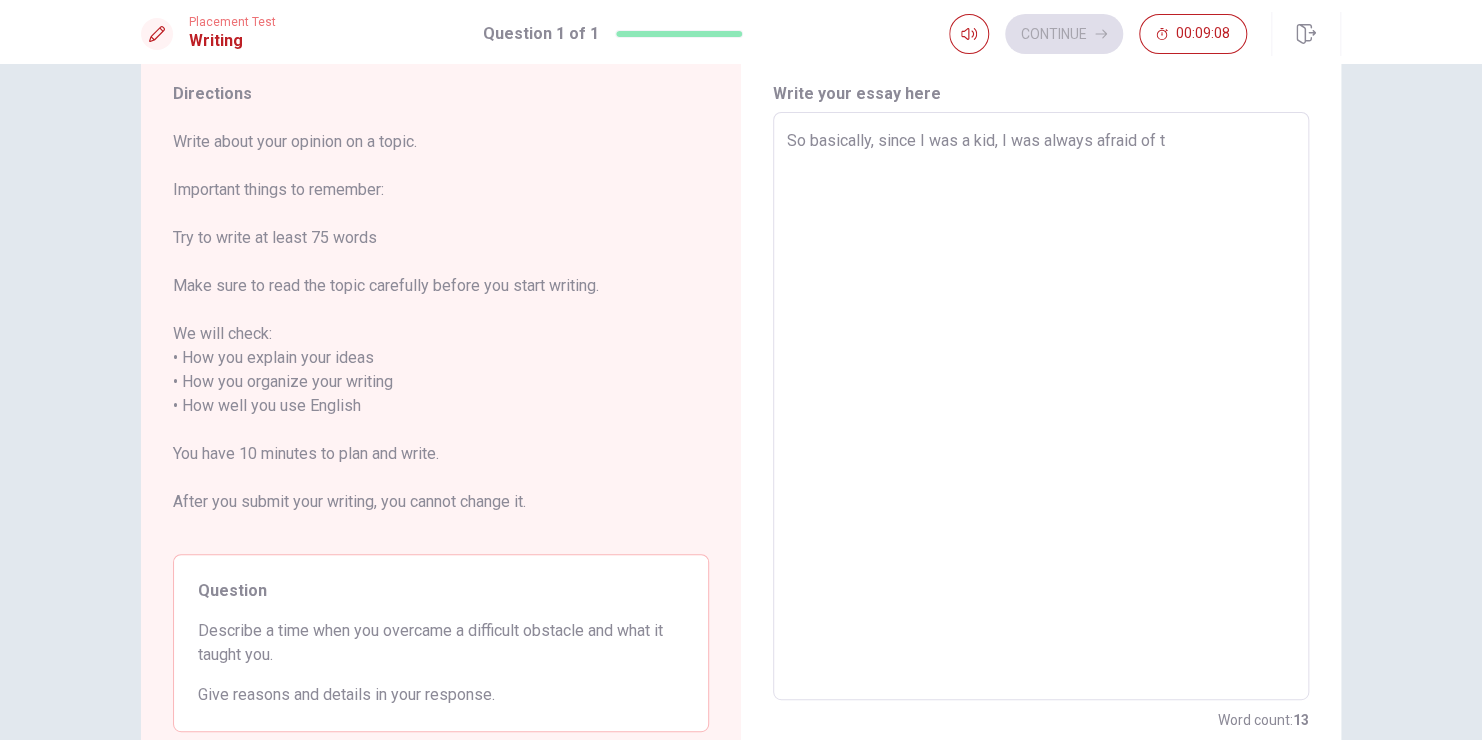 type on "So basically, since I was a kid, I was always afraid of ta" 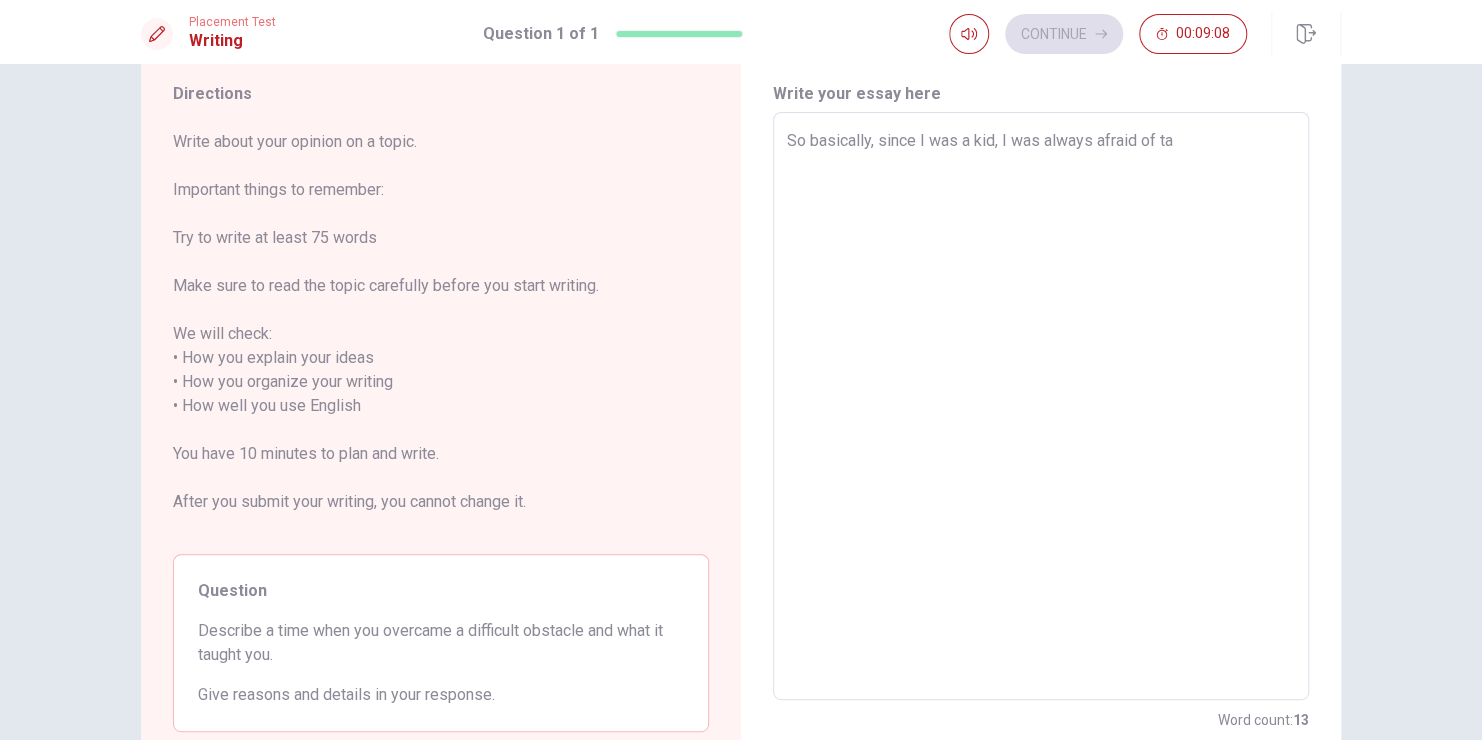 type on "x" 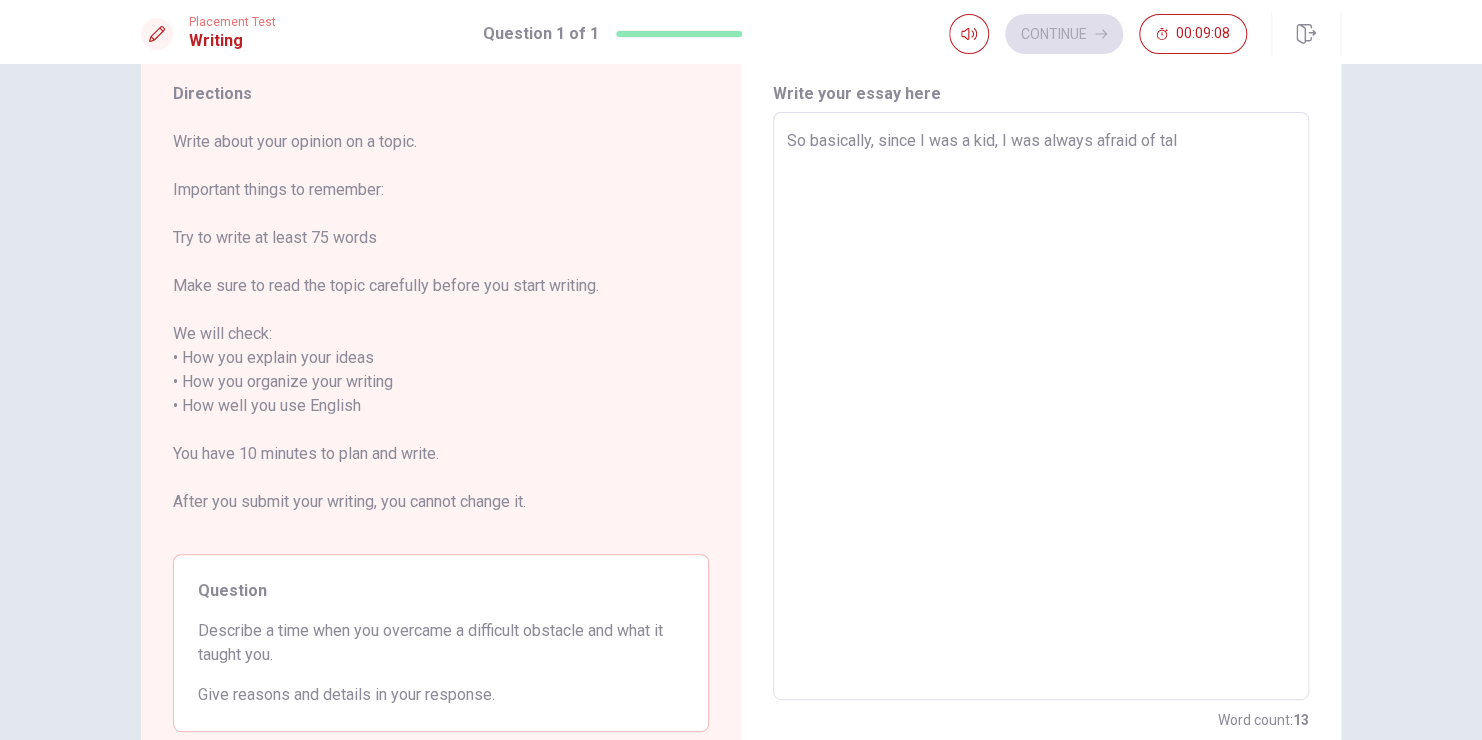 type on "x" 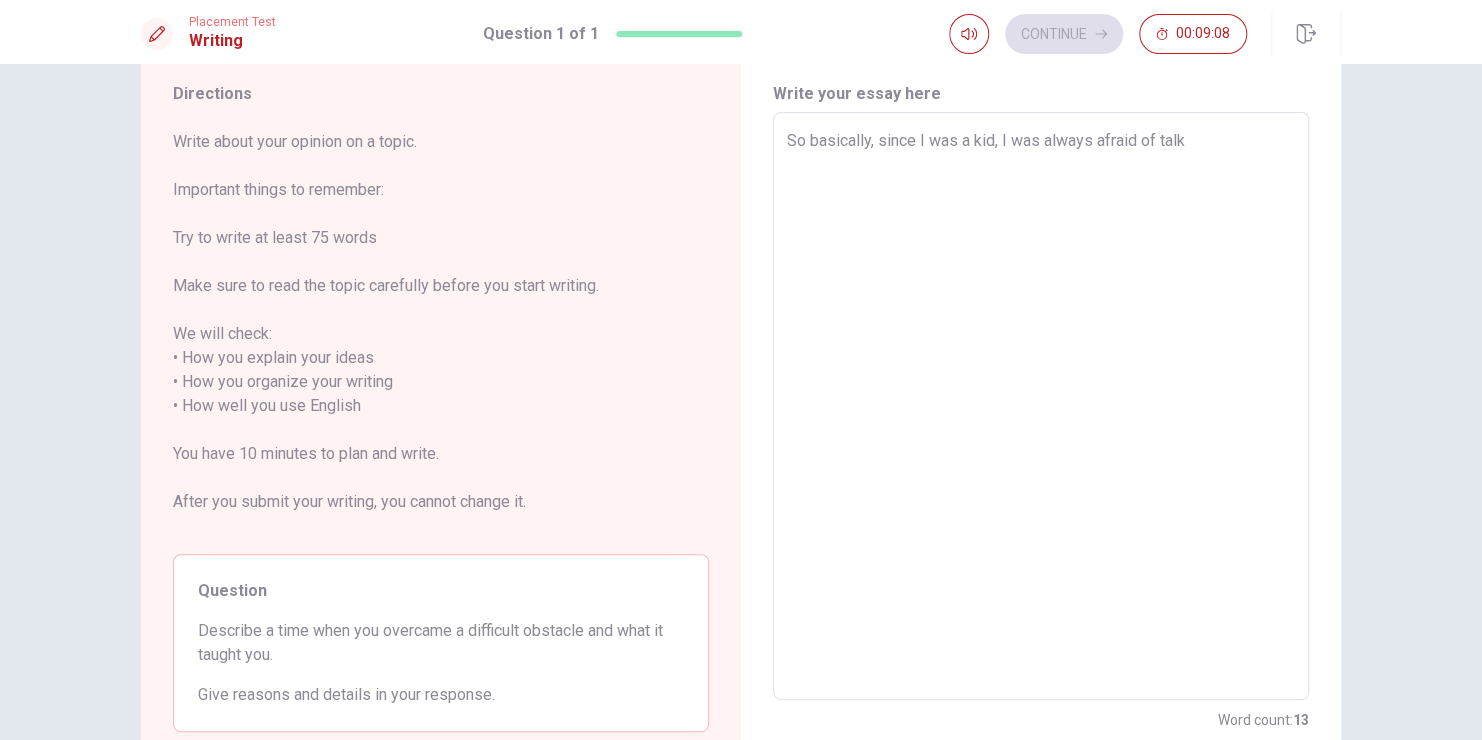 type on "x" 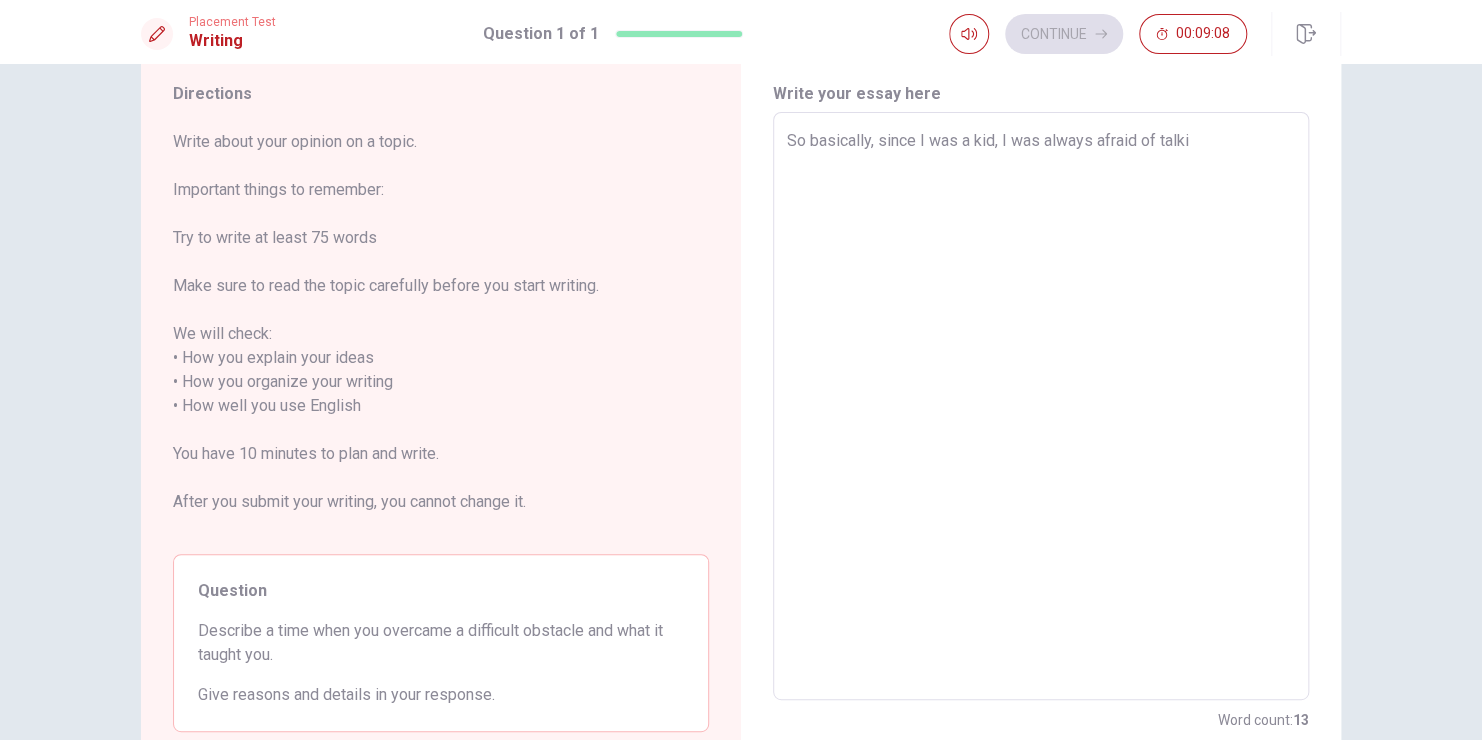 type on "x" 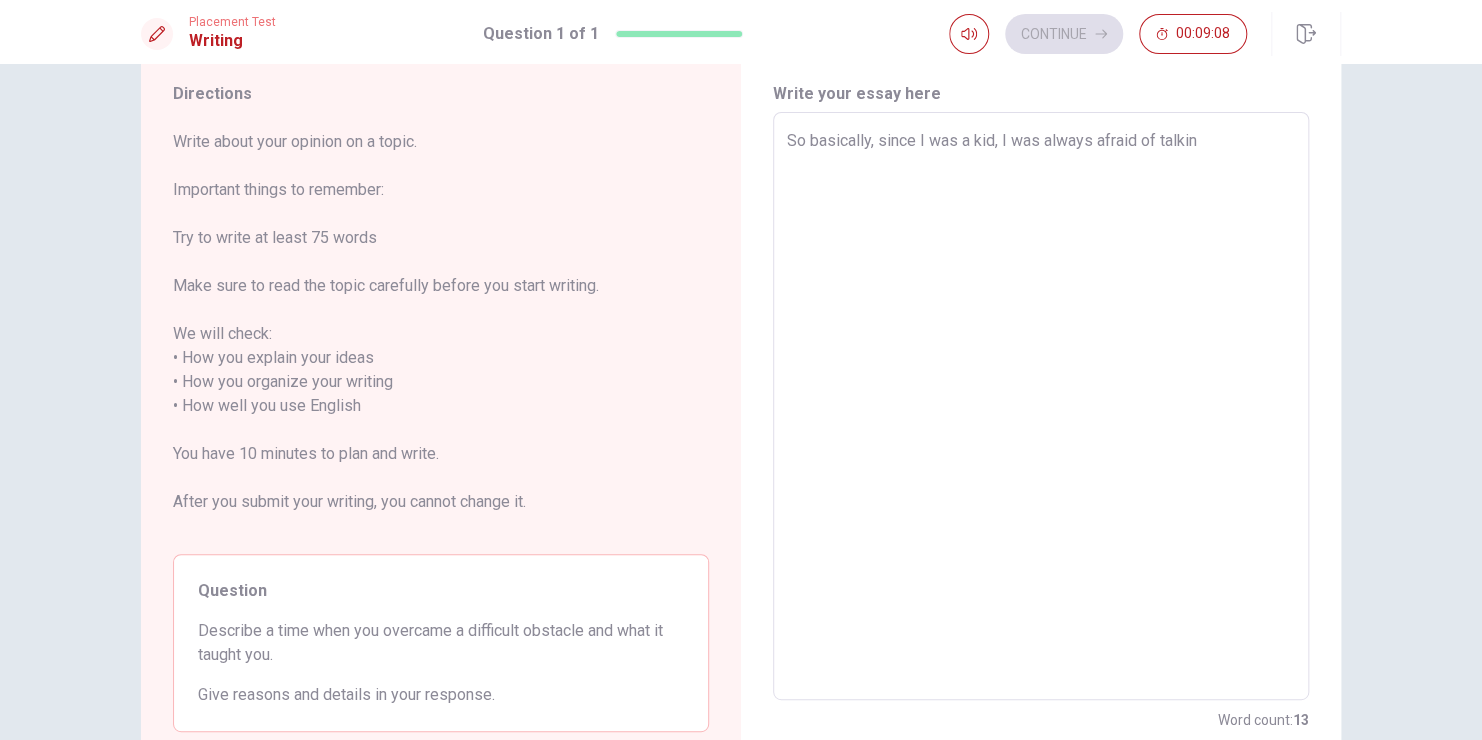 type on "x" 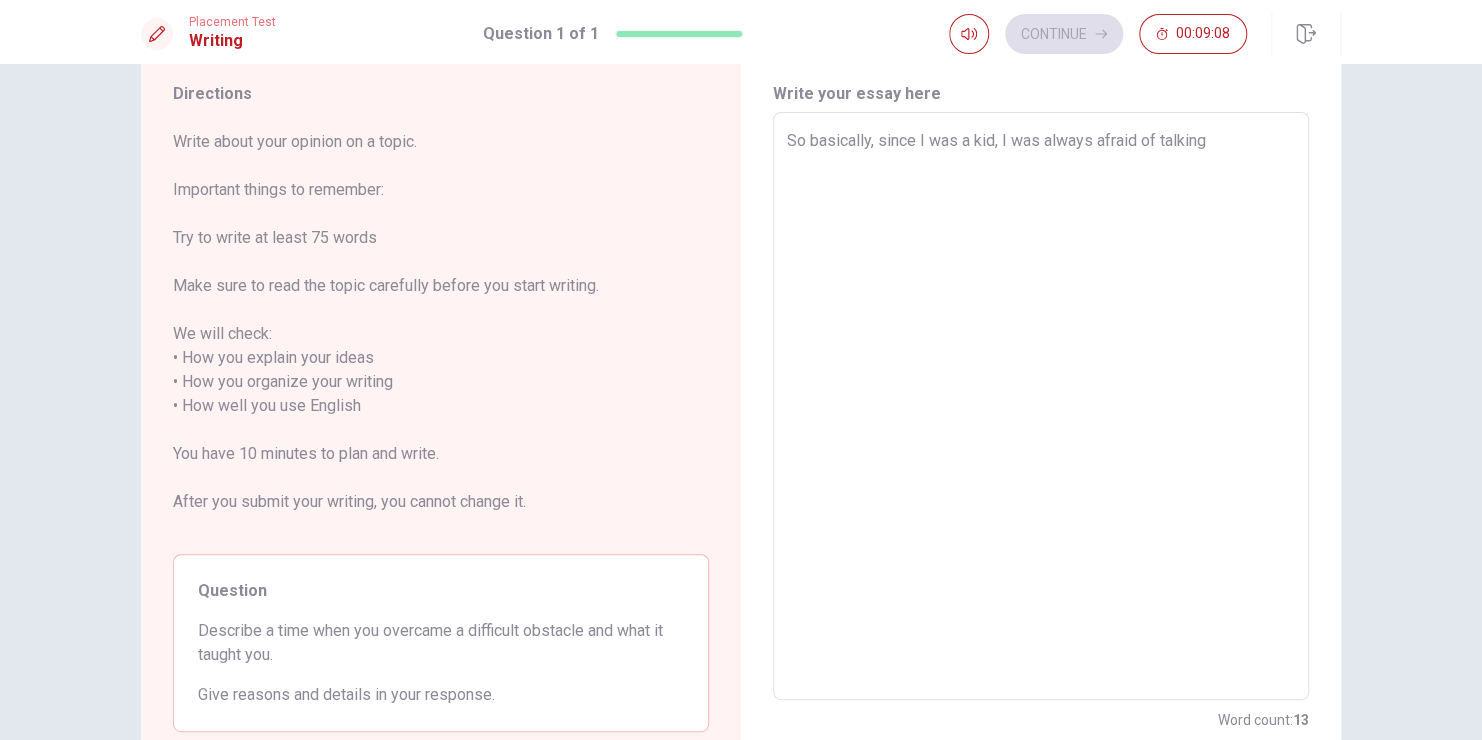 type on "So basically, since I was a kid, I was always afraid of talking" 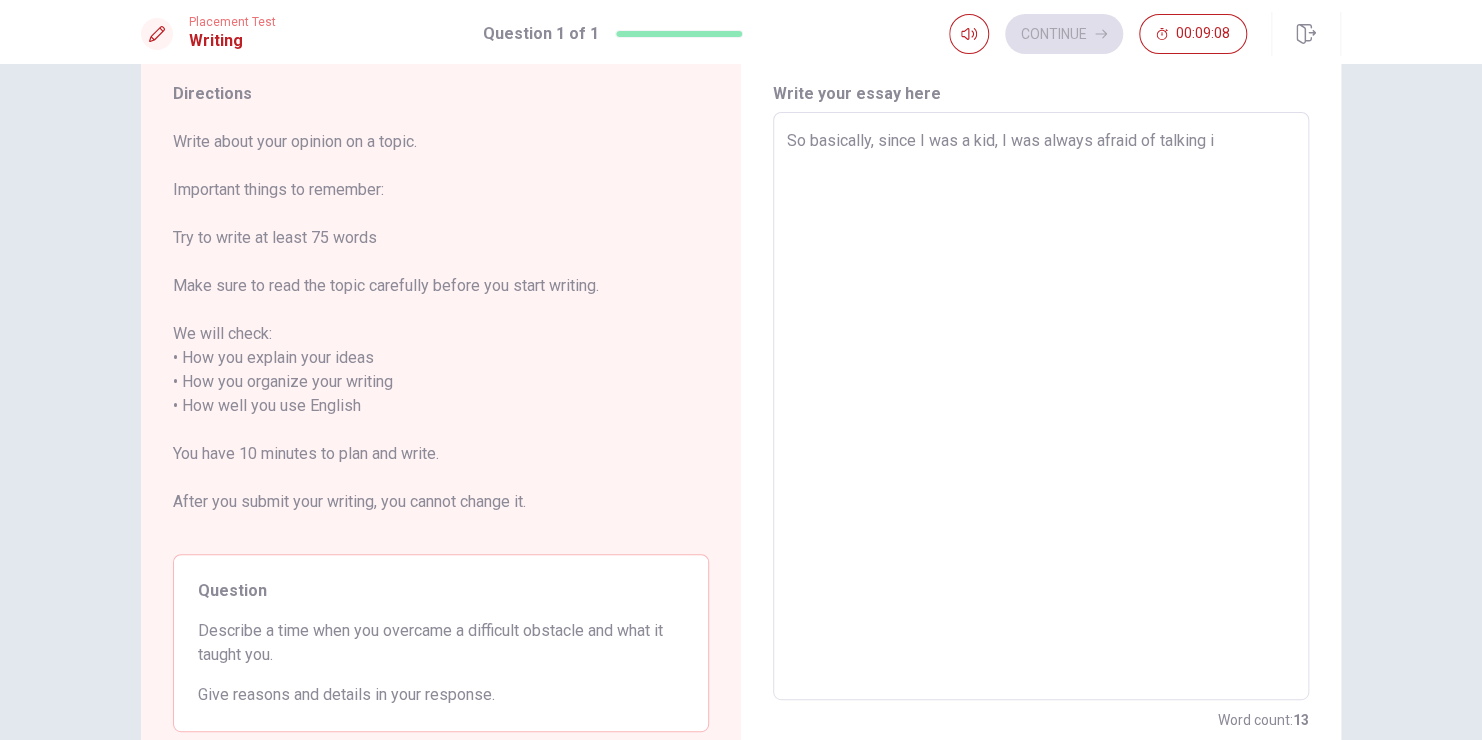 type on "x" 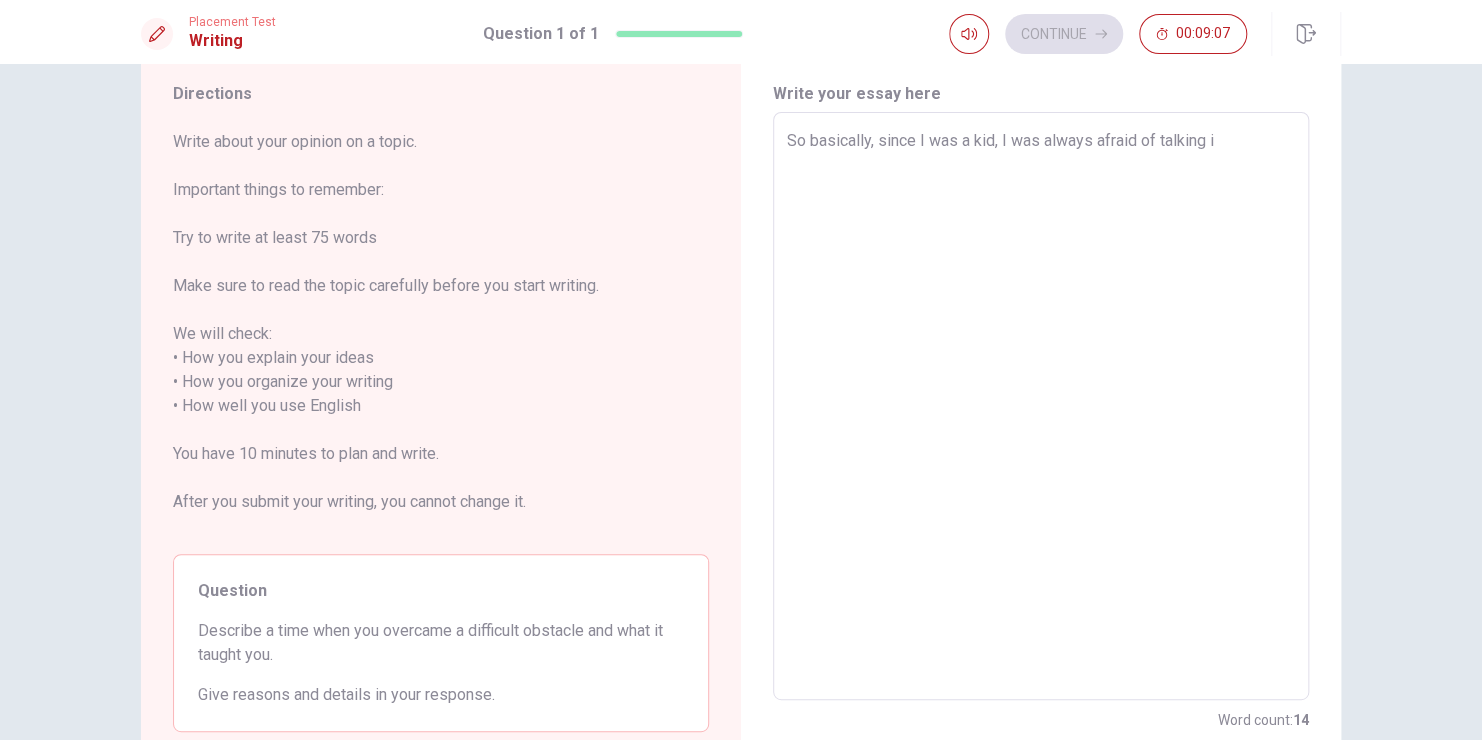 type on "So basically, since I was a kid, I was always afraid of talking in" 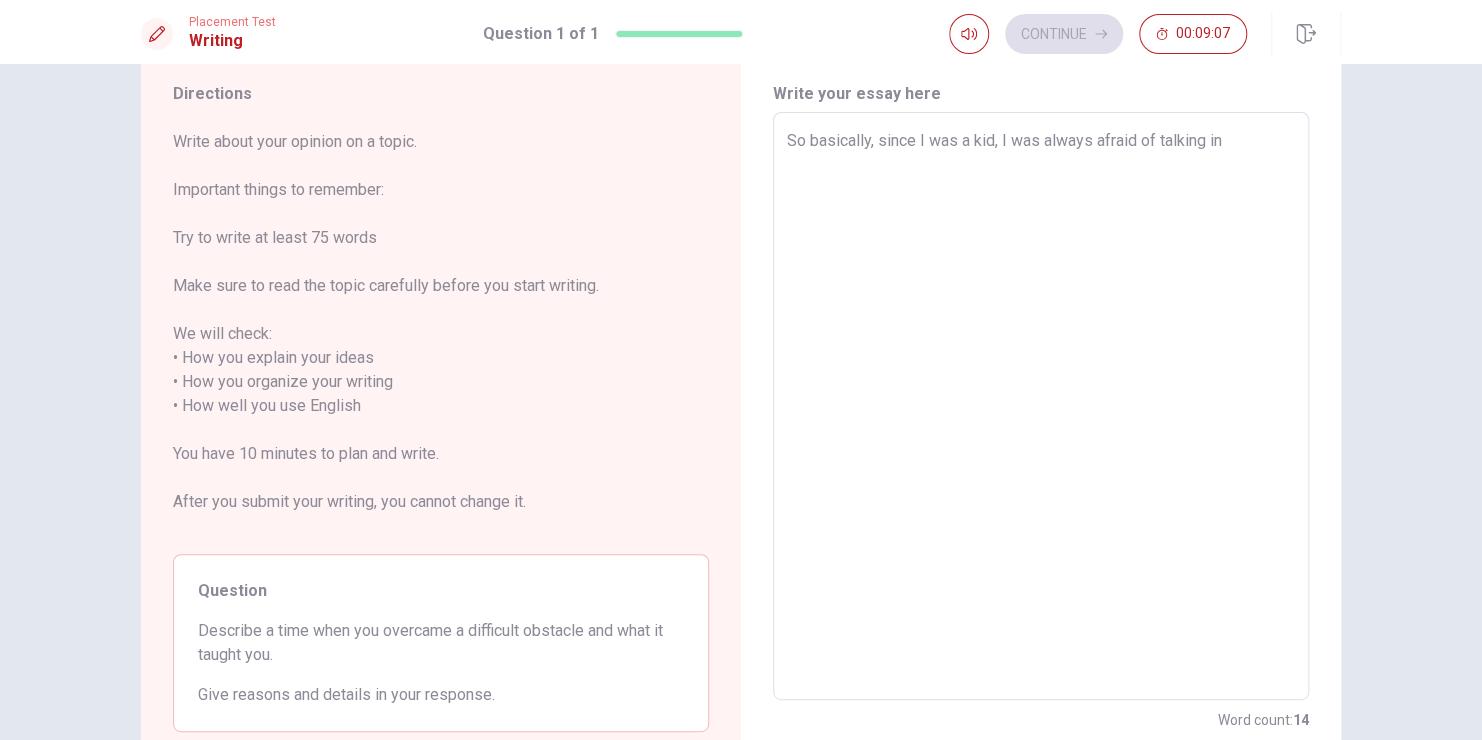 type on "x" 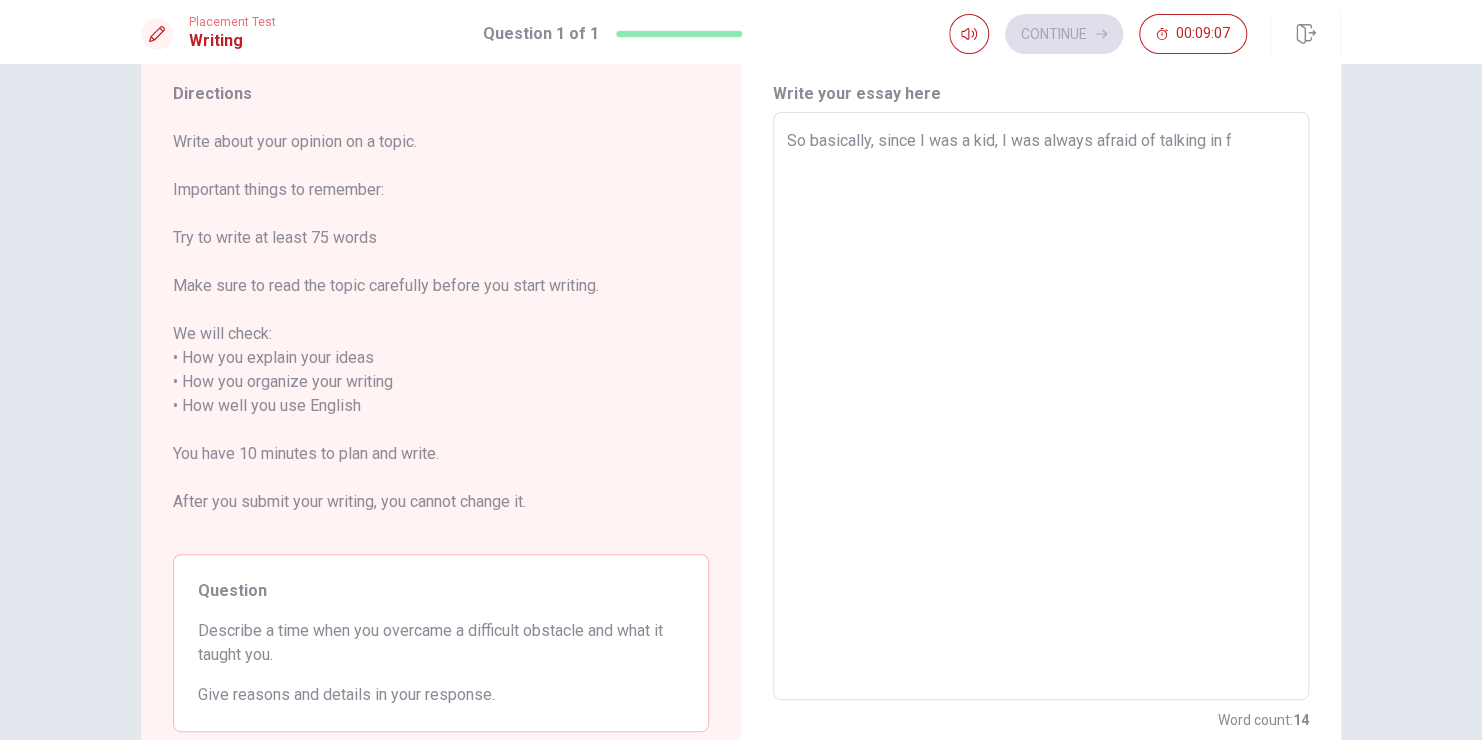 type on "So basically, since I was a kid, I was always afraid of talking in fr" 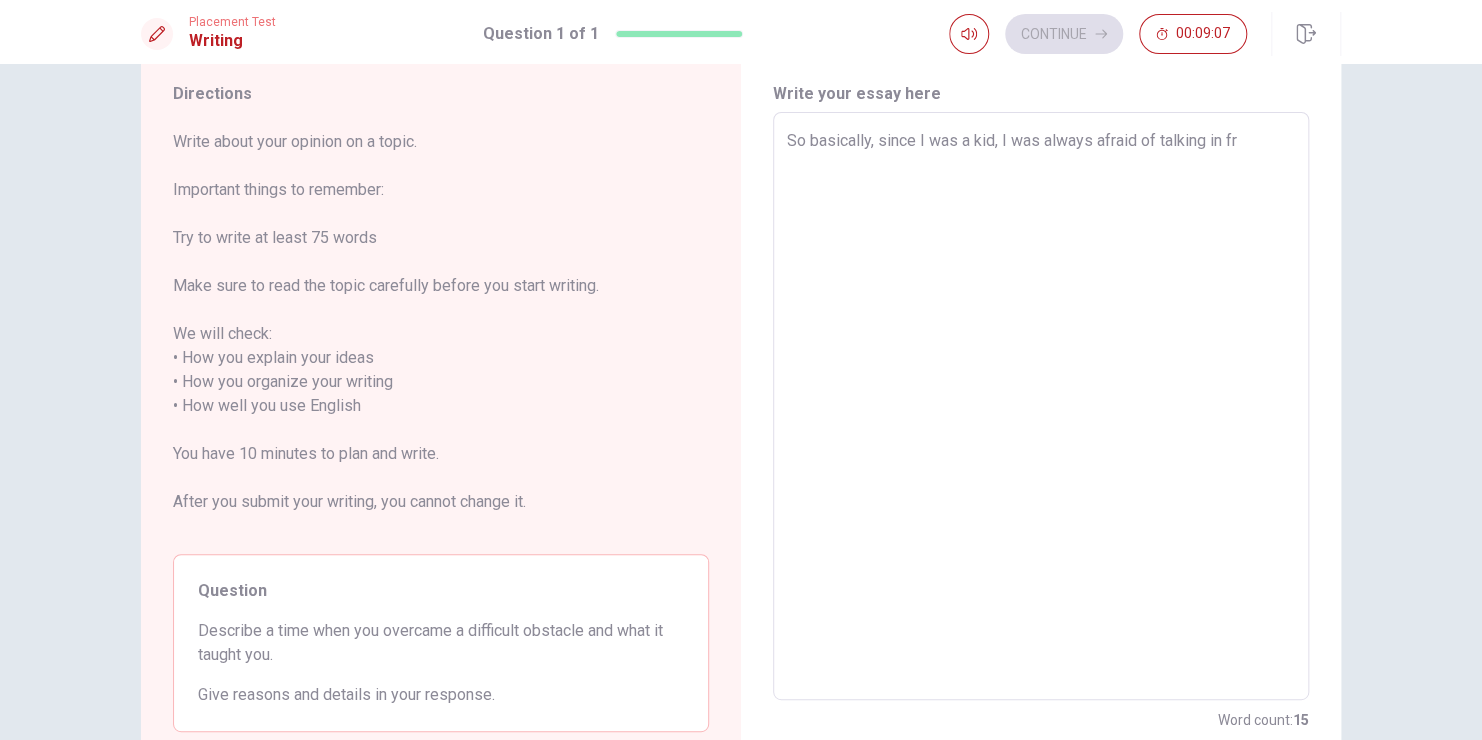 type on "x" 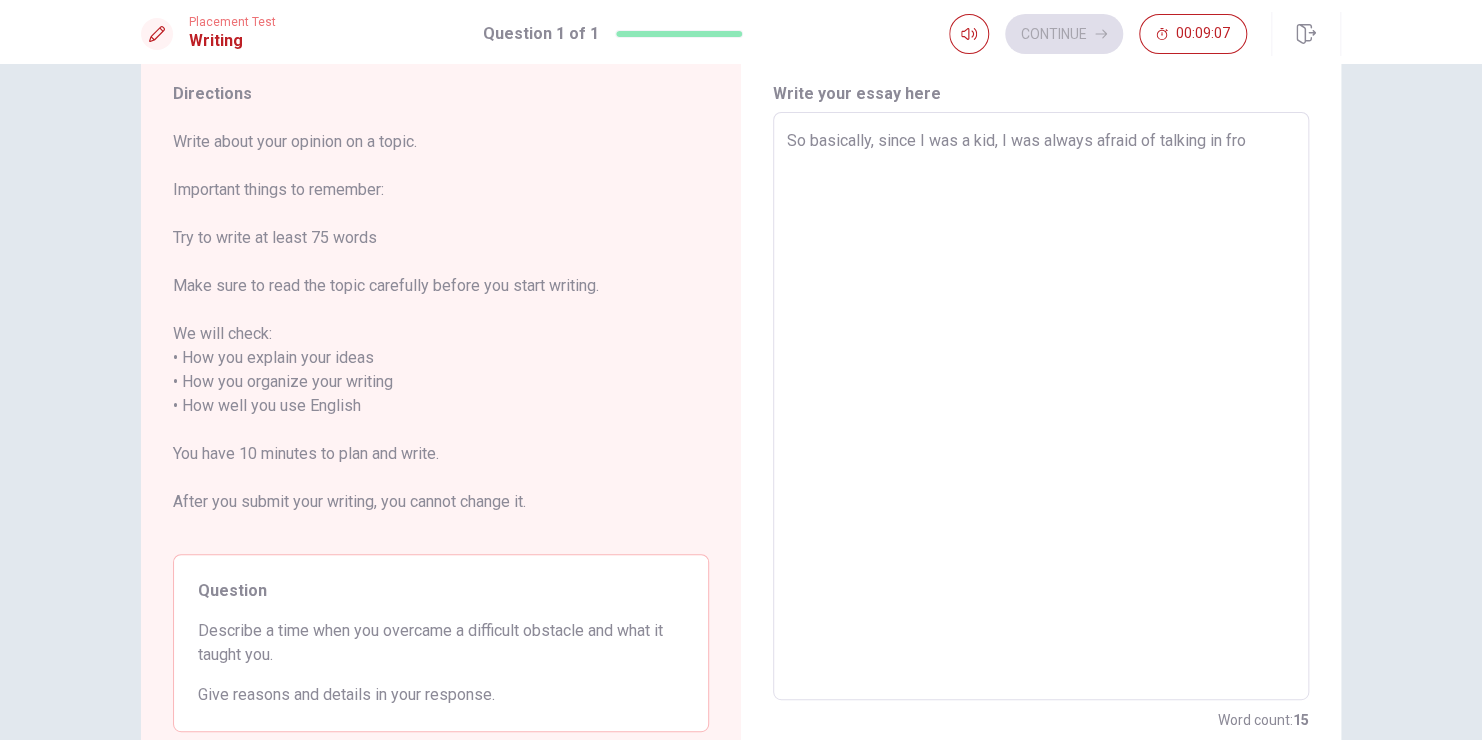 type on "x" 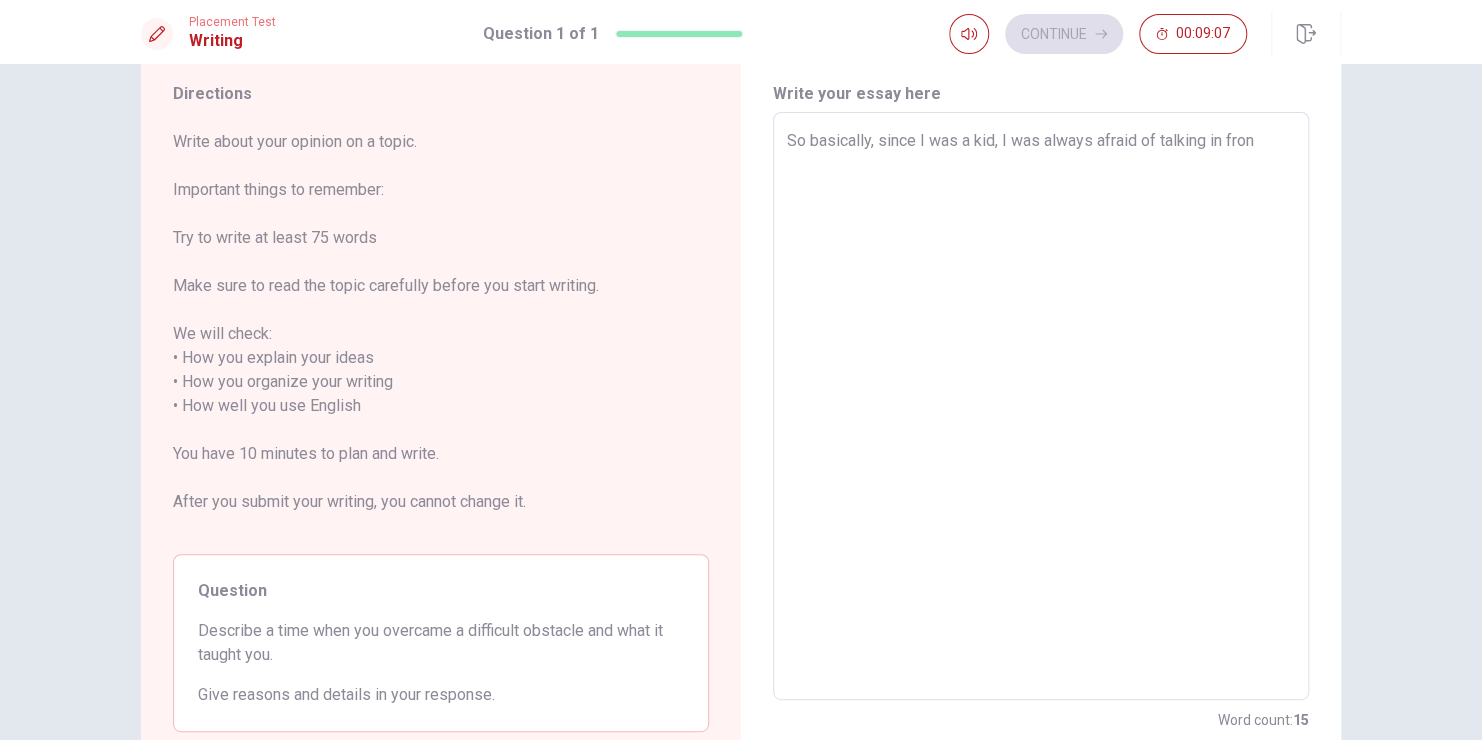 type on "x" 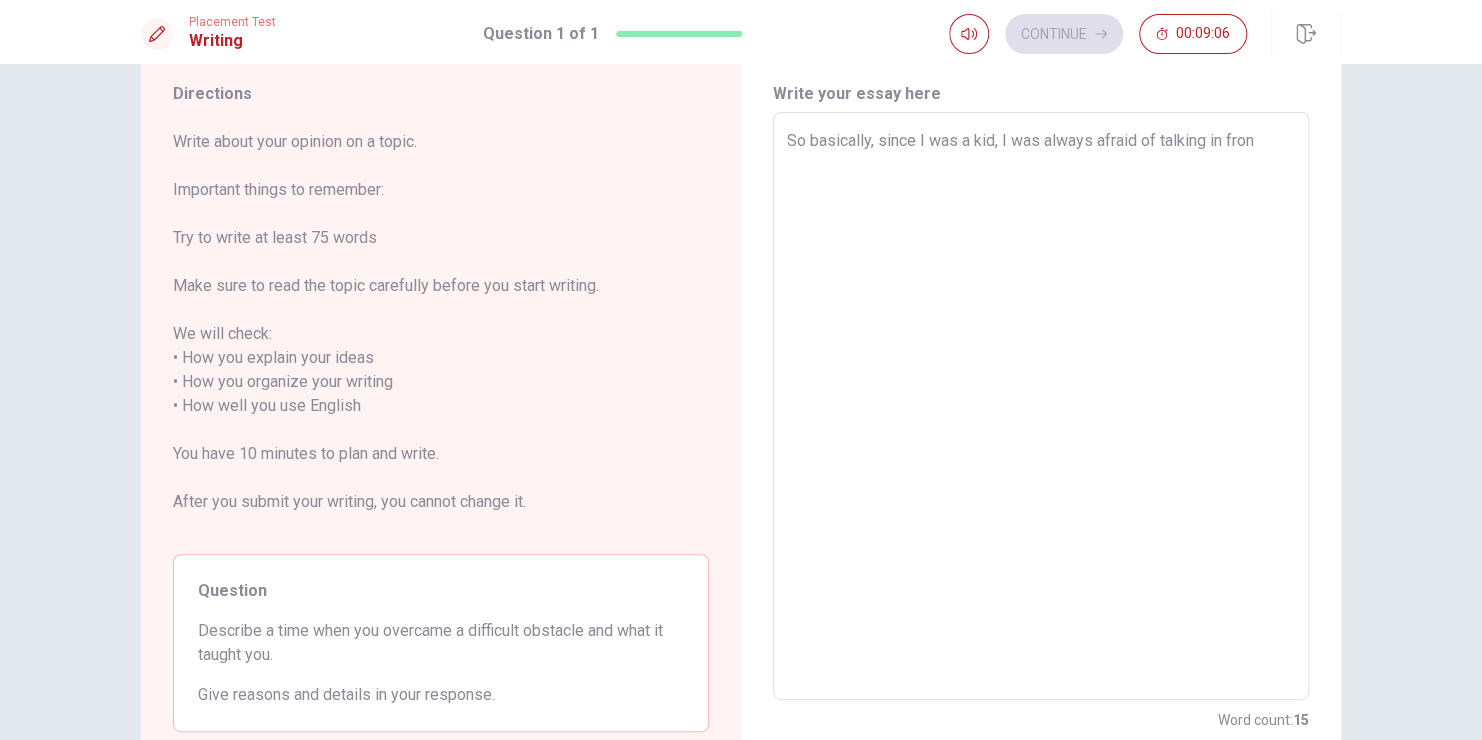type on "So basically, since I was a kid, I was always afraid of talking in front" 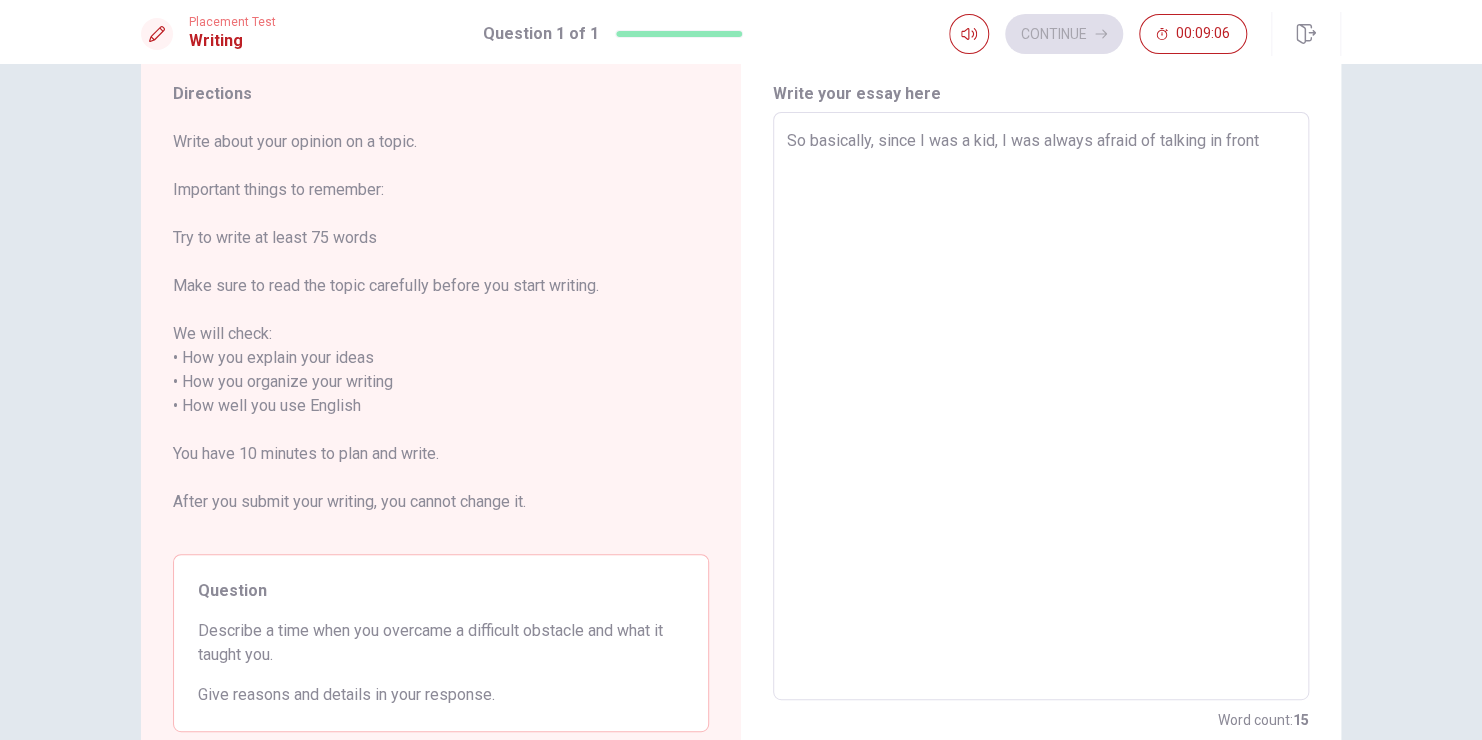 type on "x" 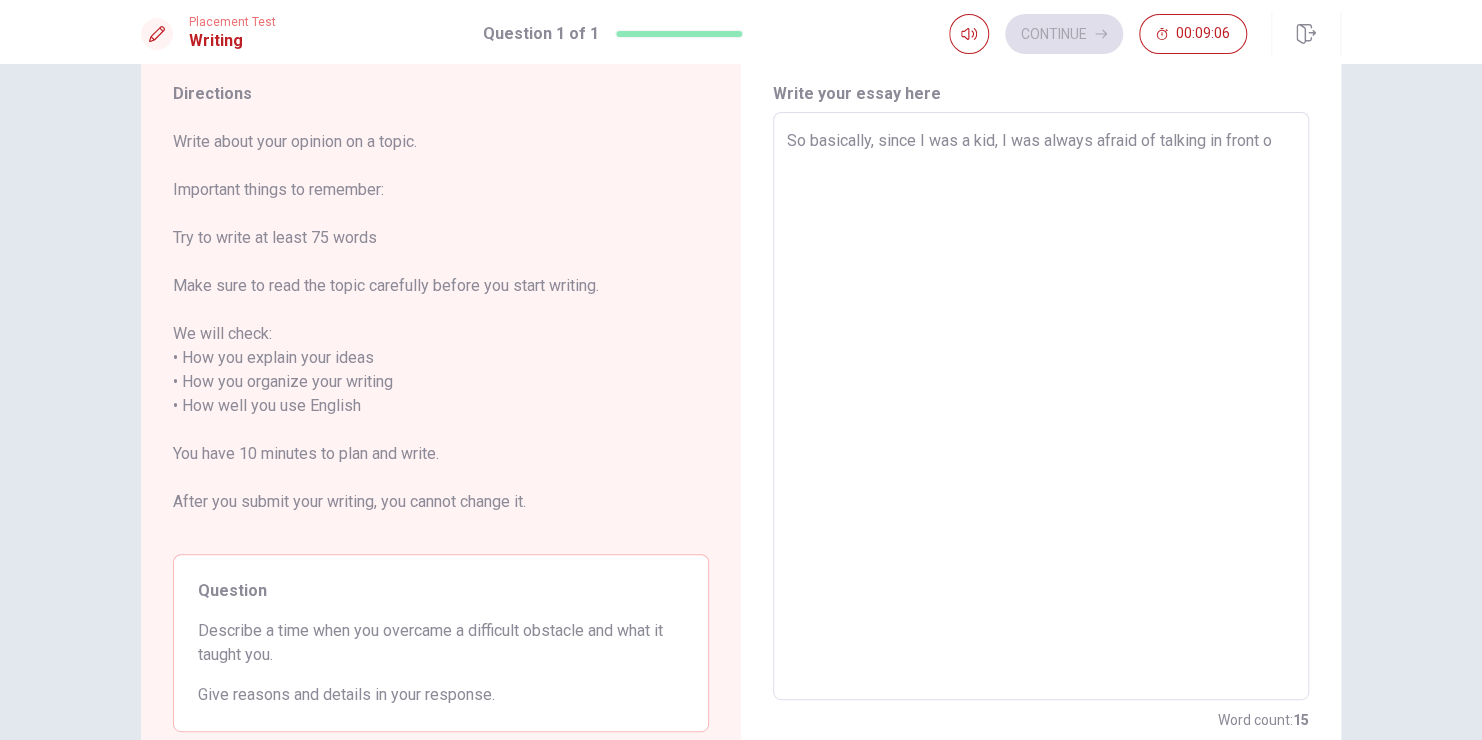 type on "x" 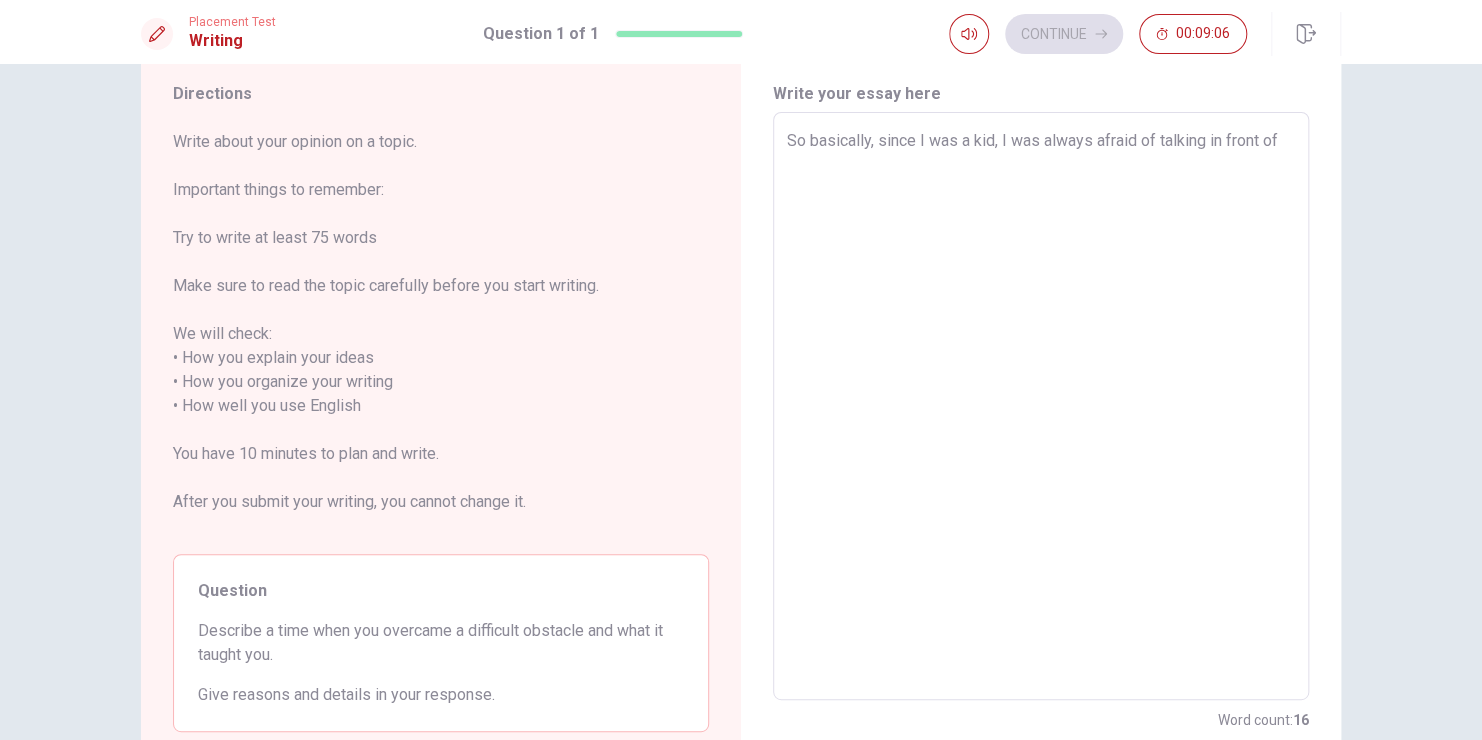 type on "So basically, since I was a kid, I was always afraid of talking in front of" 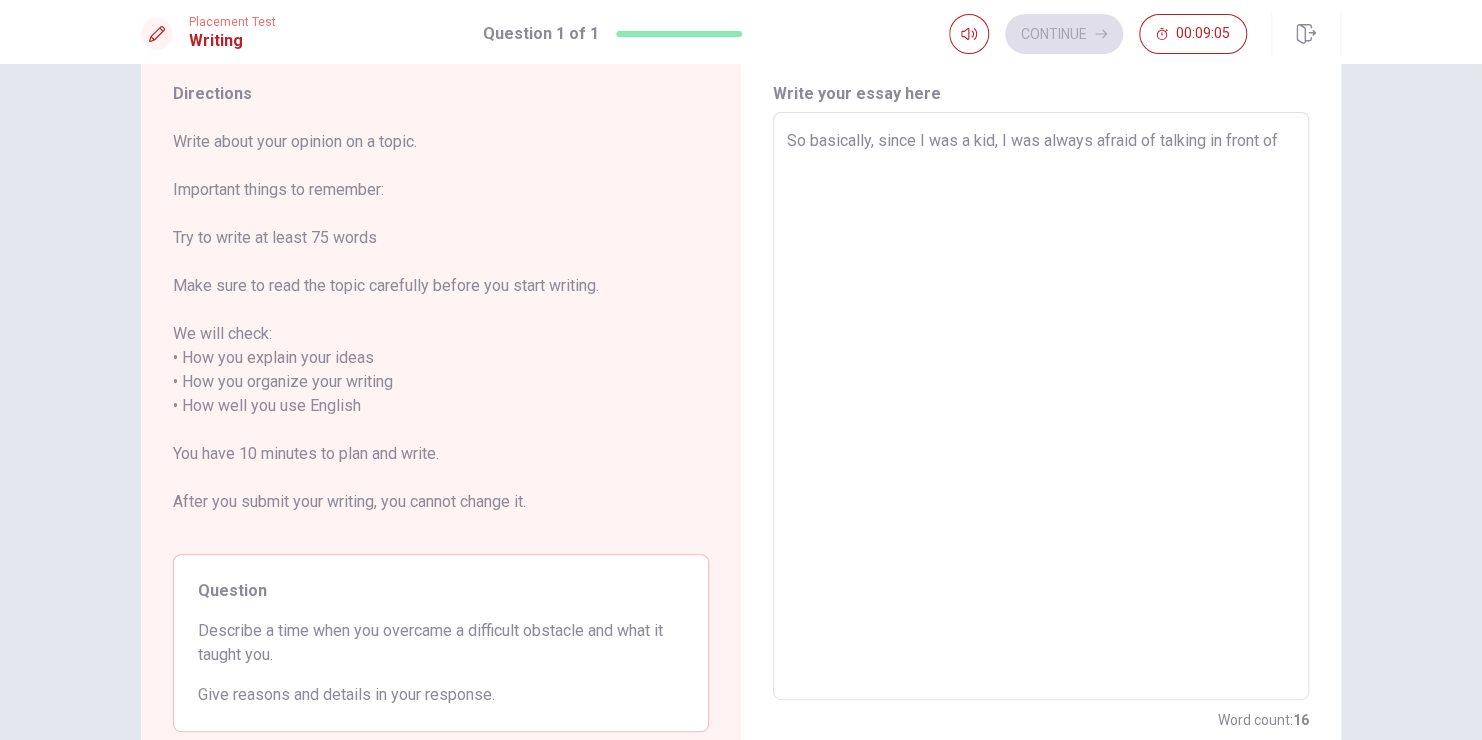type on "x" 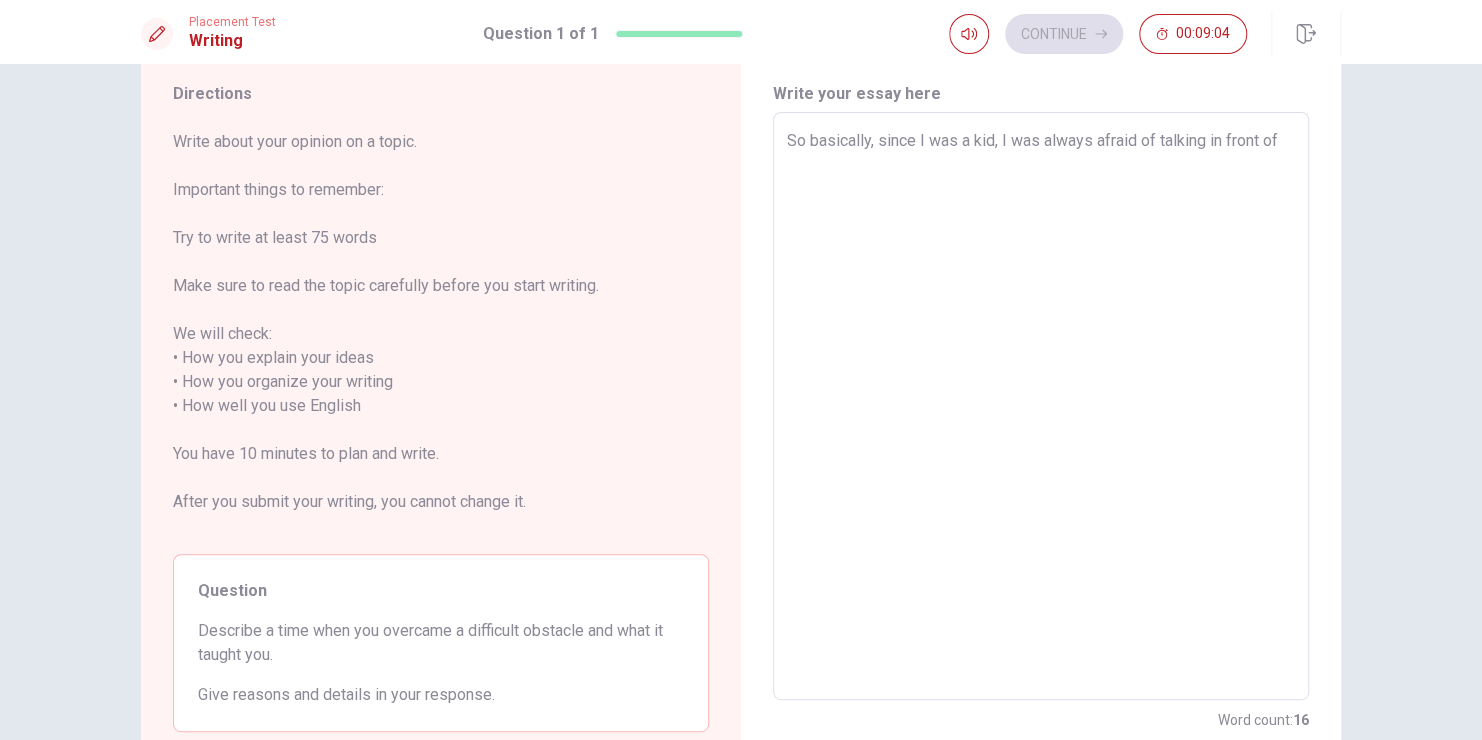 type on "So basically, since I was a kid, I was always afraid of talking in front of p" 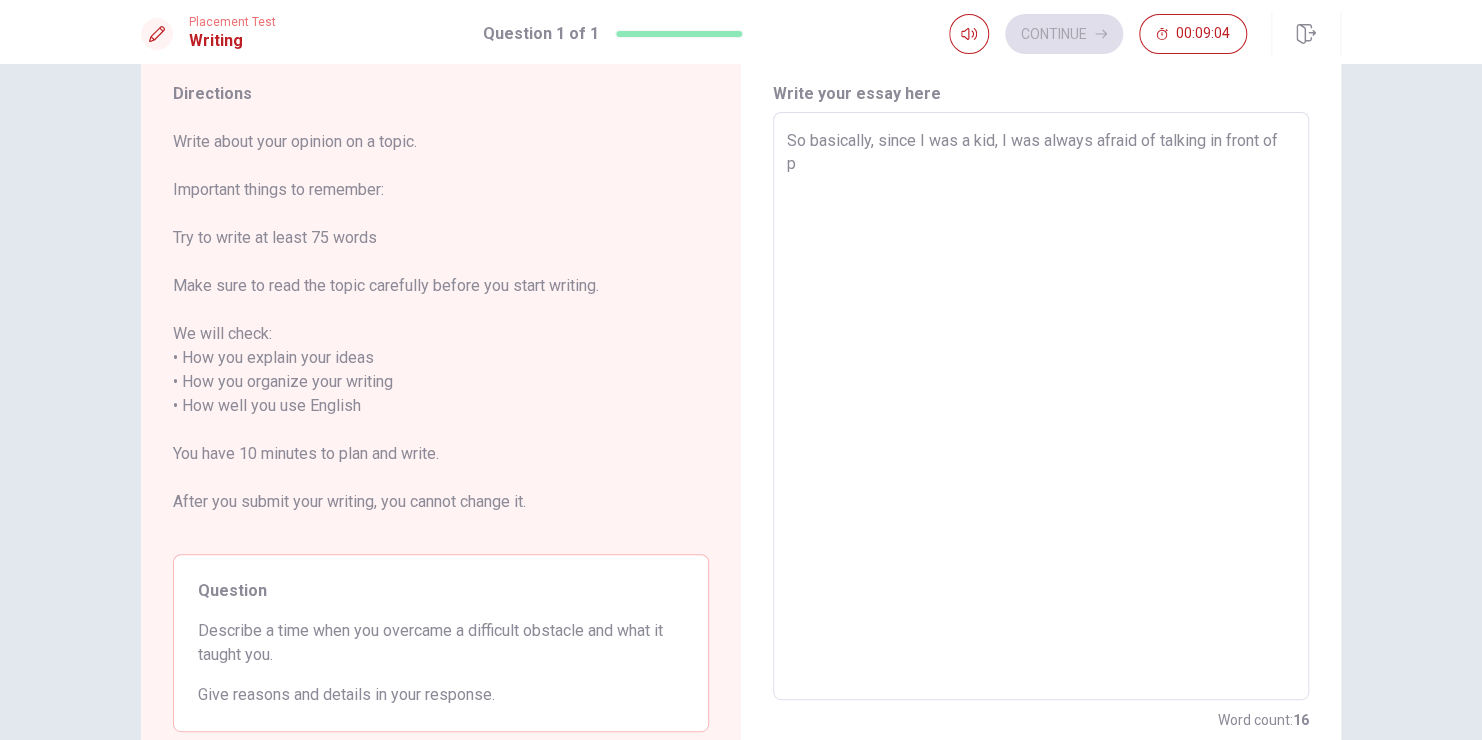 type on "x" 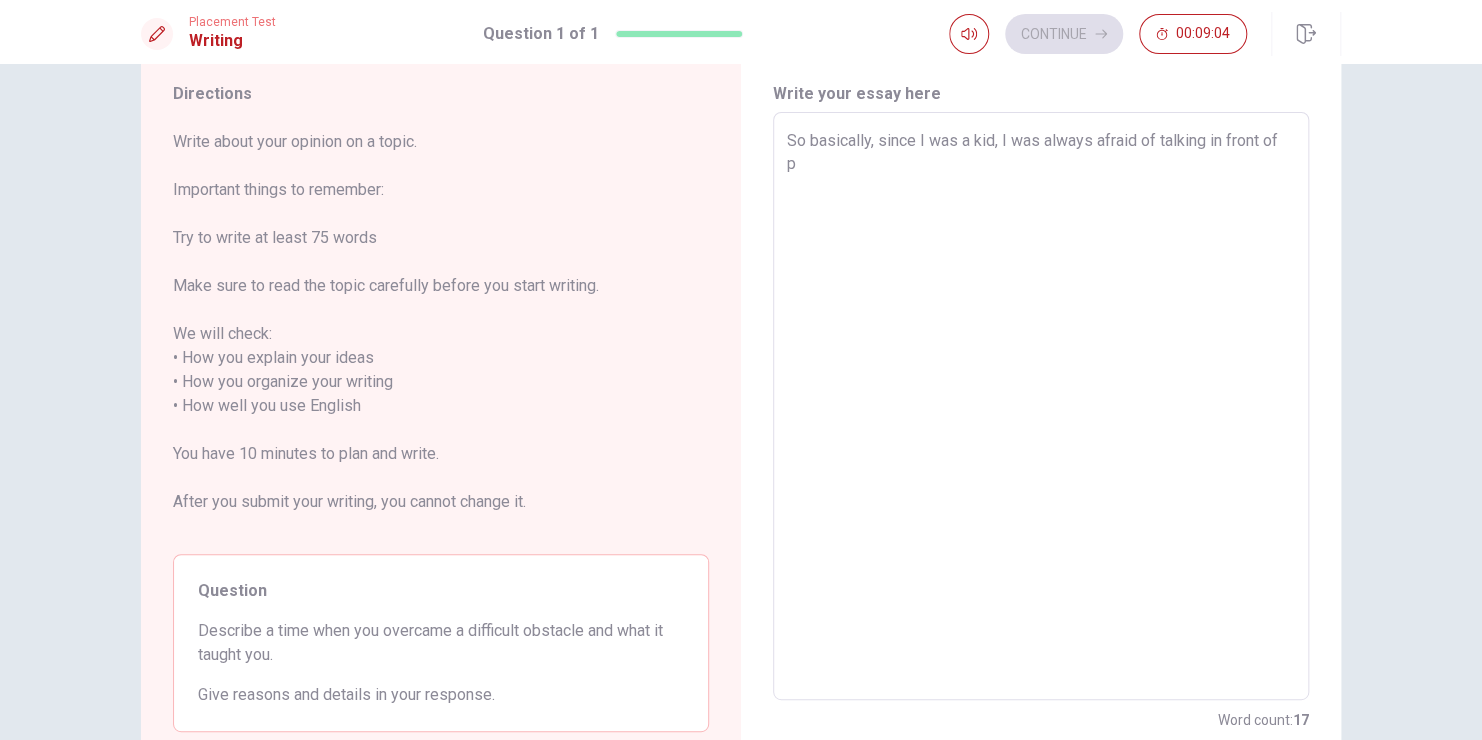 type on "So basically, since I was a kid, I was always afraid of talking in front of pe" 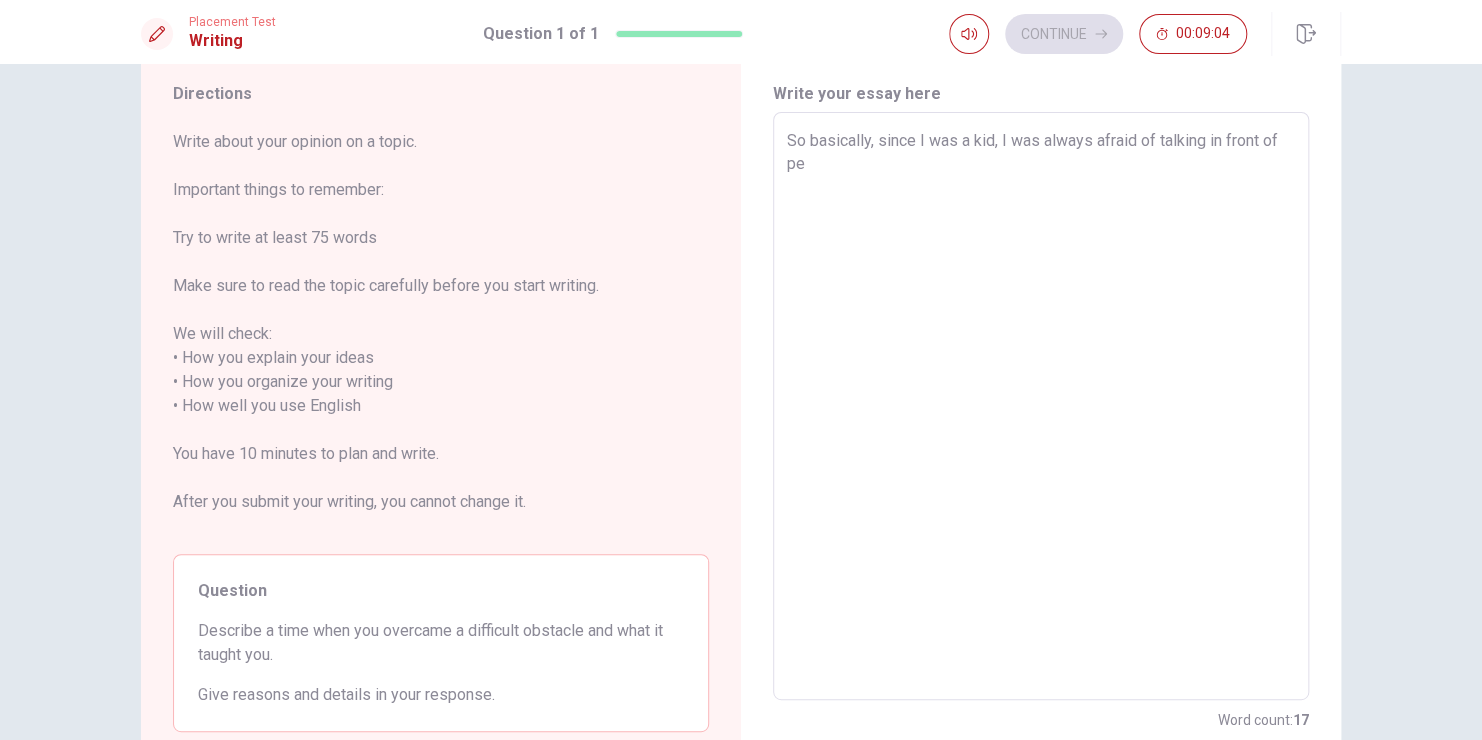 type on "x" 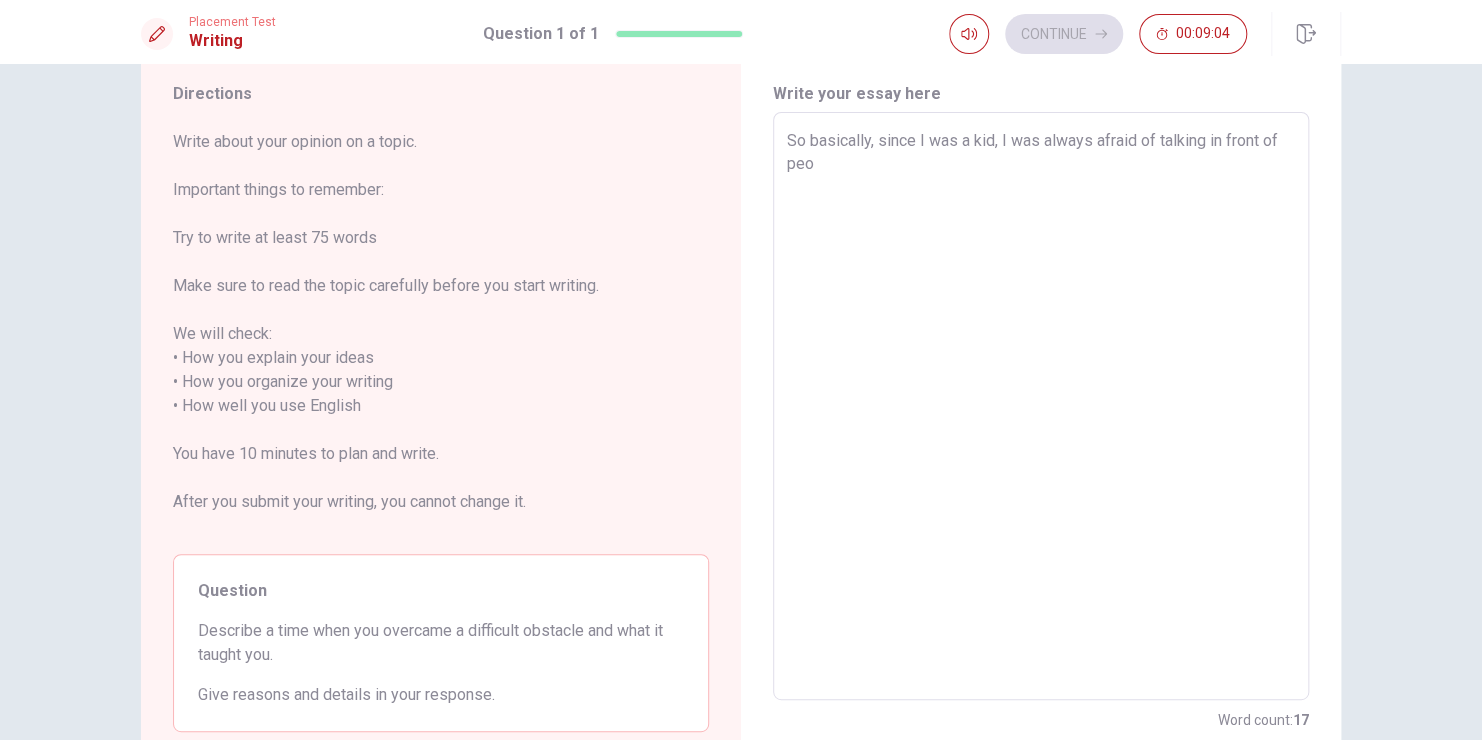 type on "So basically, since I was a kid, I was always afraid of talking in front of peop" 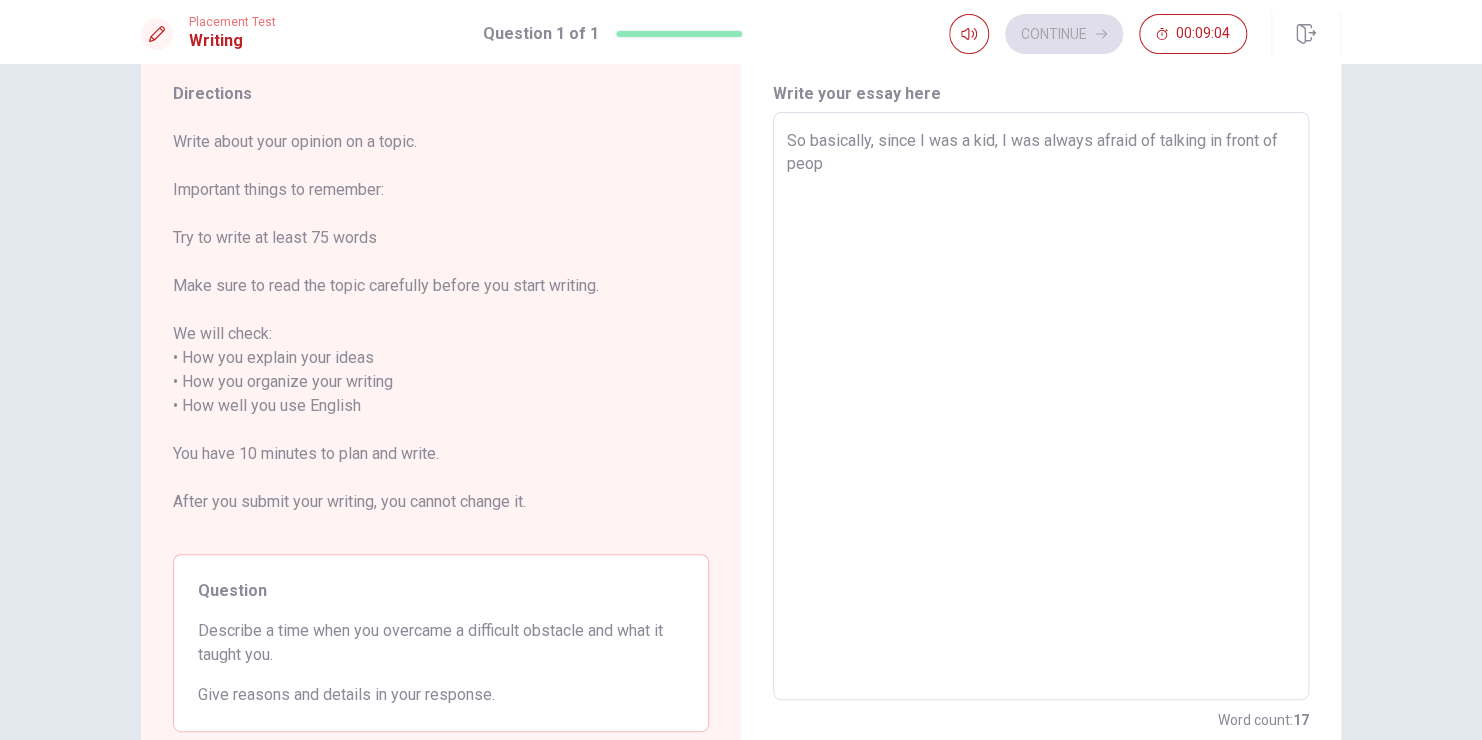 type on "x" 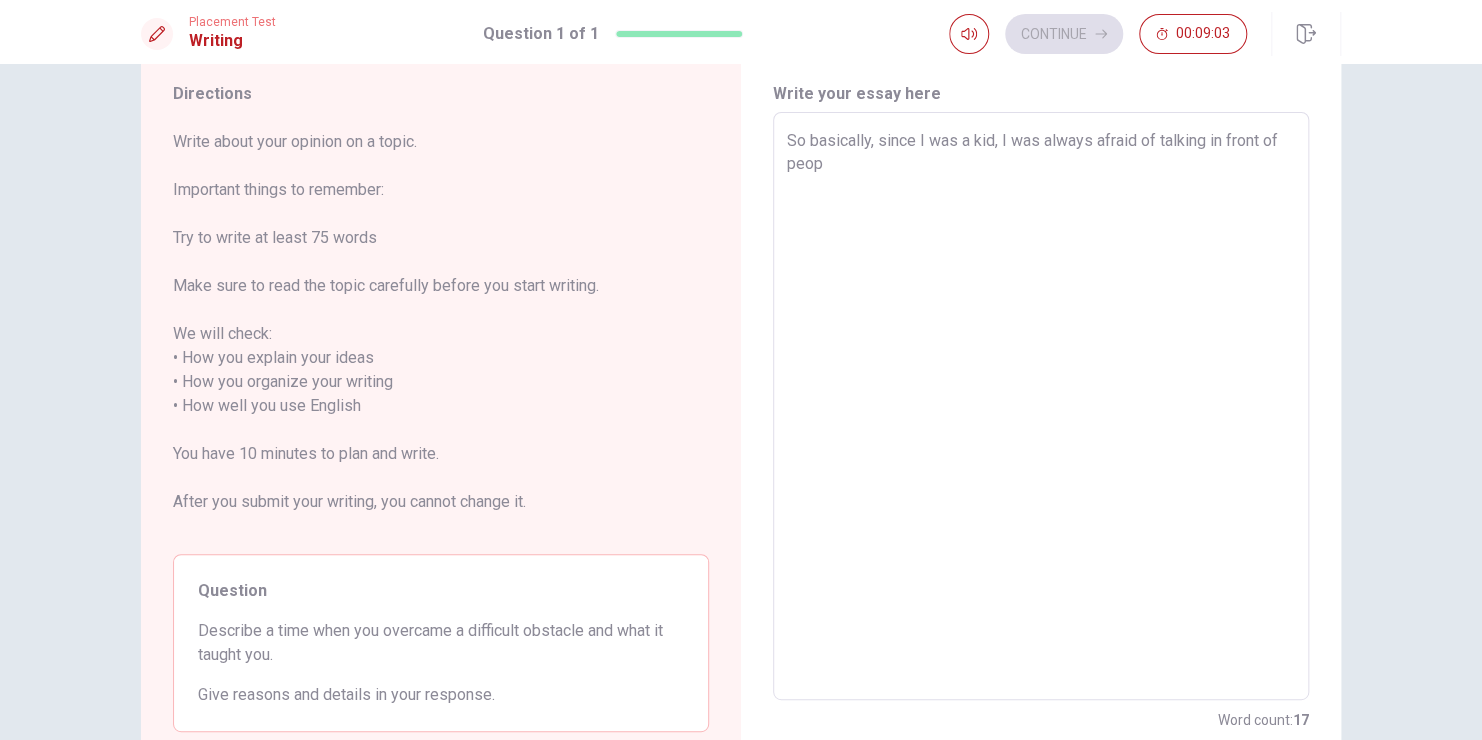 type on "So basically, since I was a kid, I was always afraid of talking in front of peopl" 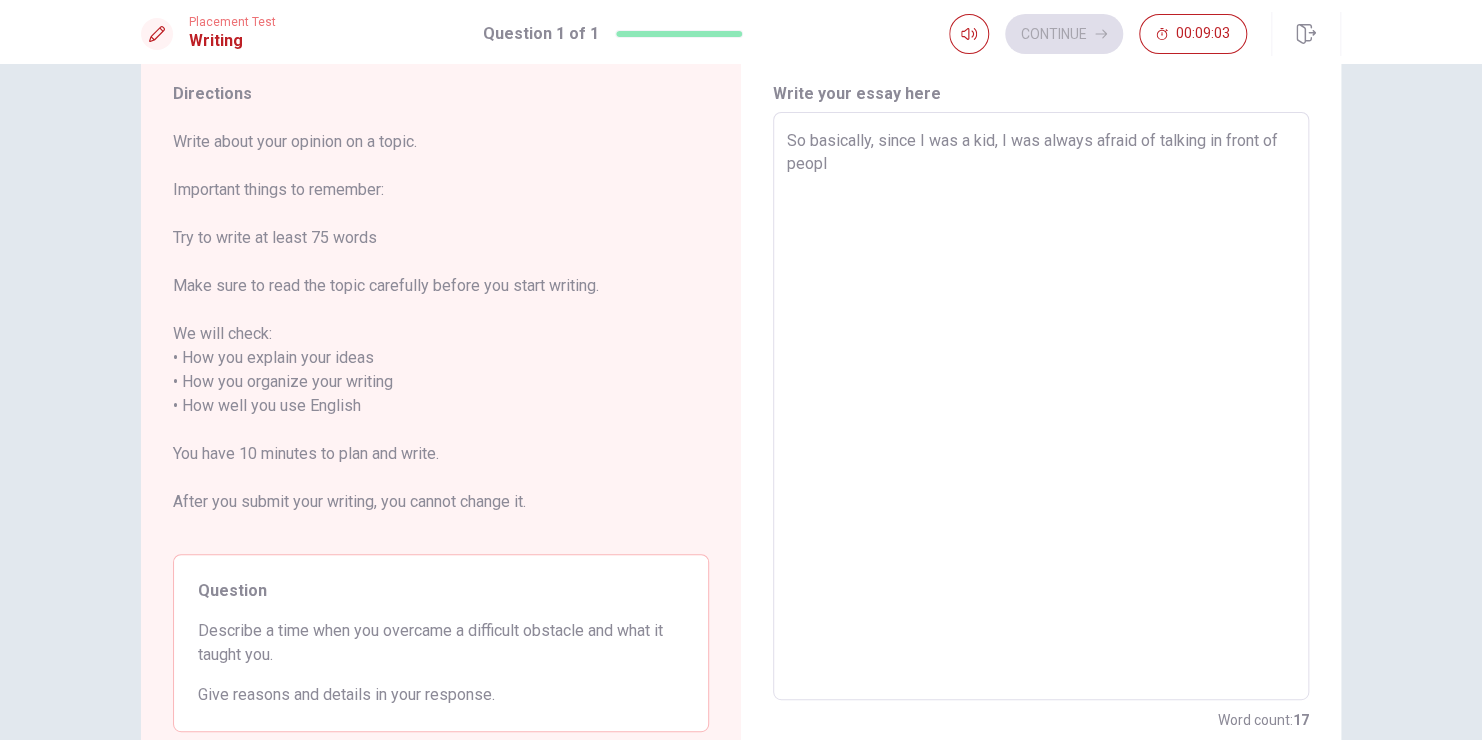 type on "x" 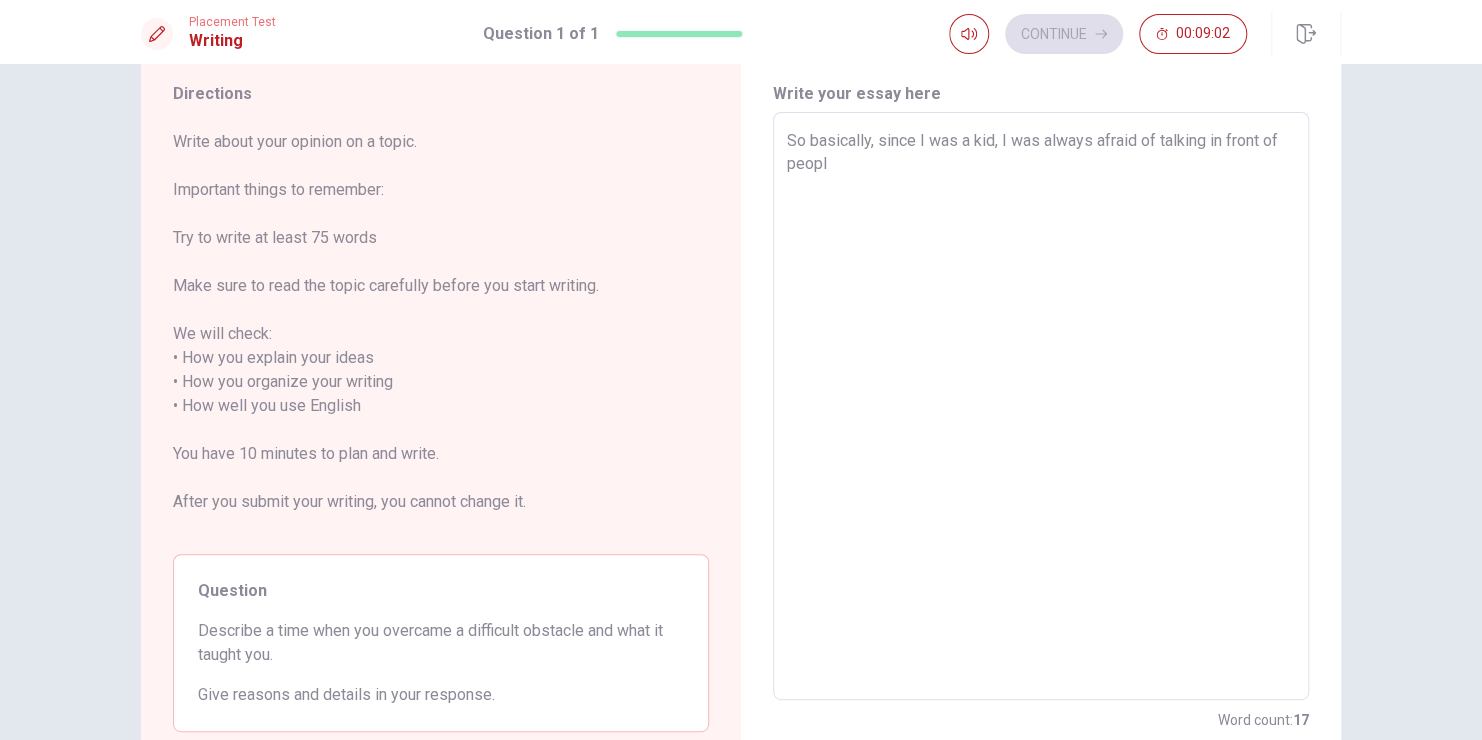type on "So basically, since I was a kid, I was always afraid of talking in front of peop" 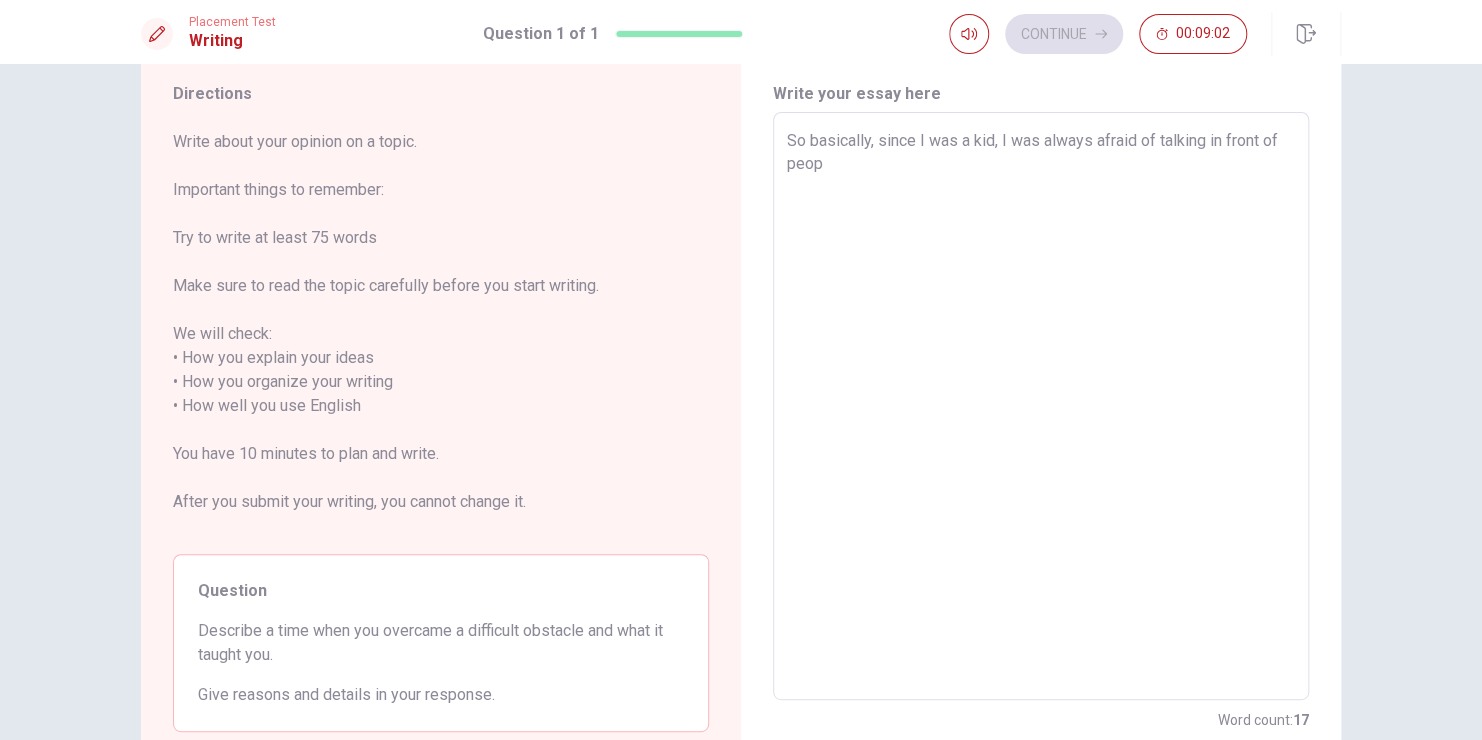 type on "x" 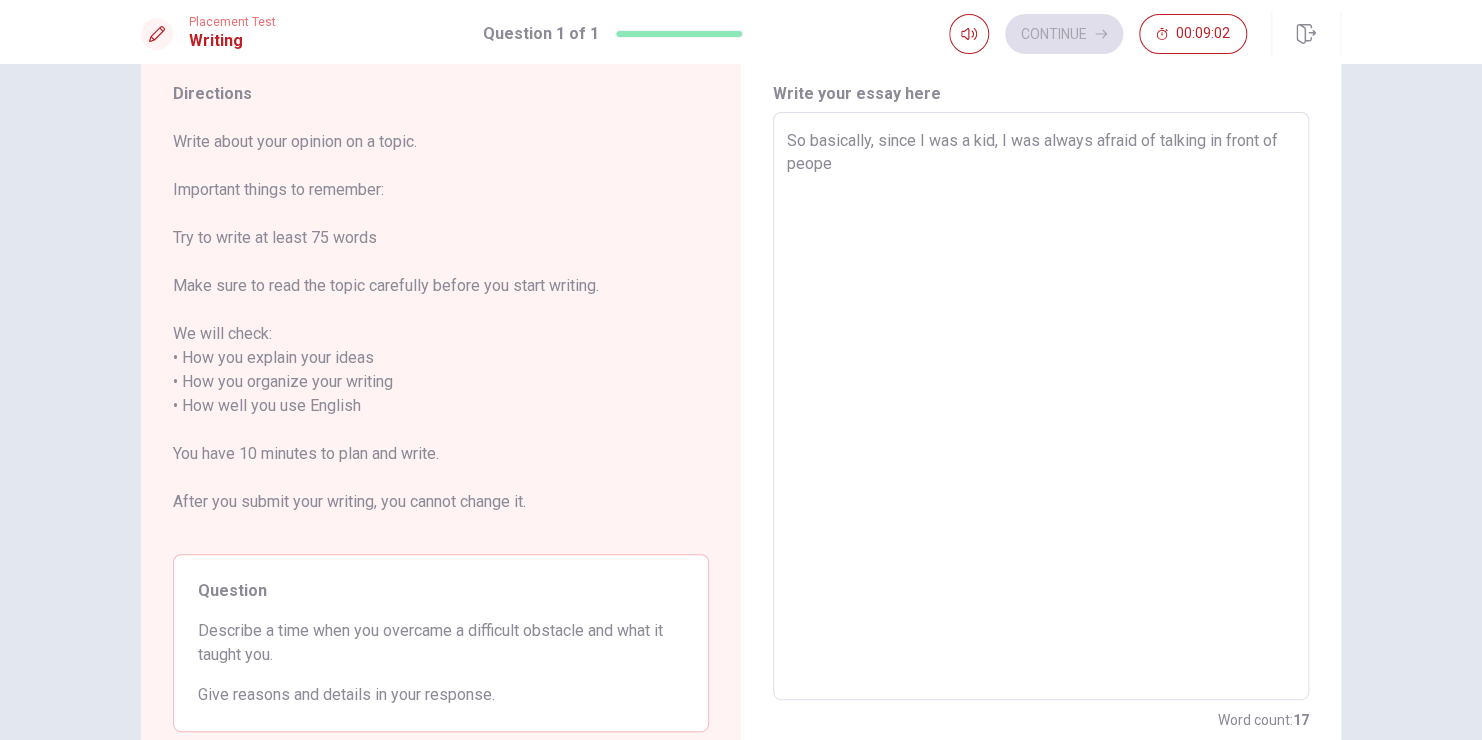 type on "x" 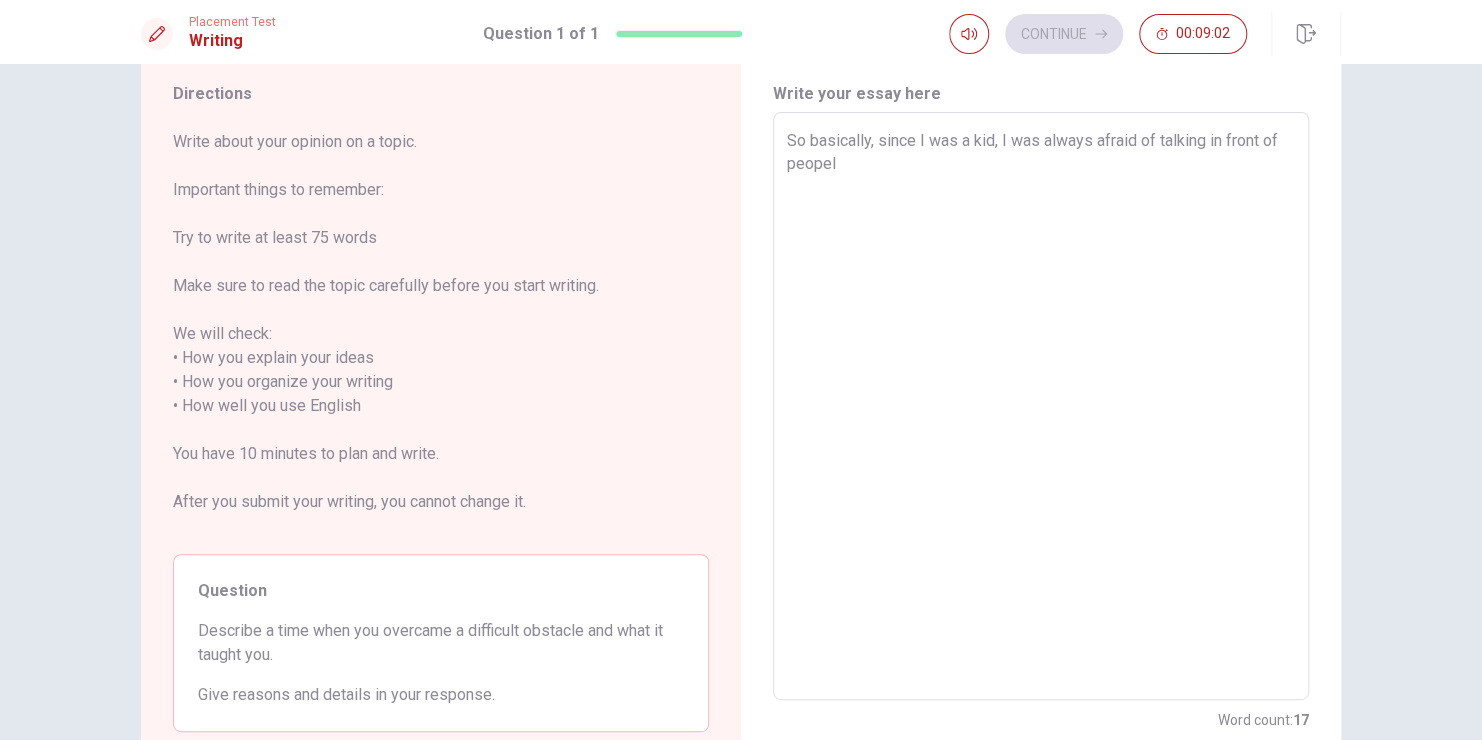 type on "x" 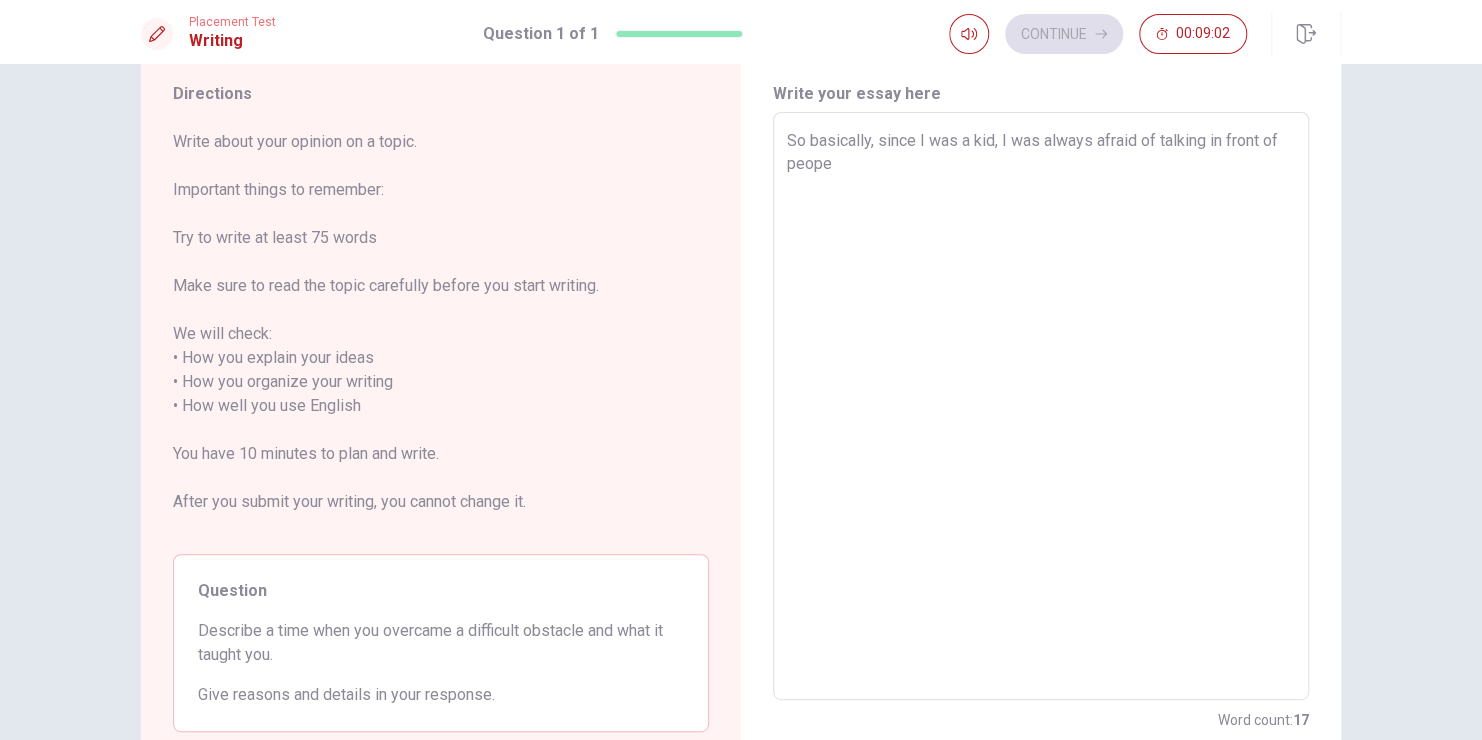 type on "x" 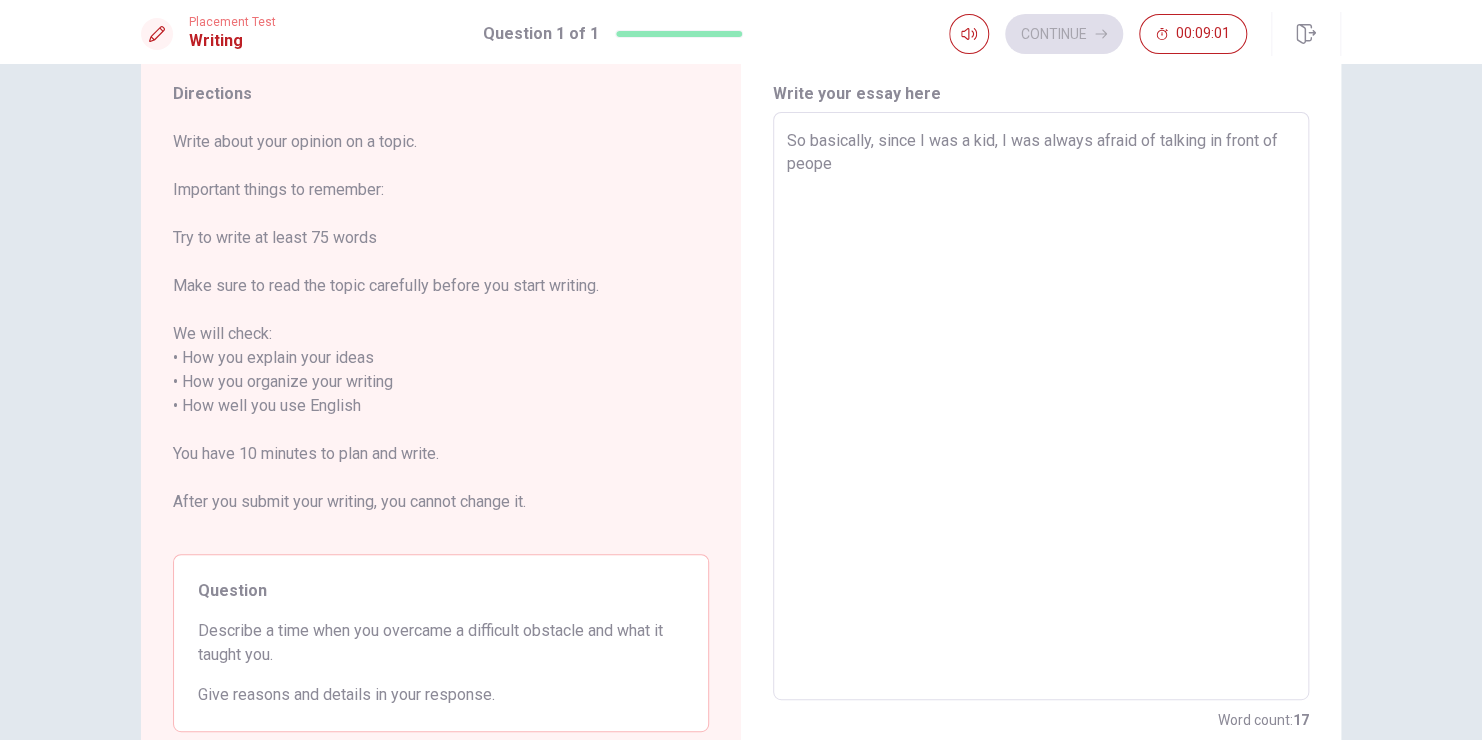 type on "So basically, since I was a kid, I was always afraid of talking in front of peop" 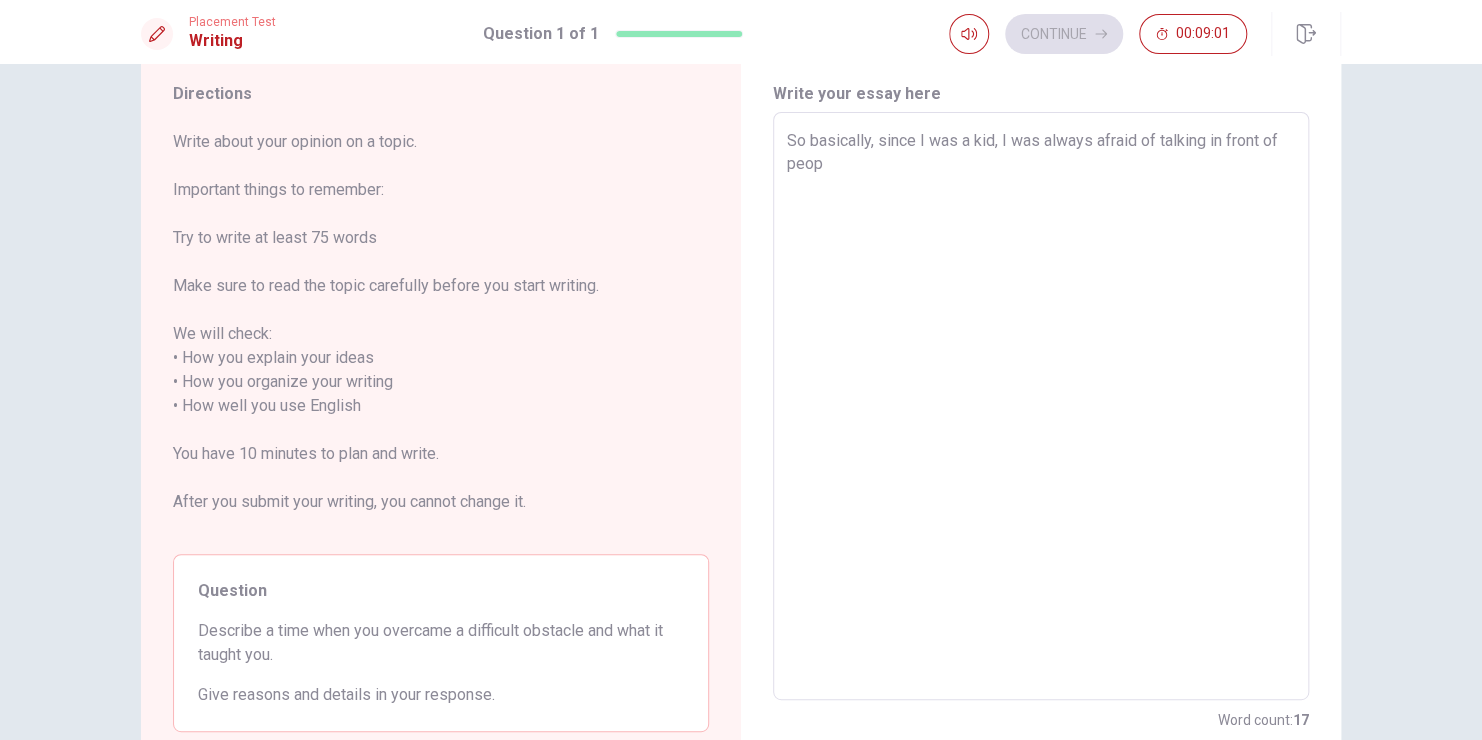 type on "x" 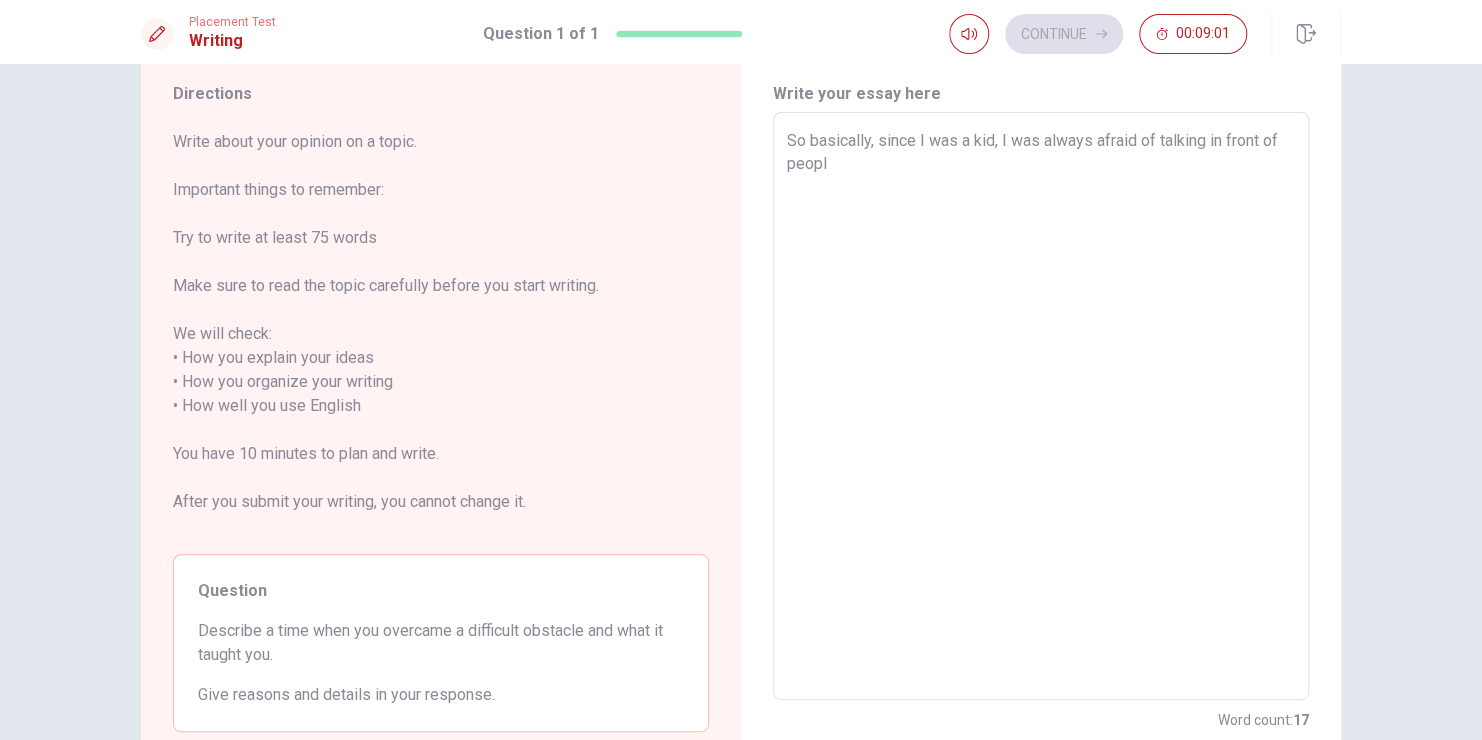 type on "x" 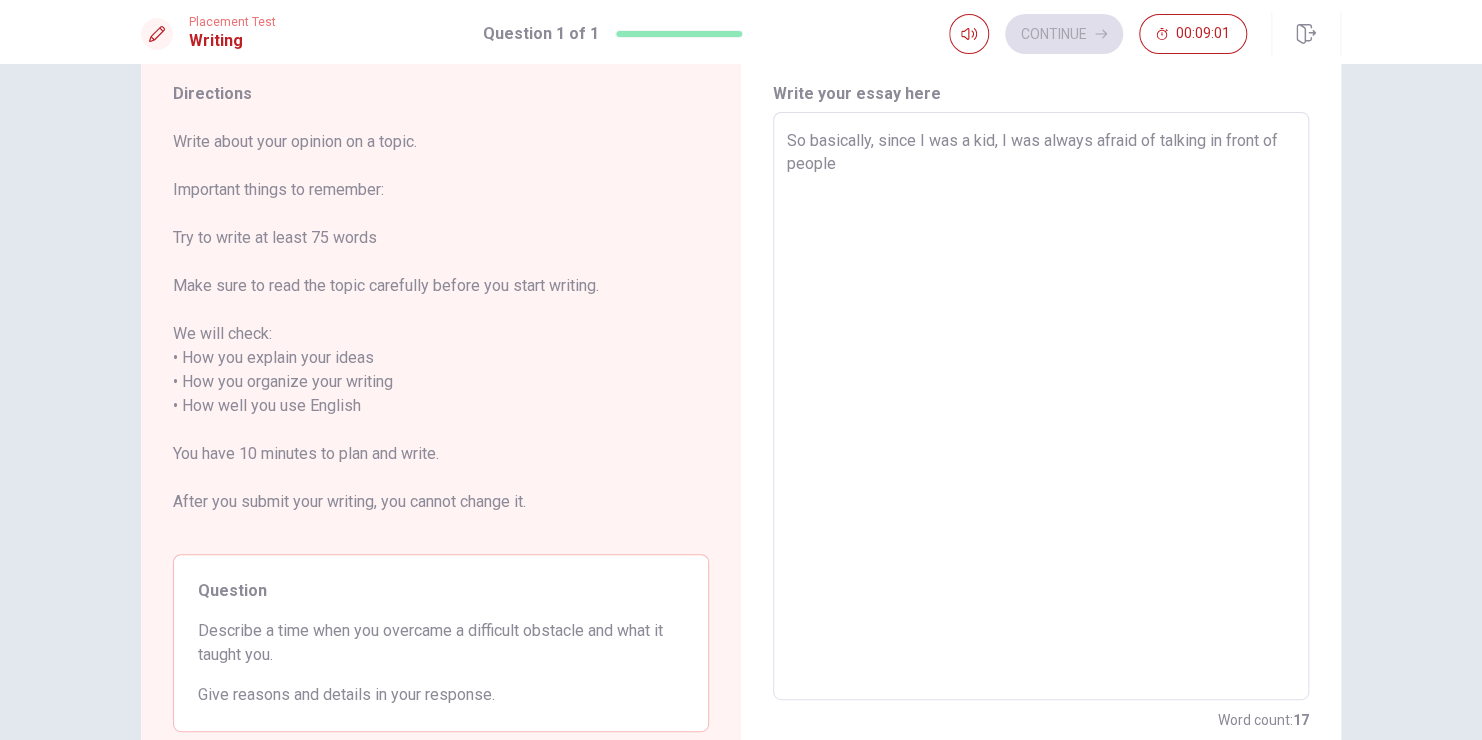 type on "x" 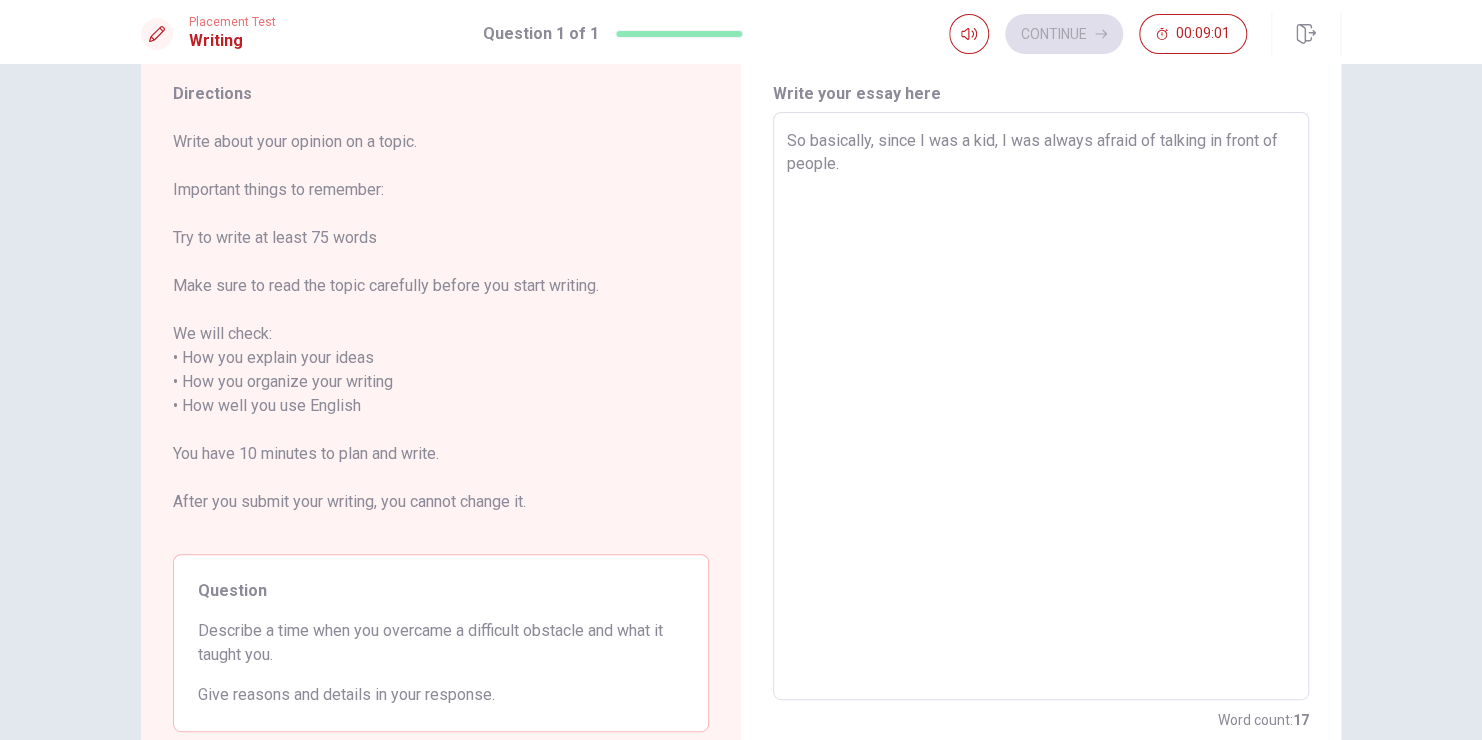 type 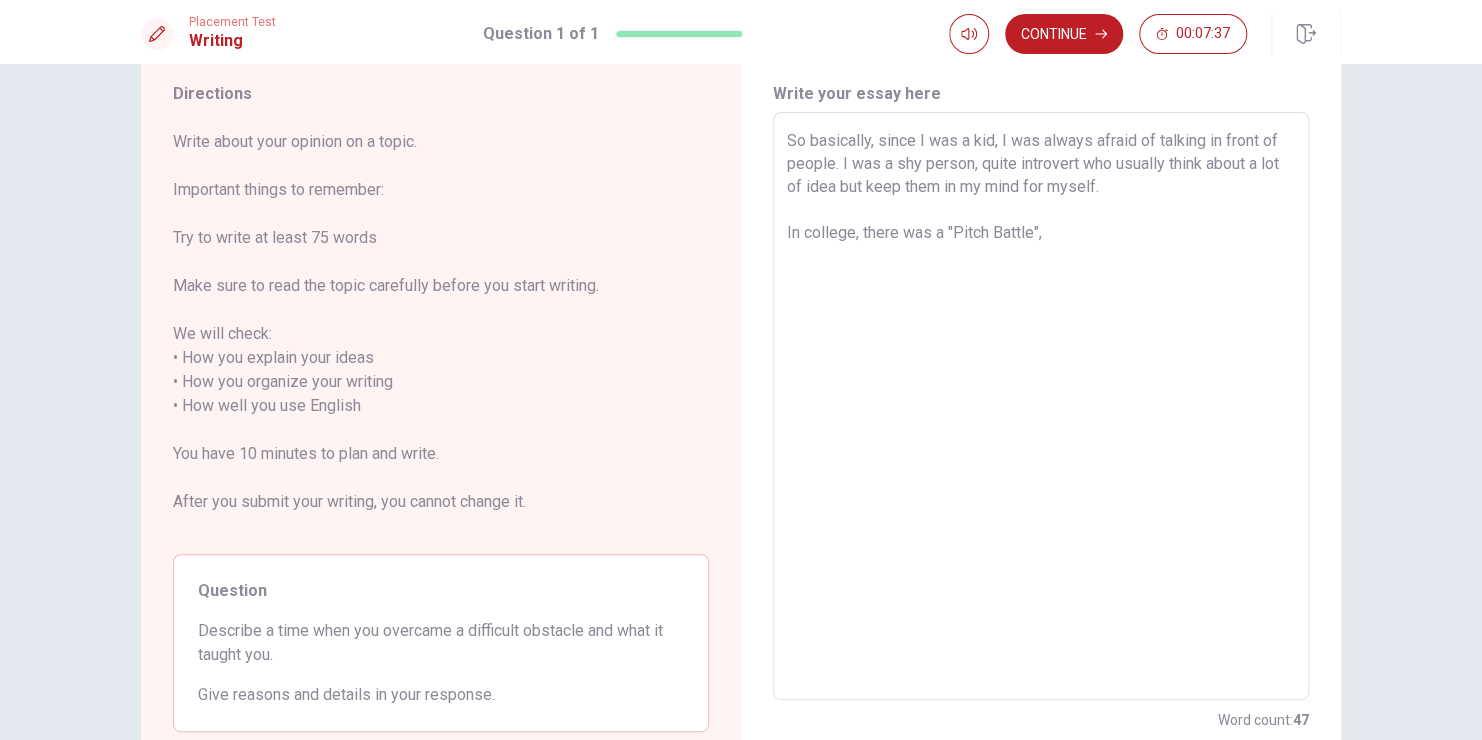 click on "So basically, since I was a kid, I was always afraid of talking in front of people. I was a shy person, quite introvert who usually think about a lot of idea but keep them in my mind for myself.
In college, there was a "Pitch Battle"," at bounding box center [1041, 406] 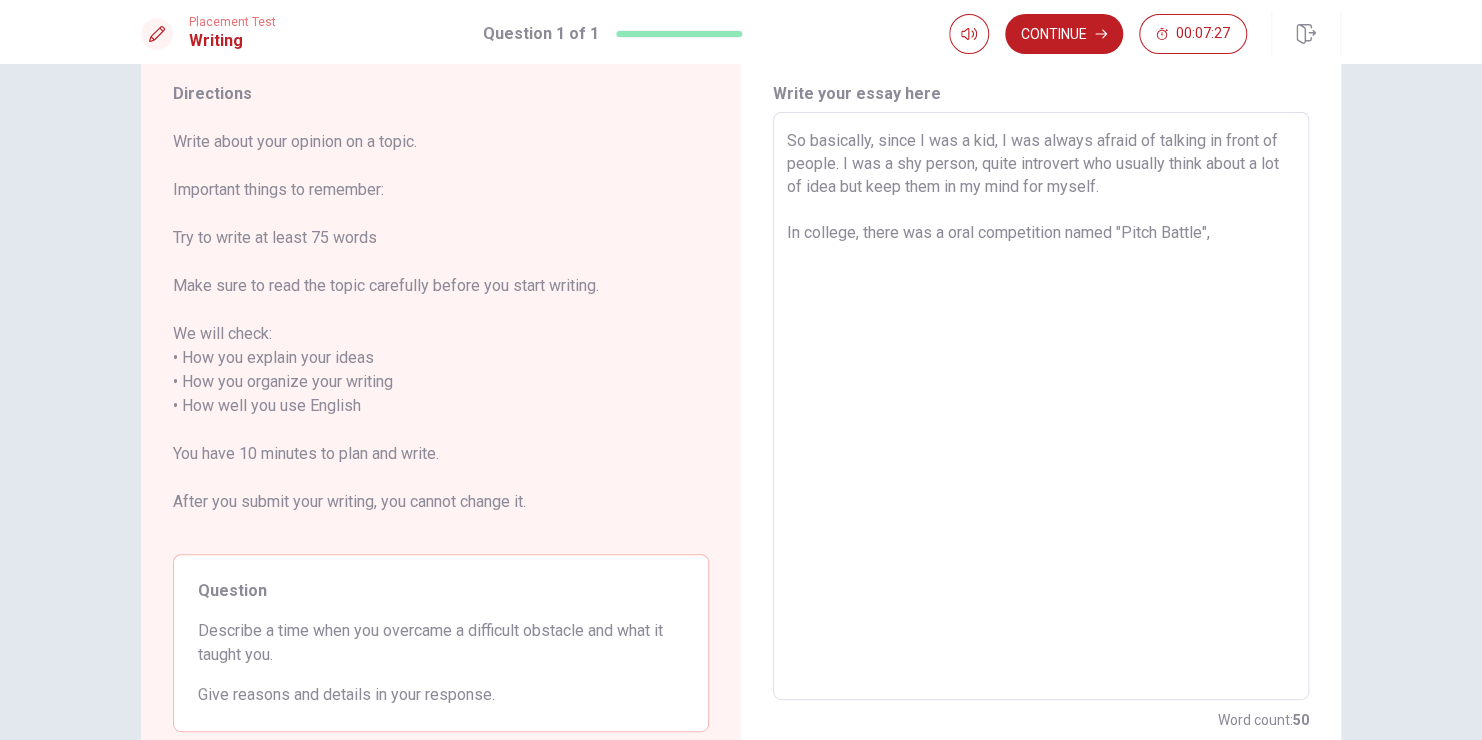 click on "So basically, since I was a kid, I was always afraid of talking in front of people. I was a shy person, quite introvert who usually think about a lot of idea but keep them in my mind for myself.
In college, there was a oral competition named "Pitch Battle"," at bounding box center (1041, 406) 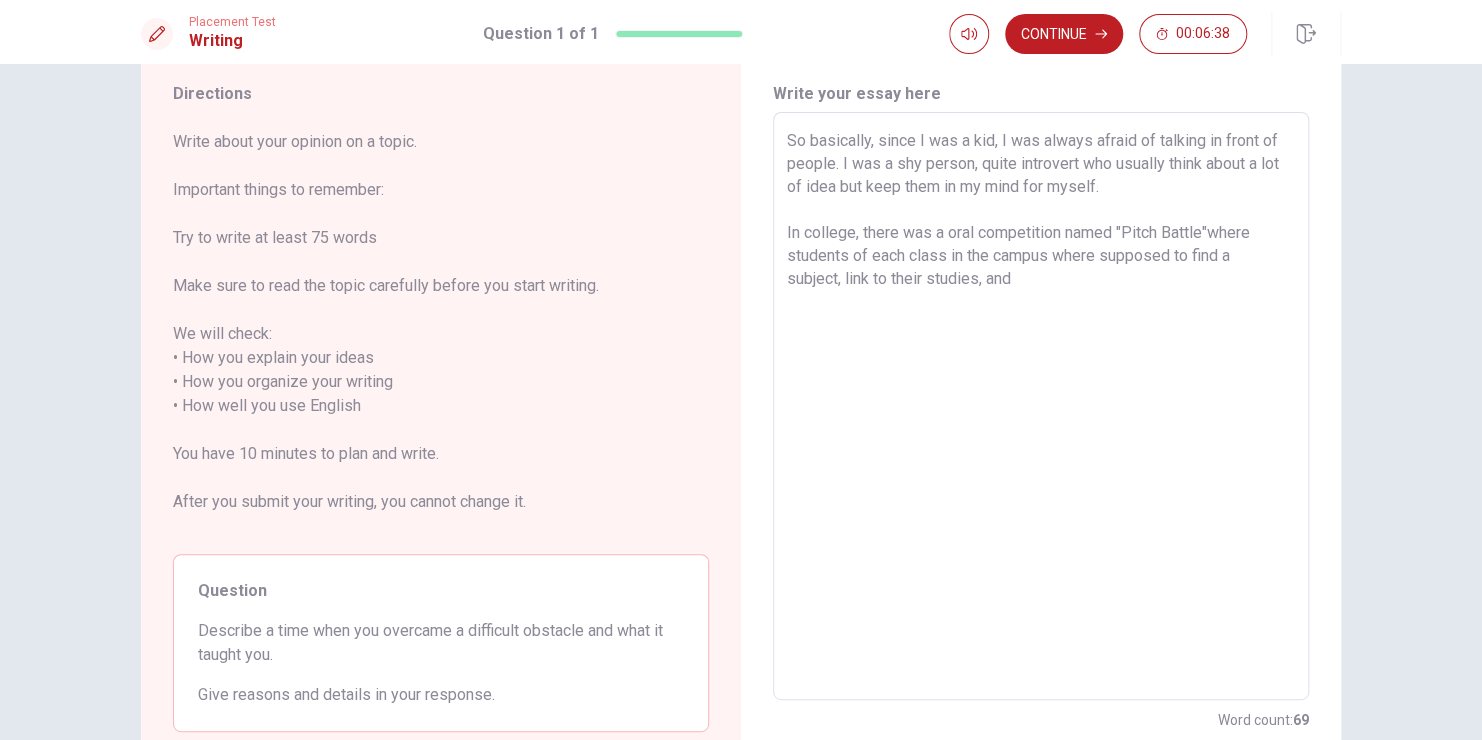 click on "So basically, since I was a kid, I was always afraid of talking in front of people. I was a shy person, quite introvert who usually think about a lot of idea but keep them in my mind for myself.
In college, there was a oral competition named "Pitch Battle"where students of each class in the campus where supposed to find a subject, link to their studies, and" at bounding box center [1041, 406] 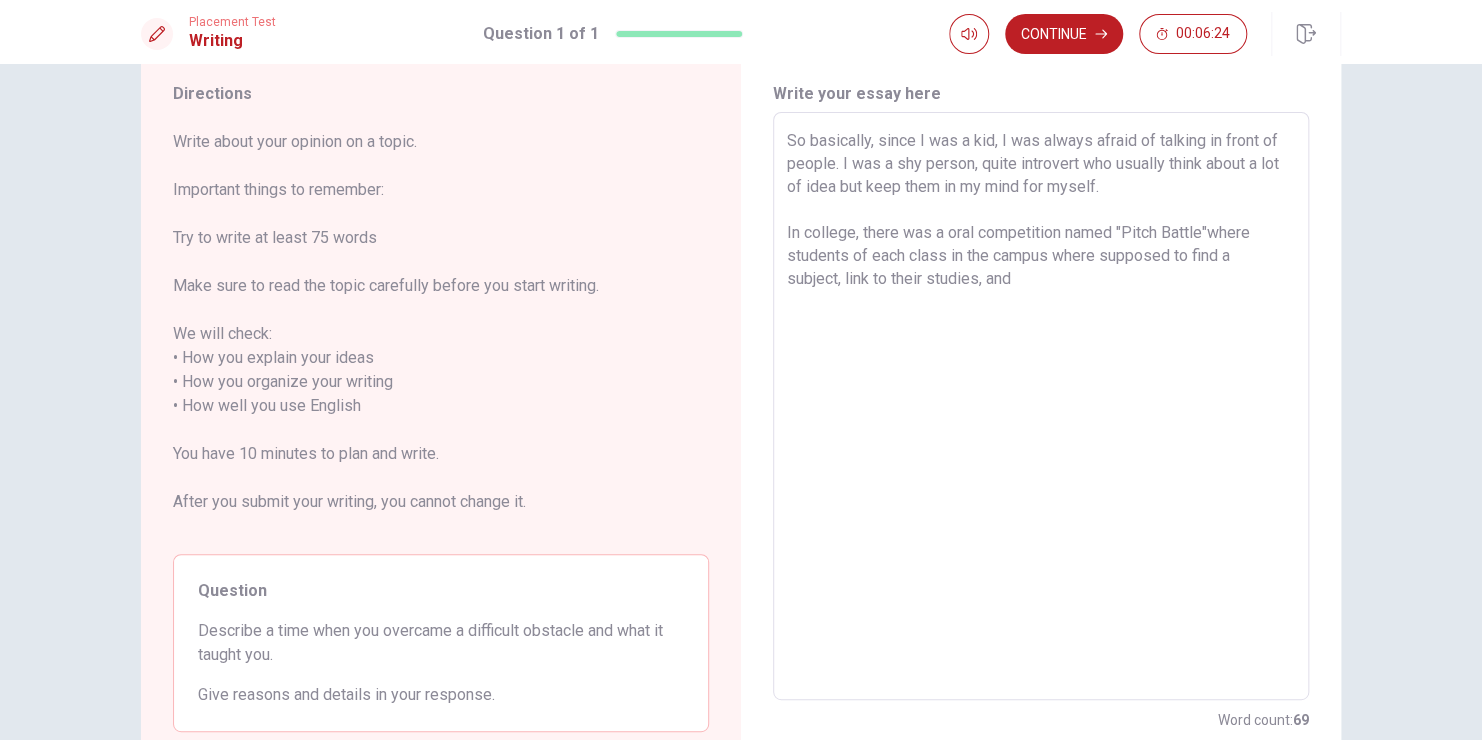click on "So basically, since I was a kid, I was always afraid of talking in front of people. I was a shy person, quite introvert who usually think about a lot of idea but keep them in my mind for myself.
In college, there was a oral competition named "Pitch Battle"where students of each class in the campus where supposed to find a subject, link to their studies, and" at bounding box center (1041, 406) 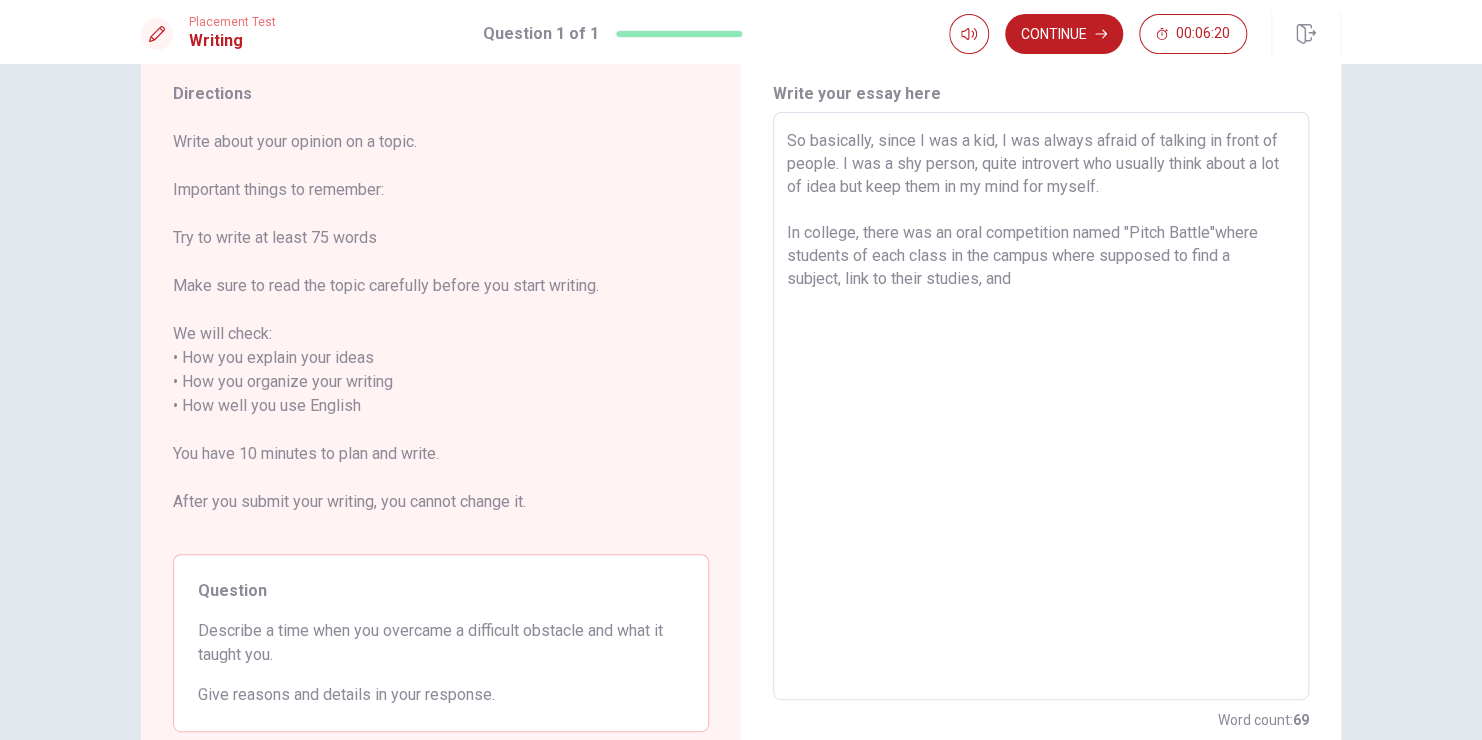 click on "So basically, since I was a kid, I was always afraid of talking in front of people. I was a shy person, quite introvert who usually think about a lot of idea but keep them in my mind for myself.
In college, there was an oral competition named "Pitch Battle"where students of each class in the campus where supposed to find a subject, link to their studies, and" at bounding box center (1041, 406) 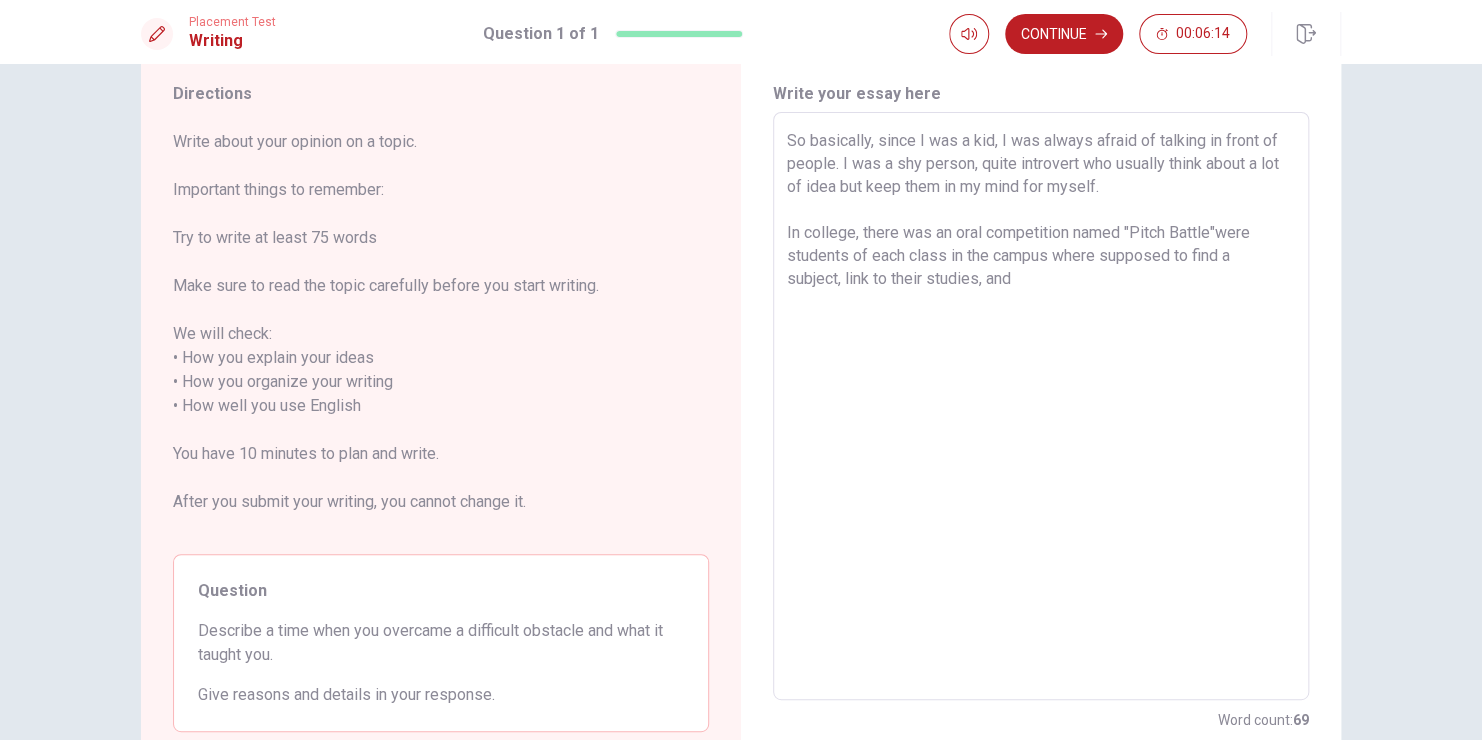 drag, startPoint x: 1095, startPoint y: 259, endPoint x: 1053, endPoint y: 256, distance: 42.107006 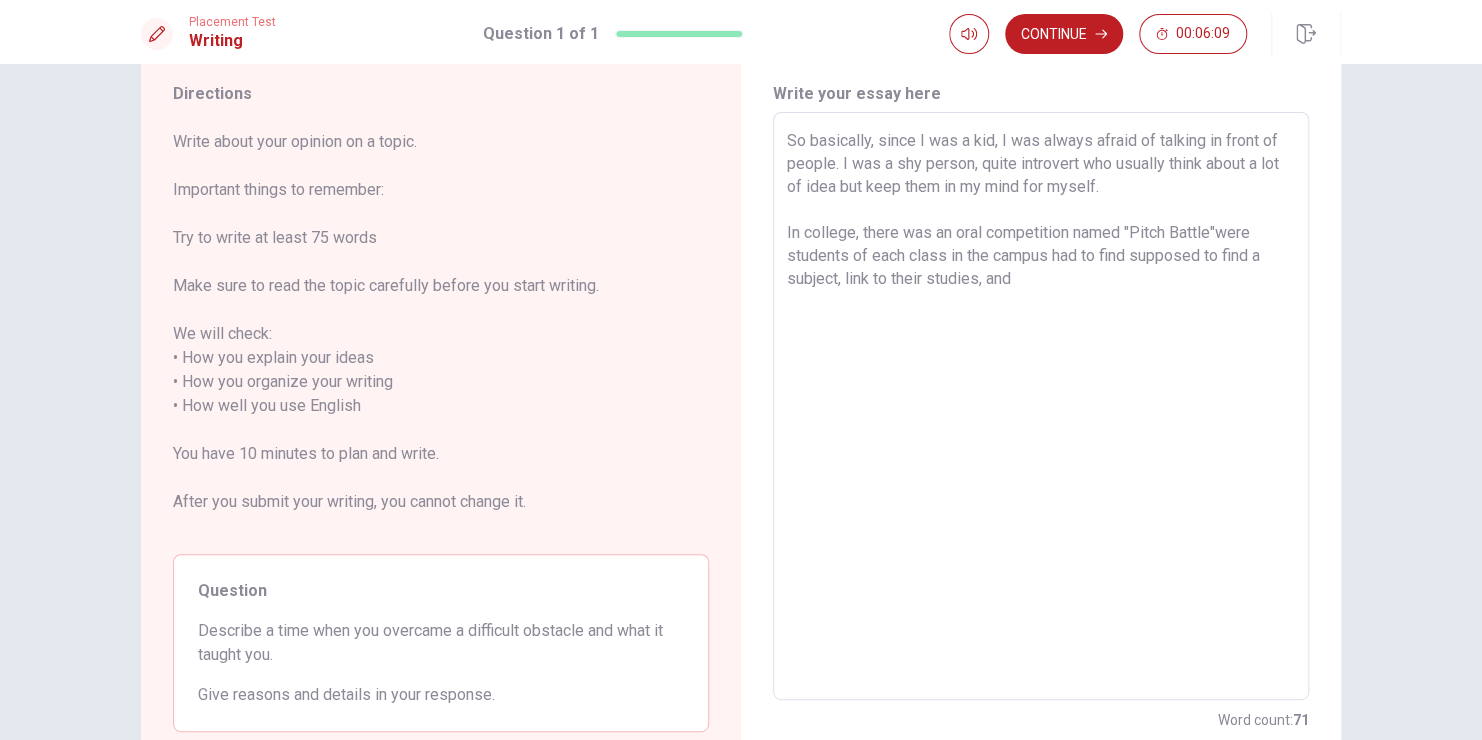 click on "So basically, since I was a kid, I was always afraid of talking in front of people. I was a shy person, quite introvert who usually think about a lot of idea but keep them in my mind for myself.
In college, there was an oral competition named "Pitch Battle"were students of each class in the campus had to find supposed to find a subject, link to their studies, and" at bounding box center [1041, 406] 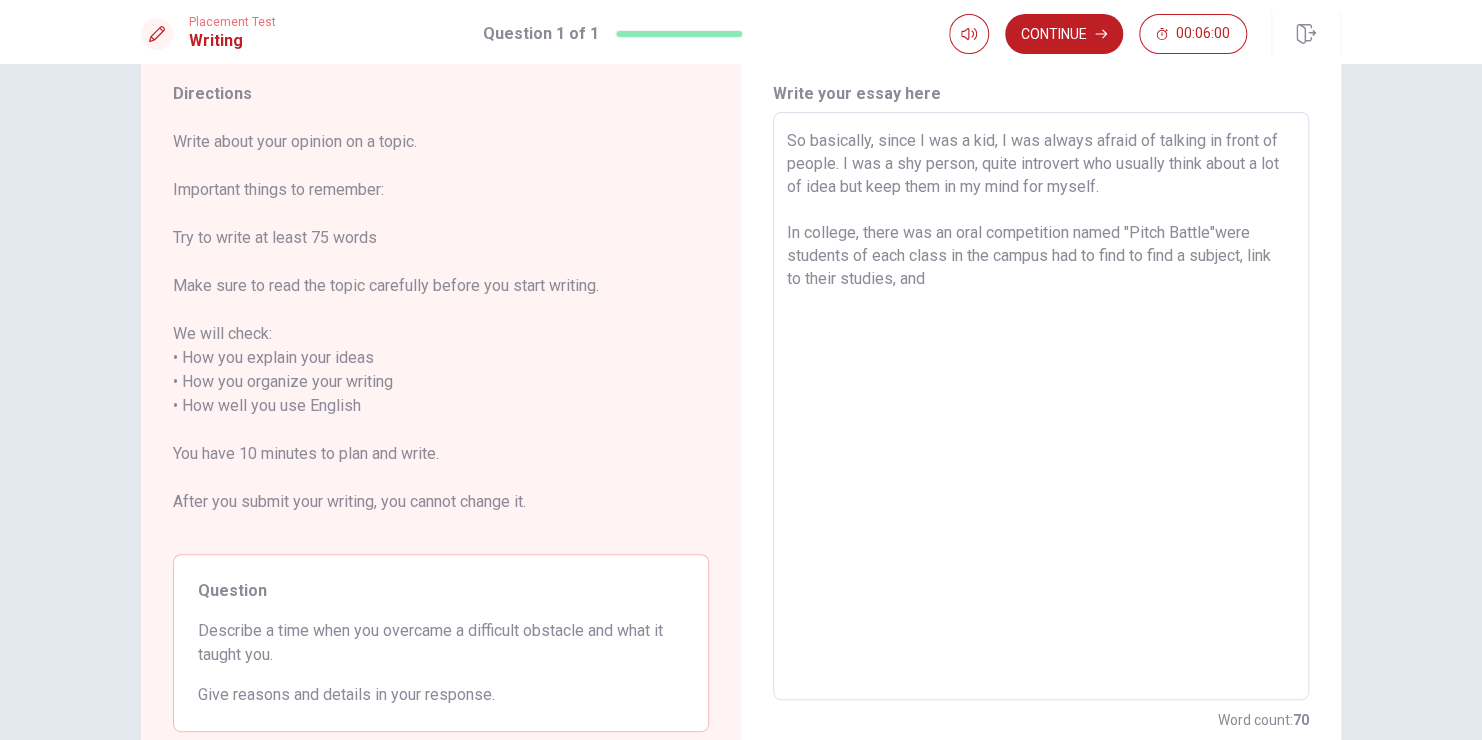 drag, startPoint x: 1189, startPoint y: 257, endPoint x: 1132, endPoint y: 260, distance: 57.07889 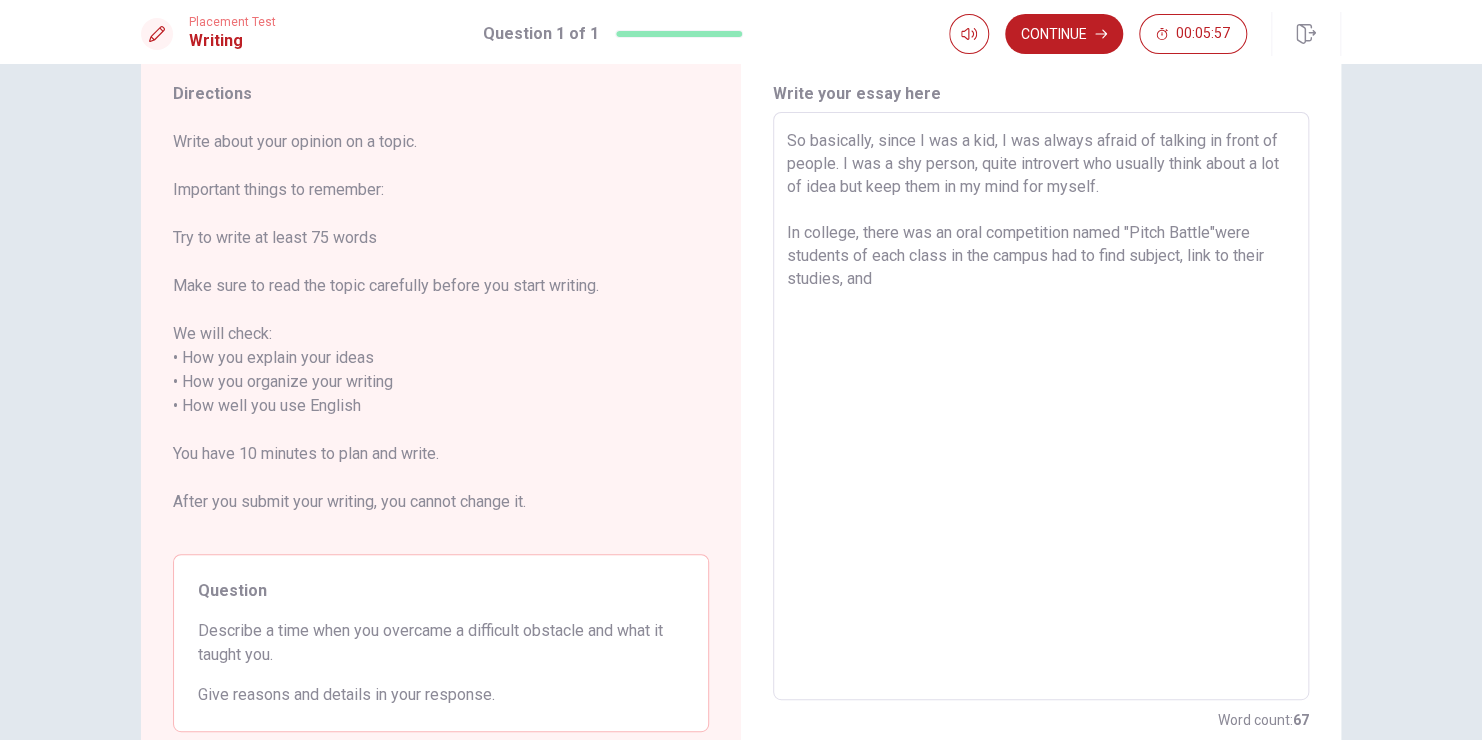 click on "So basically, since I was a kid, I was always afraid of talking in front of people. I was a shy person, quite introvert who usually think about a lot of idea but keep them in my mind for myself.
In college, there was an oral competition named "Pitch Battle"were students of each class in the campus had to find subject, link to their studies, and" at bounding box center [1041, 406] 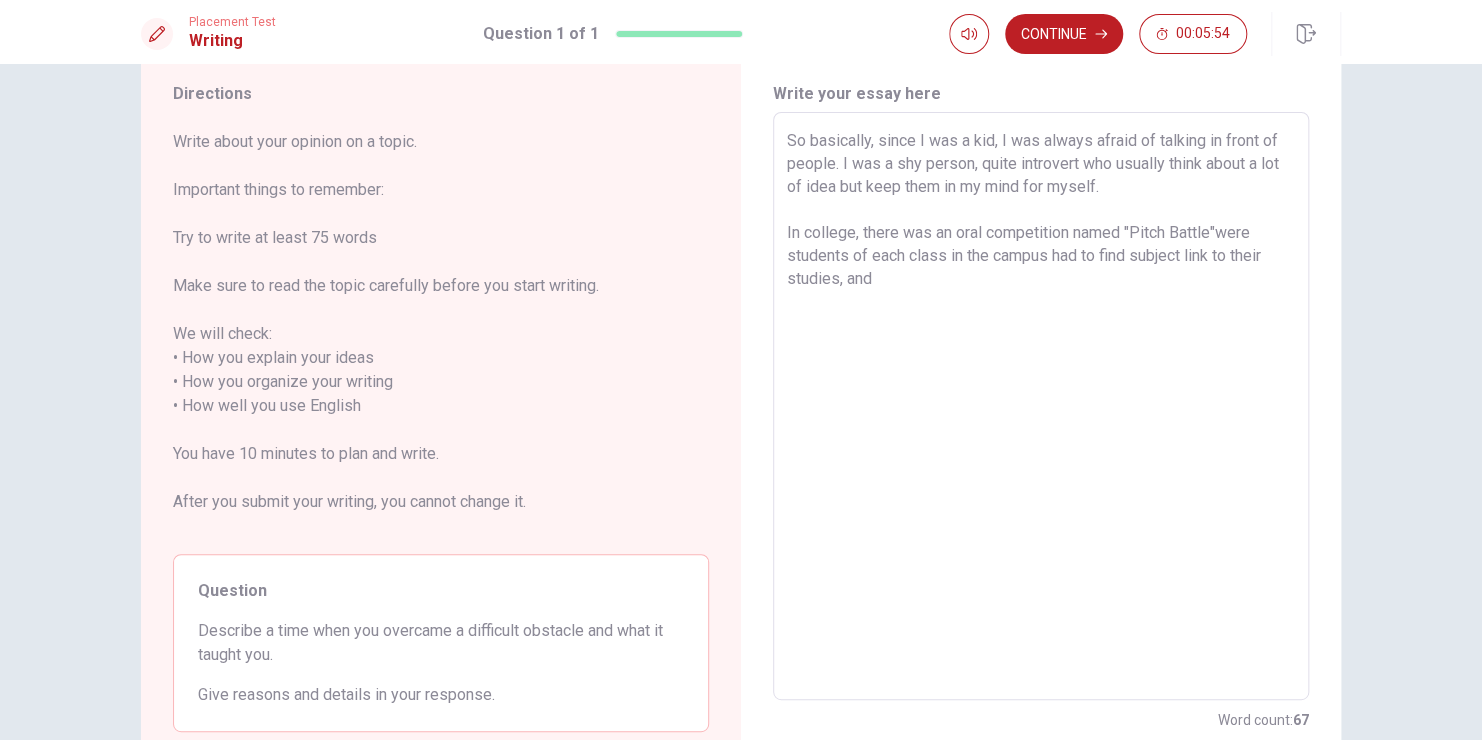 click on "So basically, since I was a kid, I was always afraid of talking in front of people. I was a shy person, quite introvert who usually think about a lot of idea but keep them in my mind for myself.
In college, there was an oral competition named "Pitch Battle"were students of each class in the campus had to find subject link to their studies, and" at bounding box center (1041, 406) 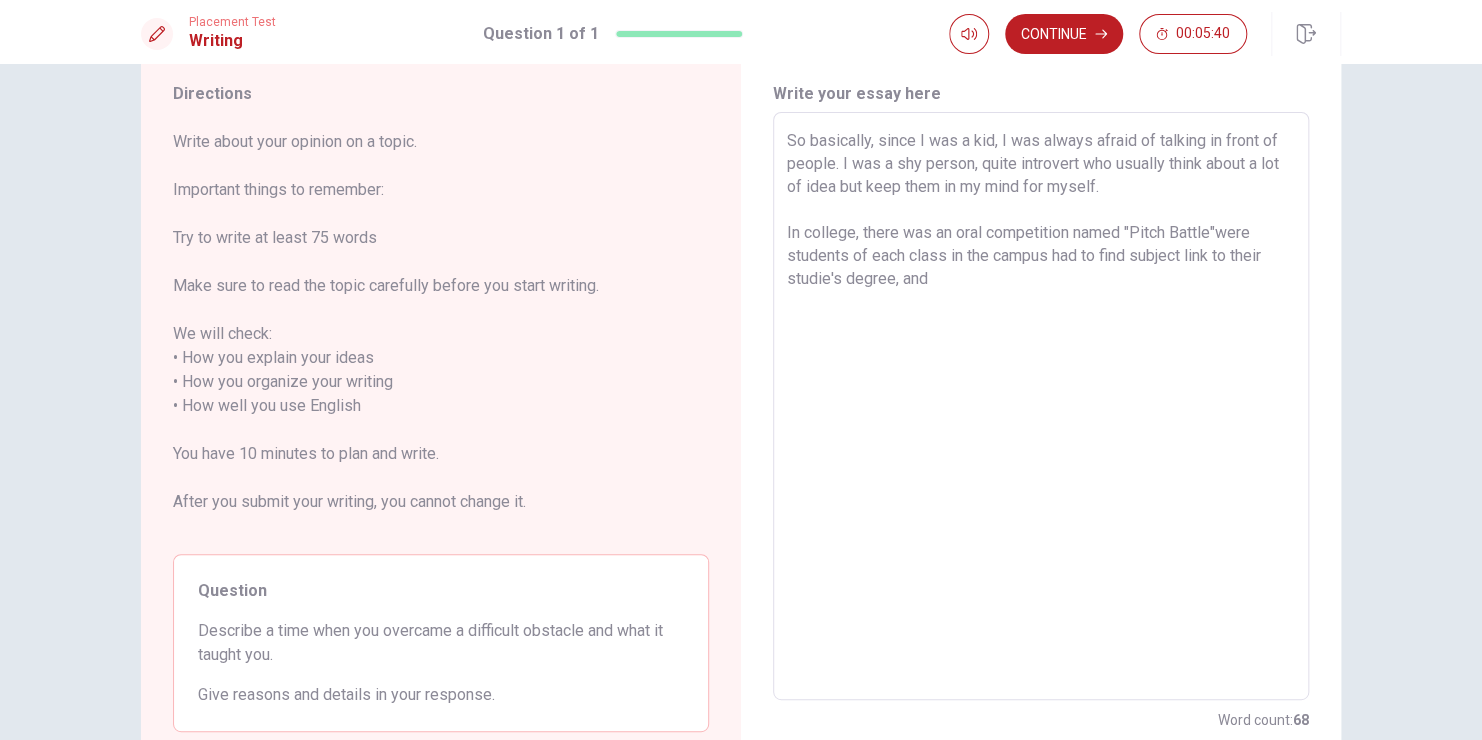 click on "So basically, since I was a kid, I was always afraid of talking in front of people. I was a shy person, quite introvert who usually think about a lot of idea but keep them in my mind for myself.
In college, there was an oral competition named "Pitch Battle"were students of each class in the campus had to find subject link to their studie's degree, and" at bounding box center [1041, 406] 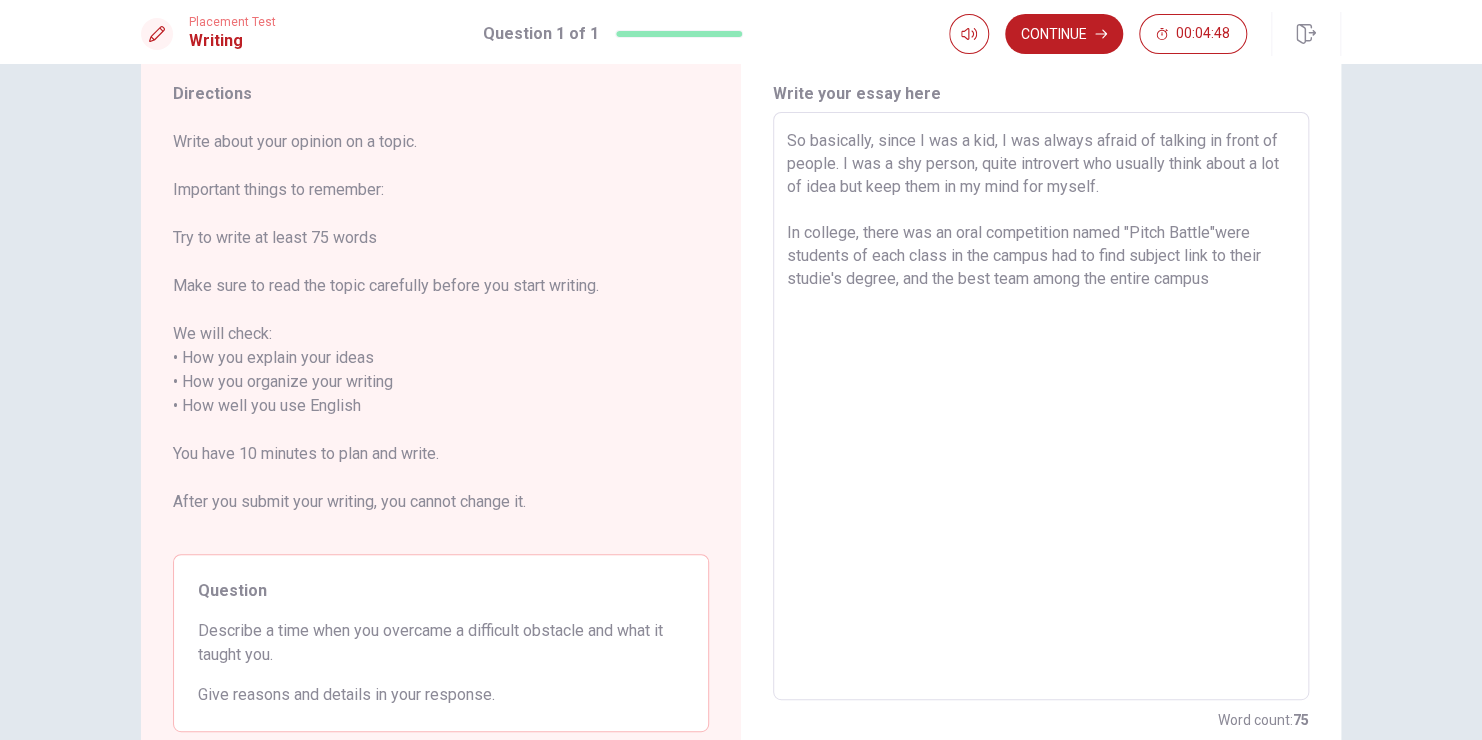 click on "So basically, since I was a kid, I was always afraid of talking in front of people. I was a shy person, quite introvert who usually think about a lot of idea but keep them in my mind for myself.
In college, there was an oral competition named "Pitch Battle"were students of each class in the campus had to find subject link to their studie's degree, and the best team among the entire campus" at bounding box center (1041, 406) 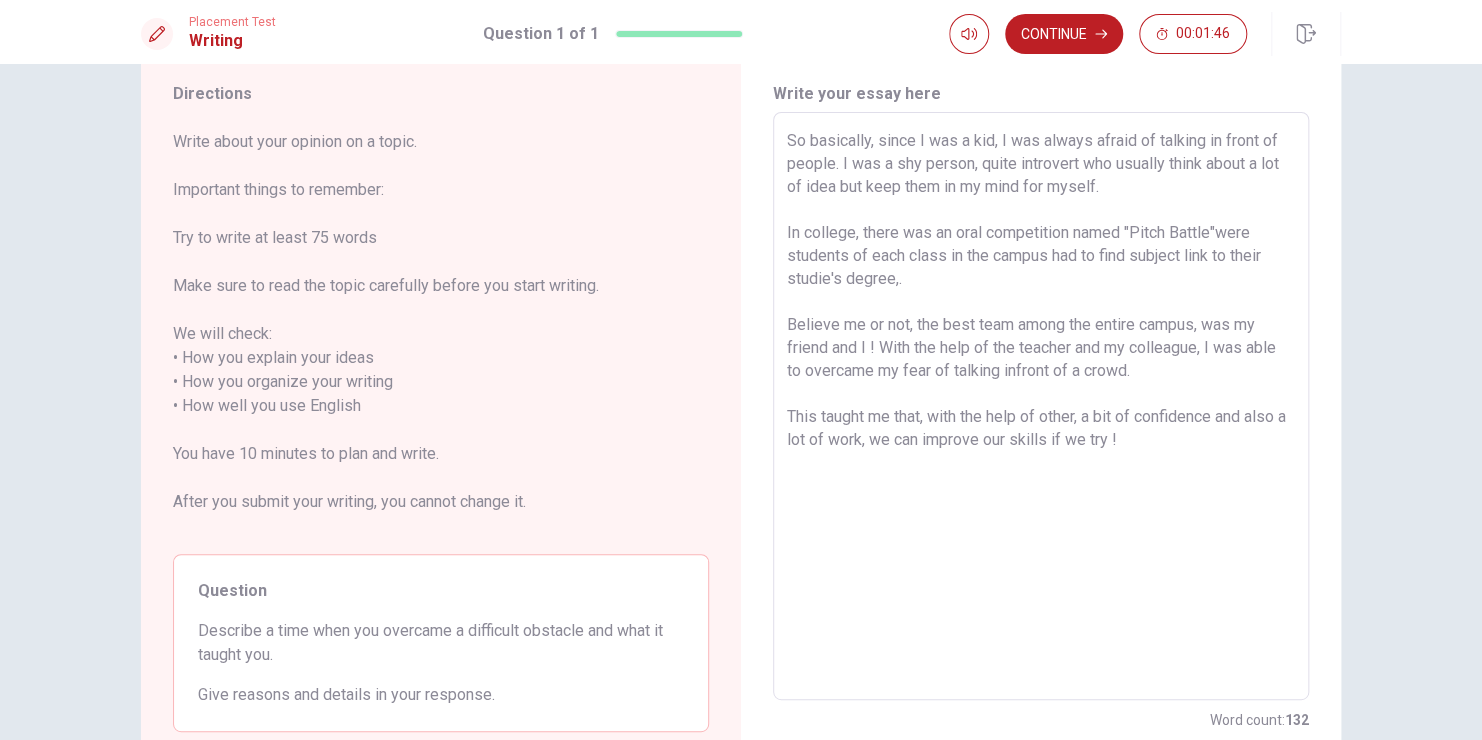 click on "Continue 00:01:46" at bounding box center [1145, 34] 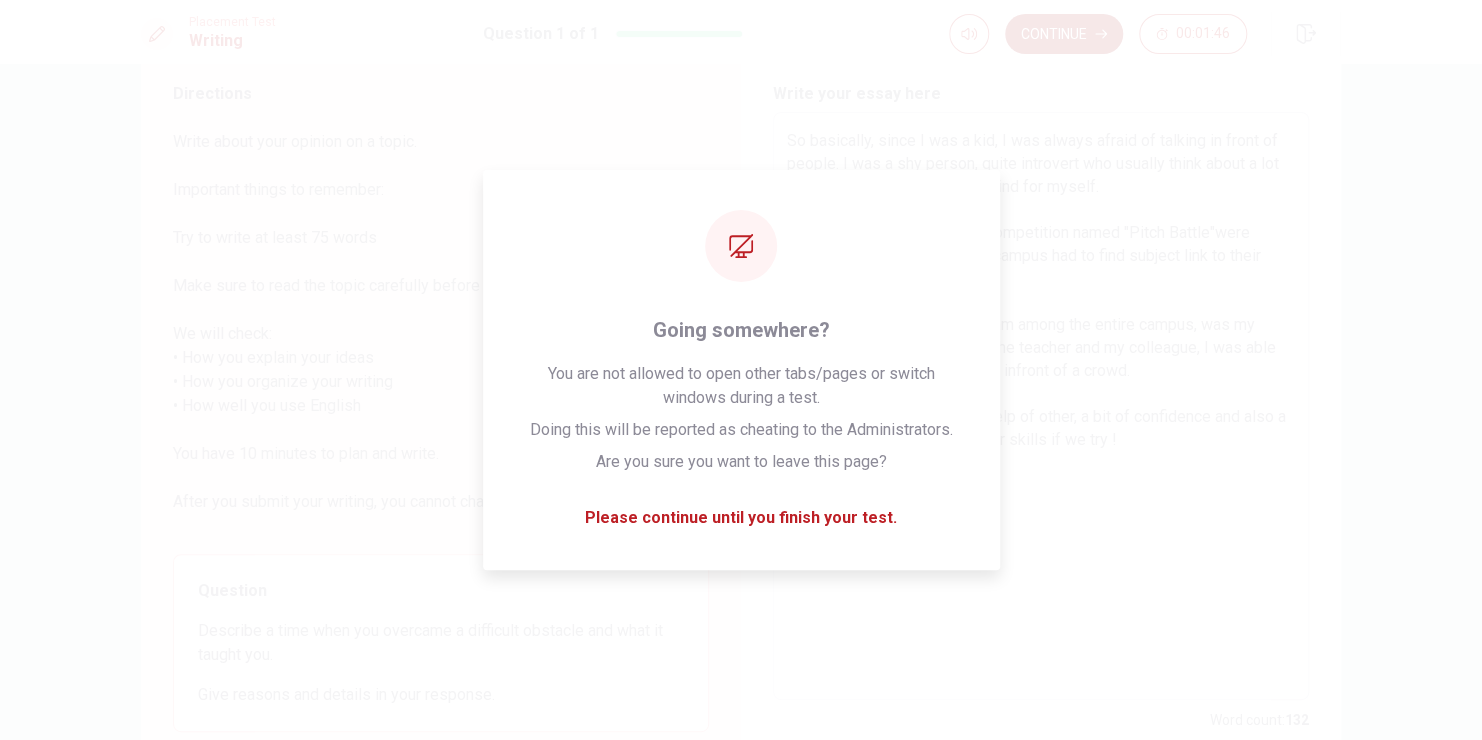 click on "Continue" at bounding box center [1064, 34] 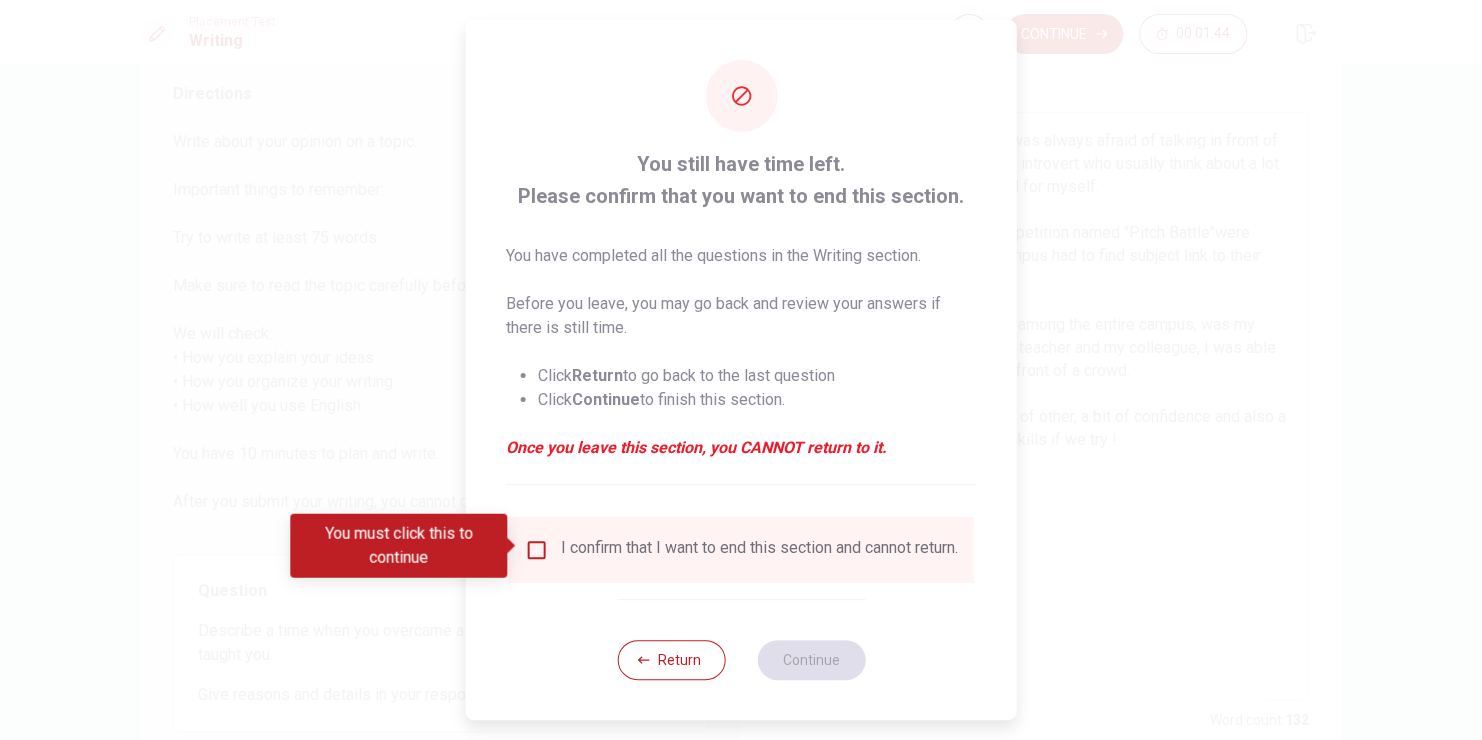 click at bounding box center (537, 550) 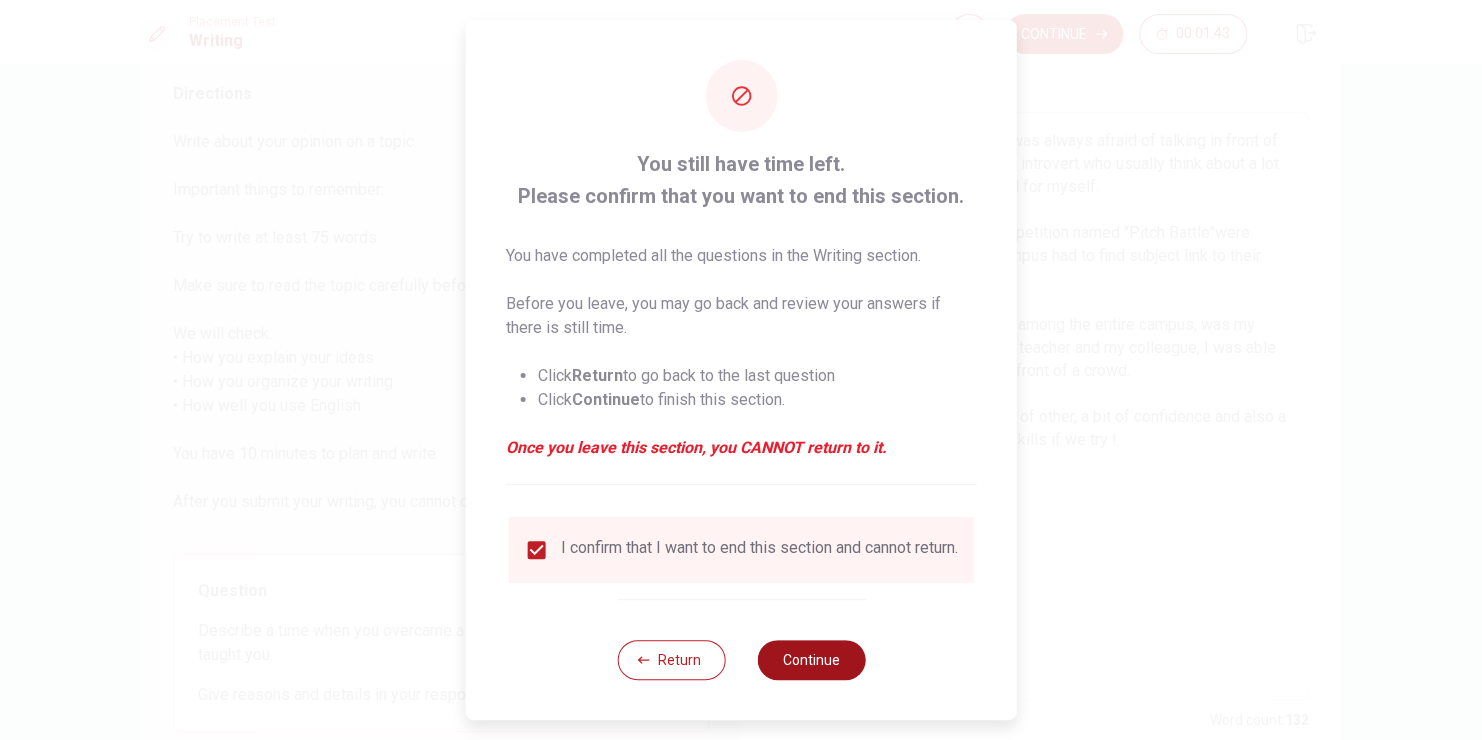 click on "Continue" at bounding box center [811, 660] 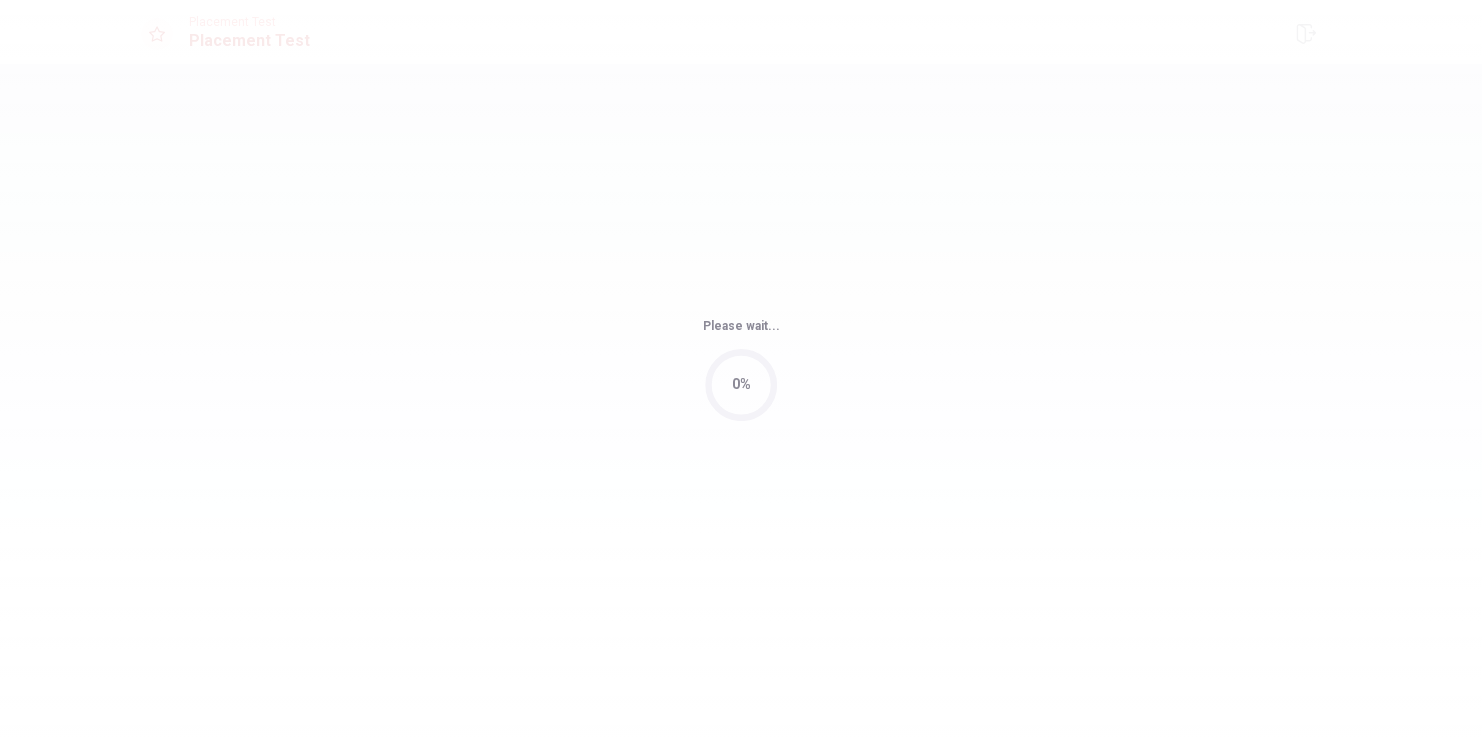 scroll, scrollTop: 0, scrollLeft: 0, axis: both 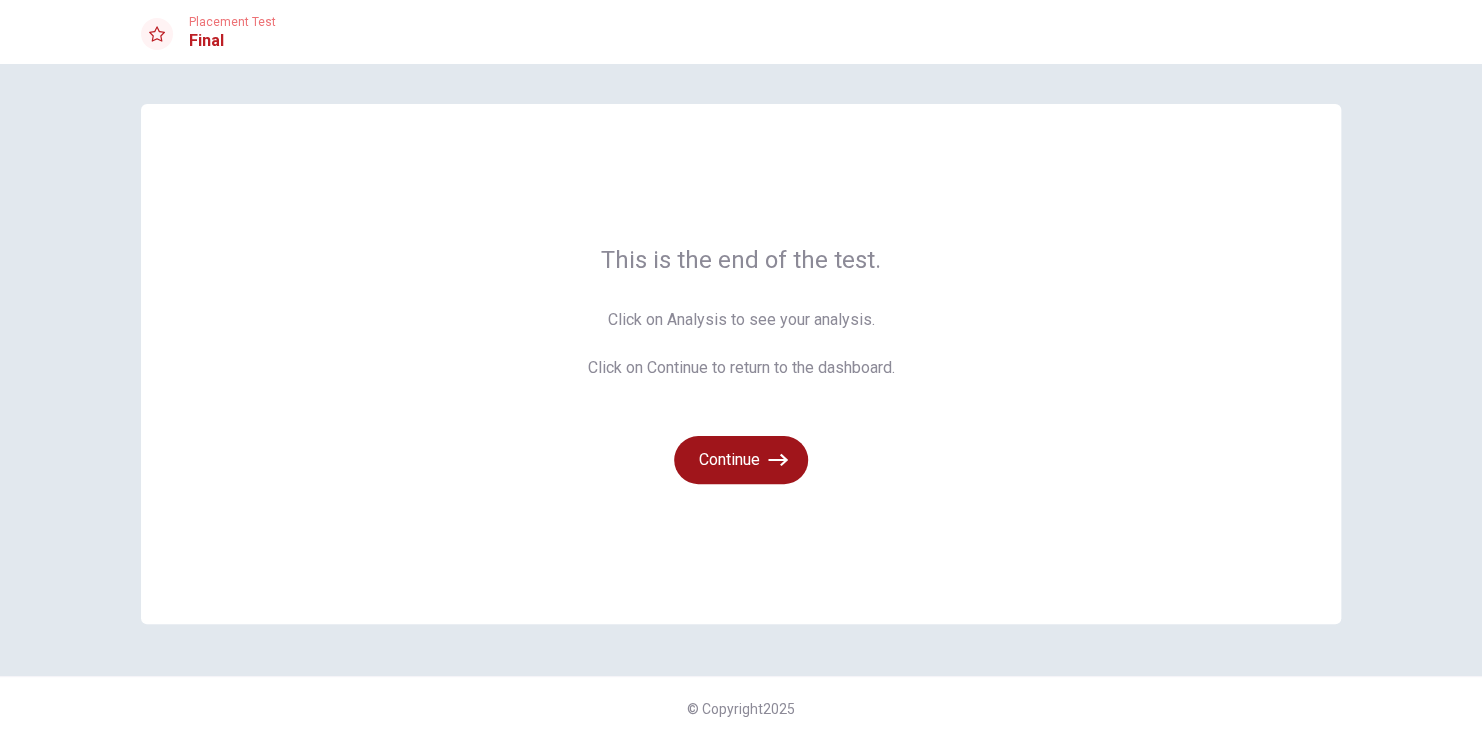 click on "Continue" at bounding box center [741, 460] 